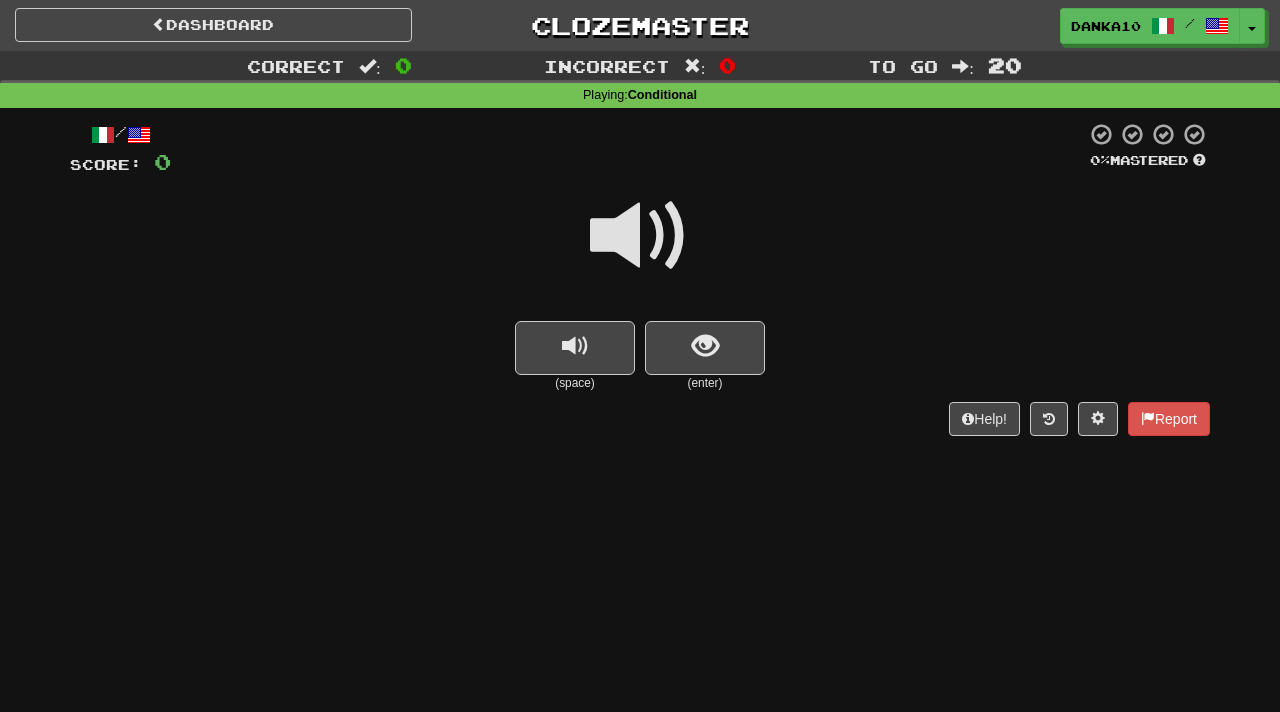 scroll, scrollTop: 0, scrollLeft: 0, axis: both 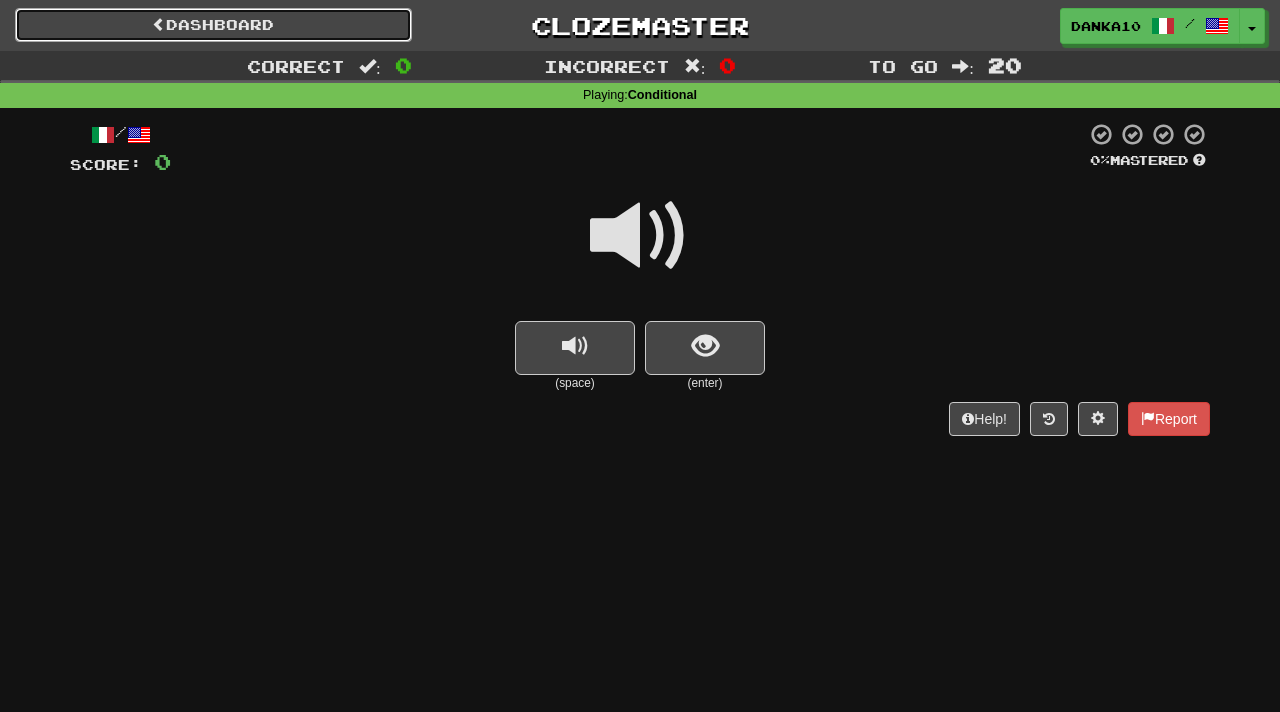 click on "Dashboard" at bounding box center (213, 25) 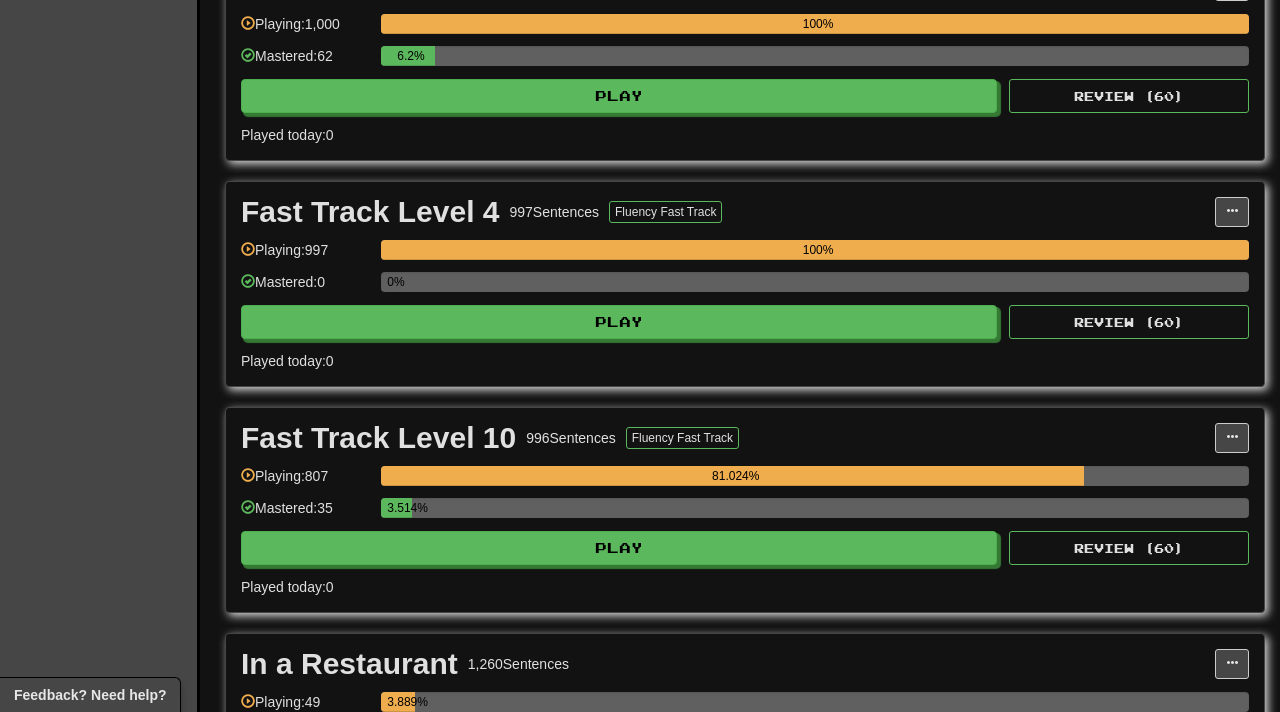 scroll, scrollTop: 1393, scrollLeft: 0, axis: vertical 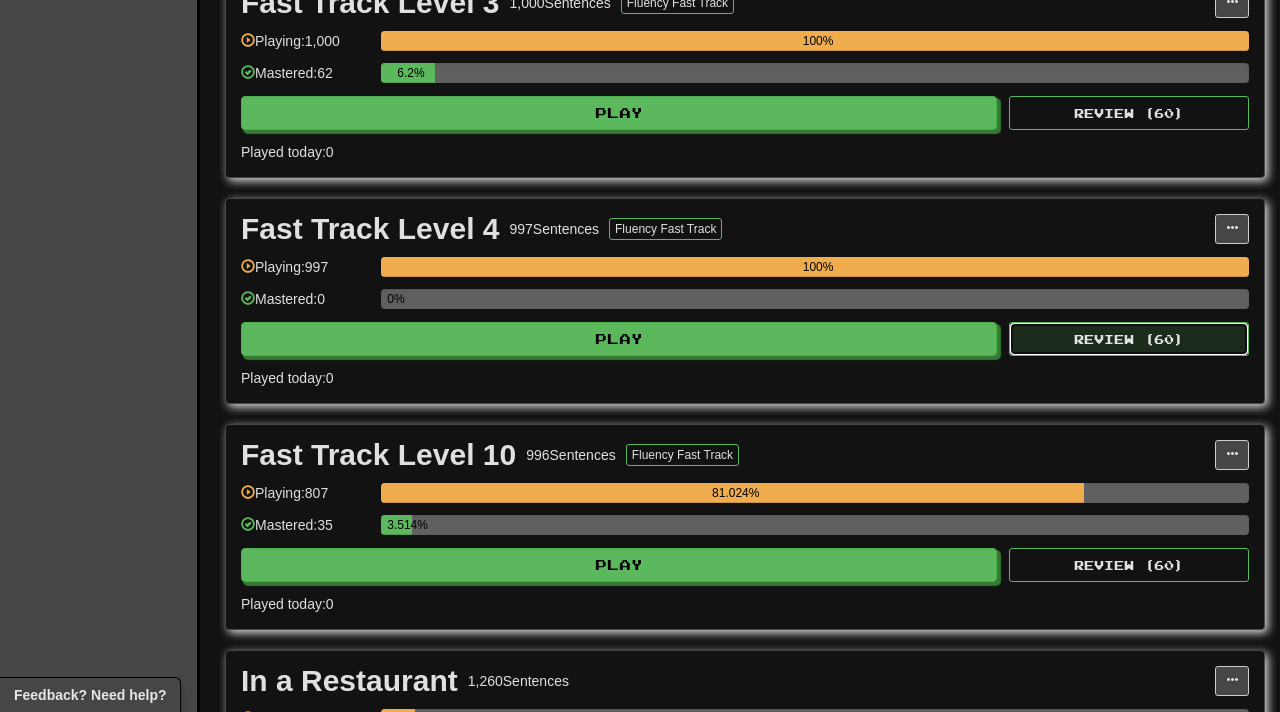 click on "Review ( 60 )" at bounding box center [1129, 339] 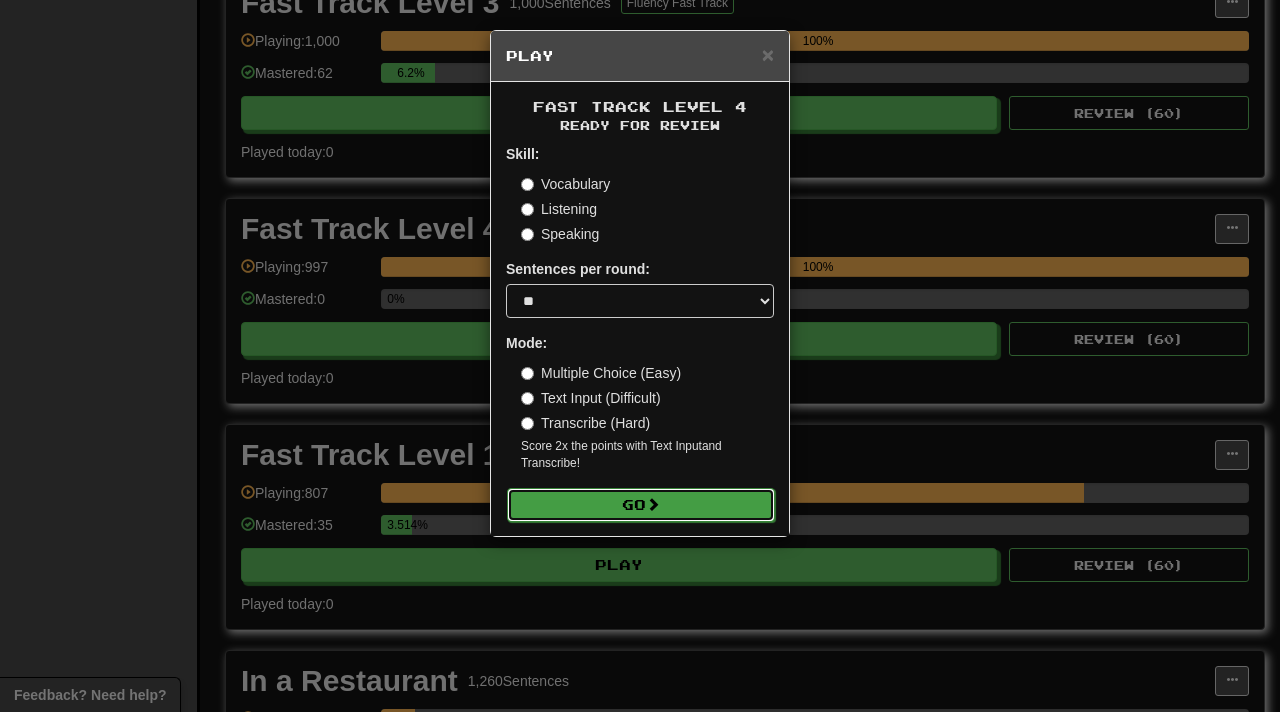 click on "Go" at bounding box center [641, 505] 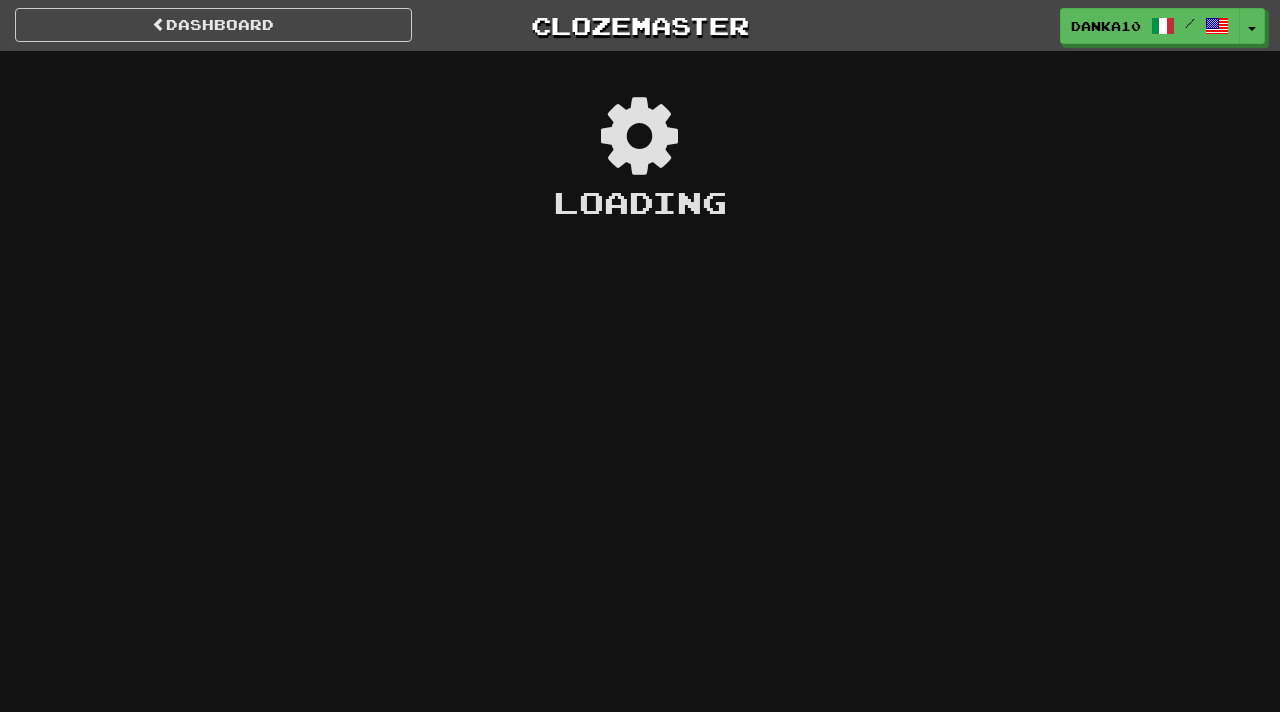 scroll, scrollTop: 0, scrollLeft: 0, axis: both 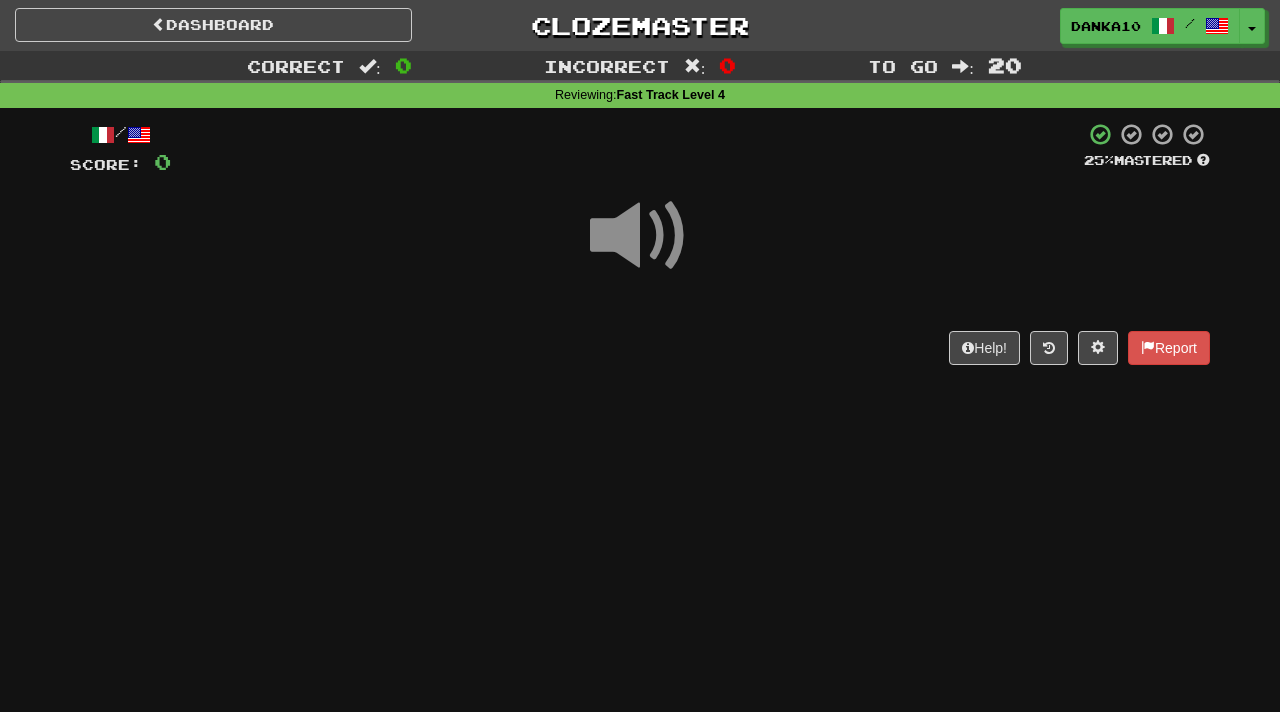 click at bounding box center (640, 236) 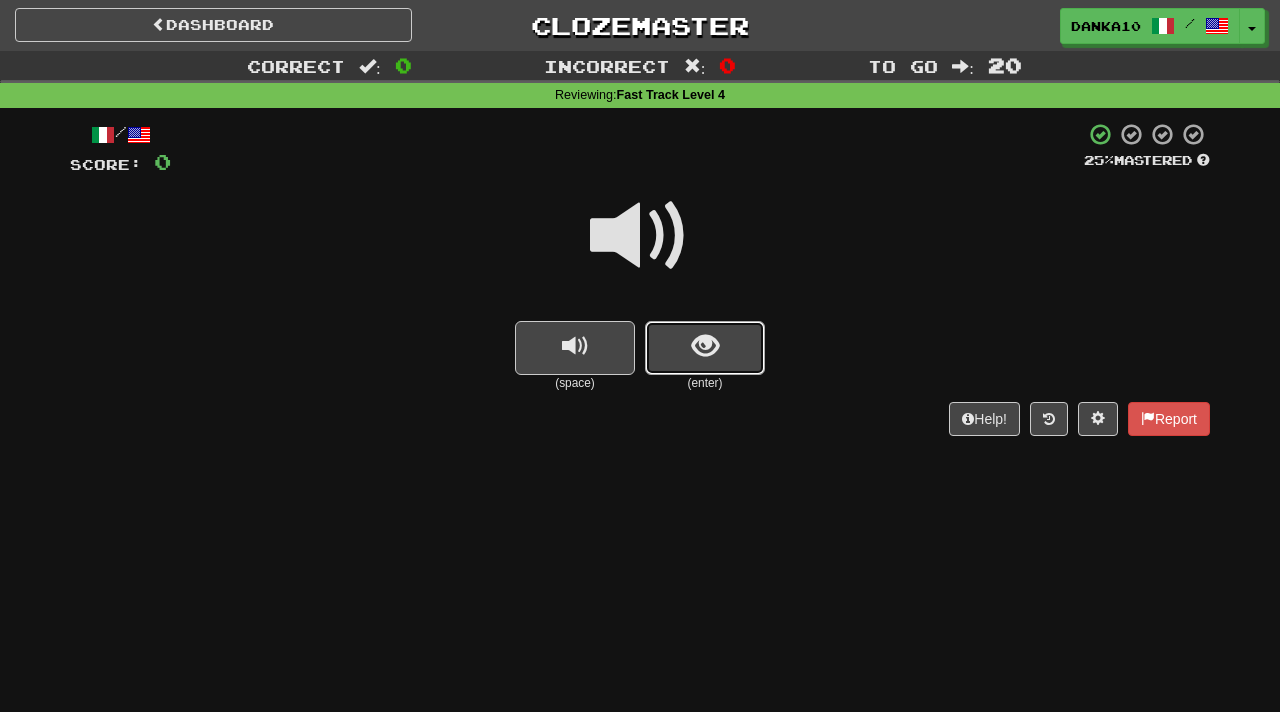 click at bounding box center [705, 346] 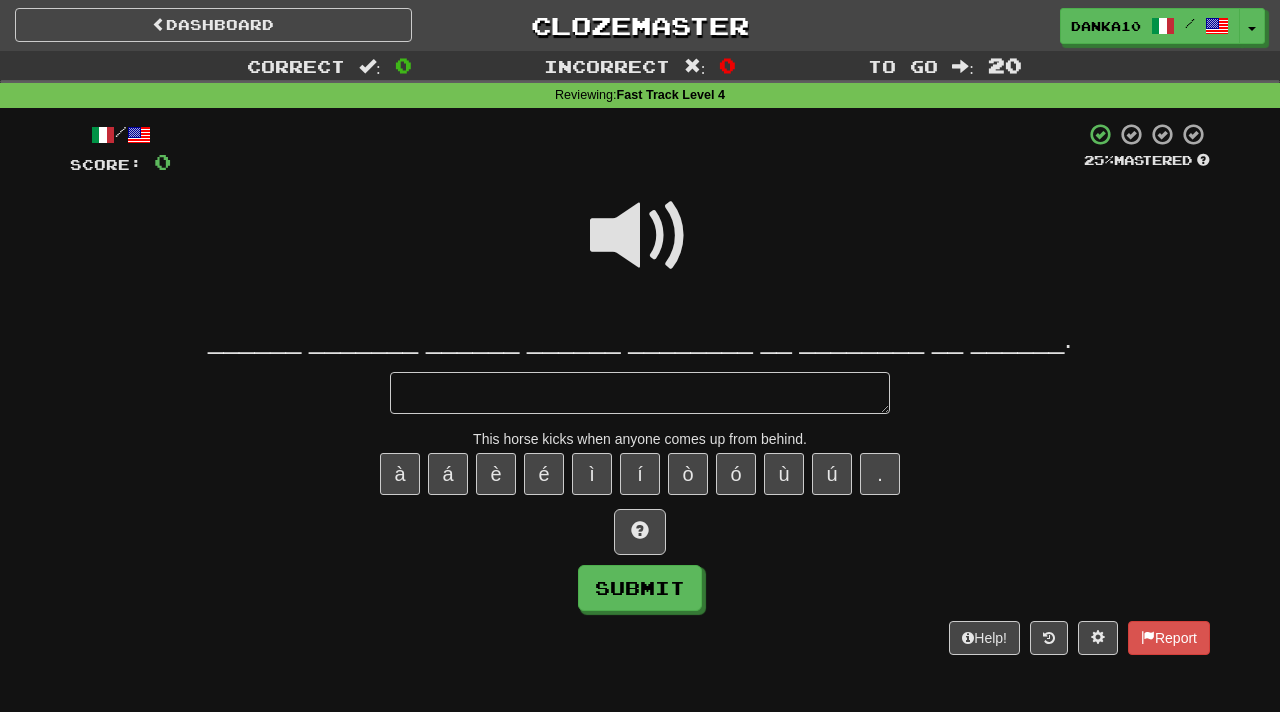 type on "*" 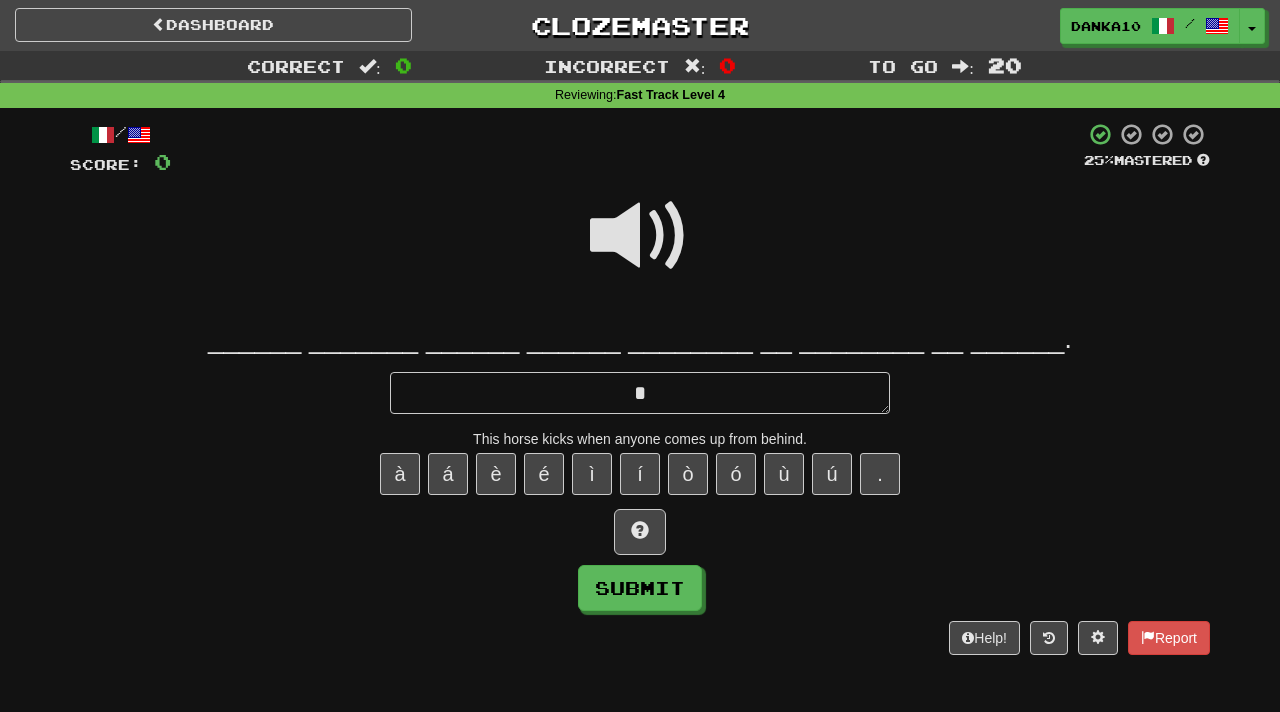 type on "*" 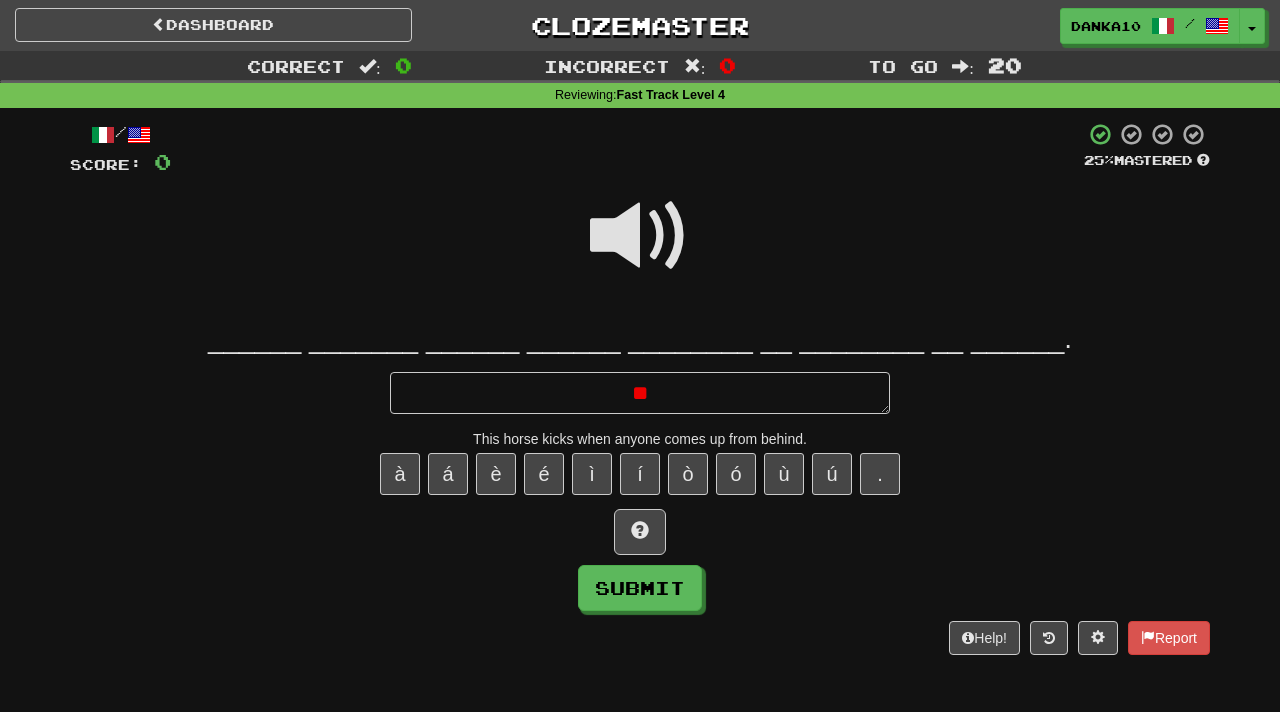 type on "*" 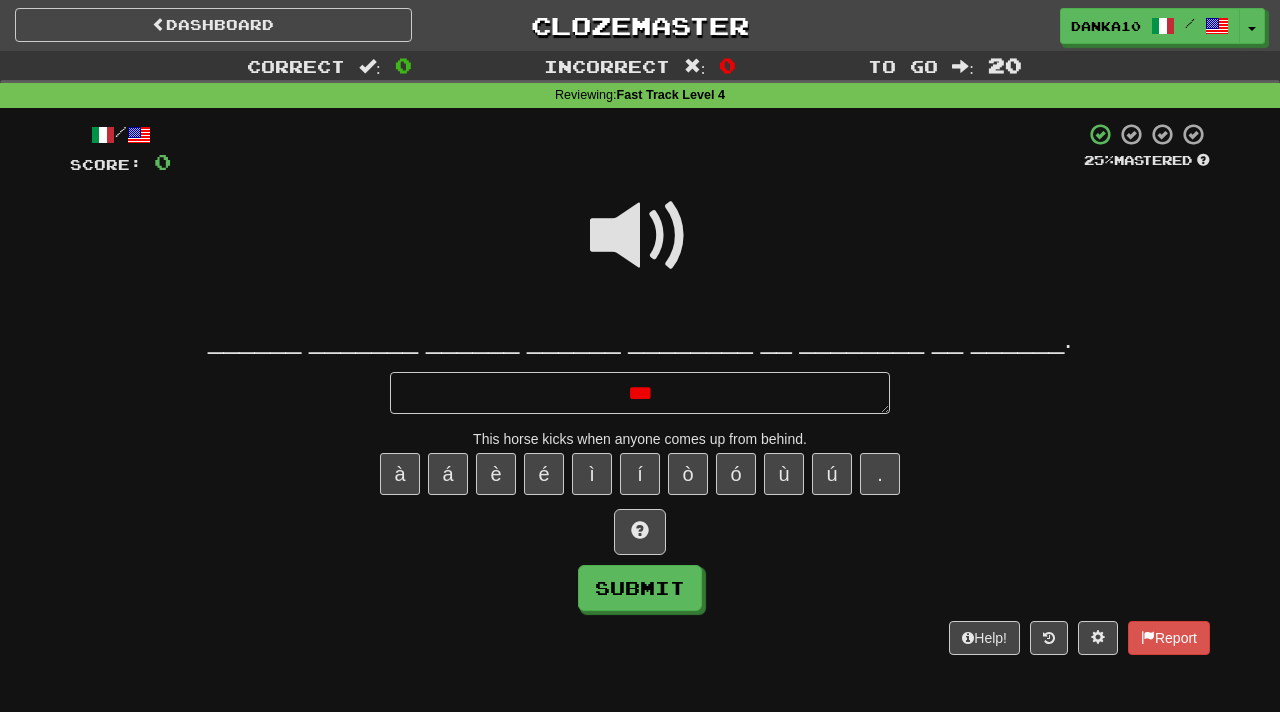 type on "****" 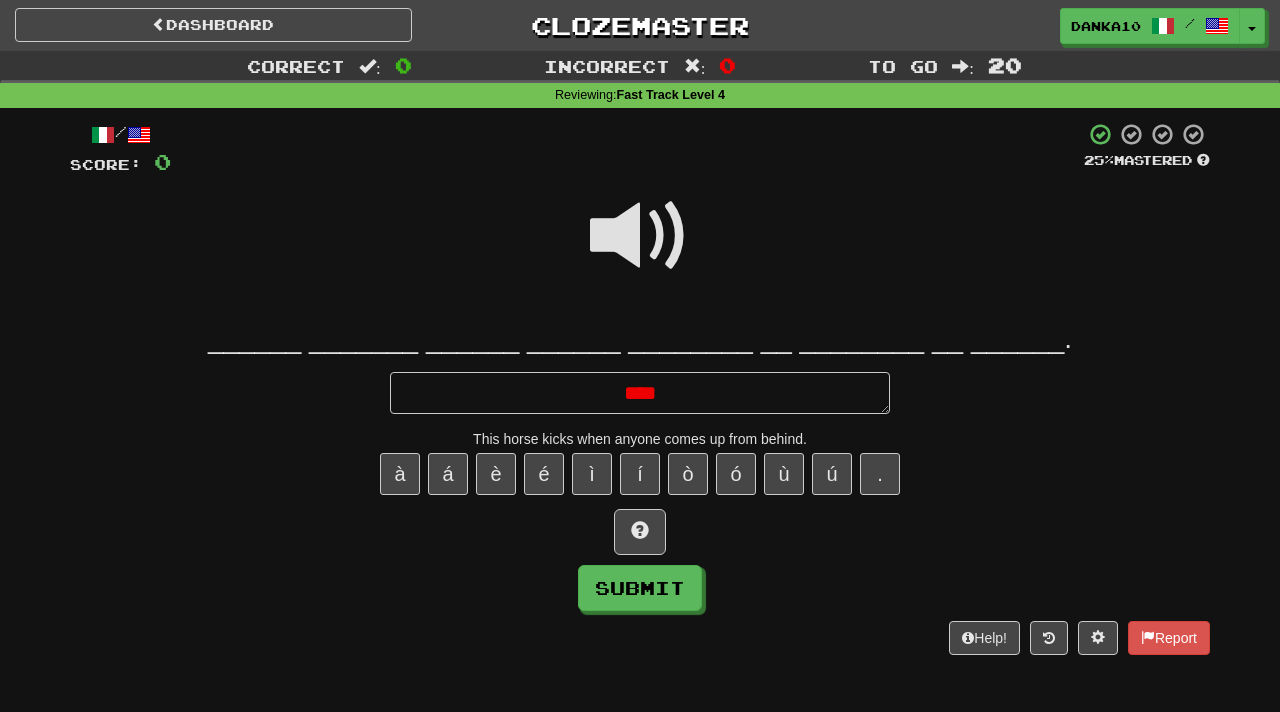 type on "*" 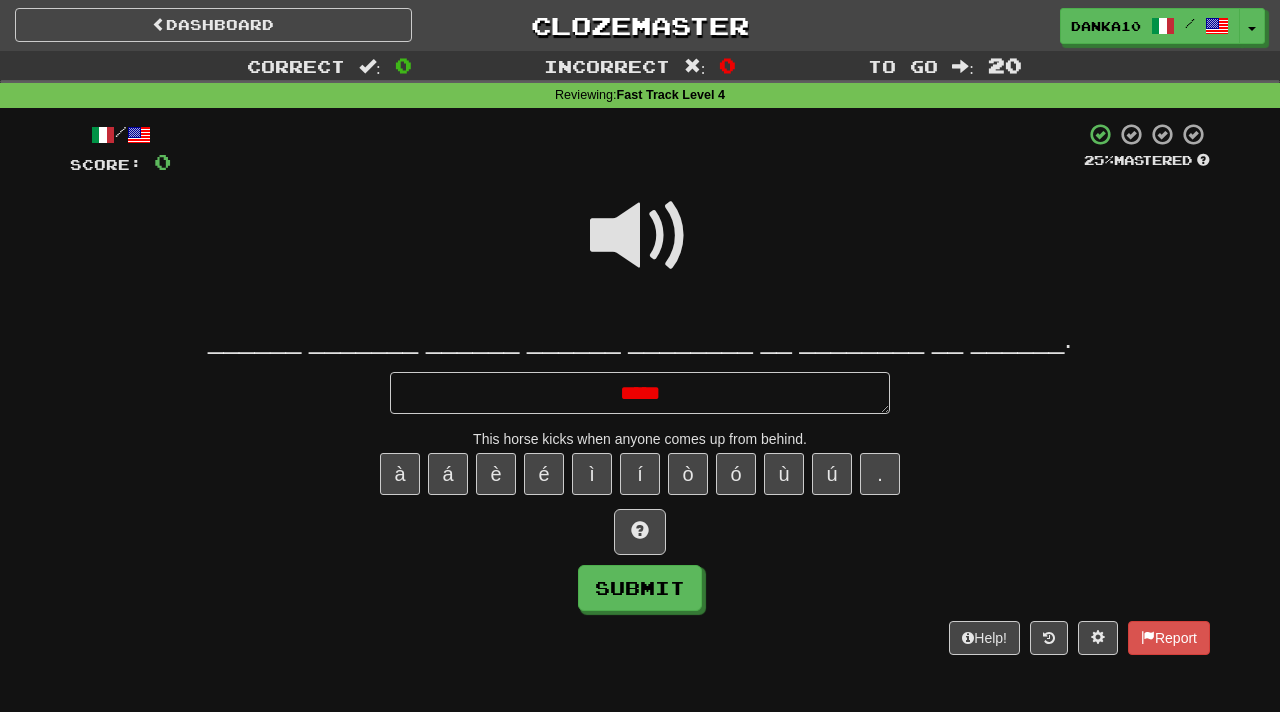 type on "*" 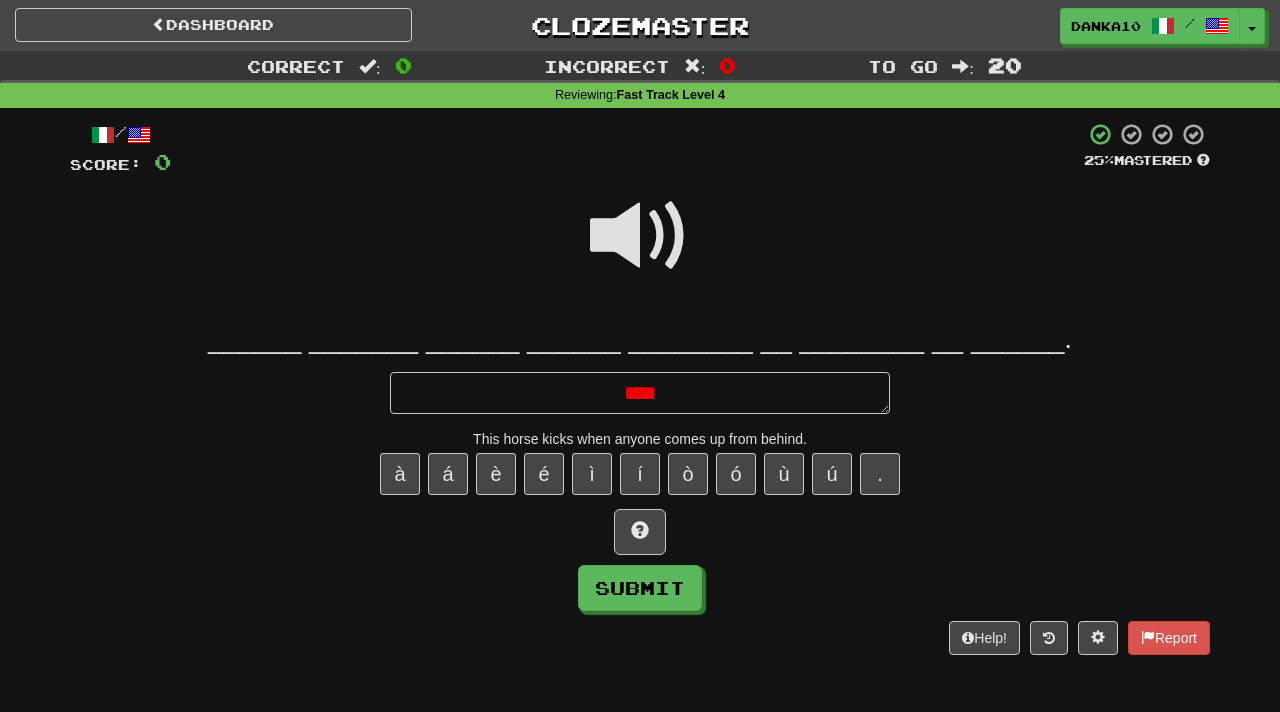 type on "*" 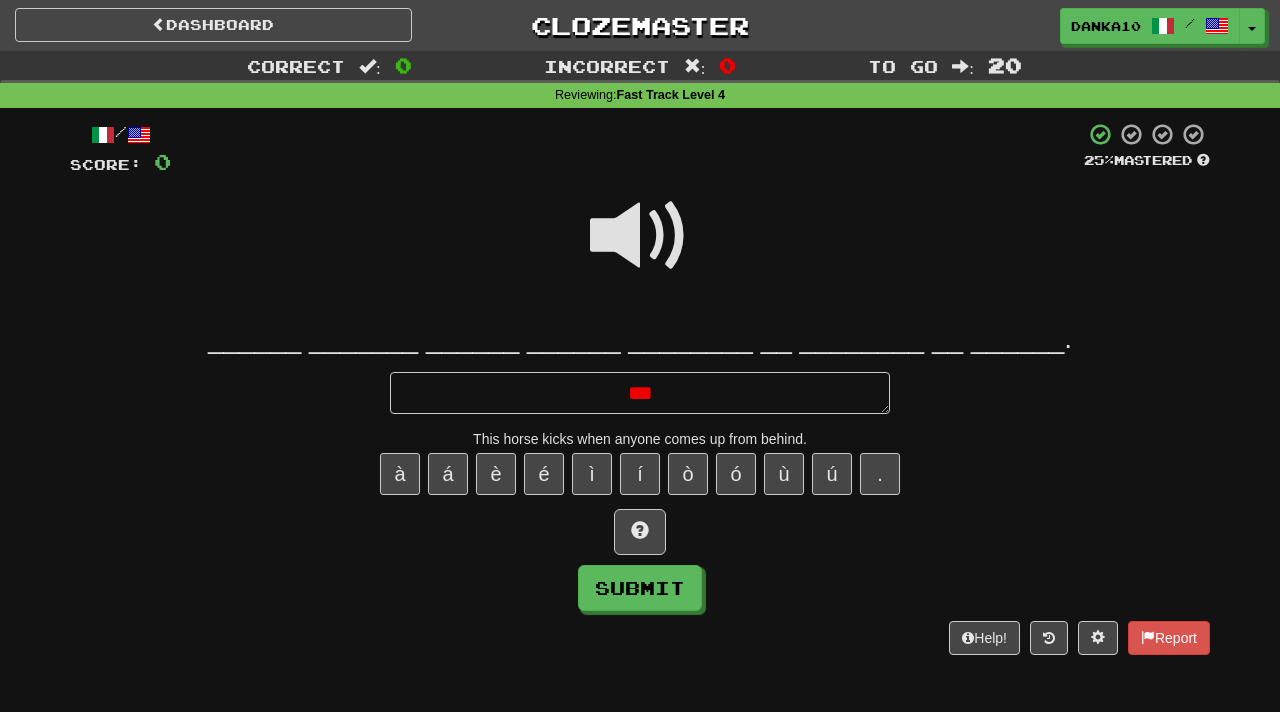 type on "*" 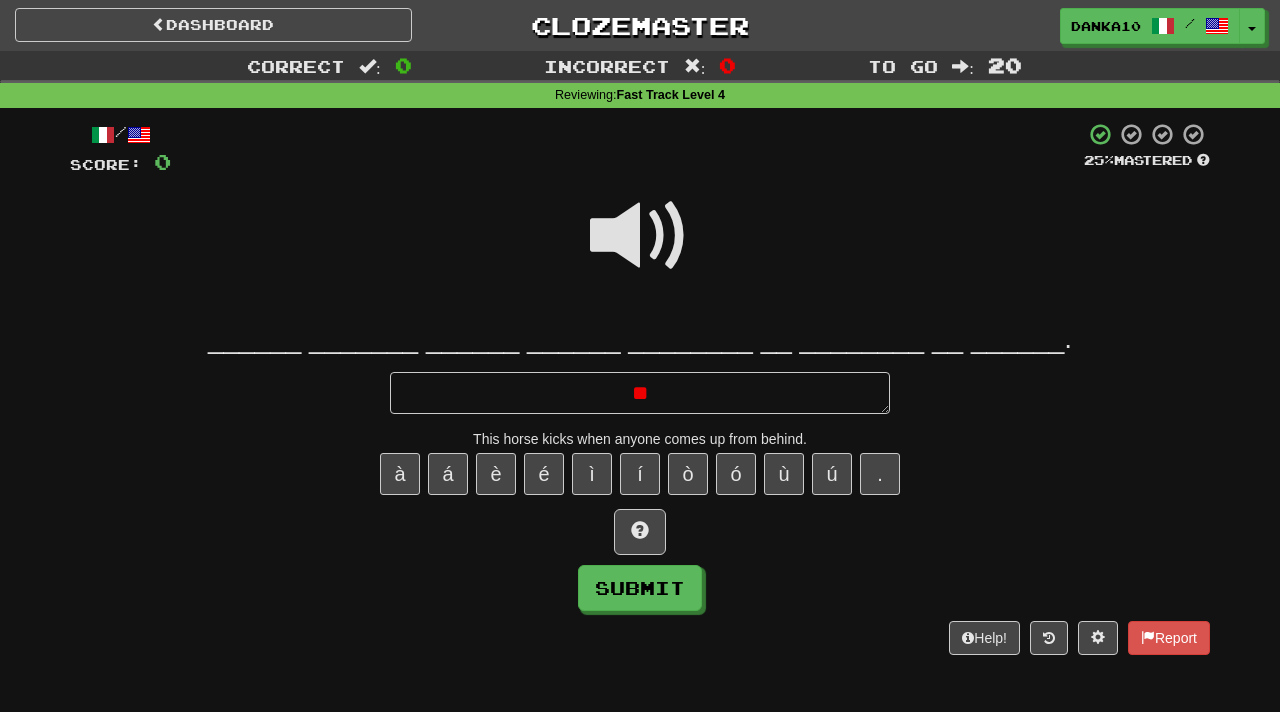 type on "*" 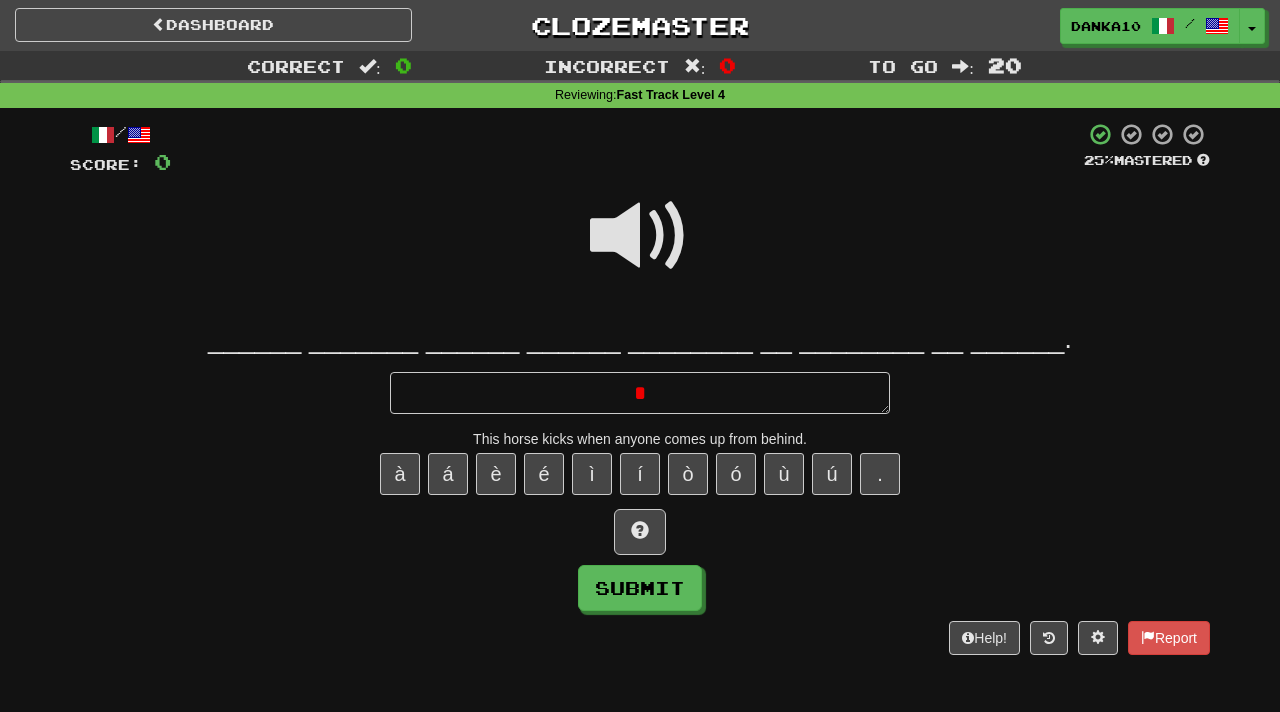 type 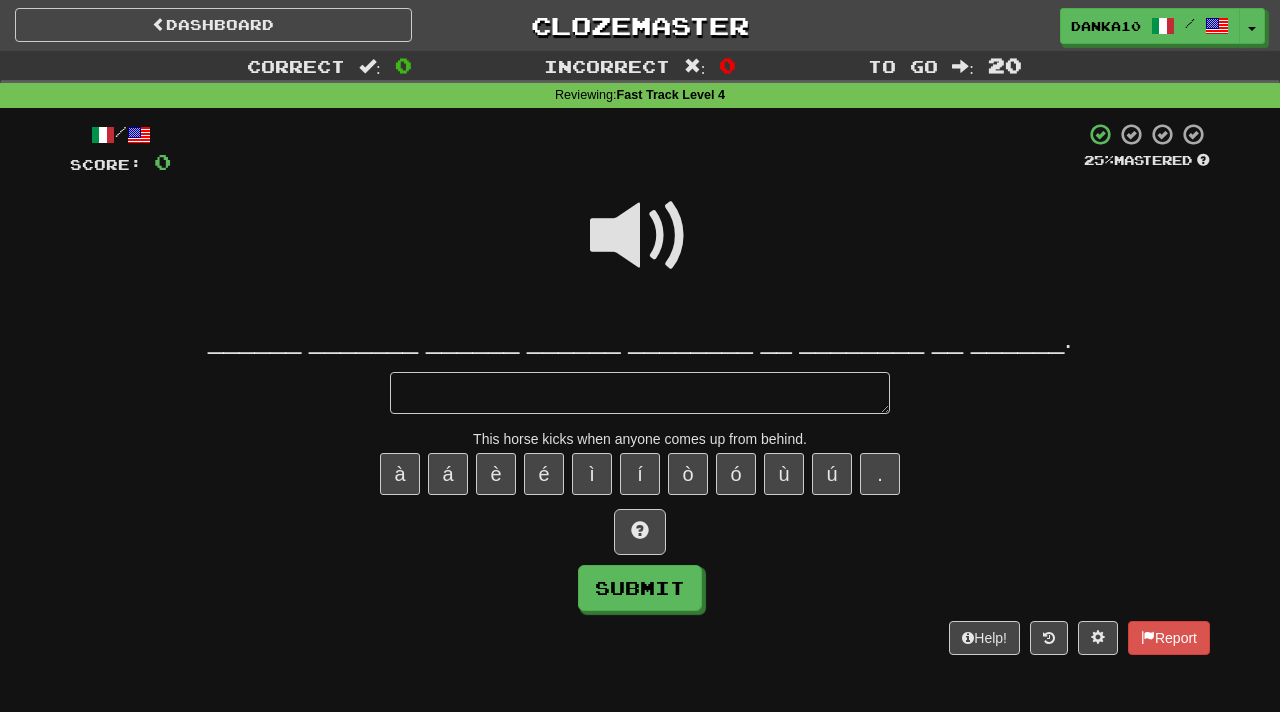 type on "*" 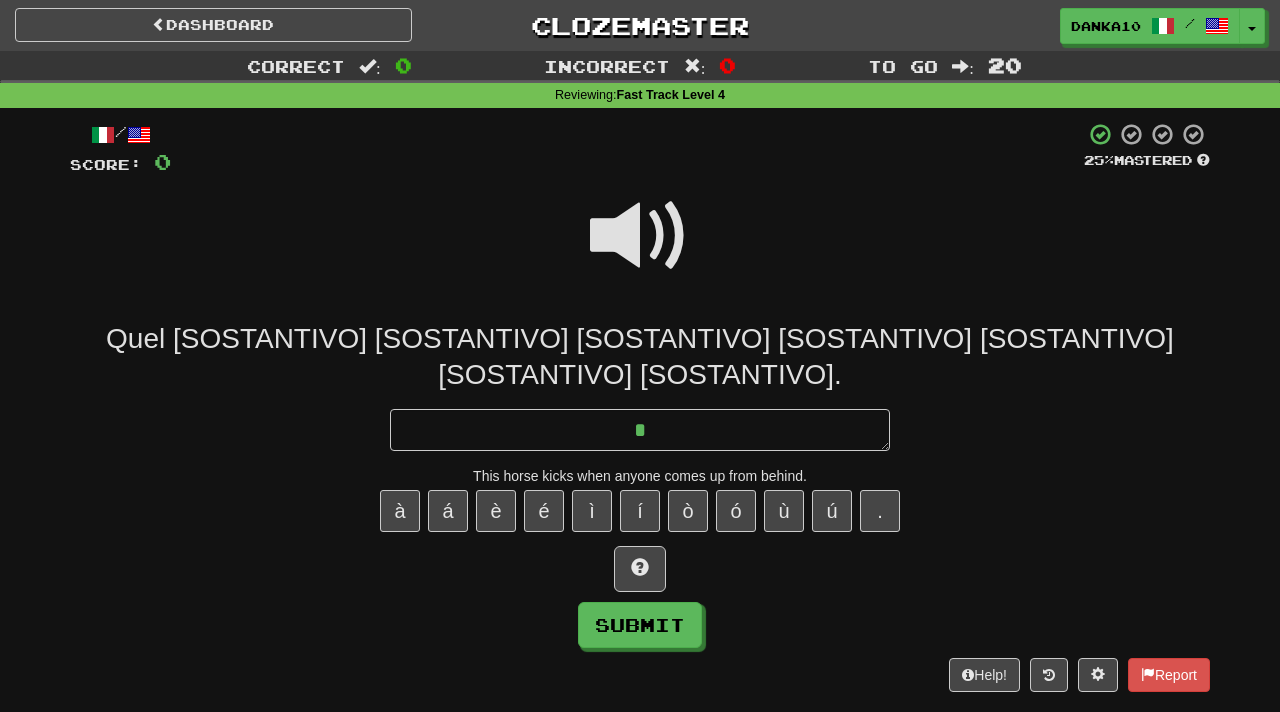 type on "*" 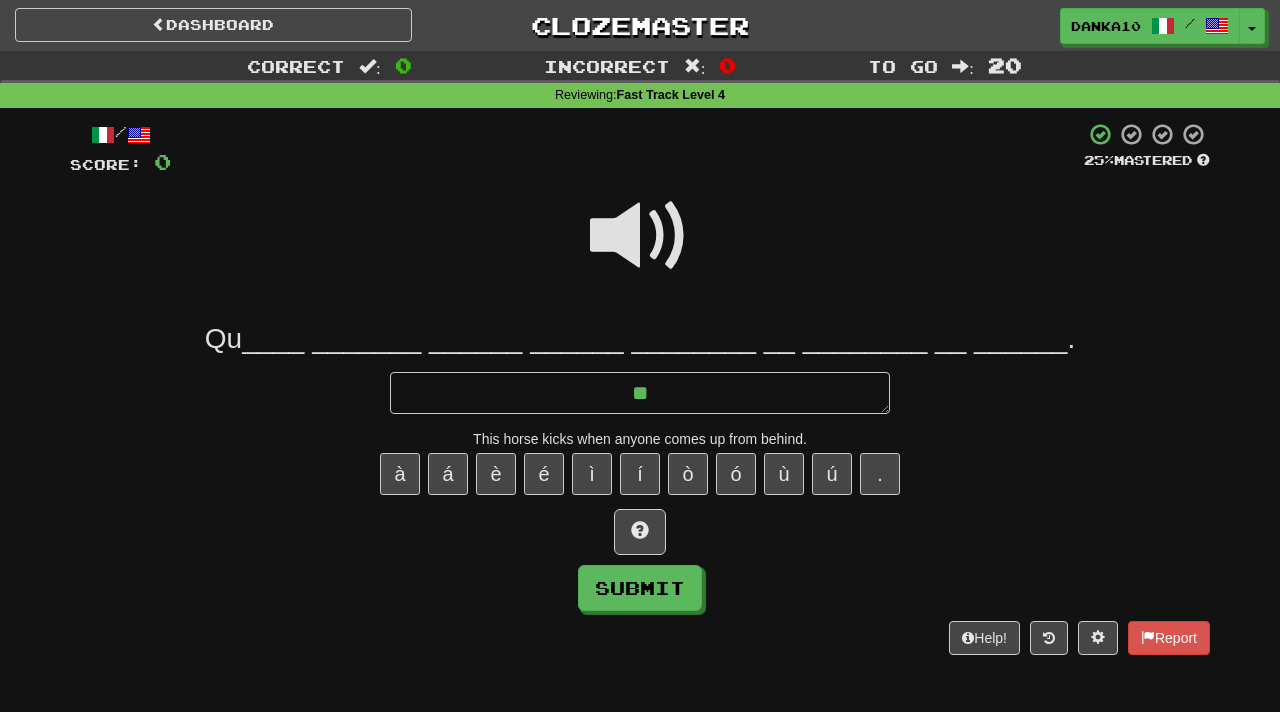 type on "*" 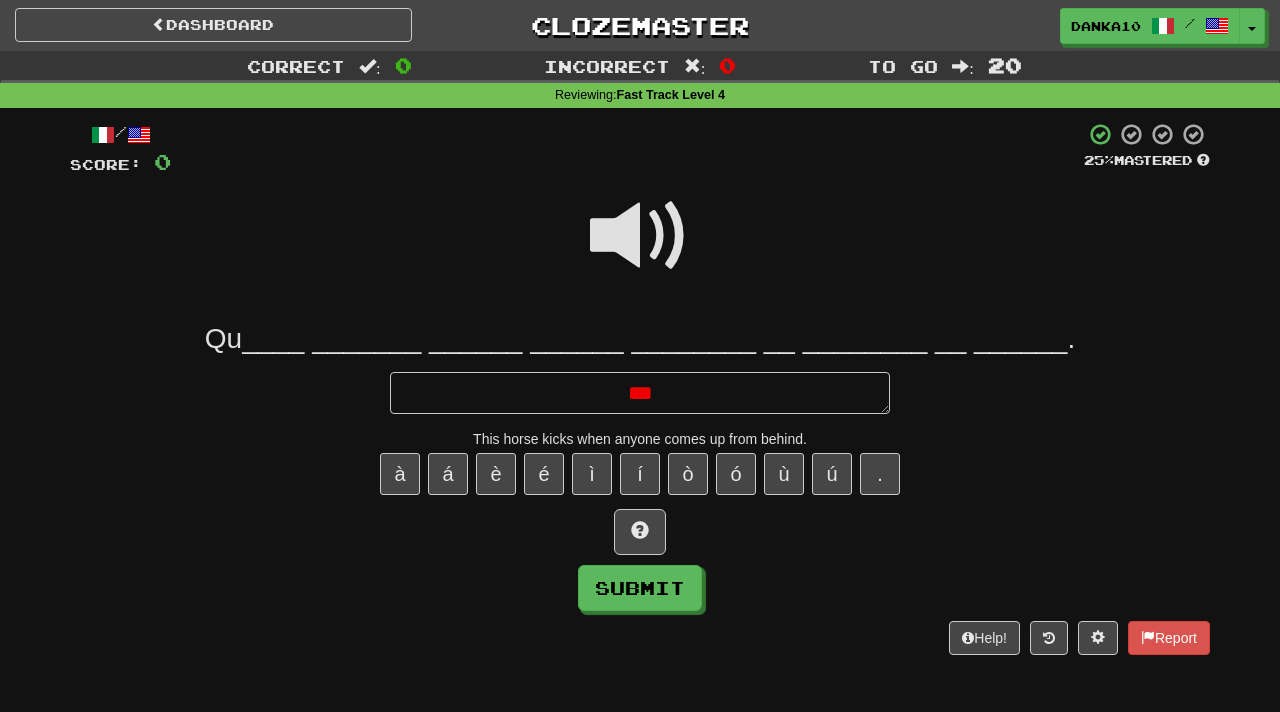 type on "*" 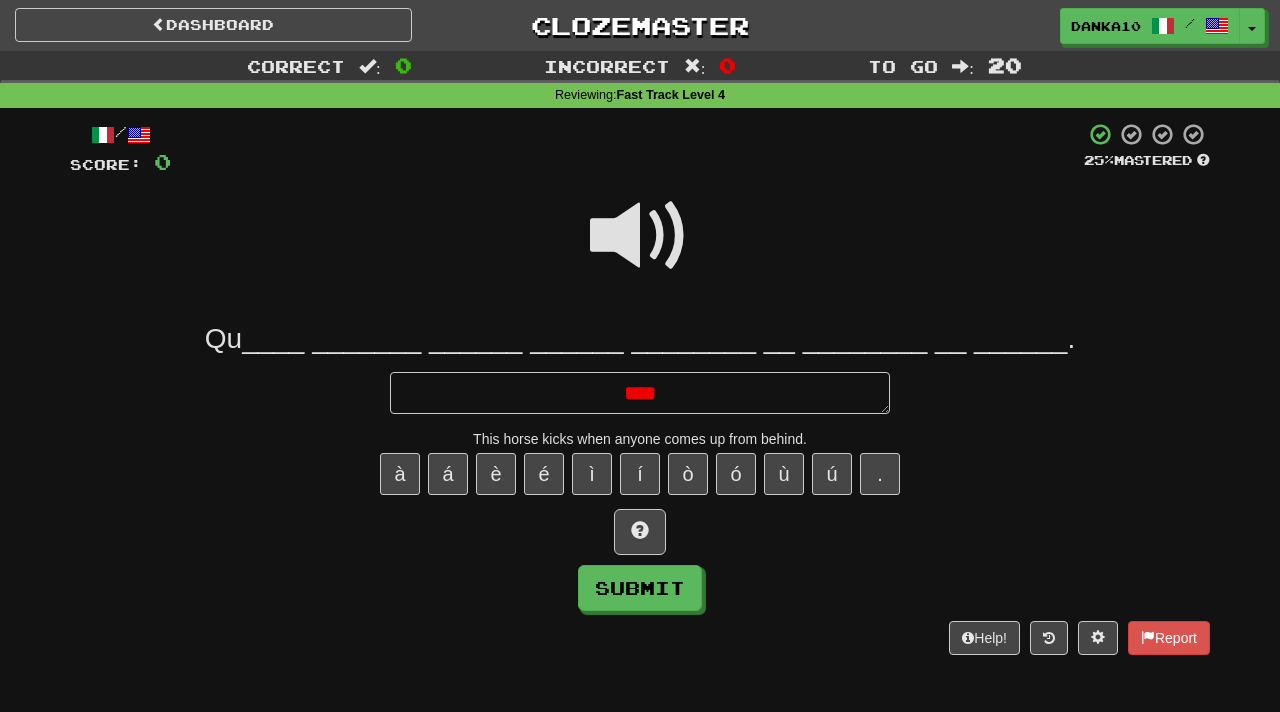 type on "*" 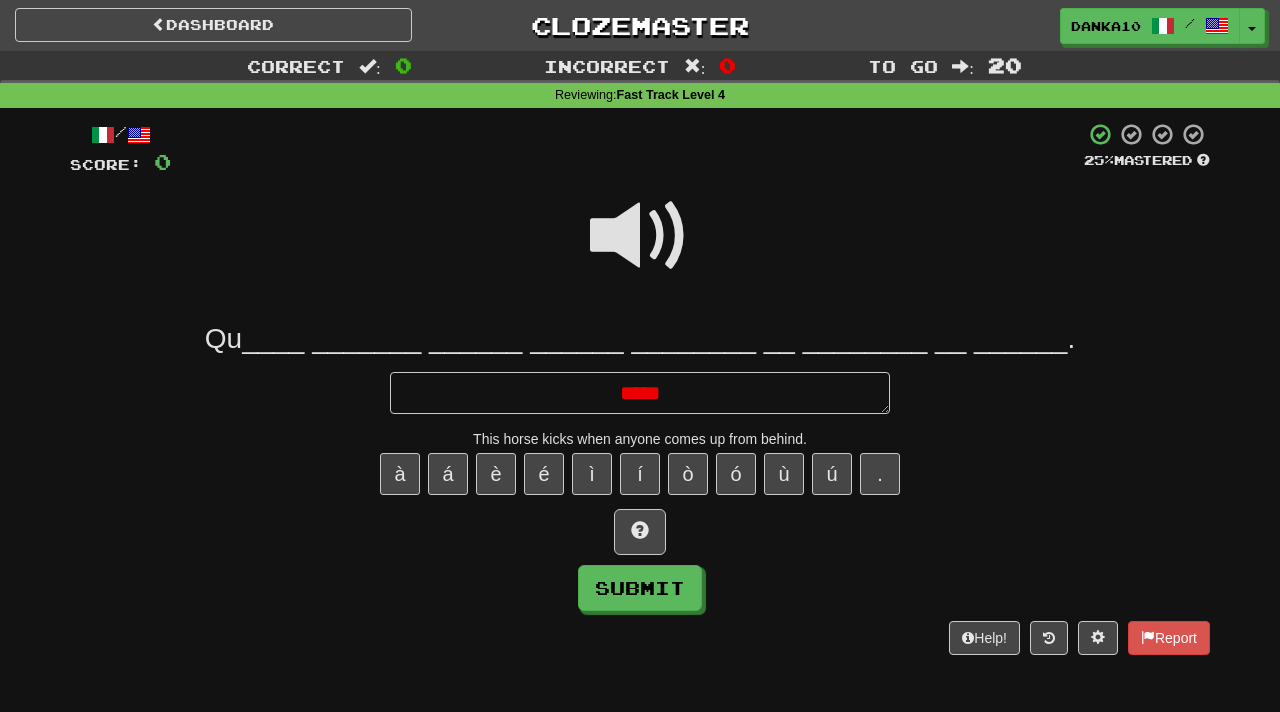 type on "*" 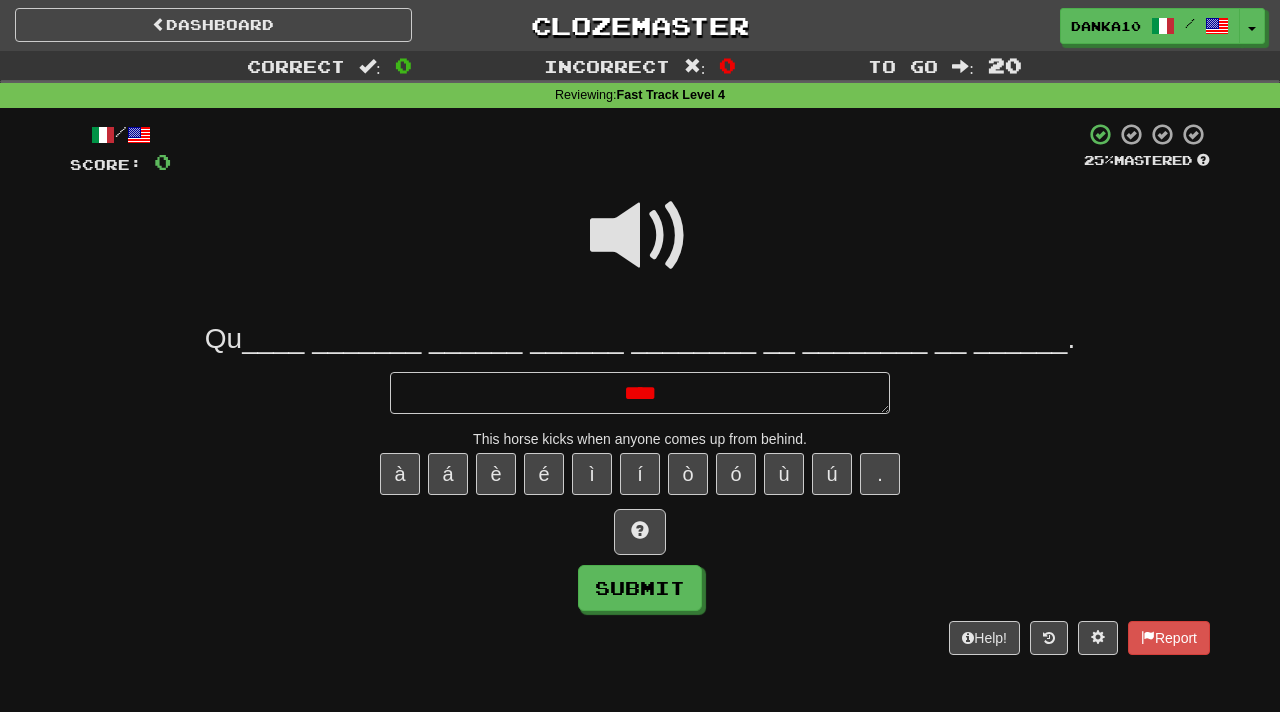 type on "*" 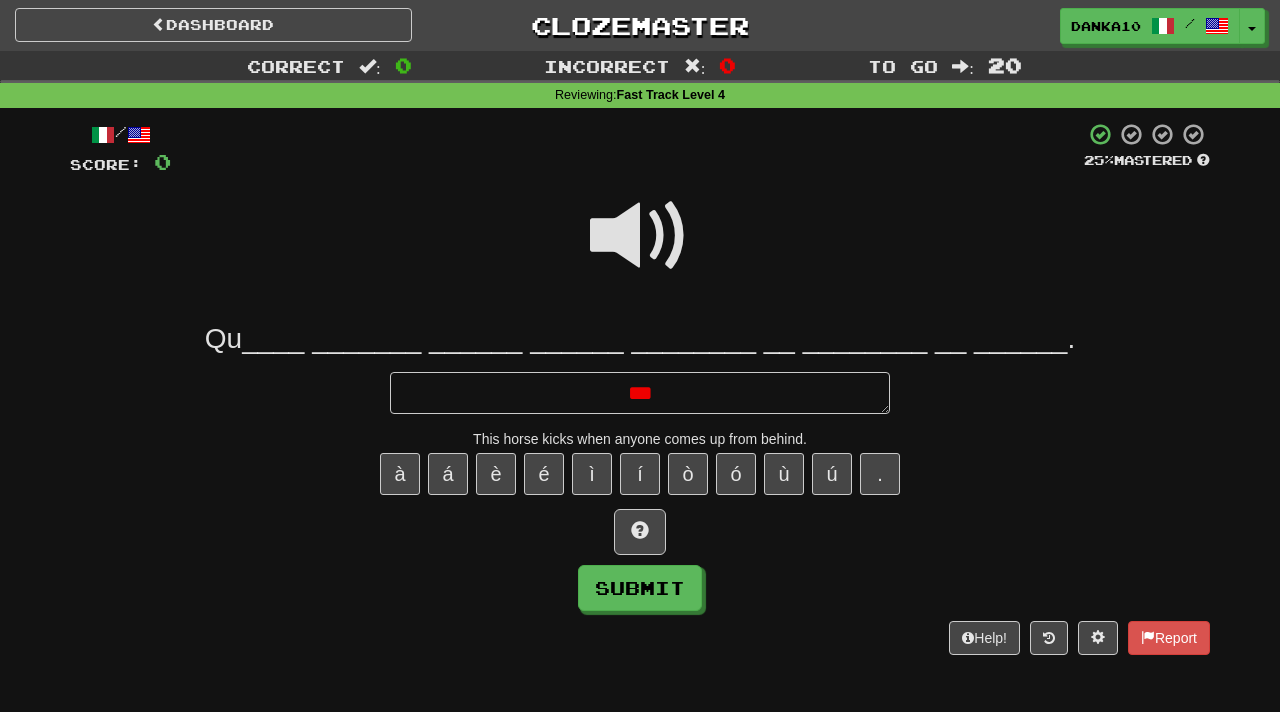 type on "*" 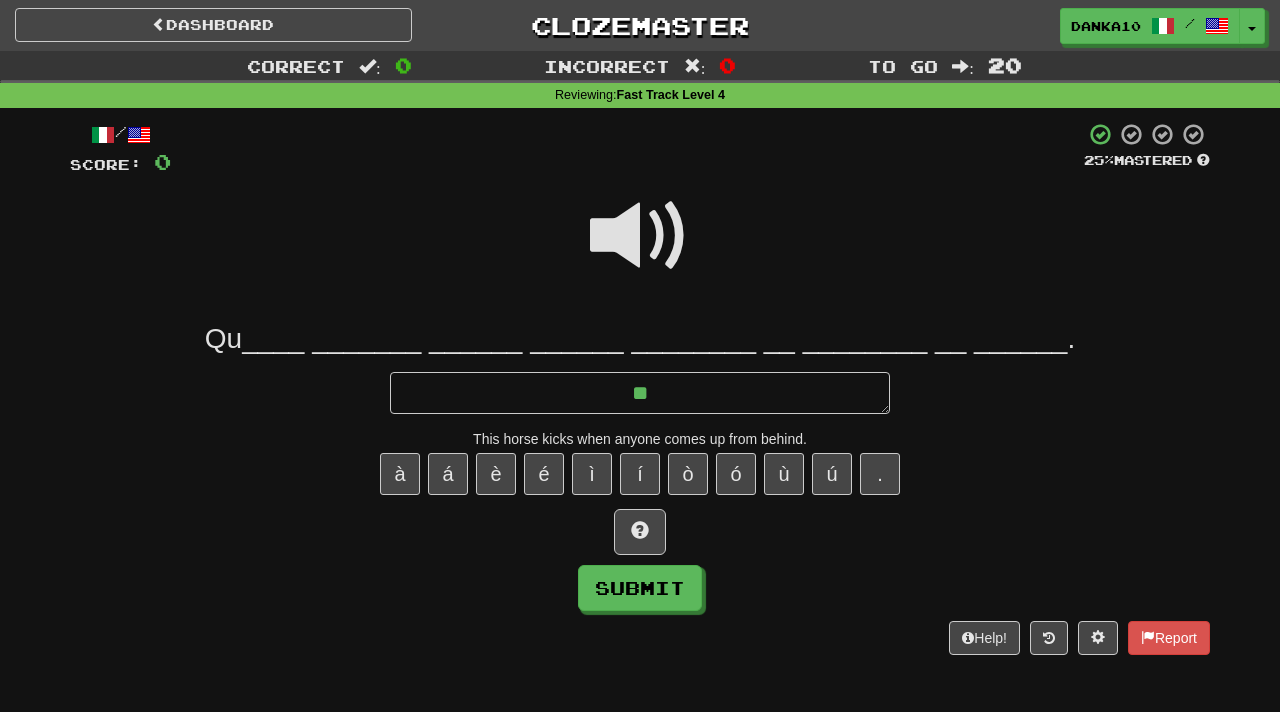 type on "*" 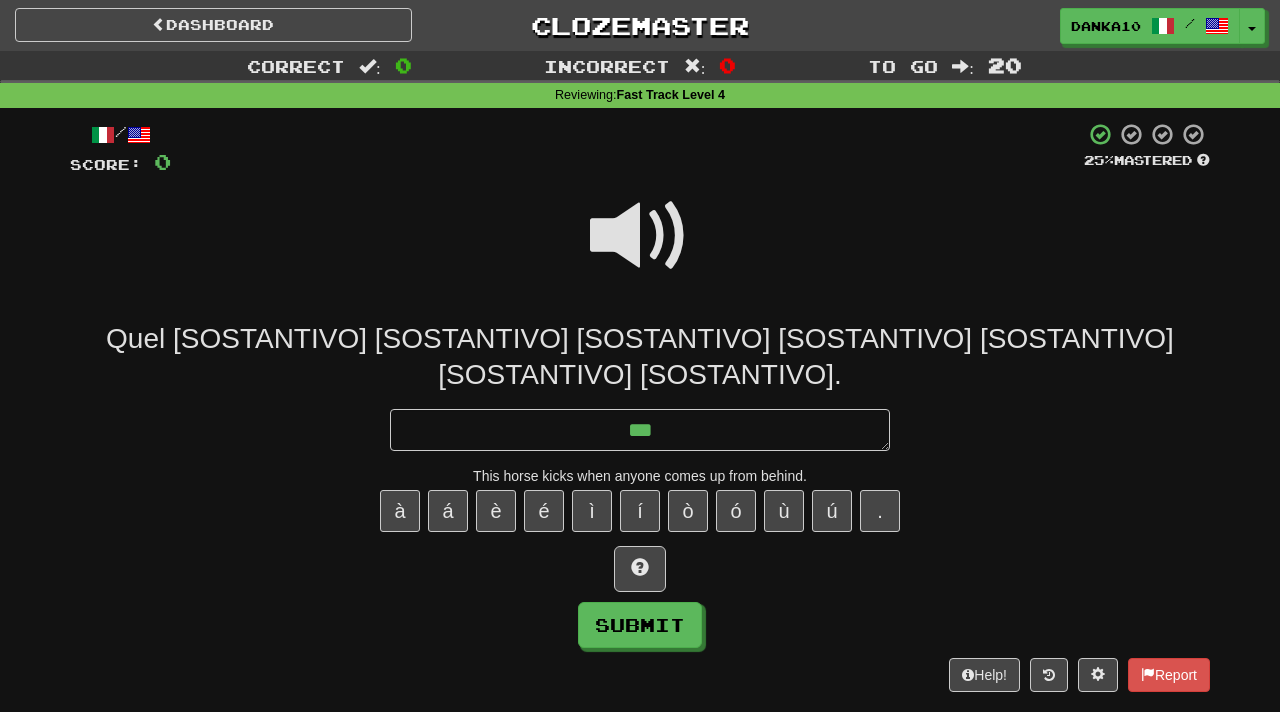 type on "****" 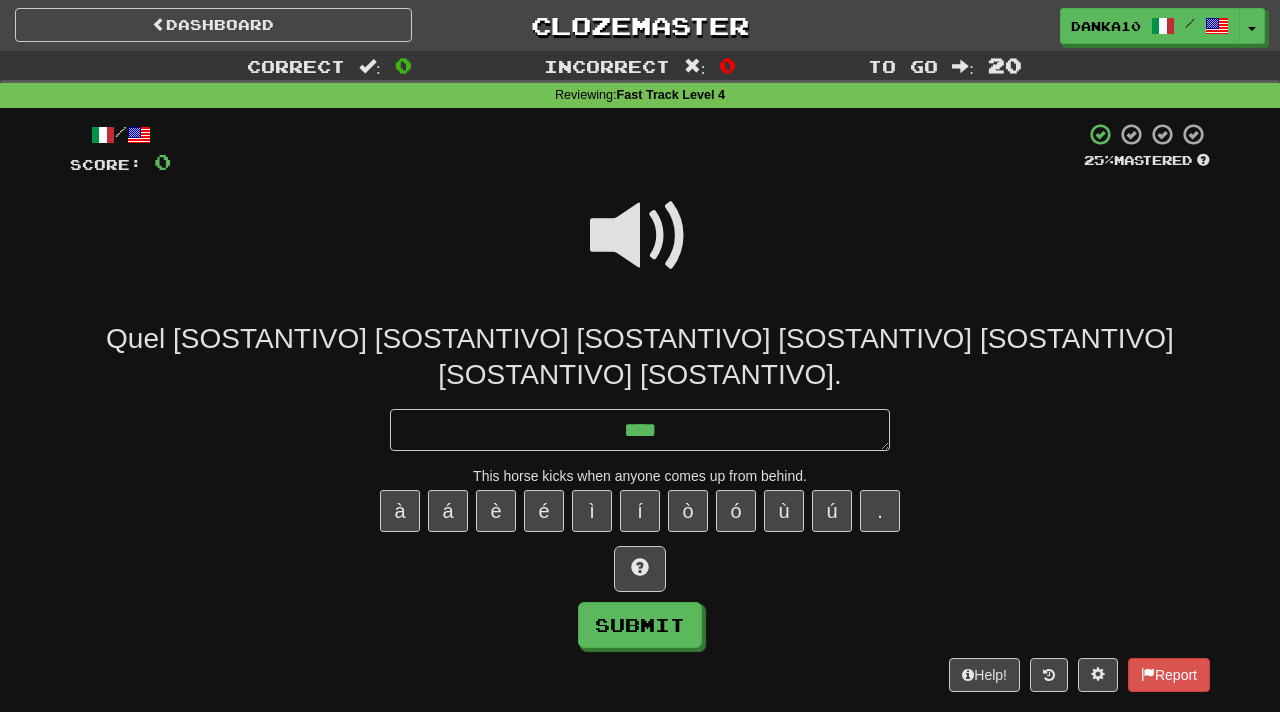 type on "*" 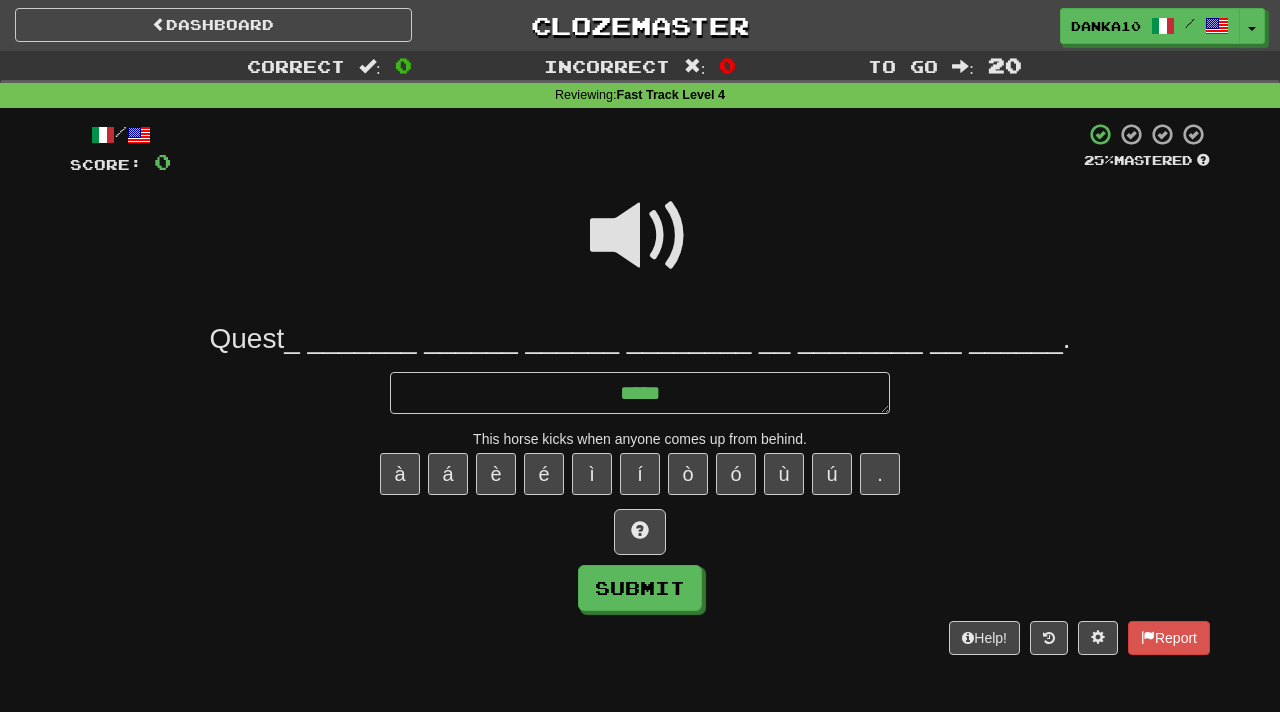 type on "*" 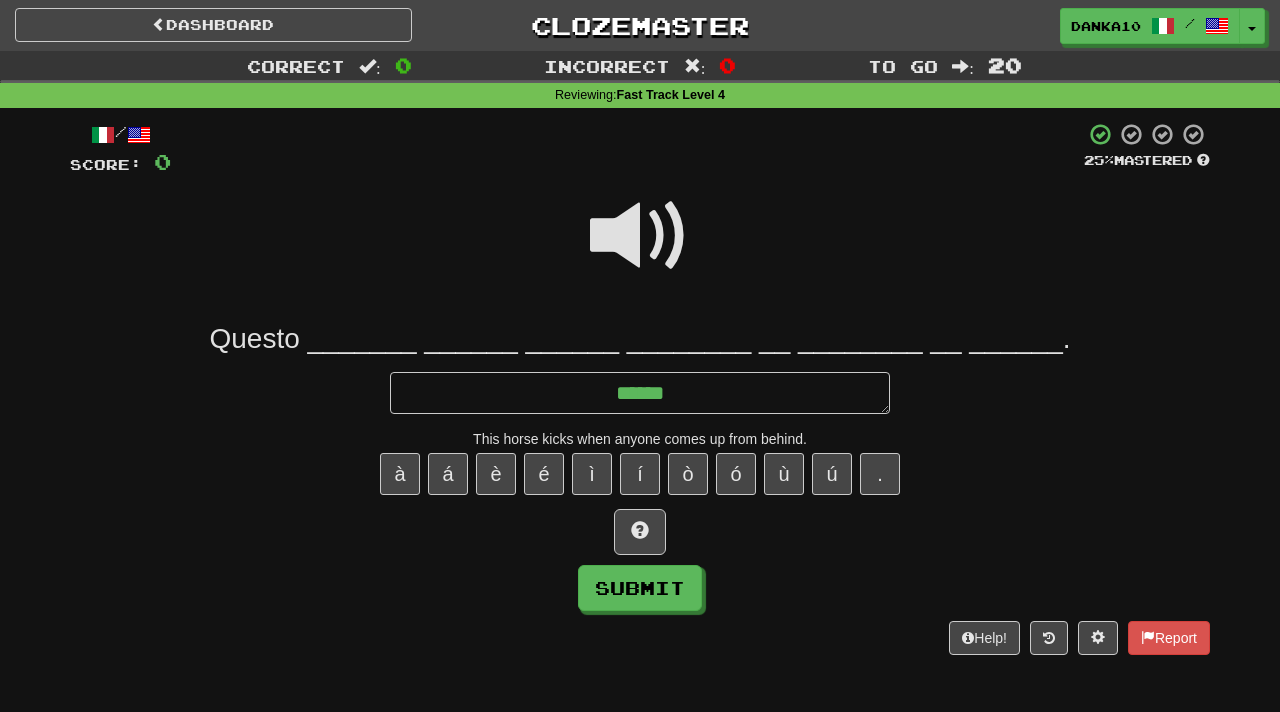 type on "******" 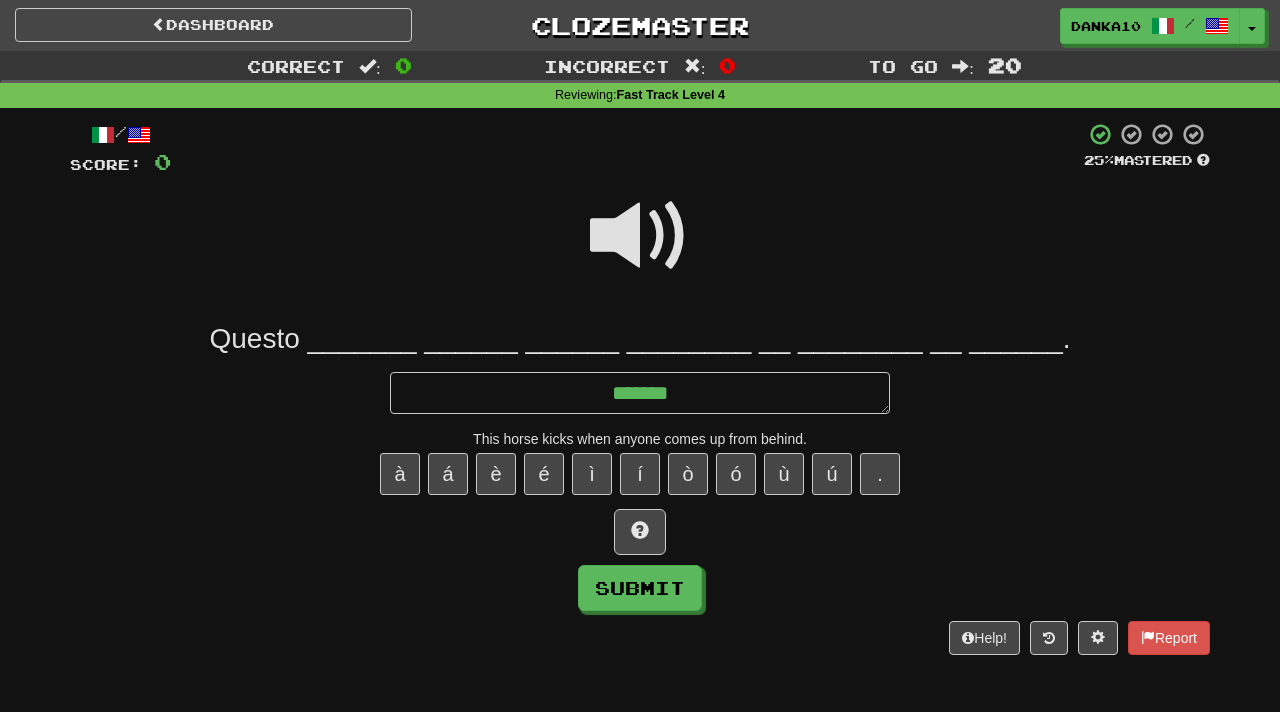 type on "*" 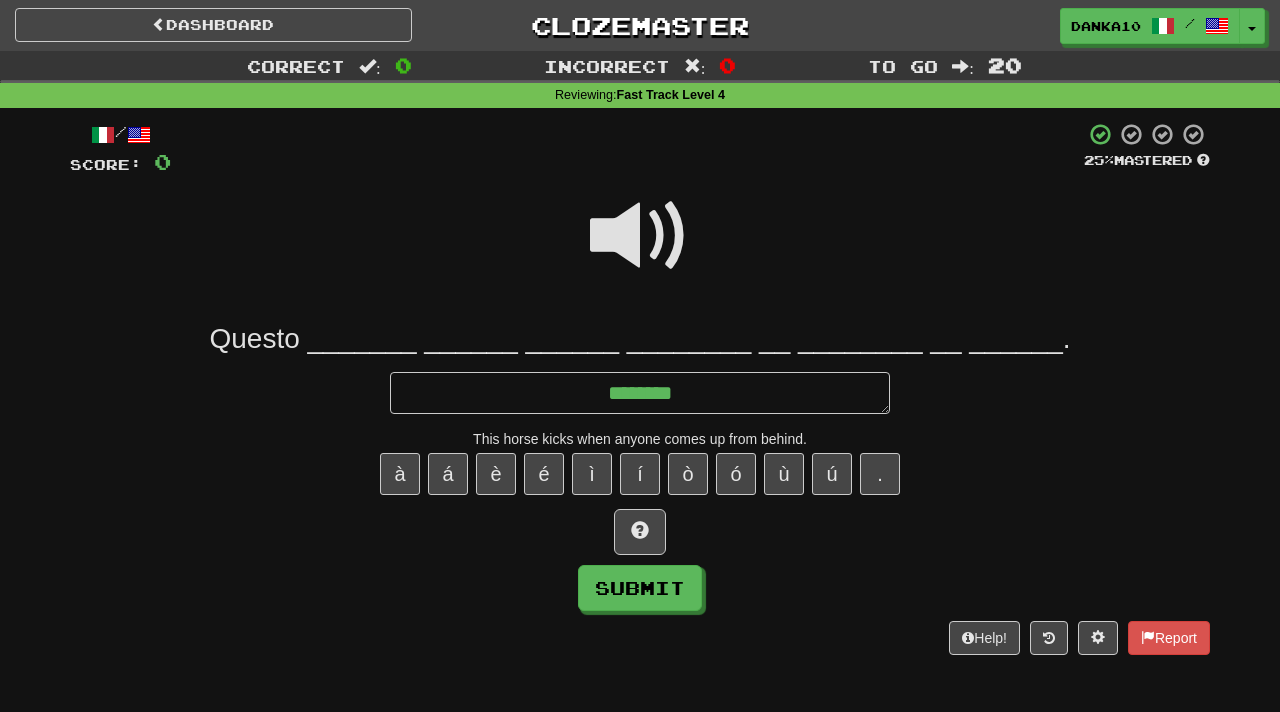 type on "*" 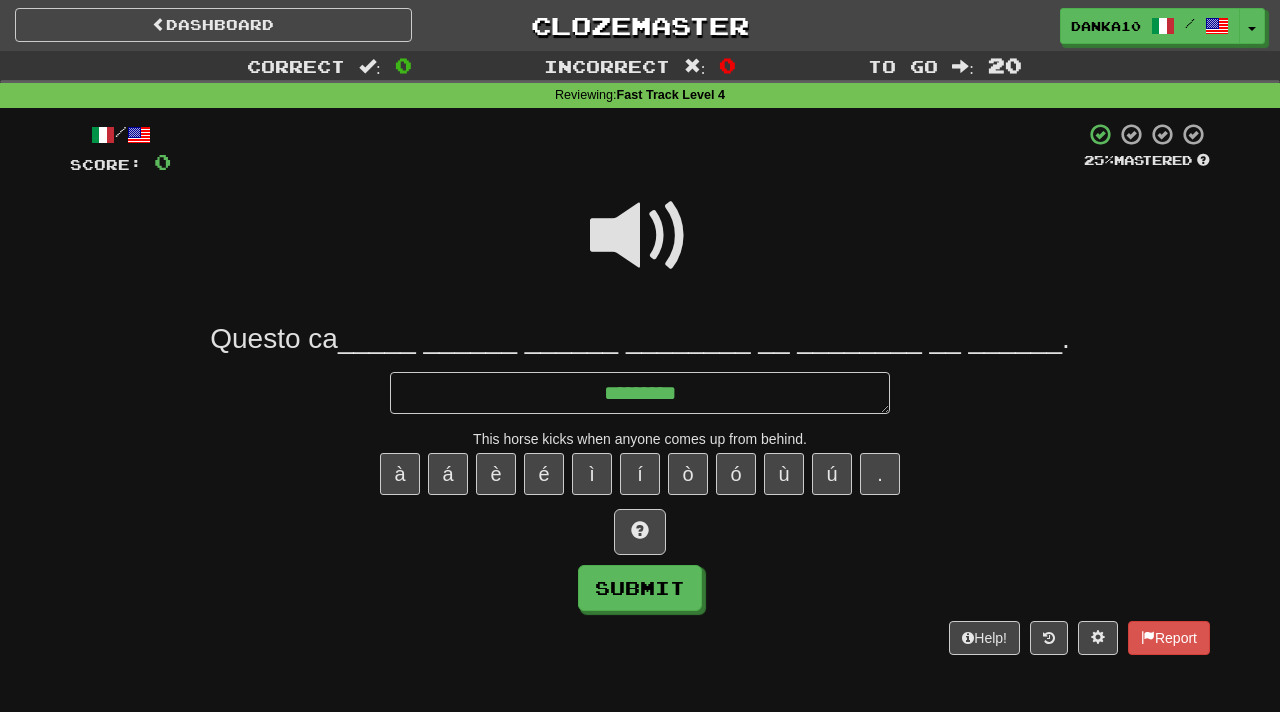 type on "*" 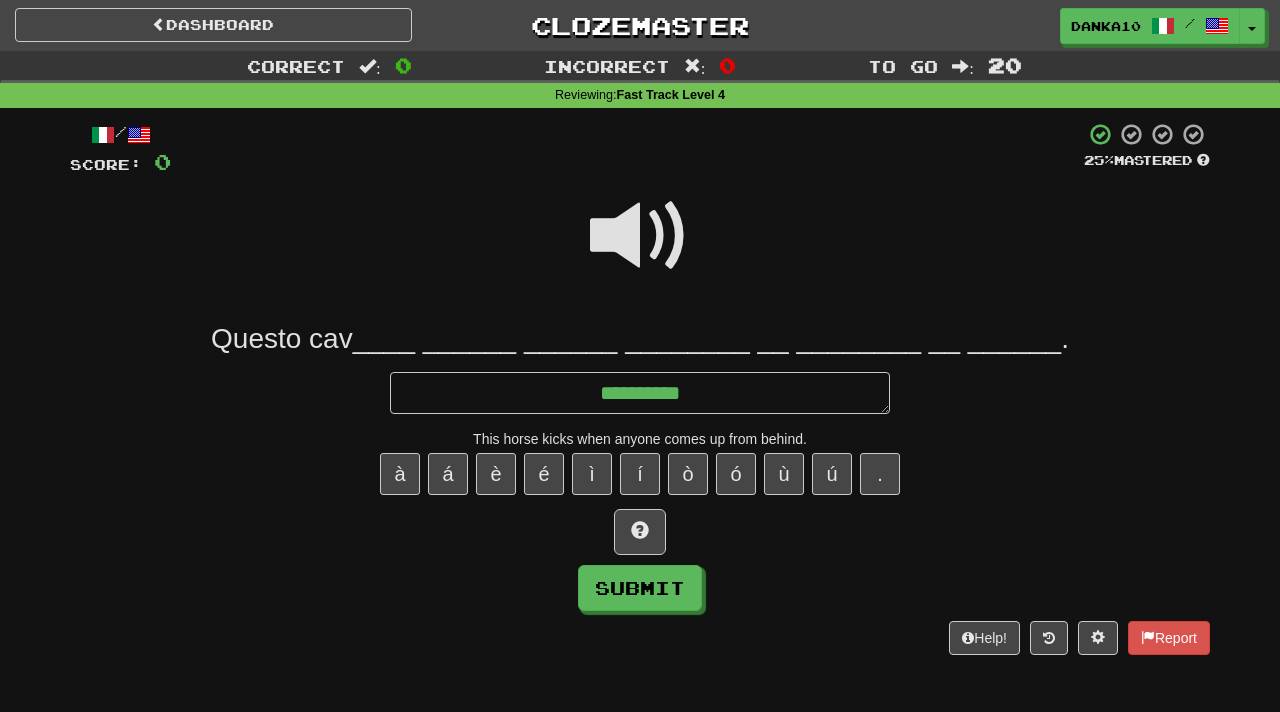 type on "*" 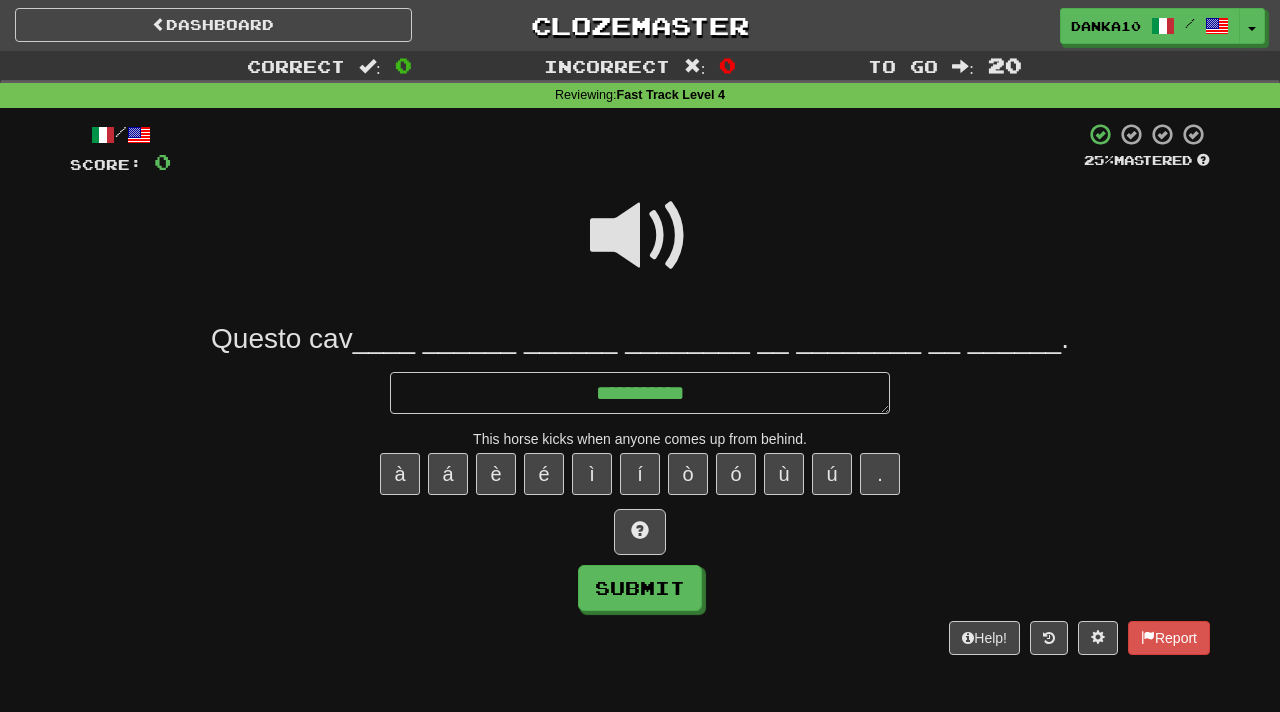 type on "*" 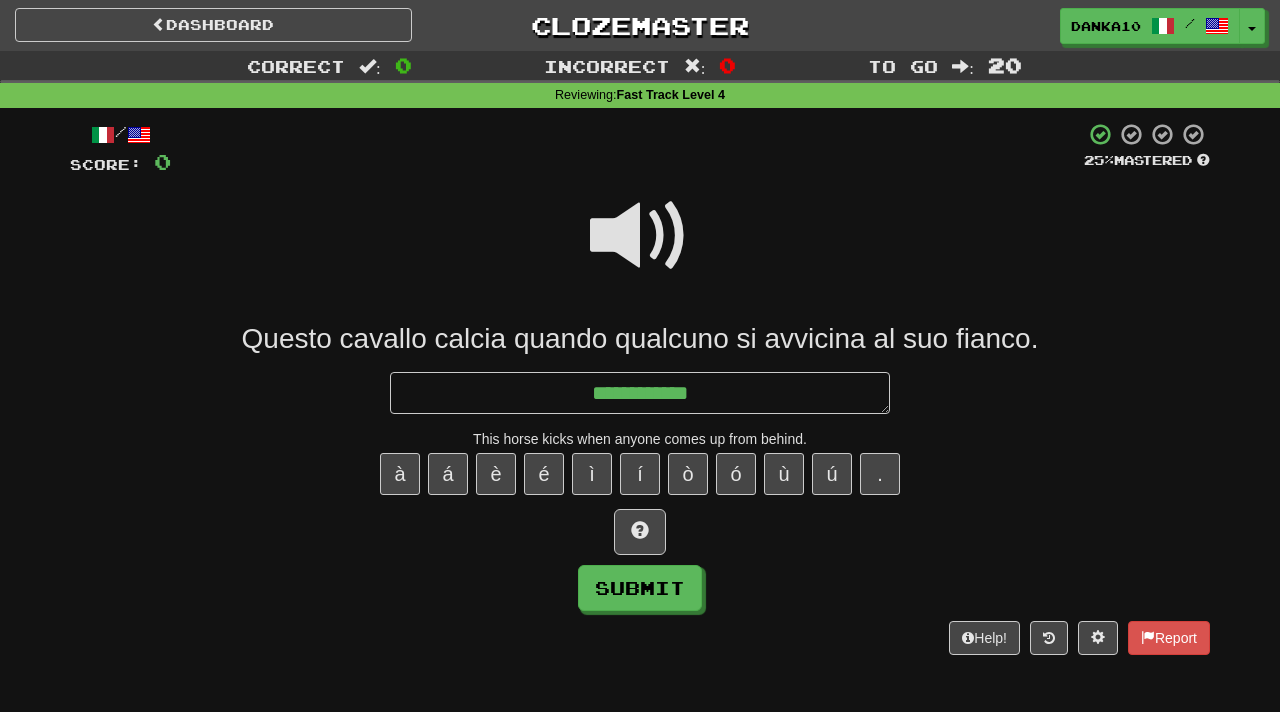 type on "*" 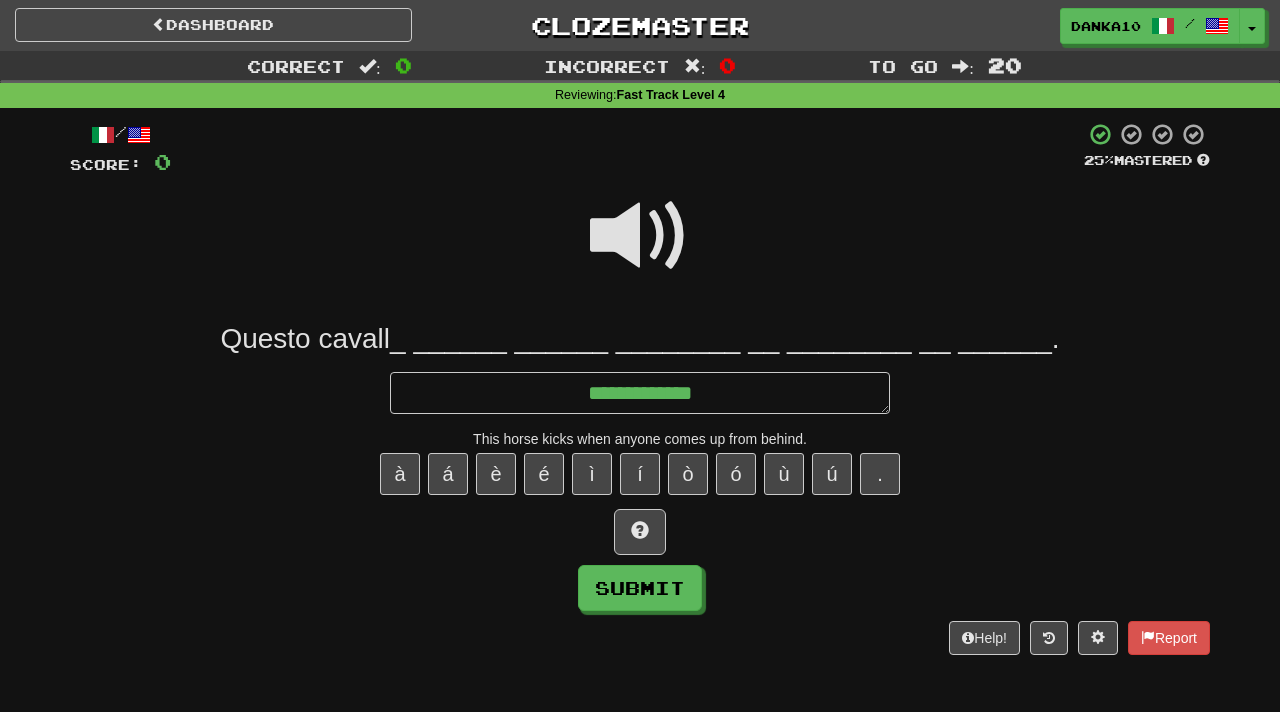 type on "*" 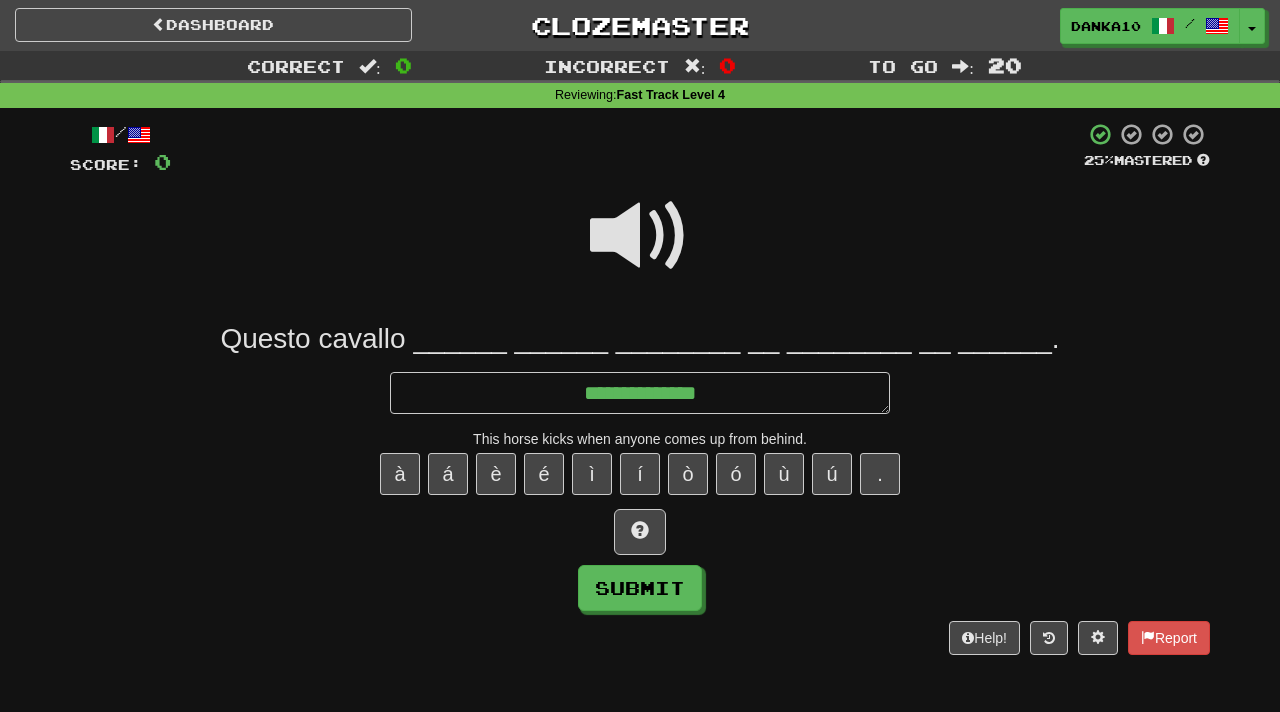 type on "*" 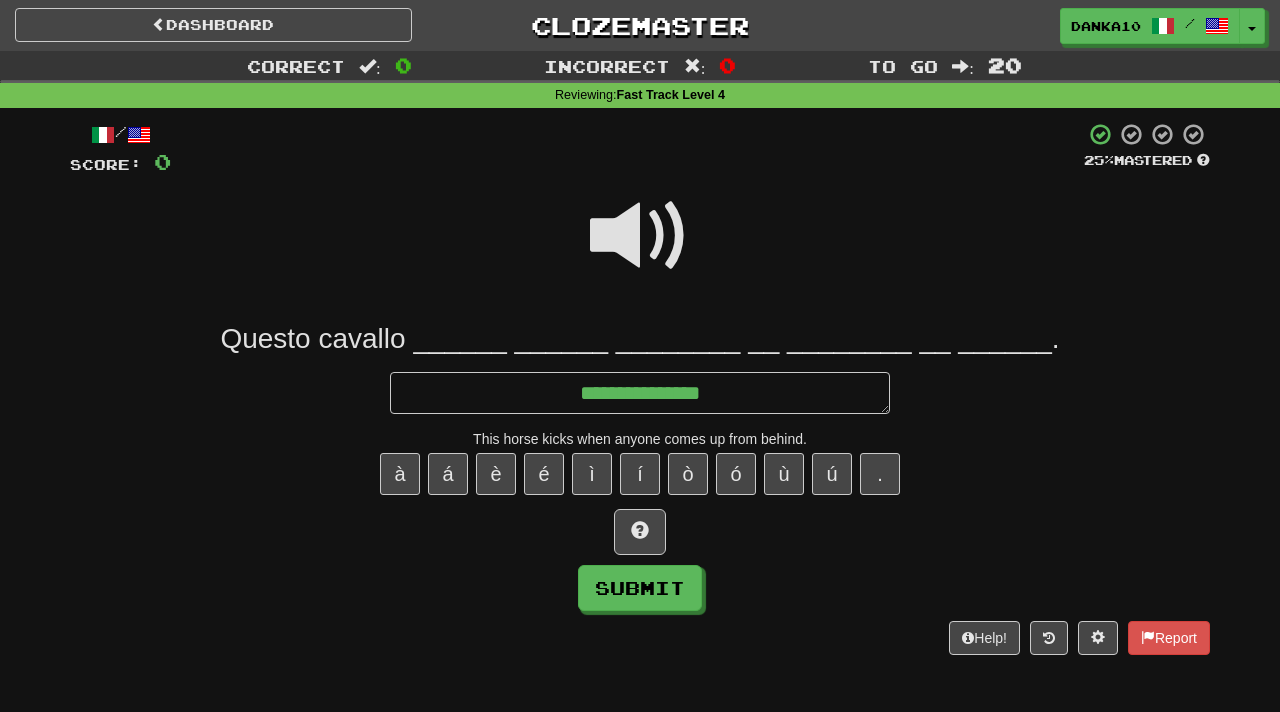 type on "*" 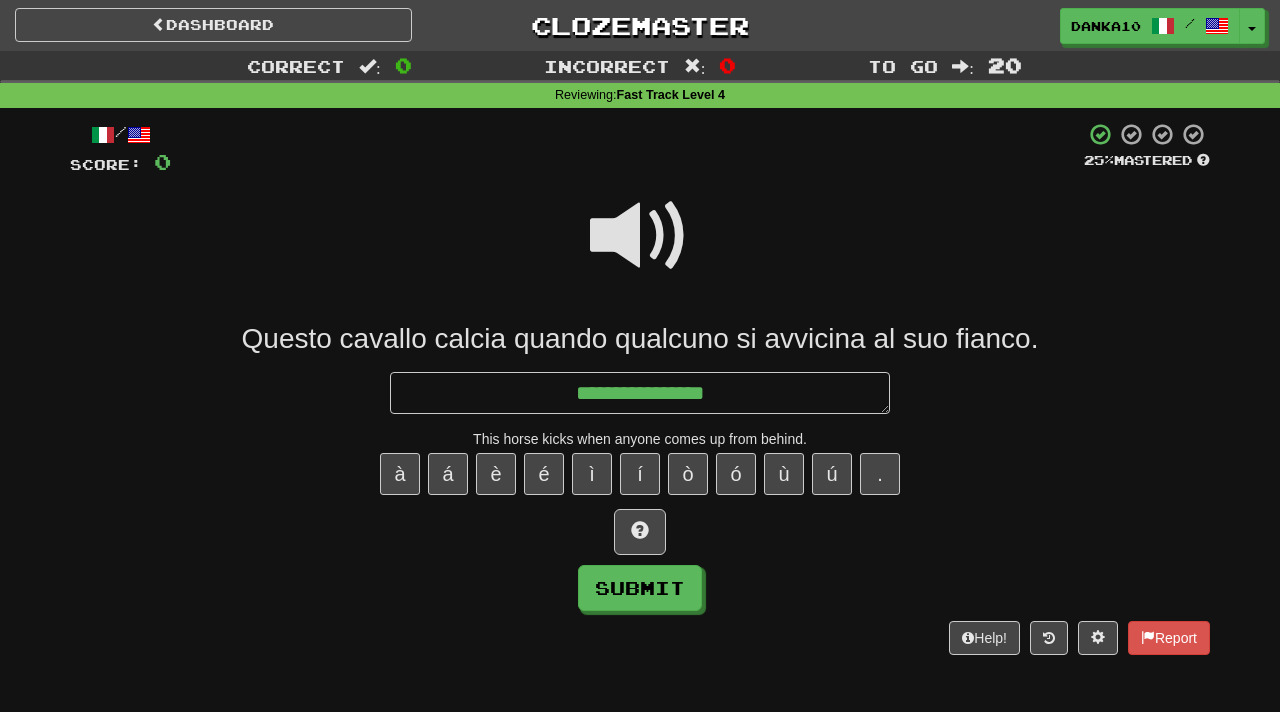 type on "*" 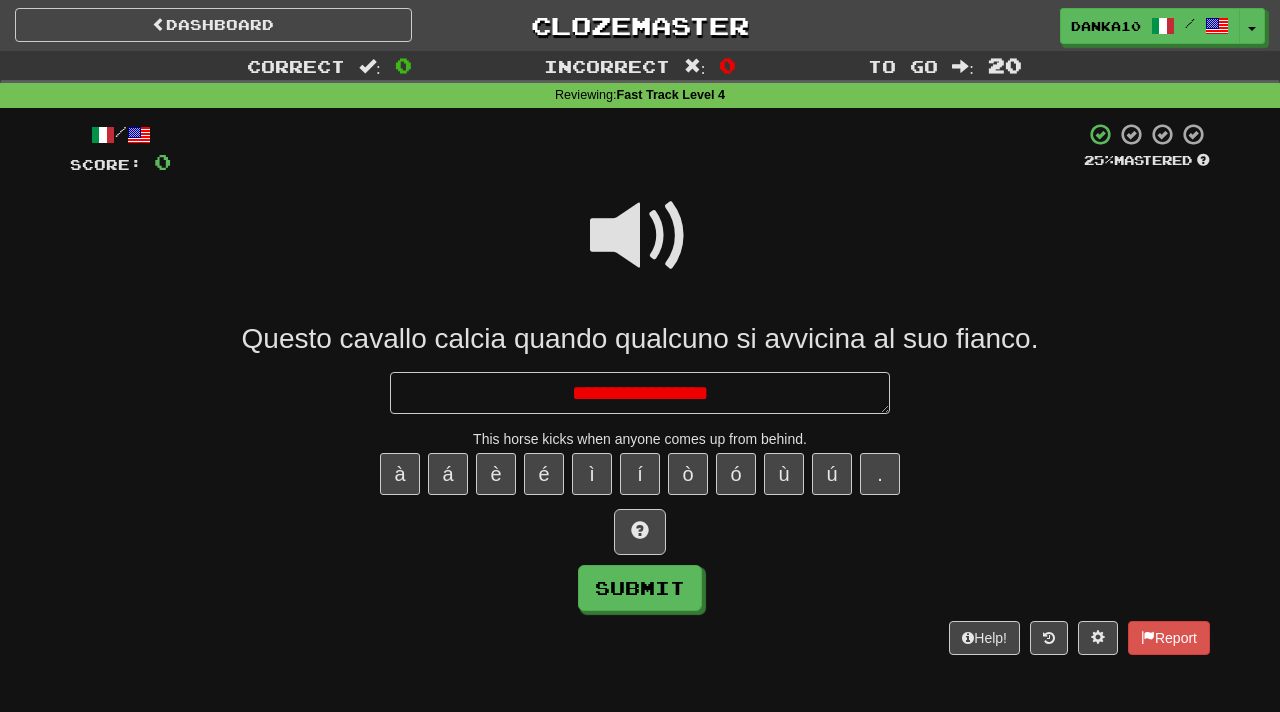 type on "*" 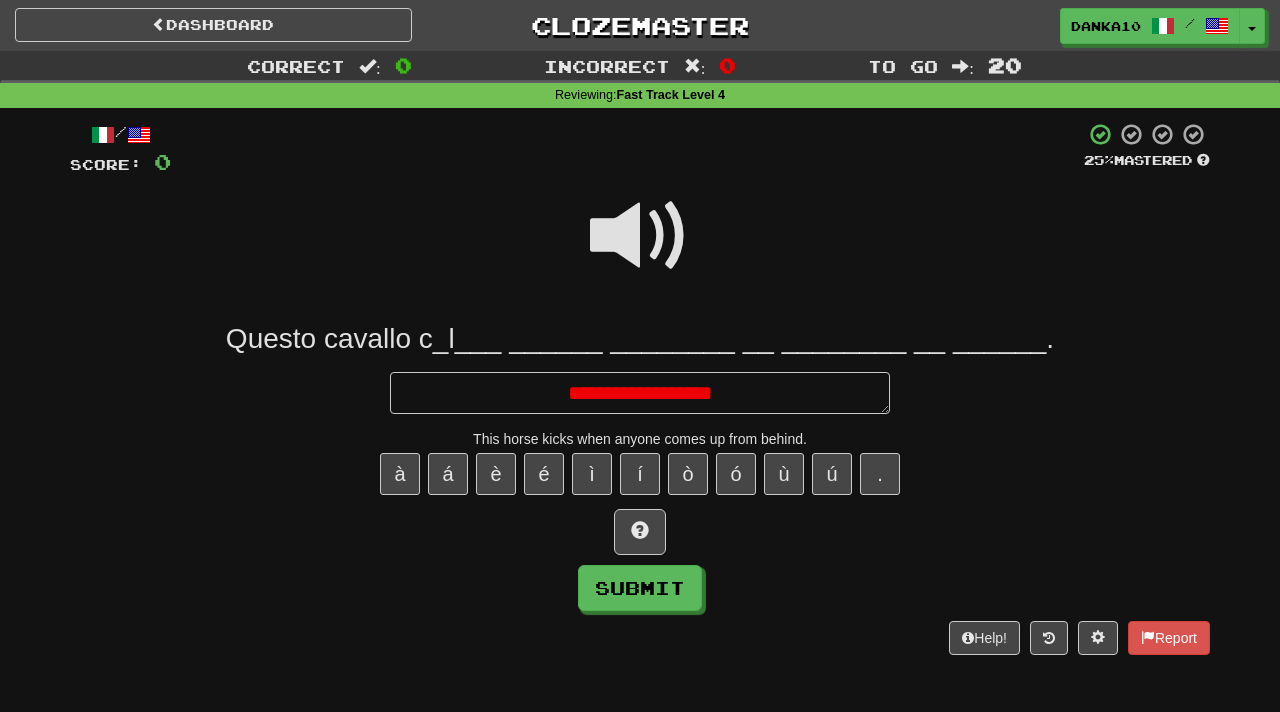 type on "*" 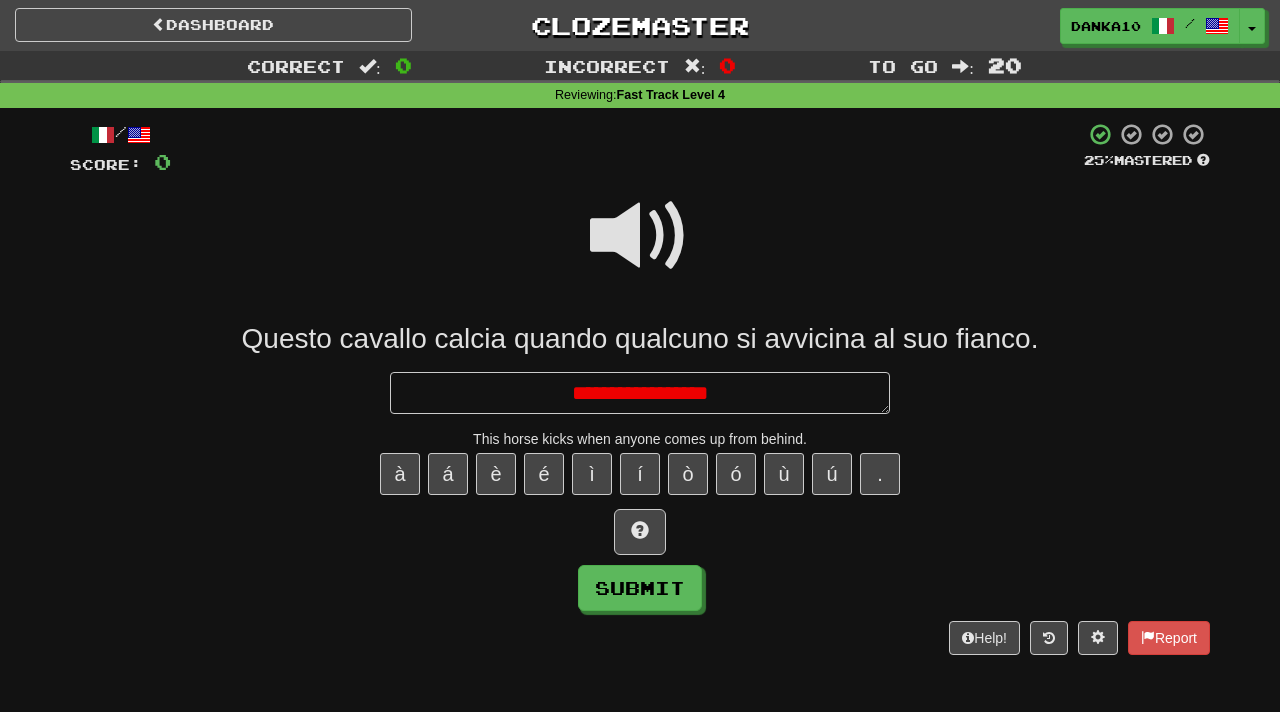 type on "*" 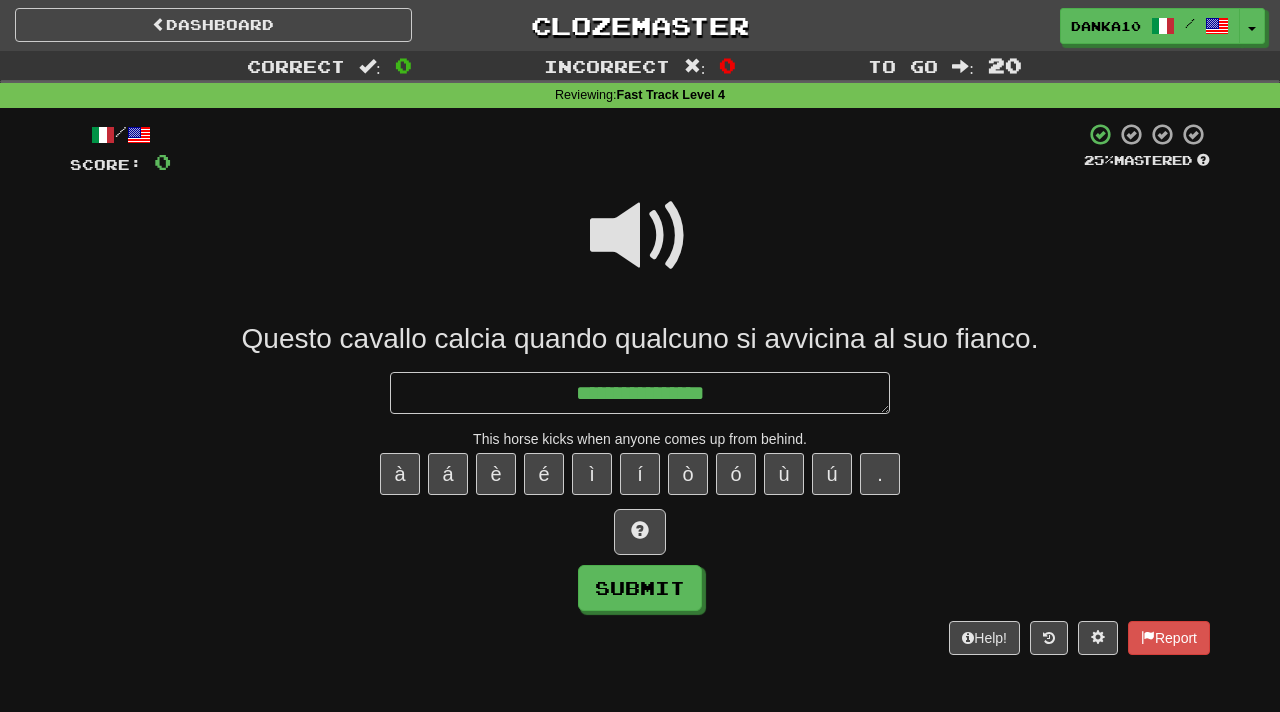 type on "*" 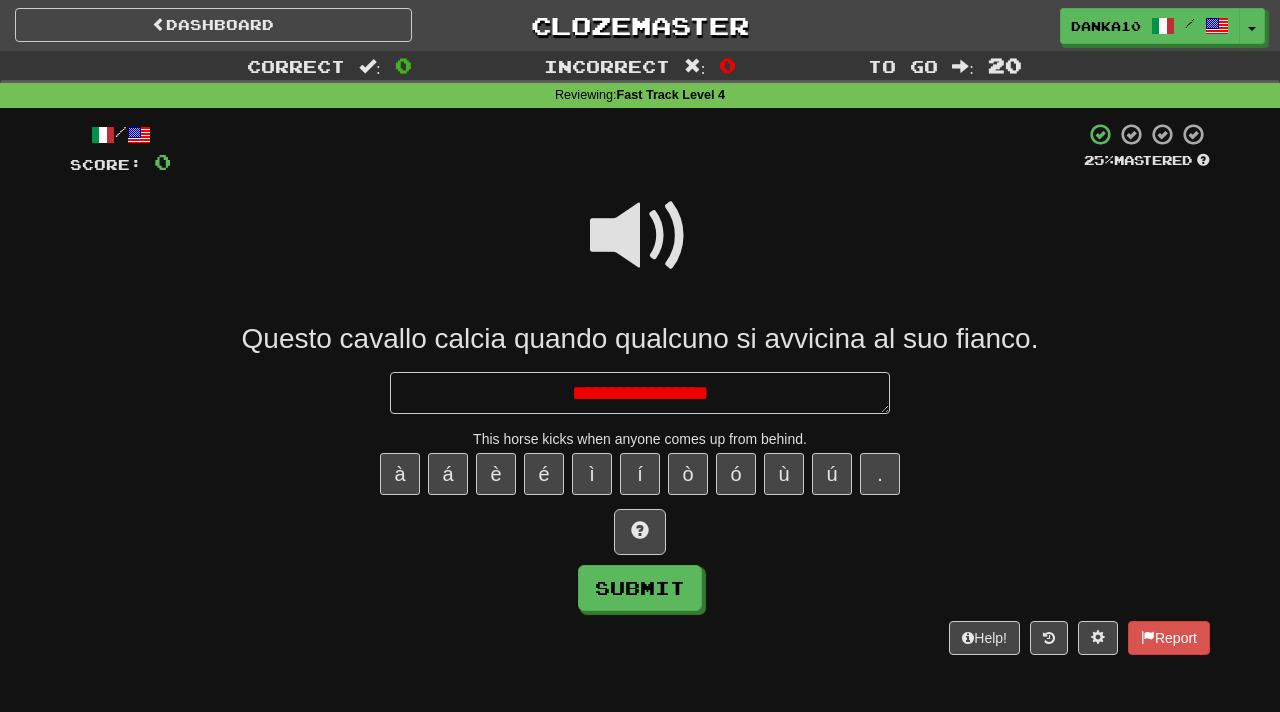 type on "*" 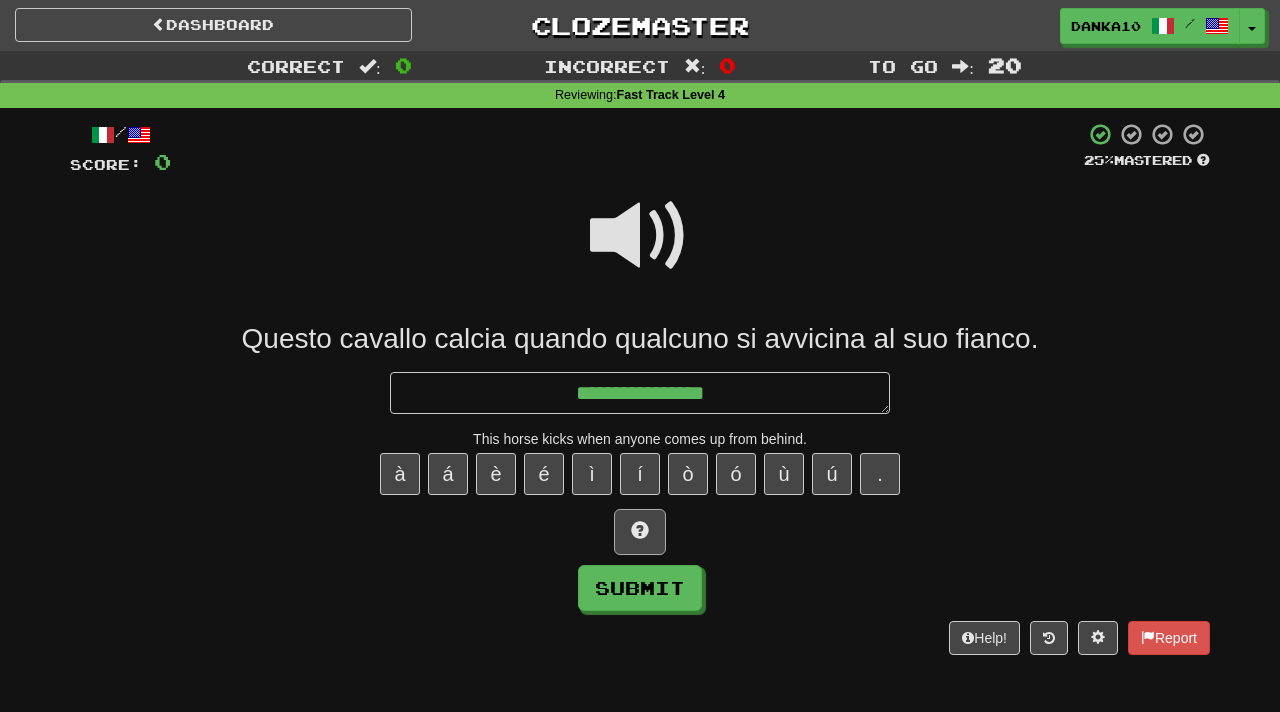 type on "**********" 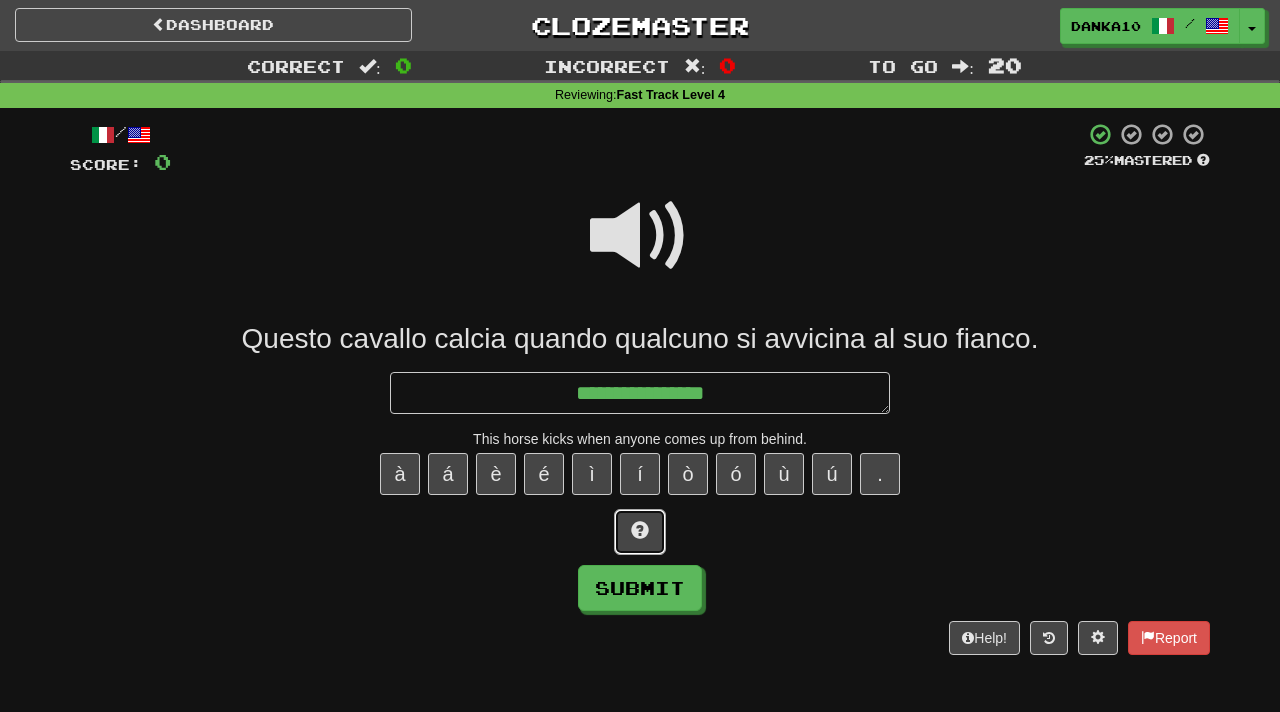 click at bounding box center (640, 530) 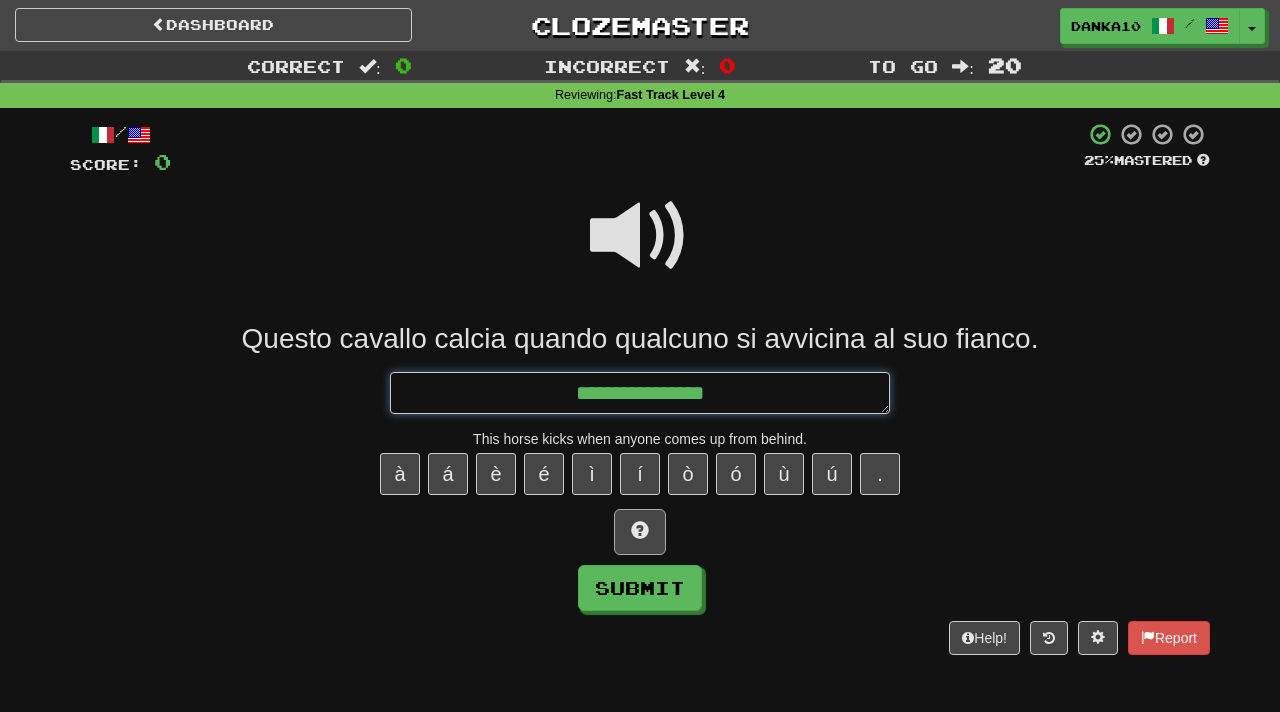 type on "*" 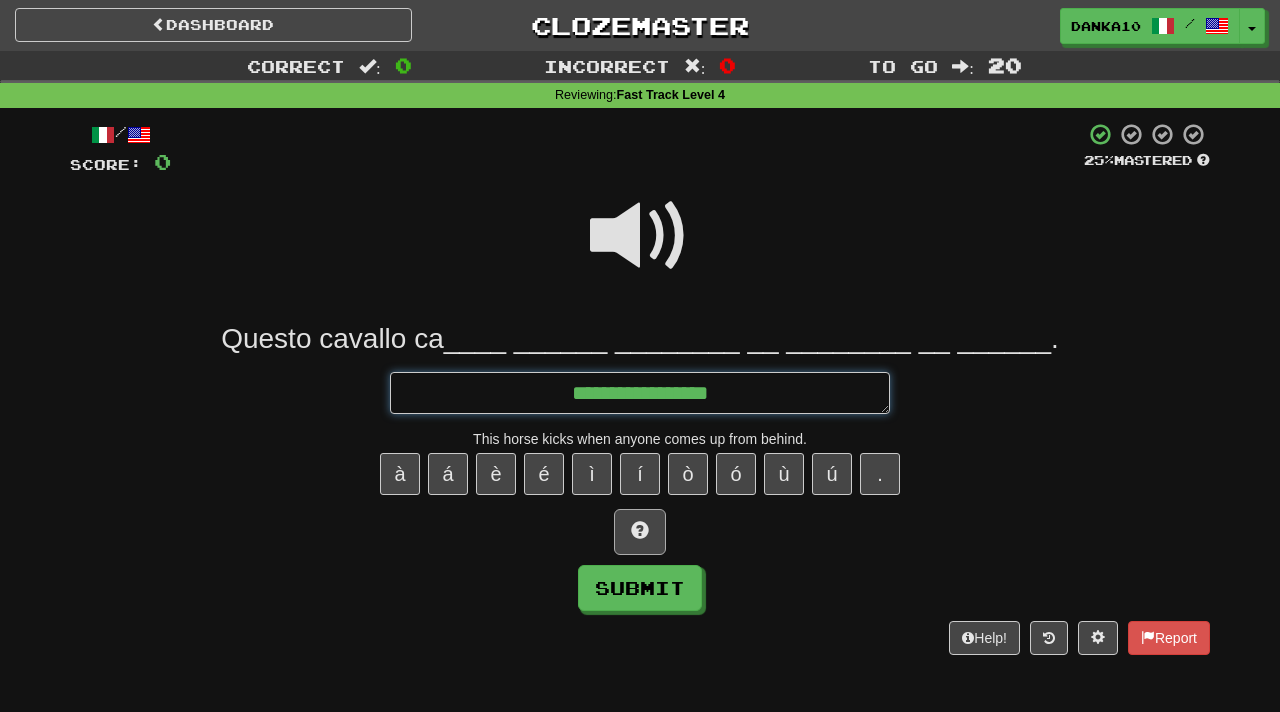 type on "*" 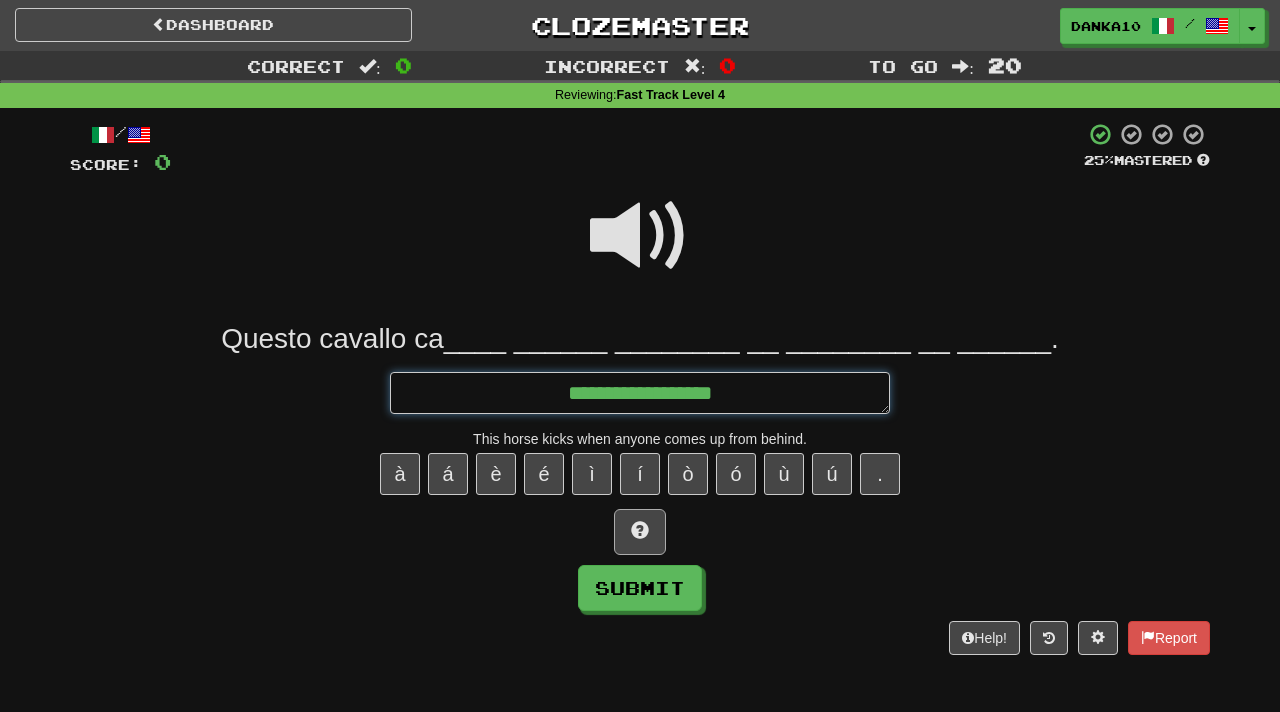 type on "*" 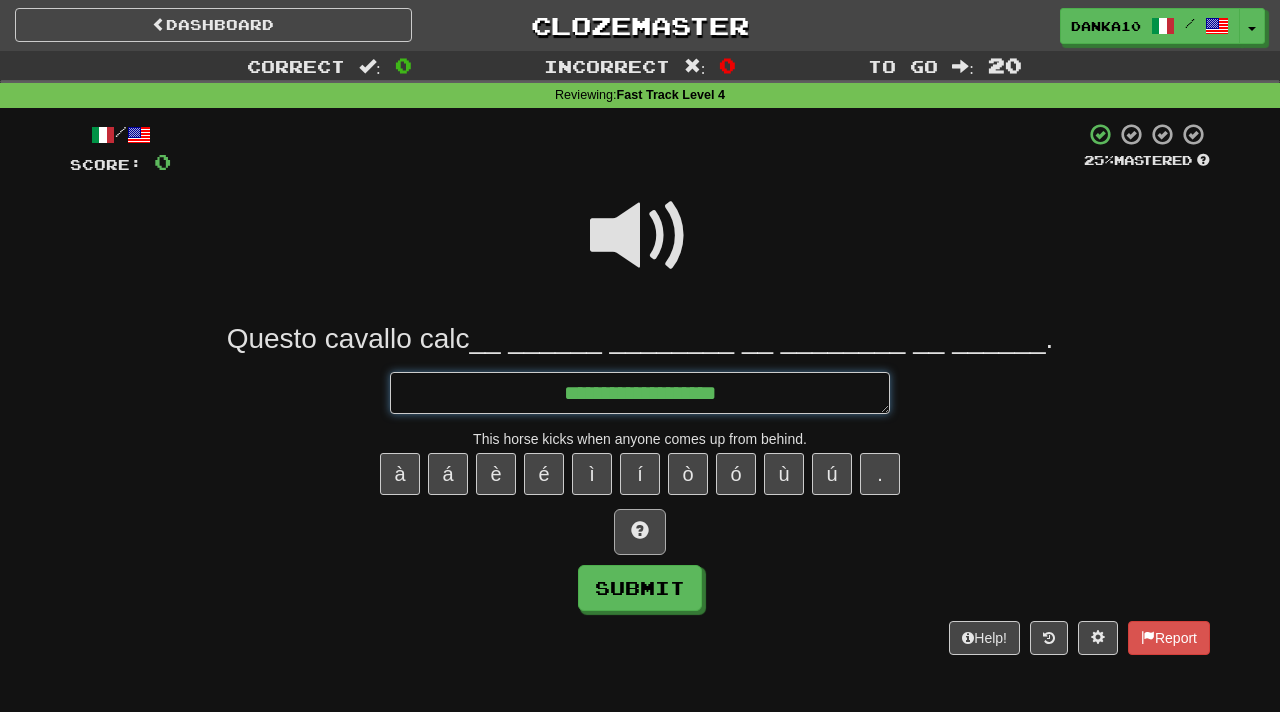 type on "*" 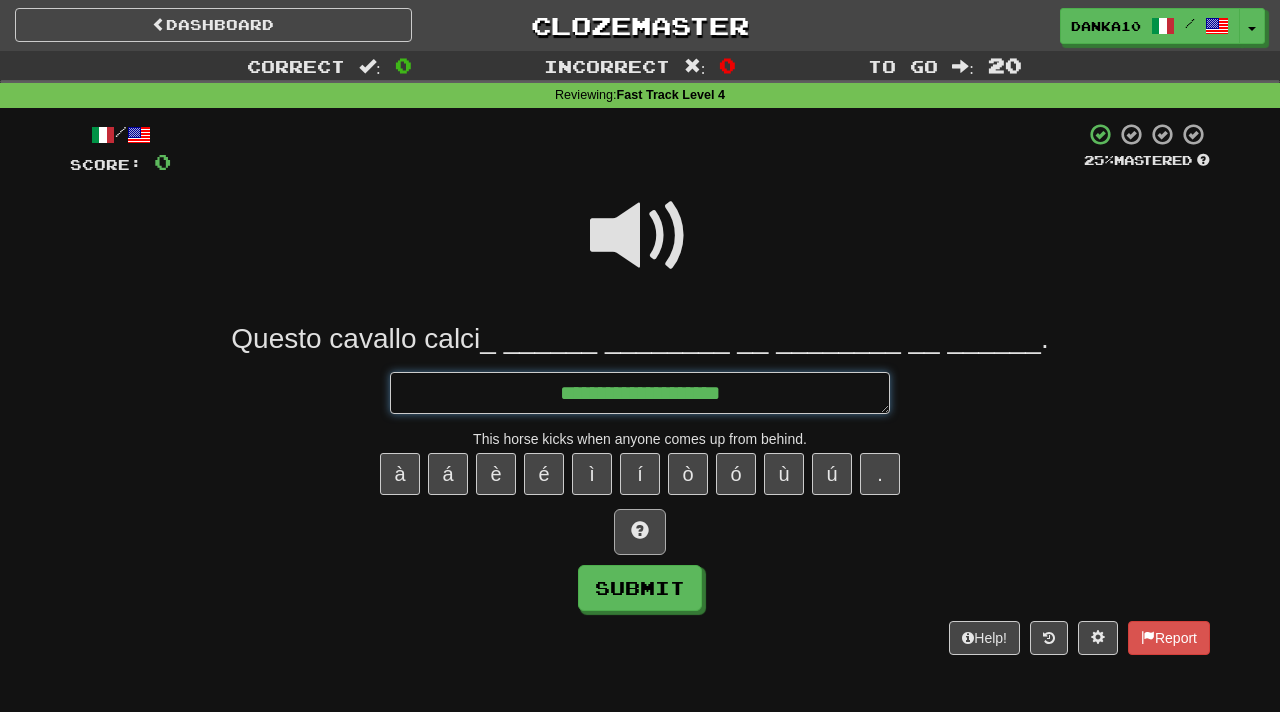 type on "*" 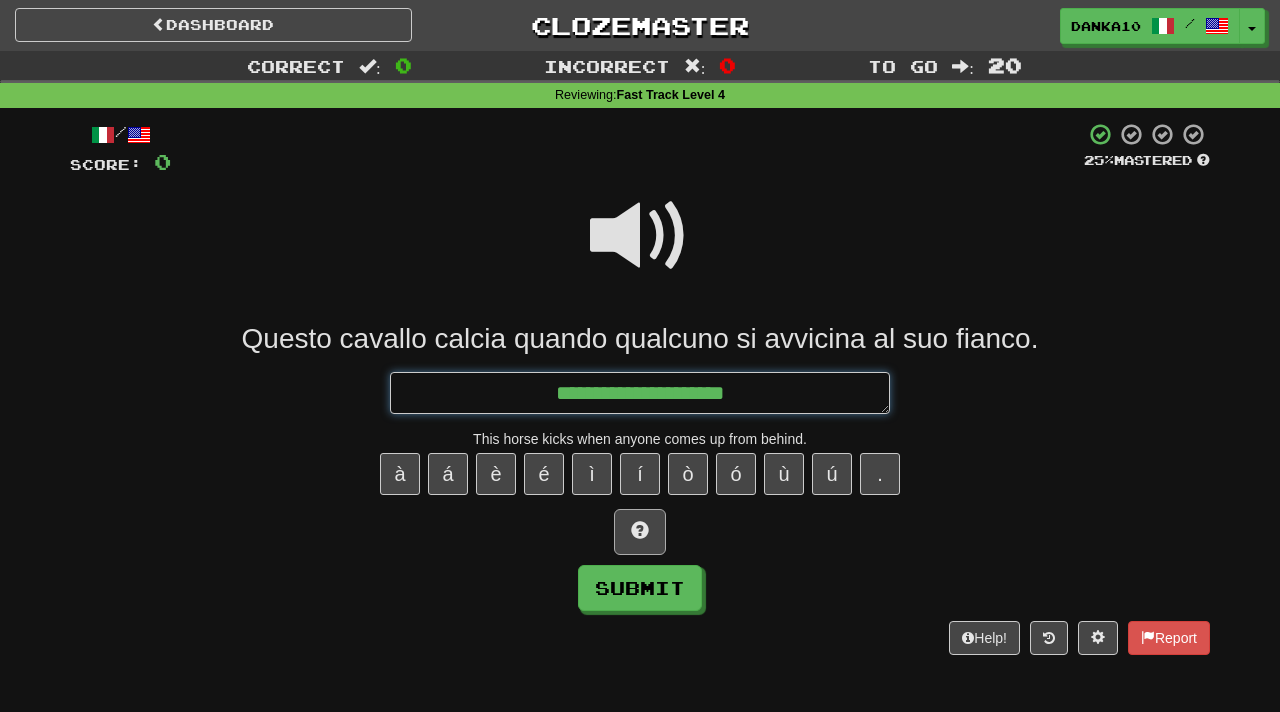 type on "*" 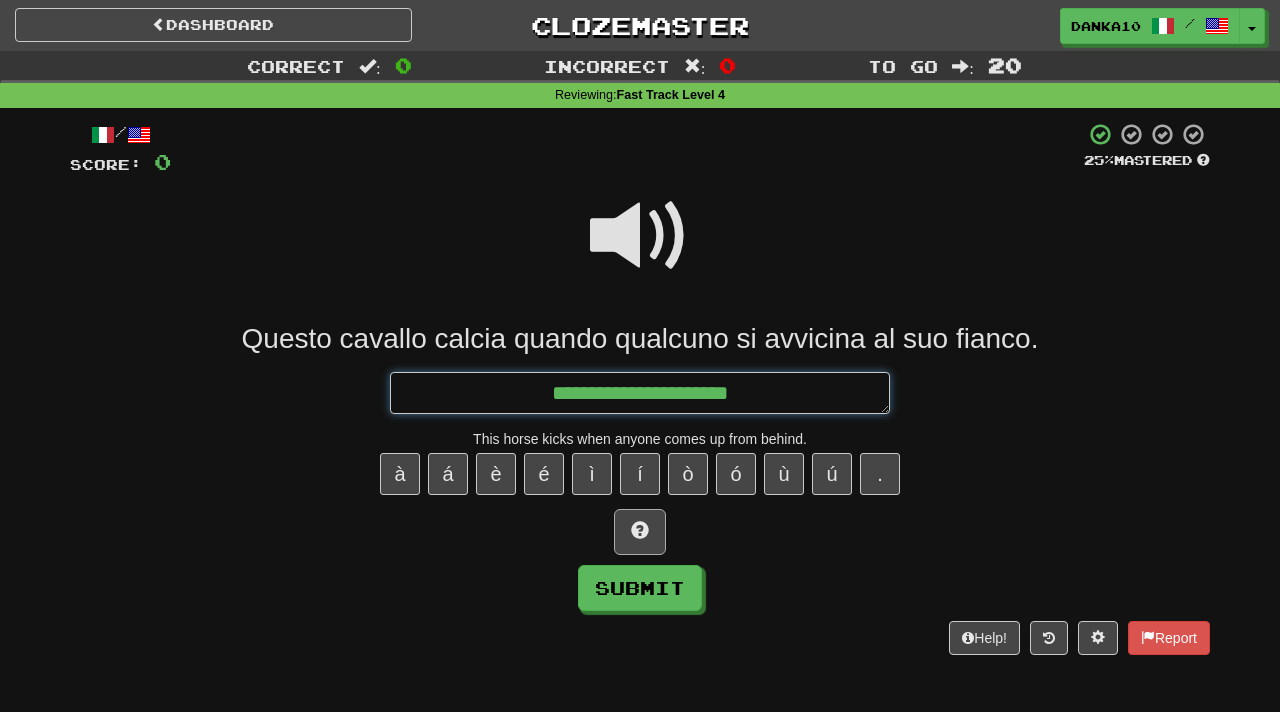 type on "*" 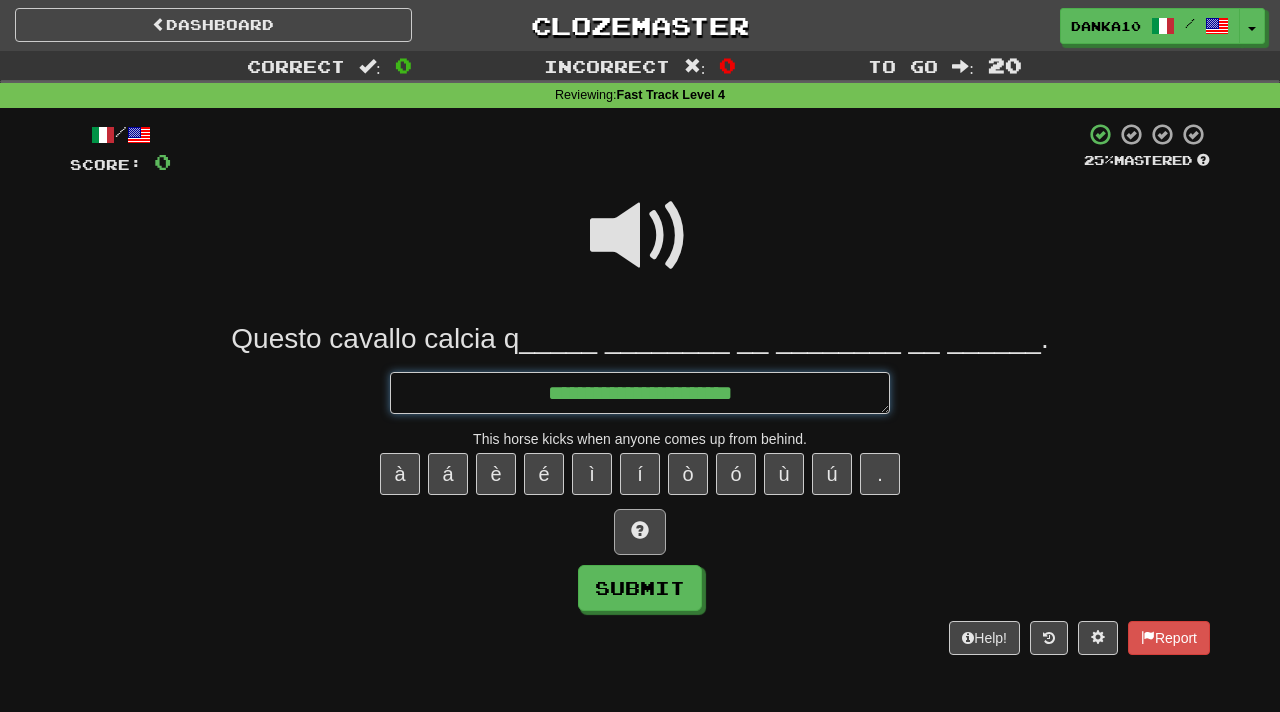 type on "*" 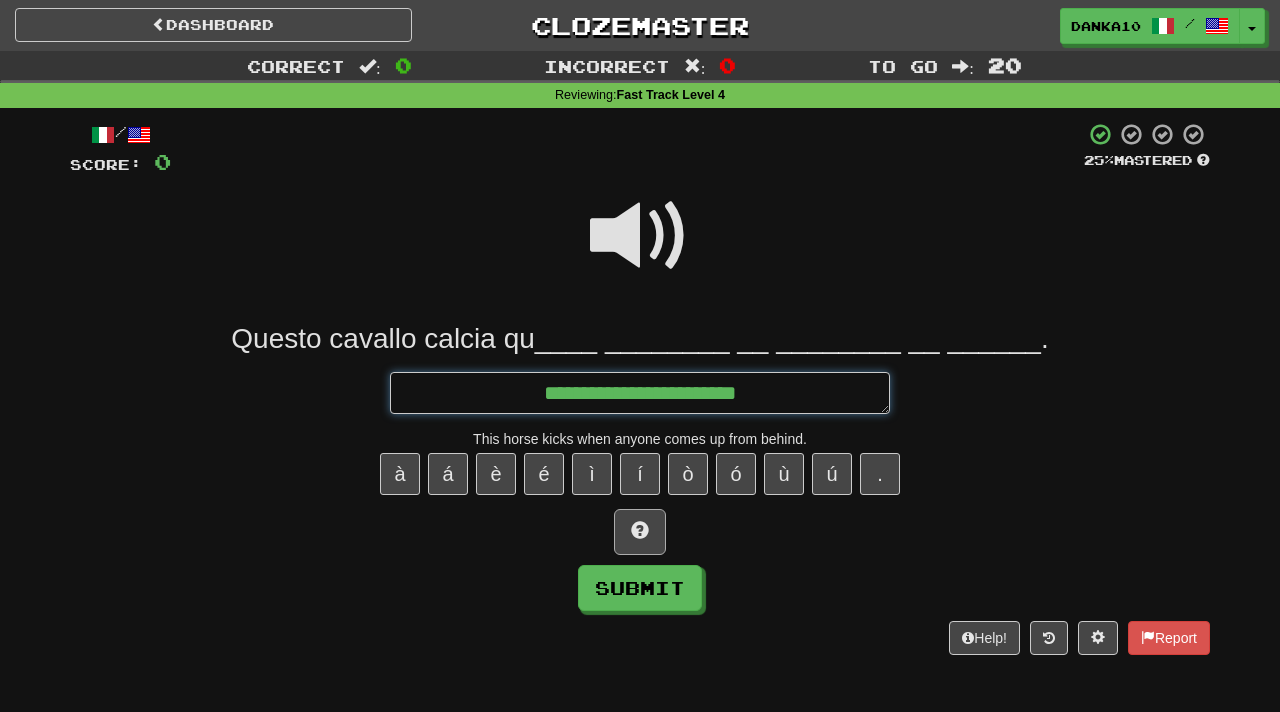 type on "*" 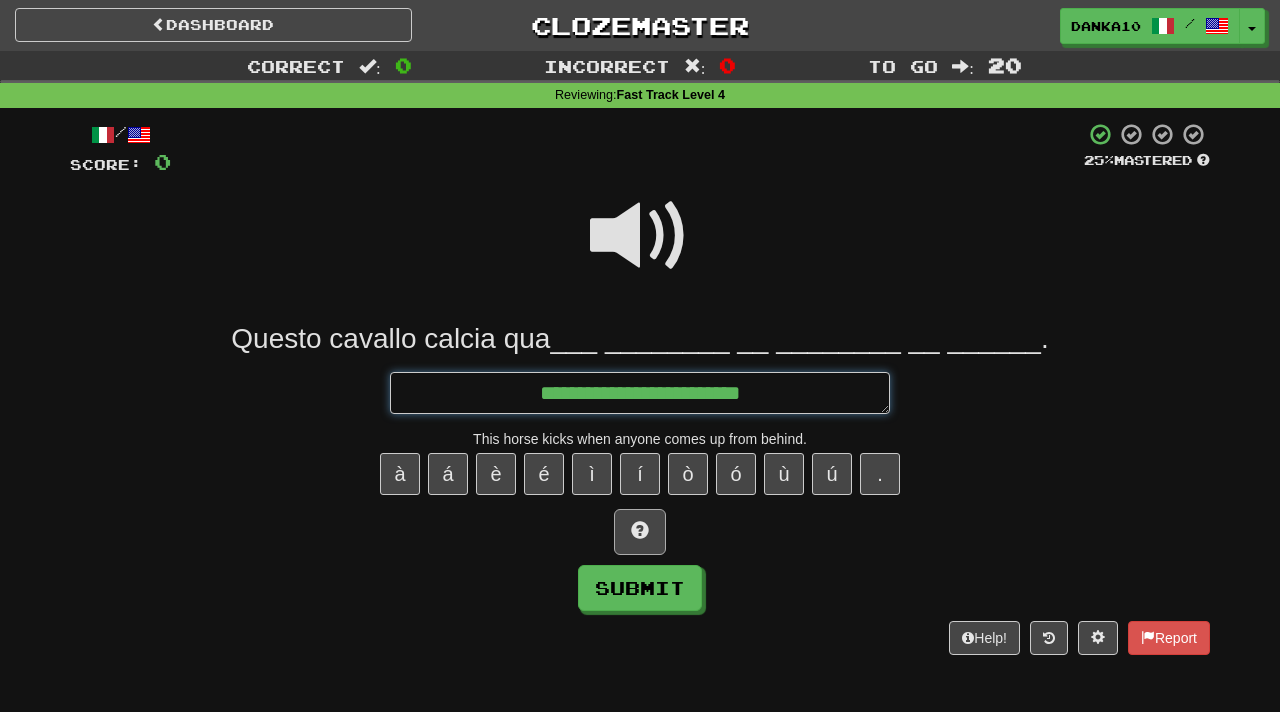 type on "*" 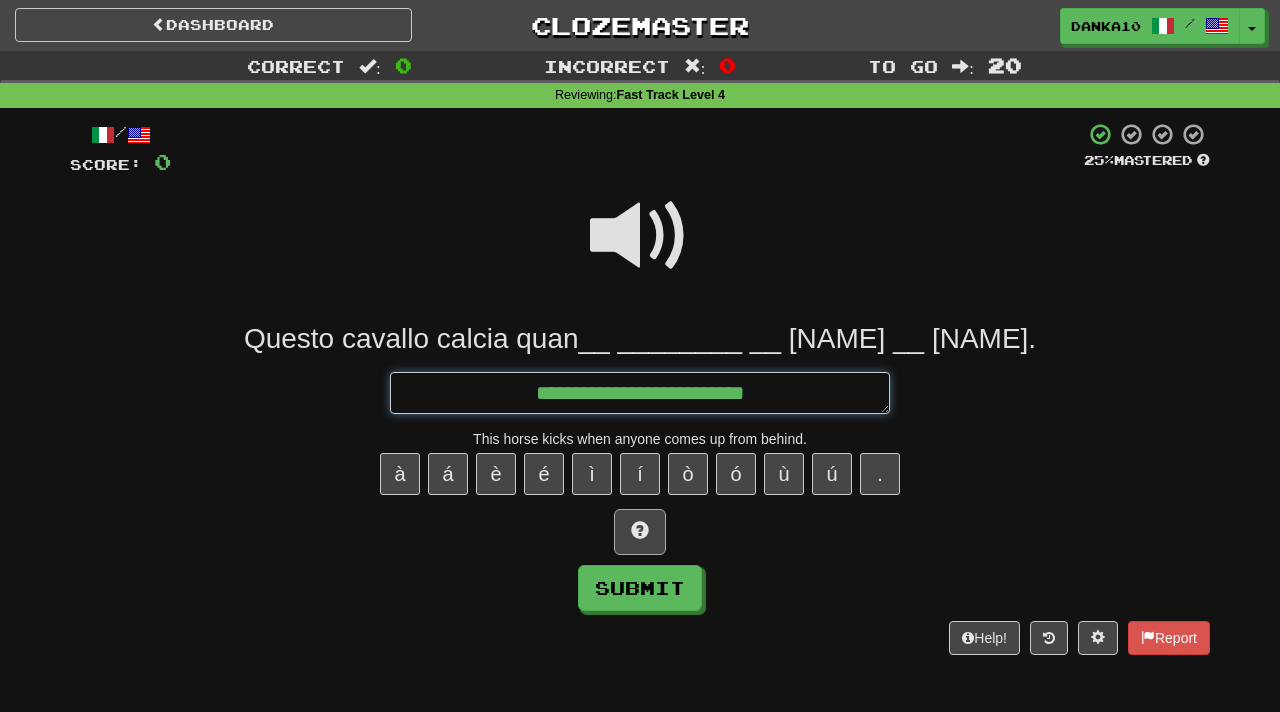 type on "*" 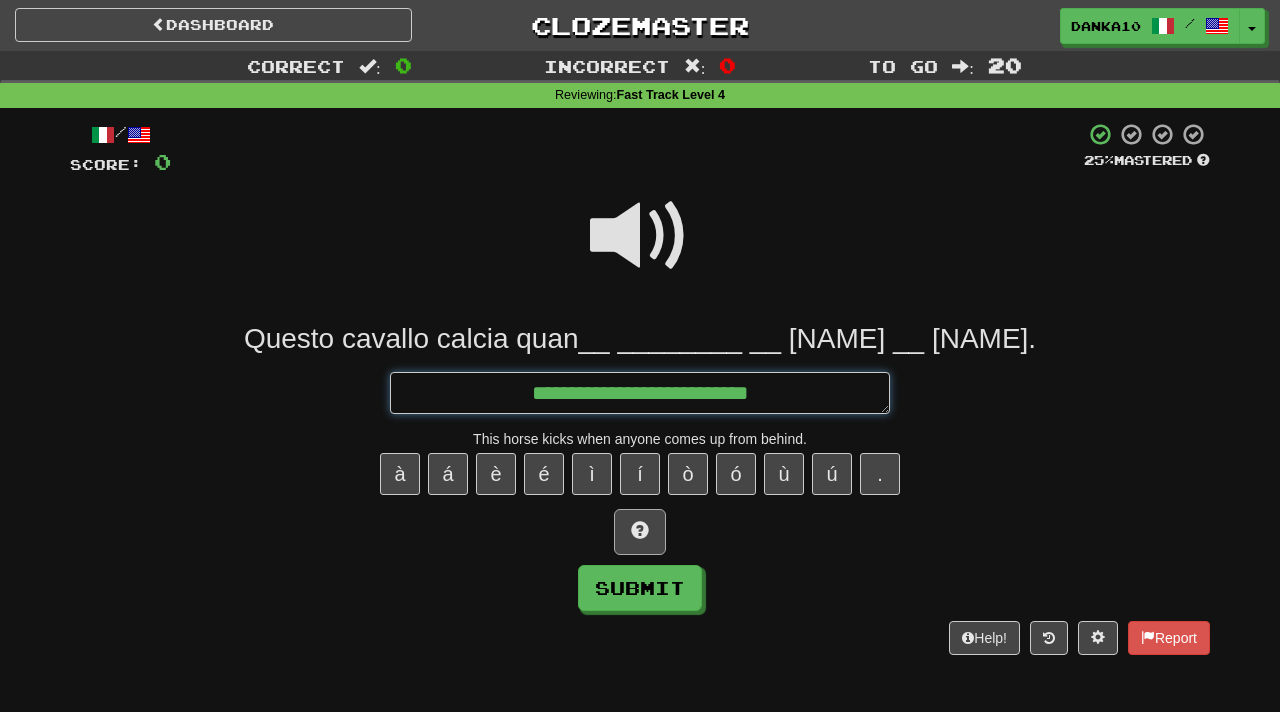 type on "*" 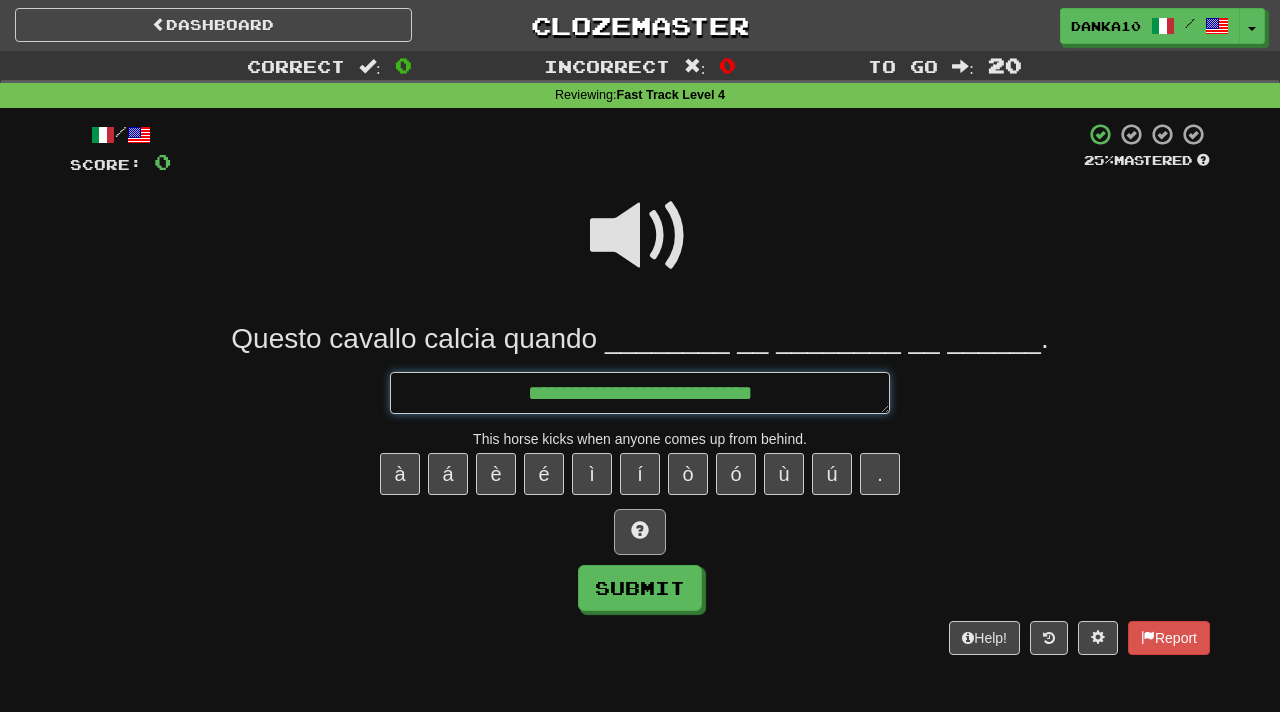 type on "*" 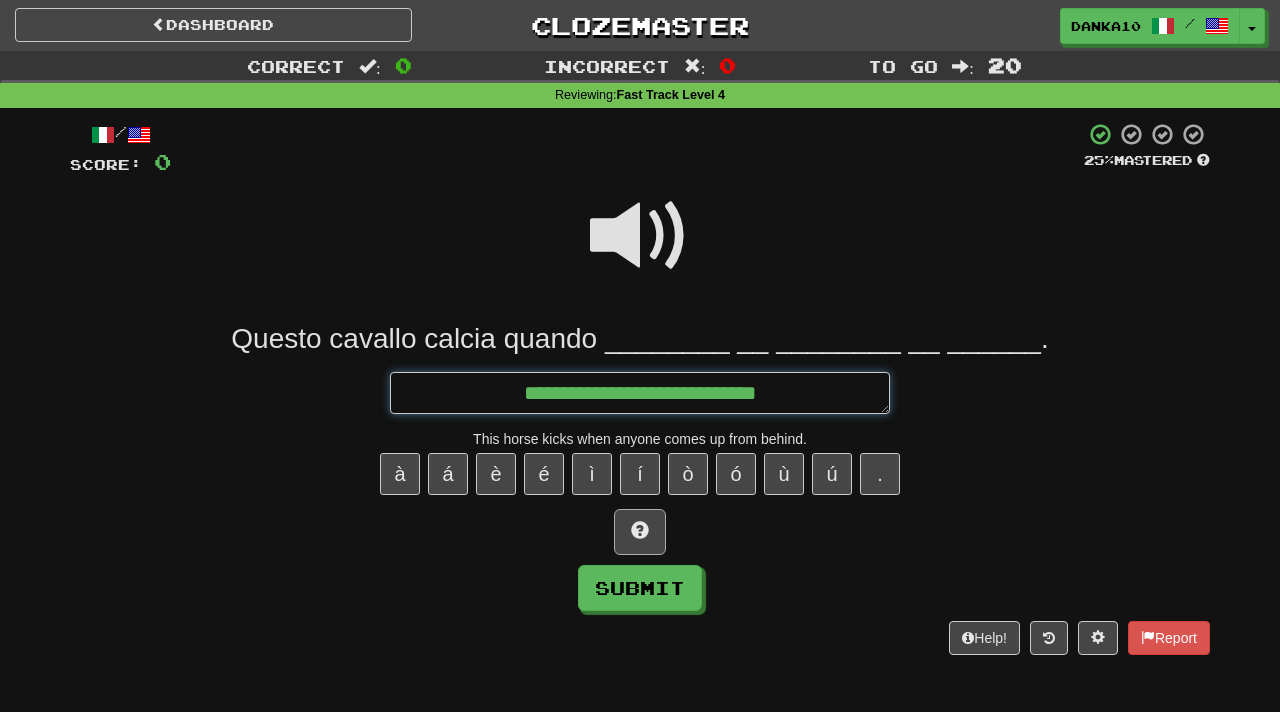 type on "*" 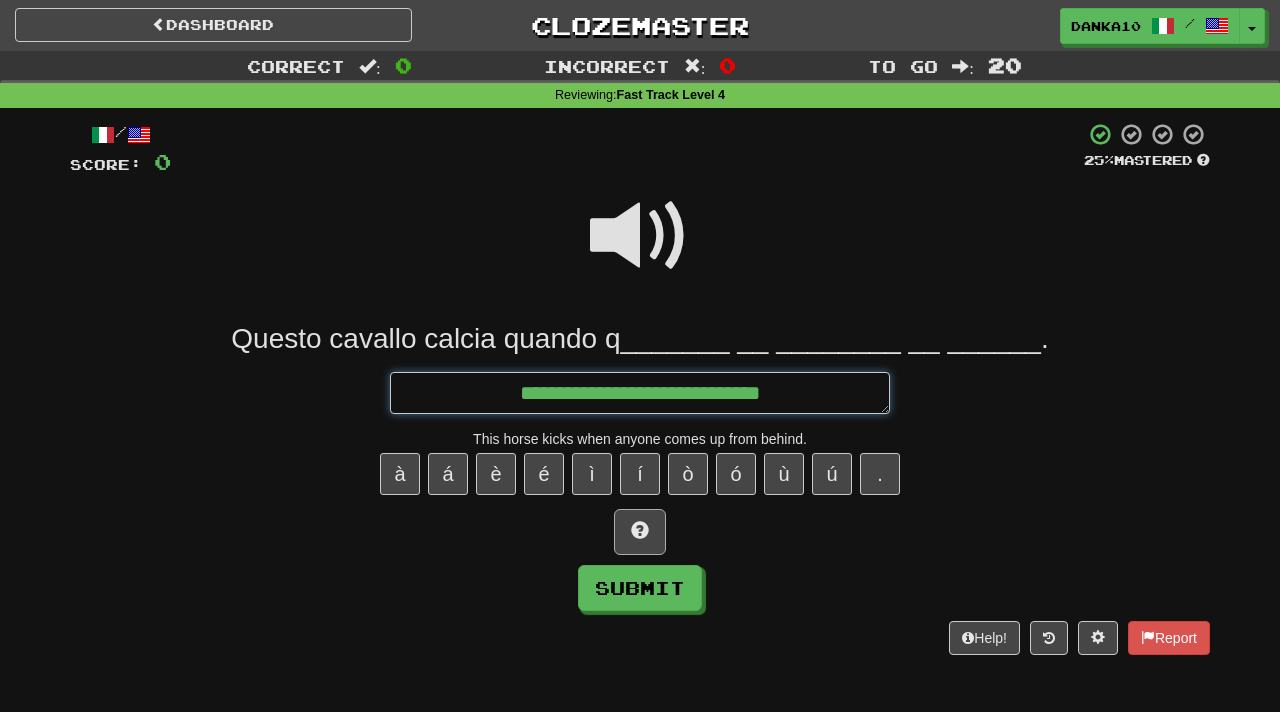 type on "*" 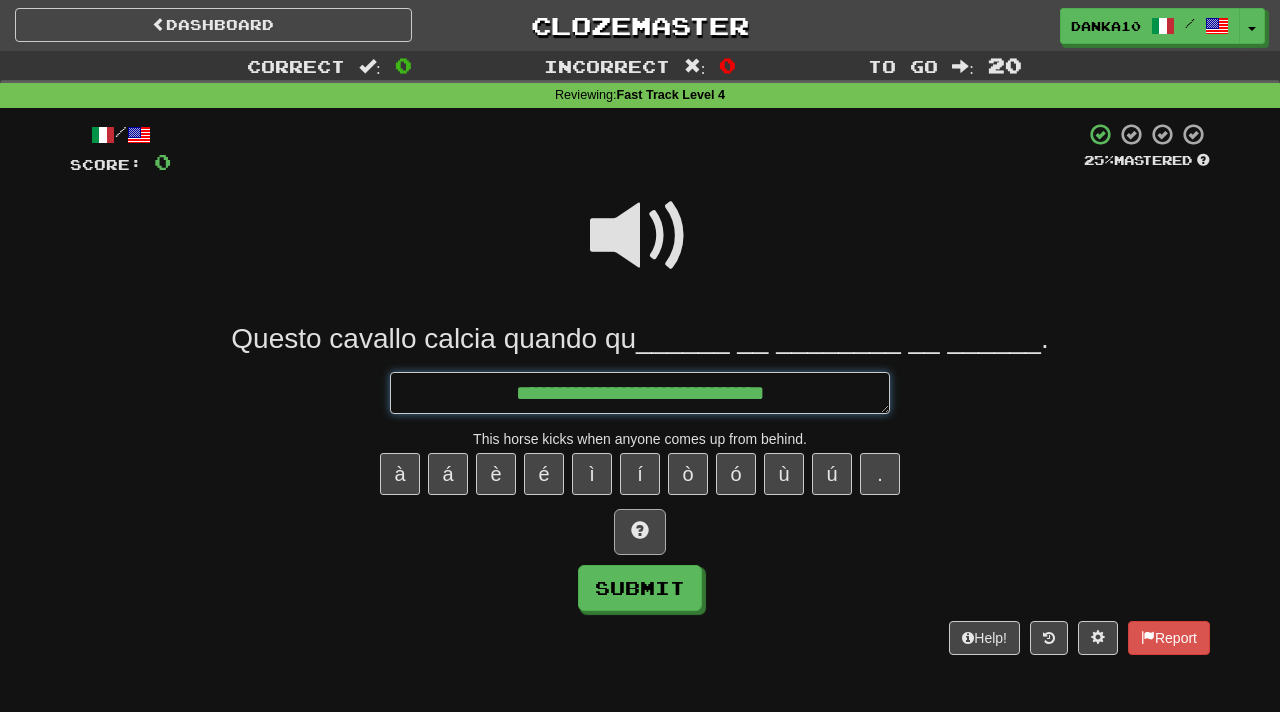 type on "*" 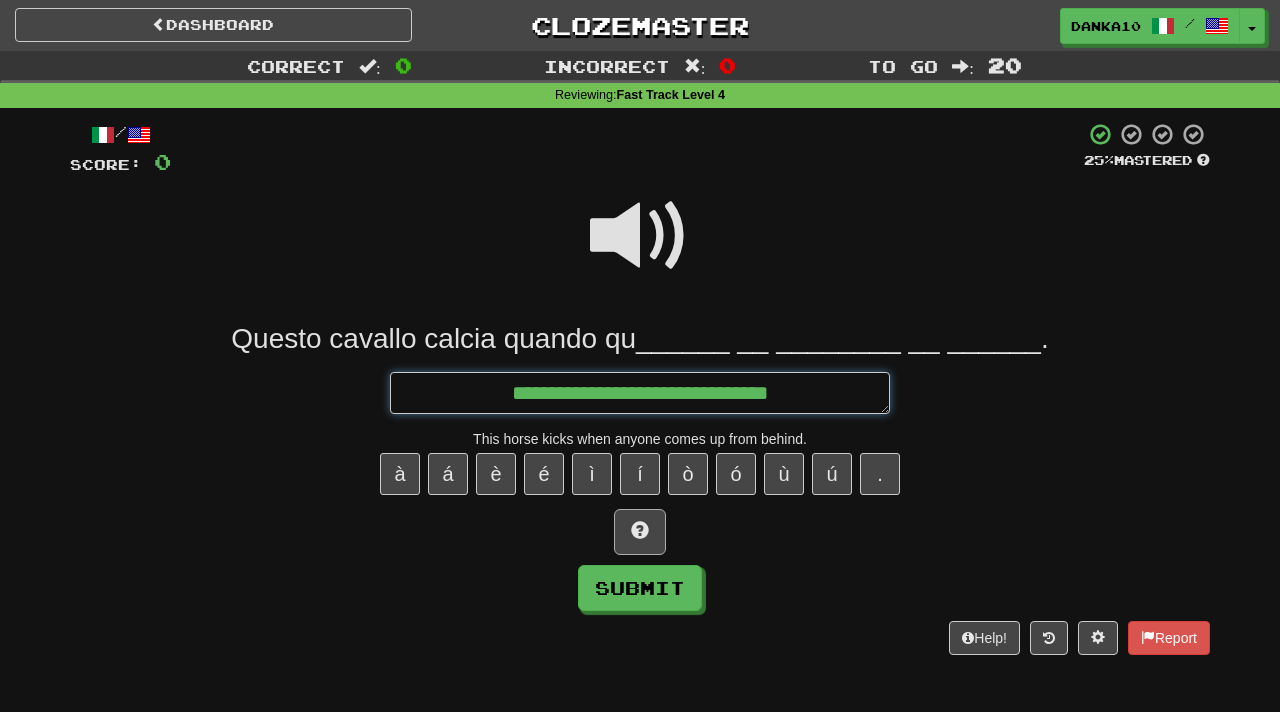 type on "*" 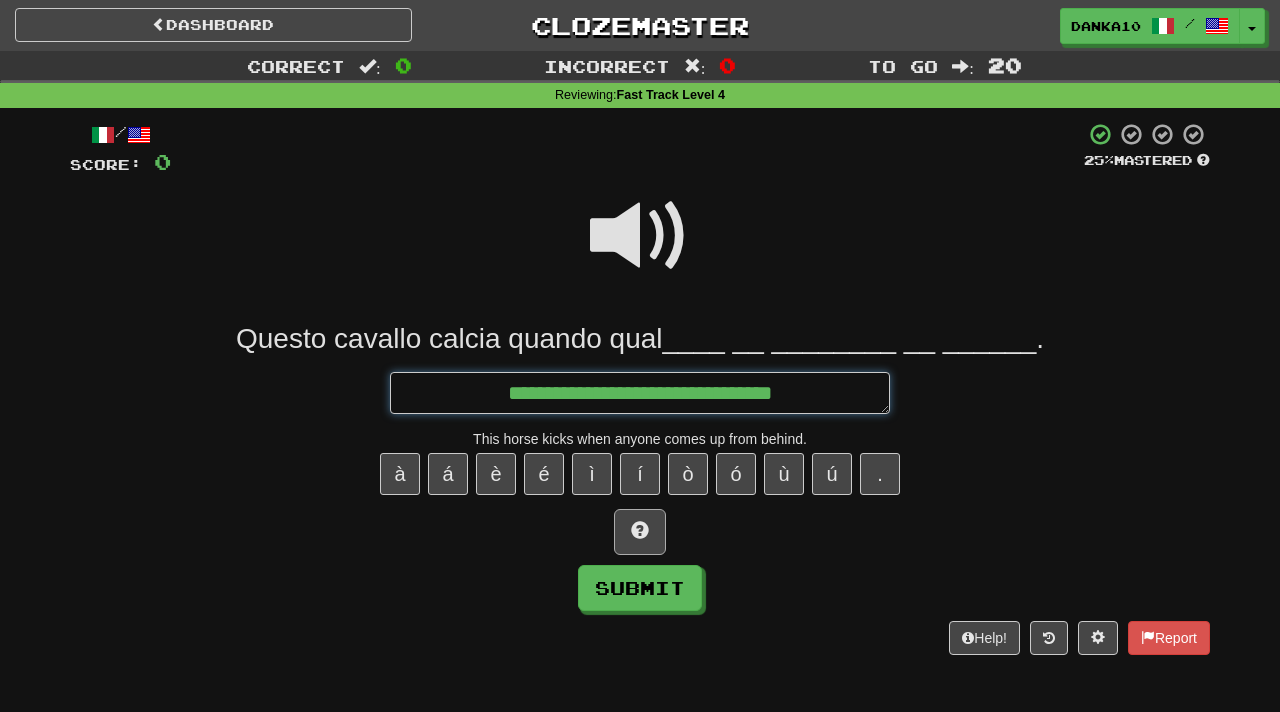 type on "*" 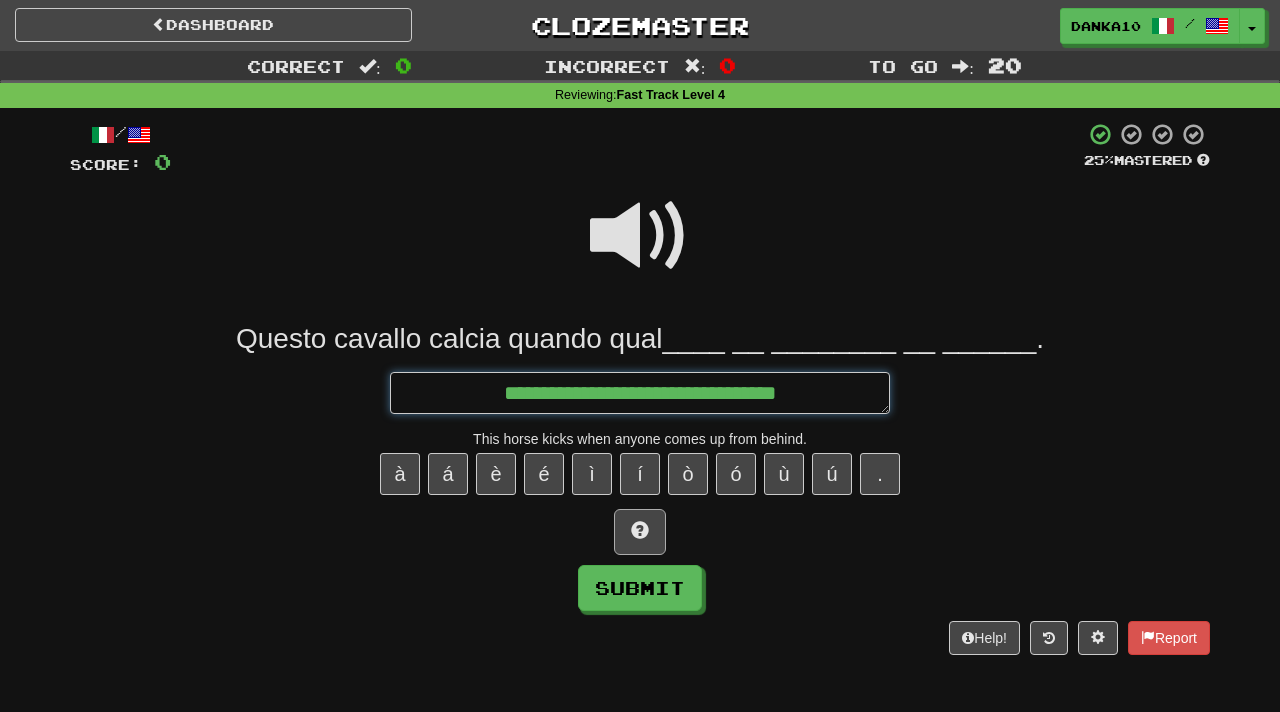 type on "*" 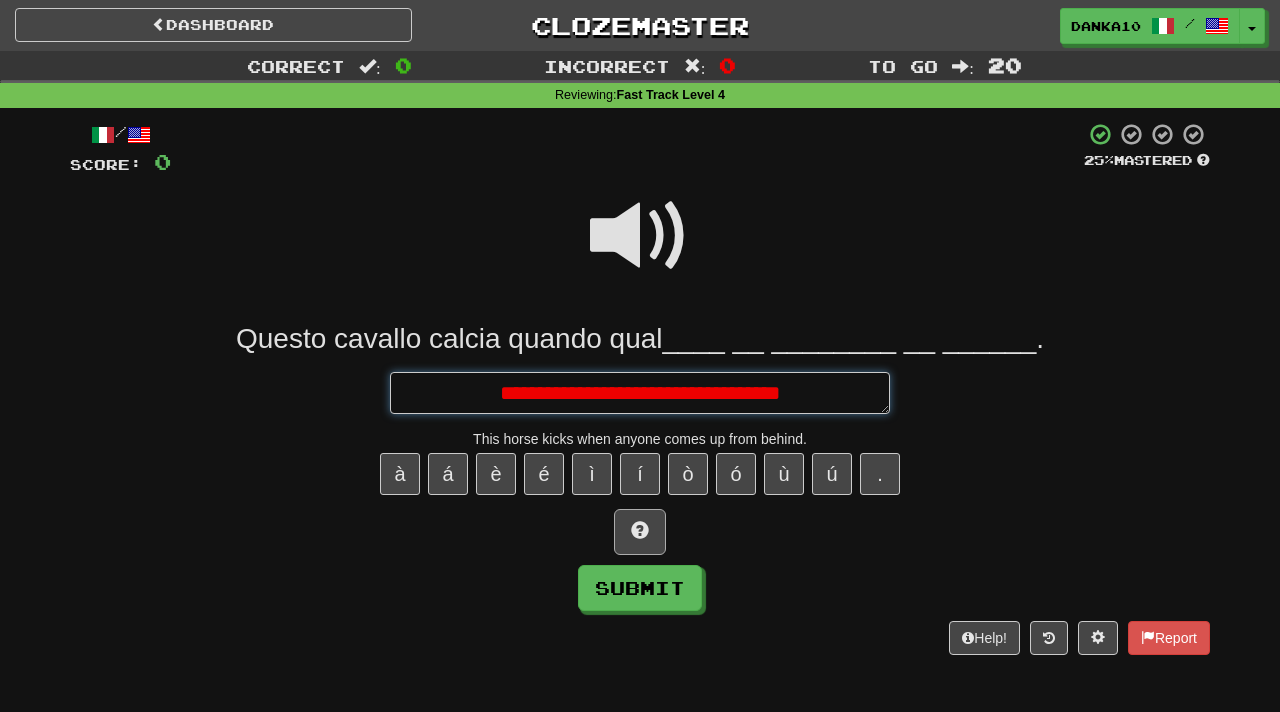 type on "*" 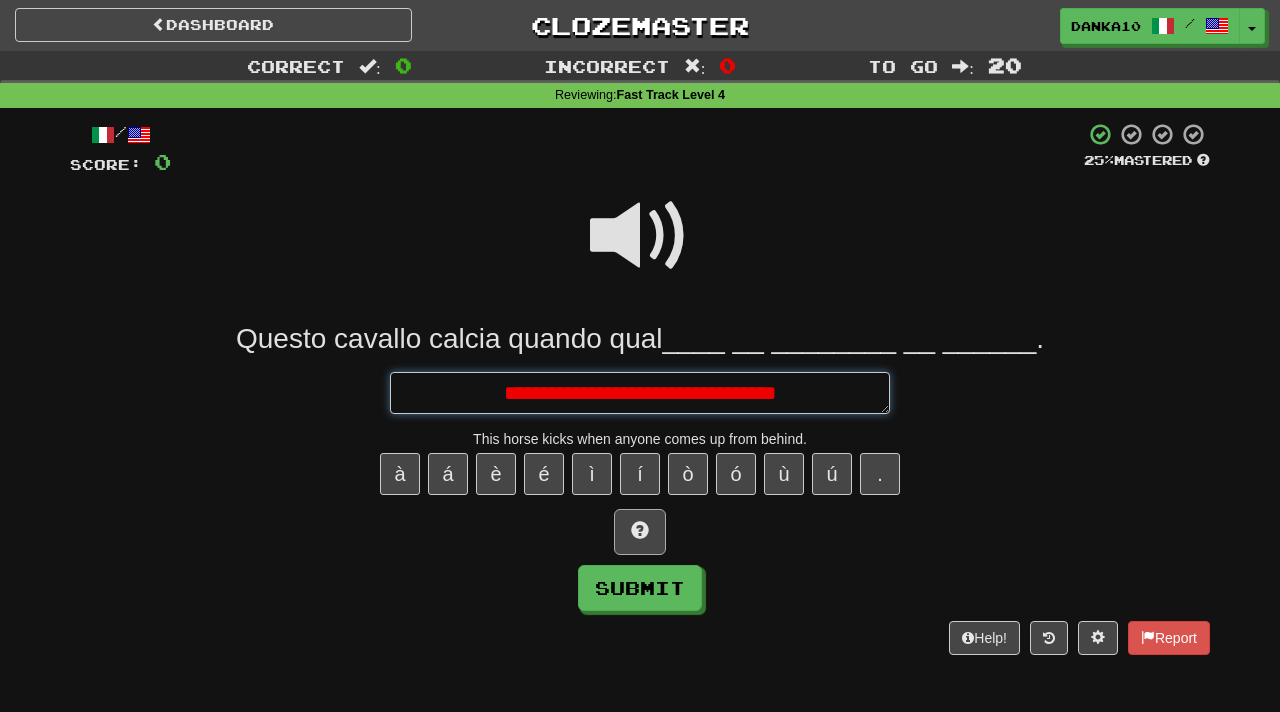 type on "*" 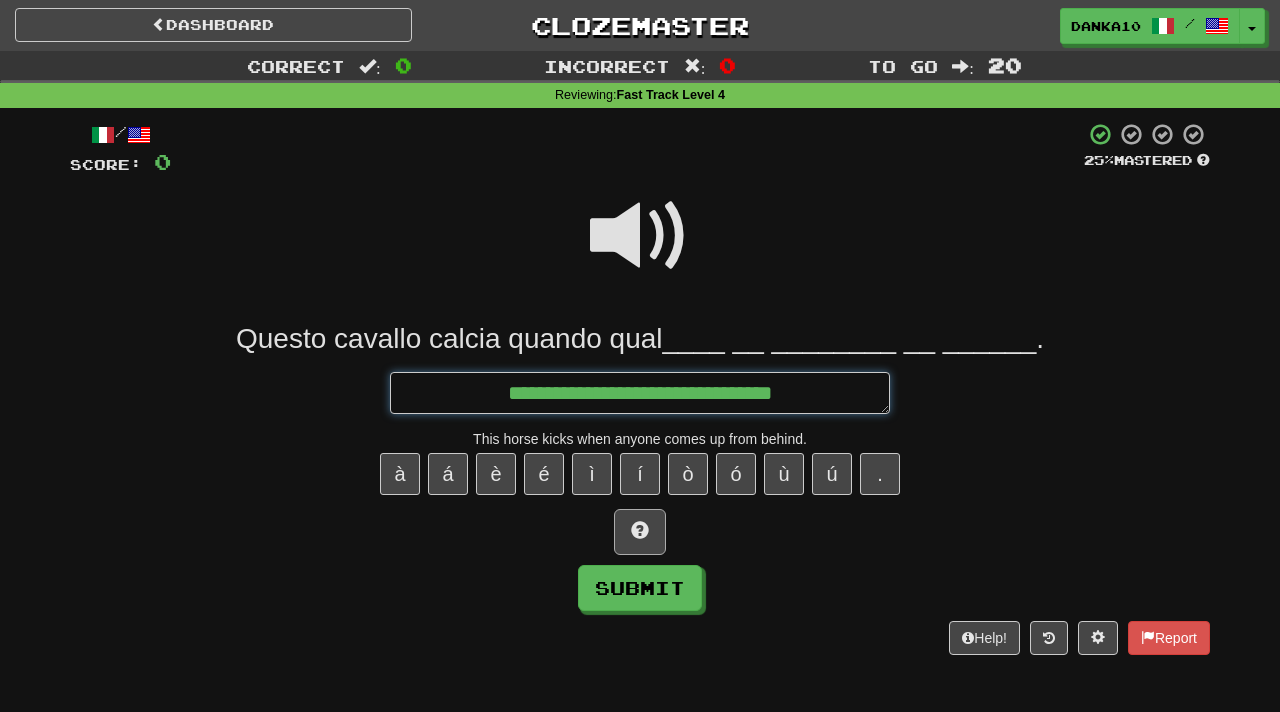 type on "*" 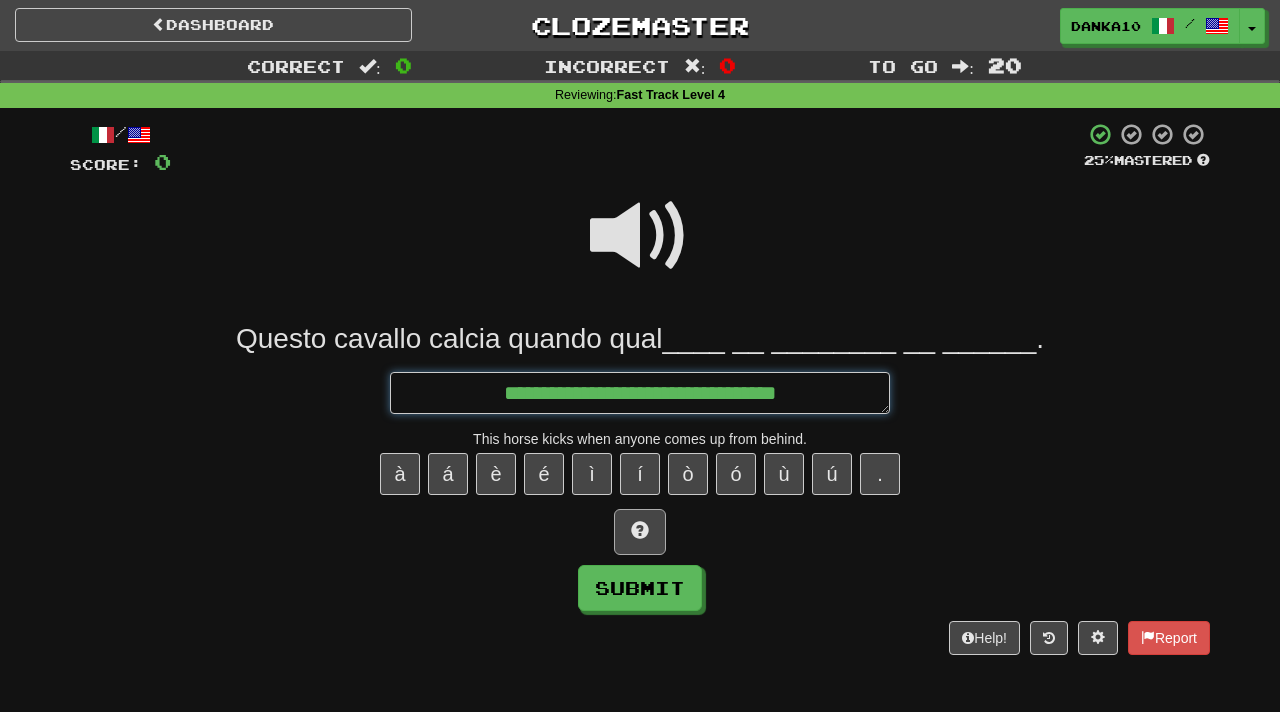 type on "*" 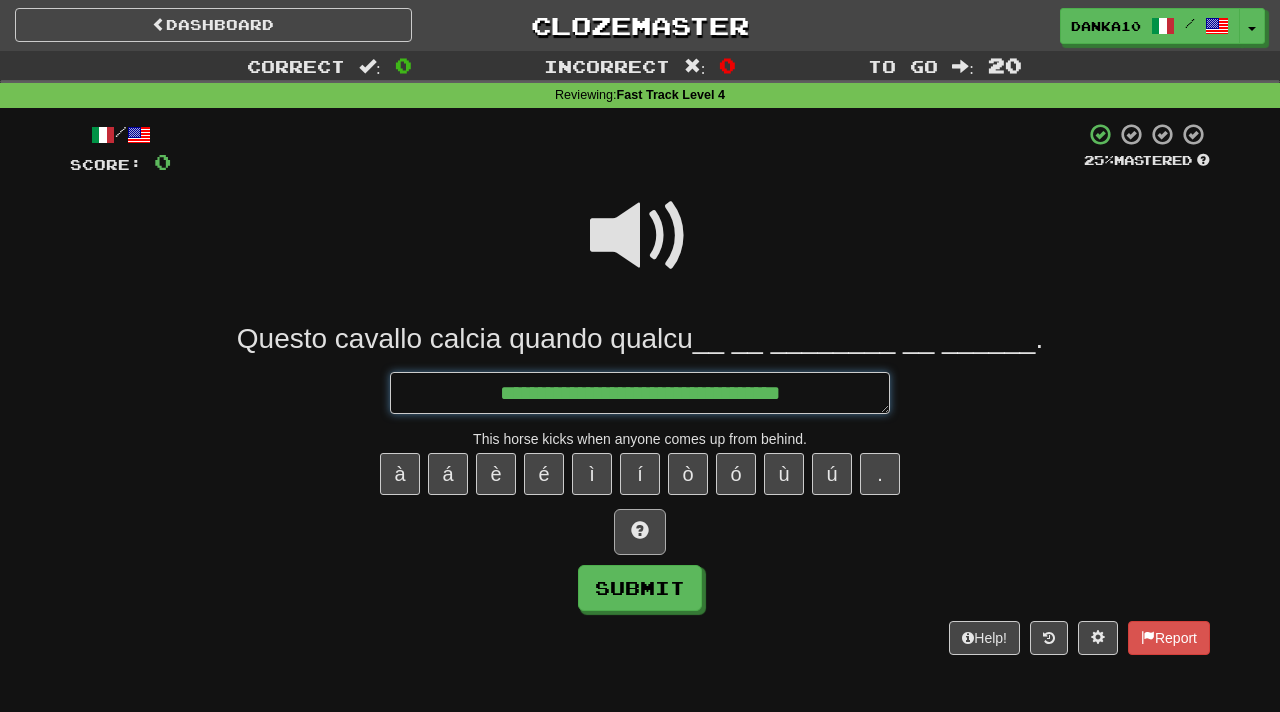 type on "*" 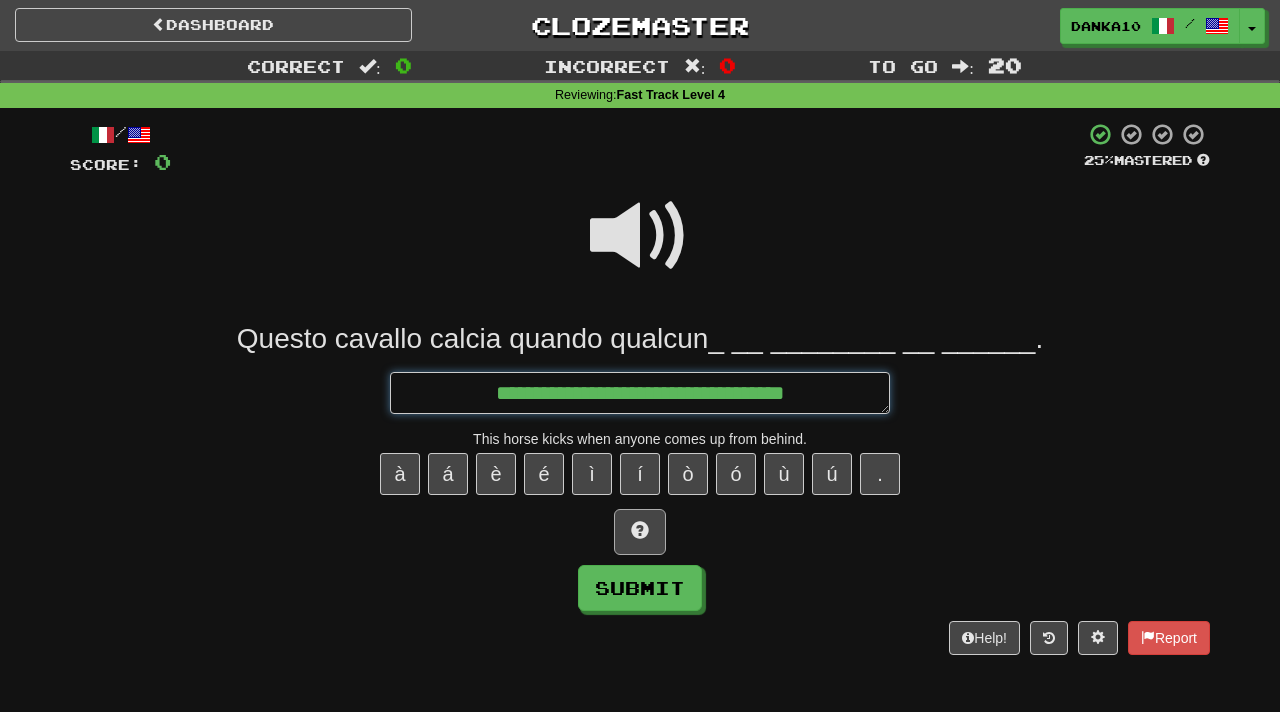 type on "*" 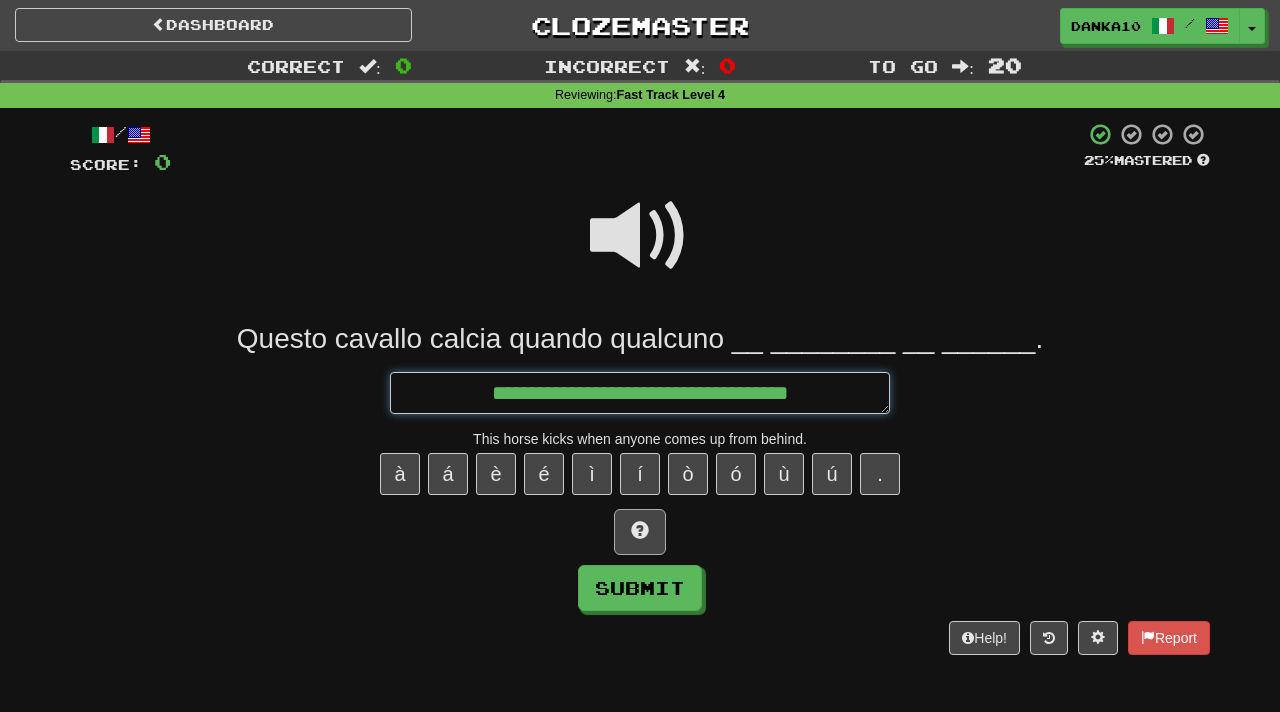 type on "*" 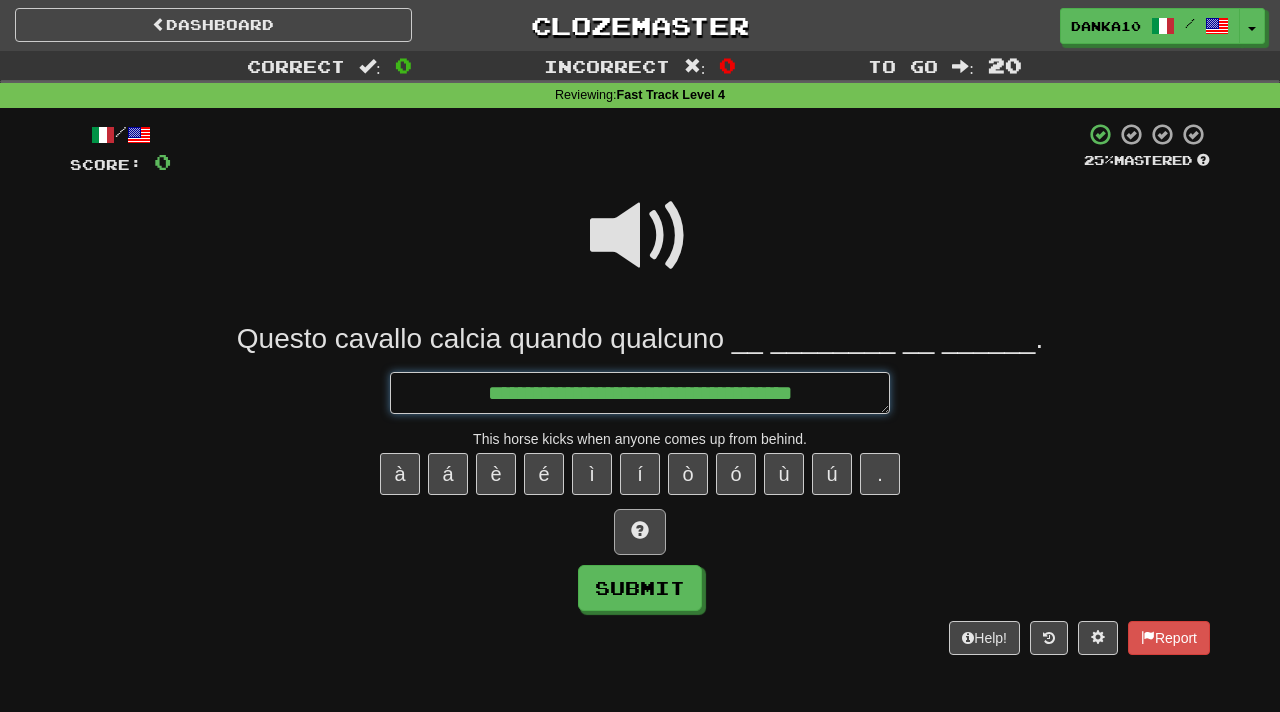 type on "*" 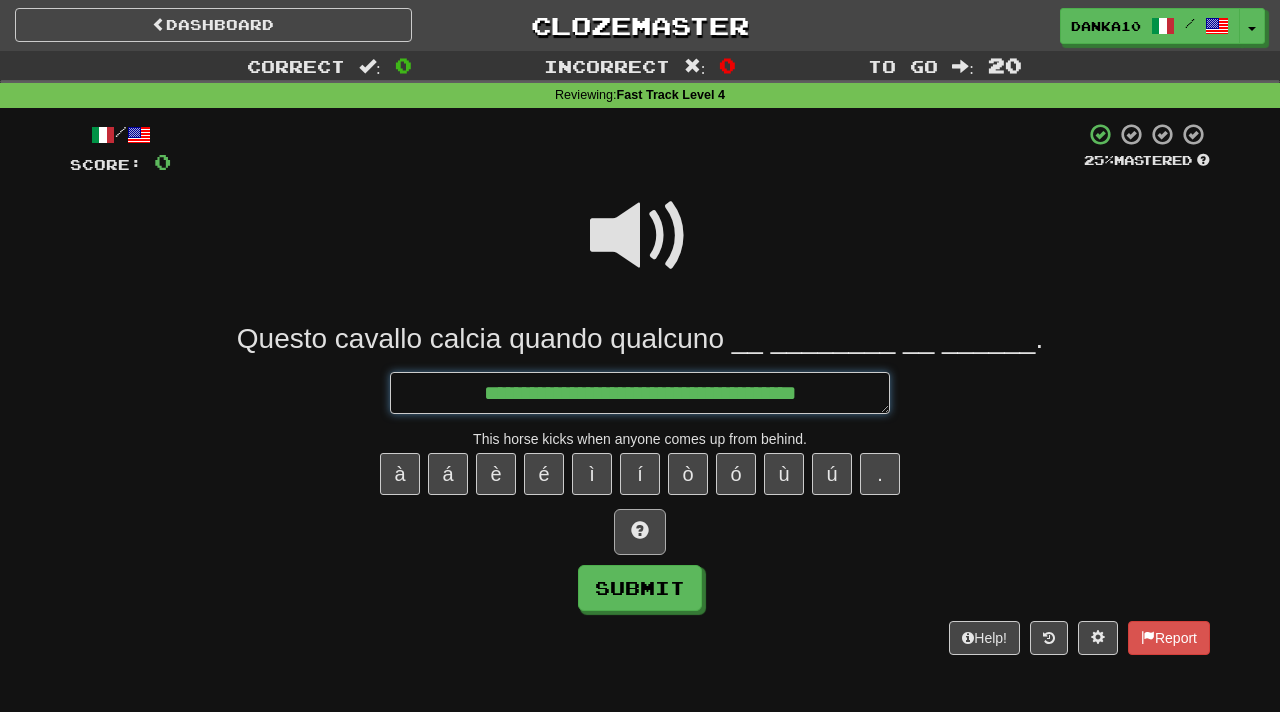 type on "*" 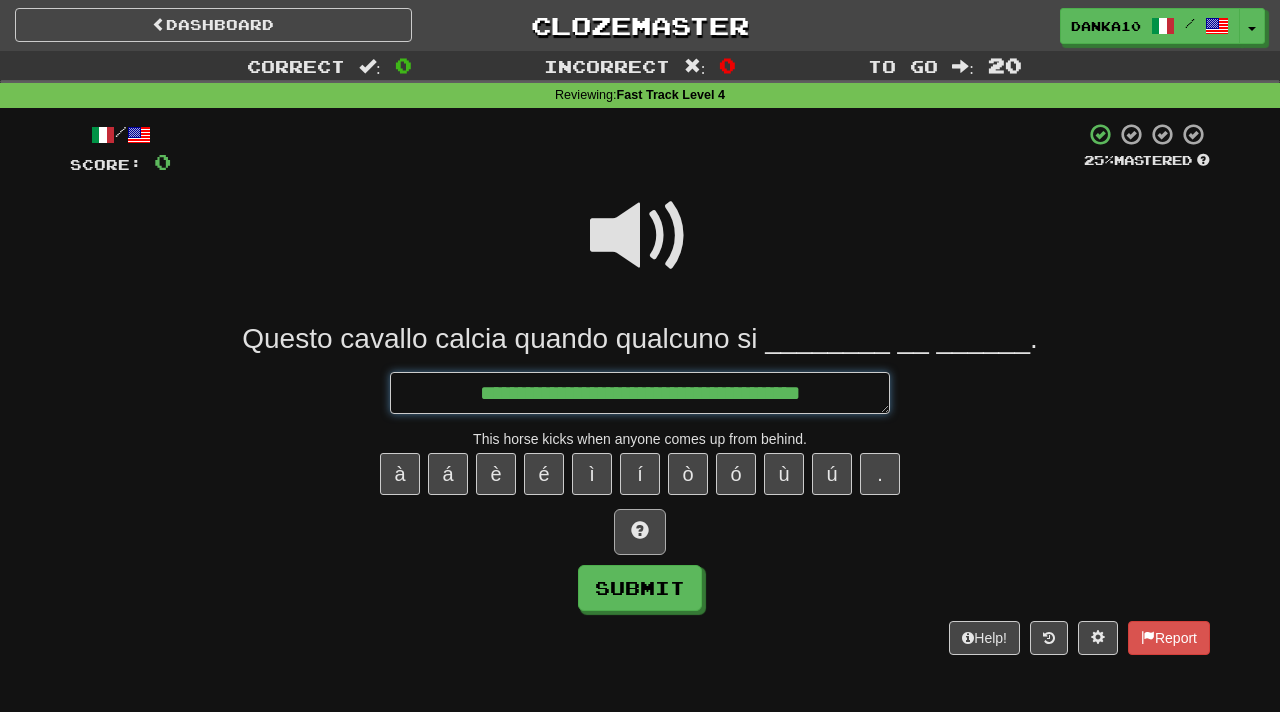 type on "*" 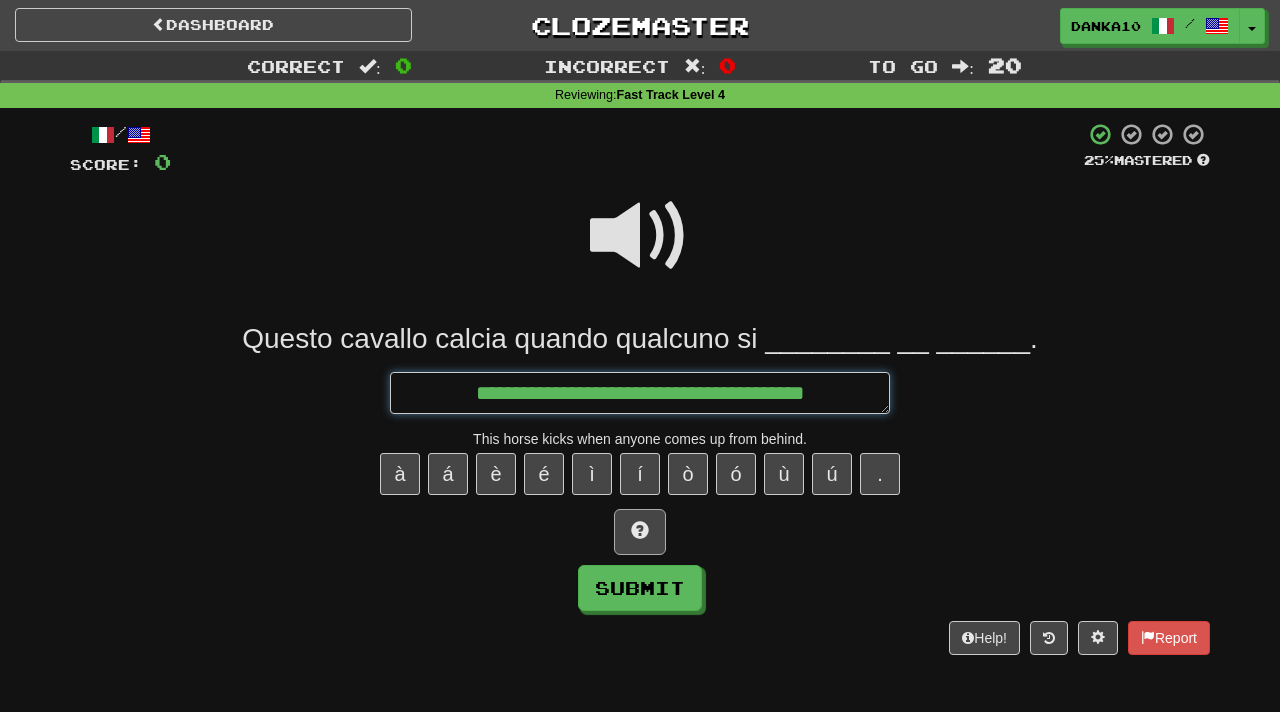 type on "*" 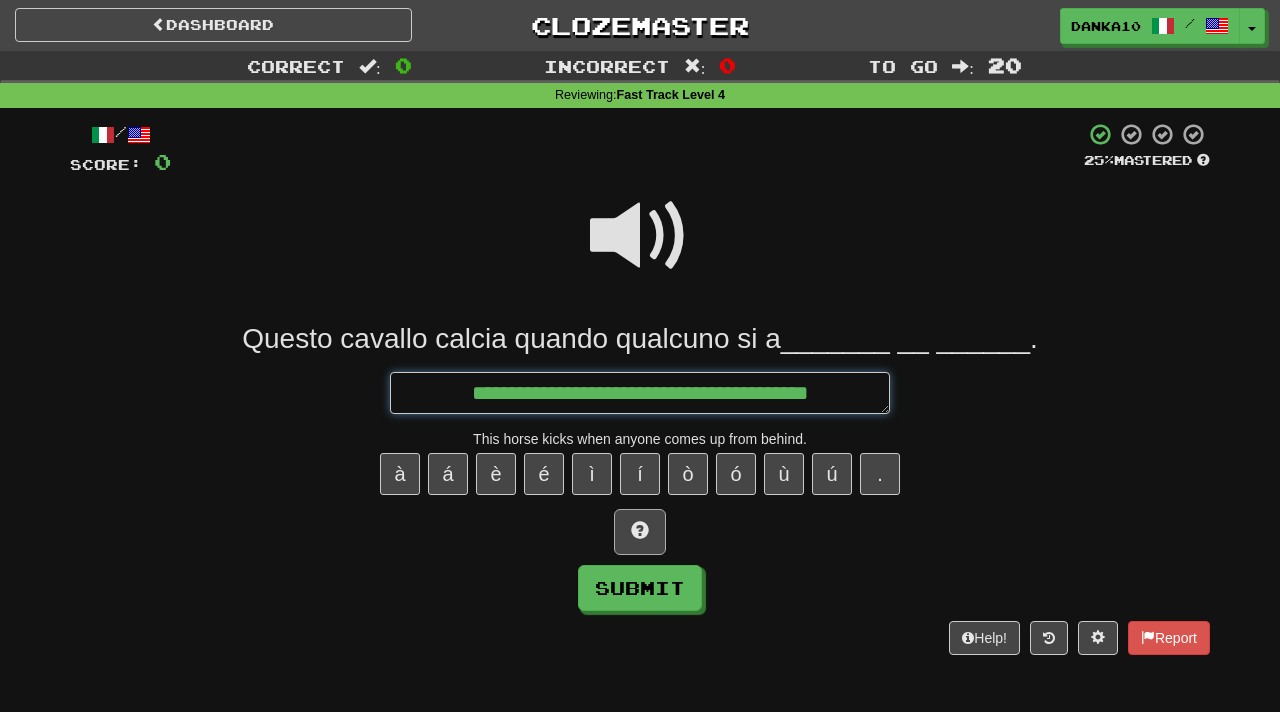 type on "*" 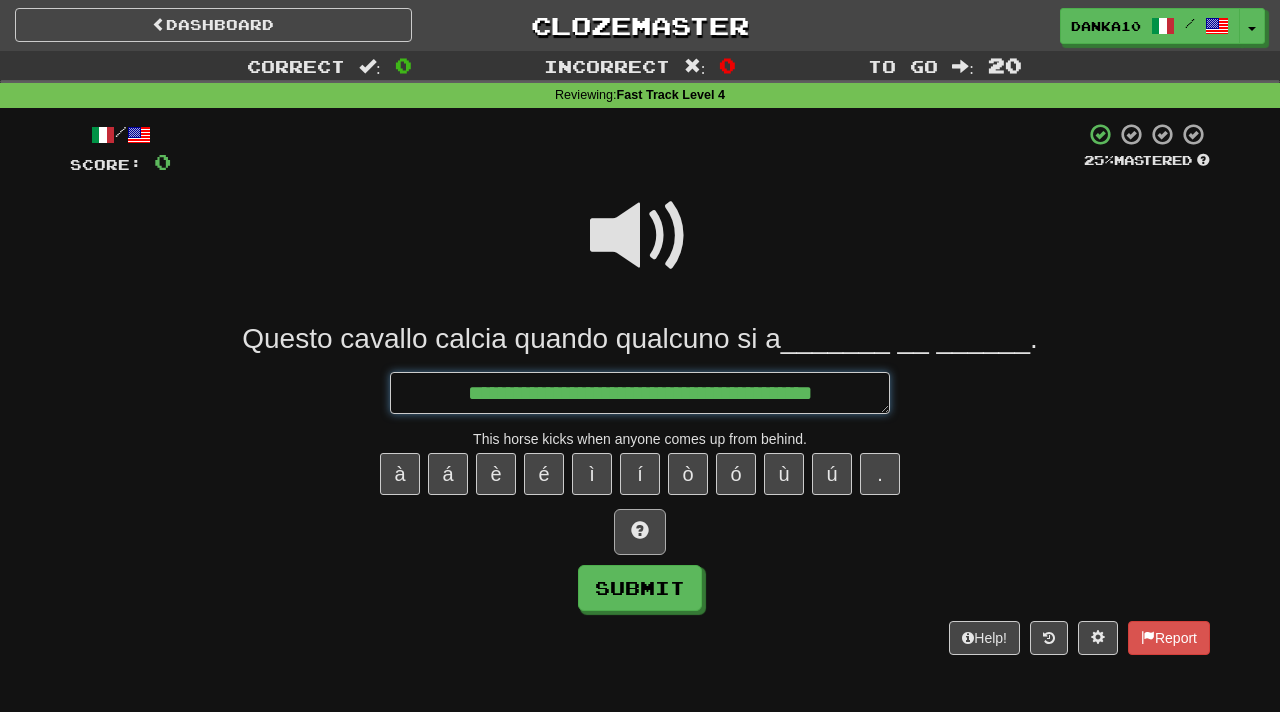 type on "*" 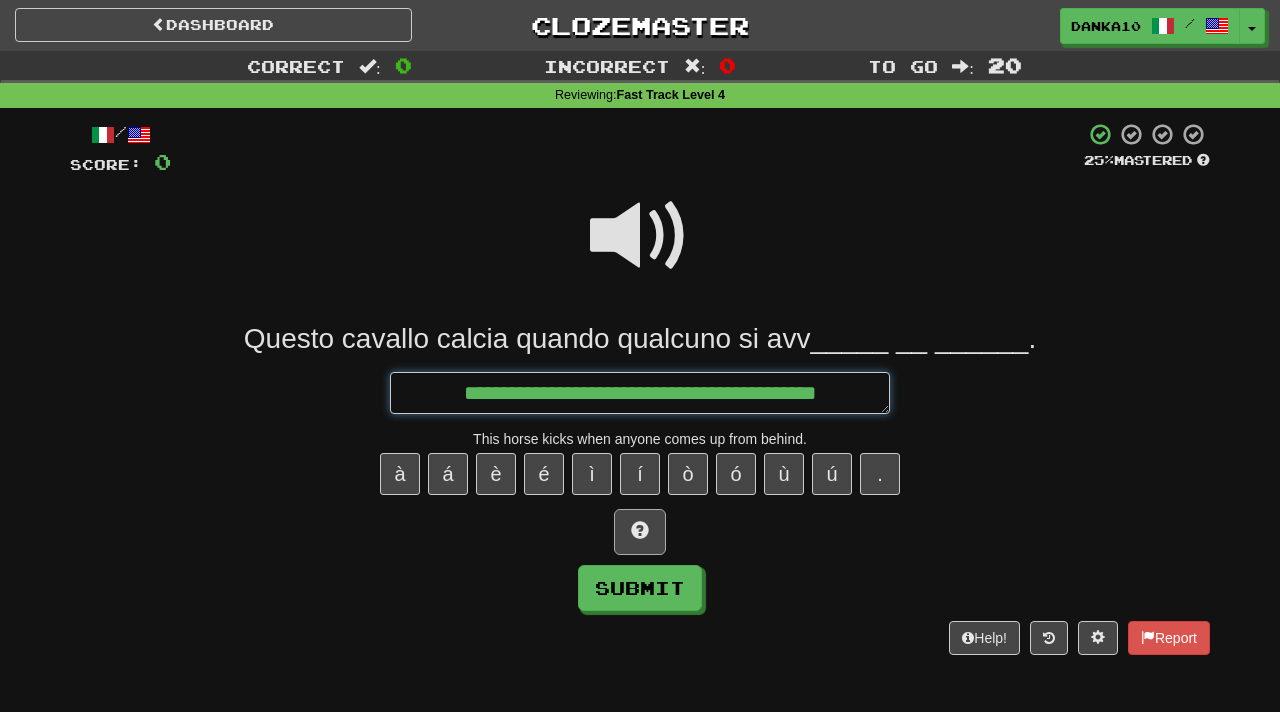 type on "*" 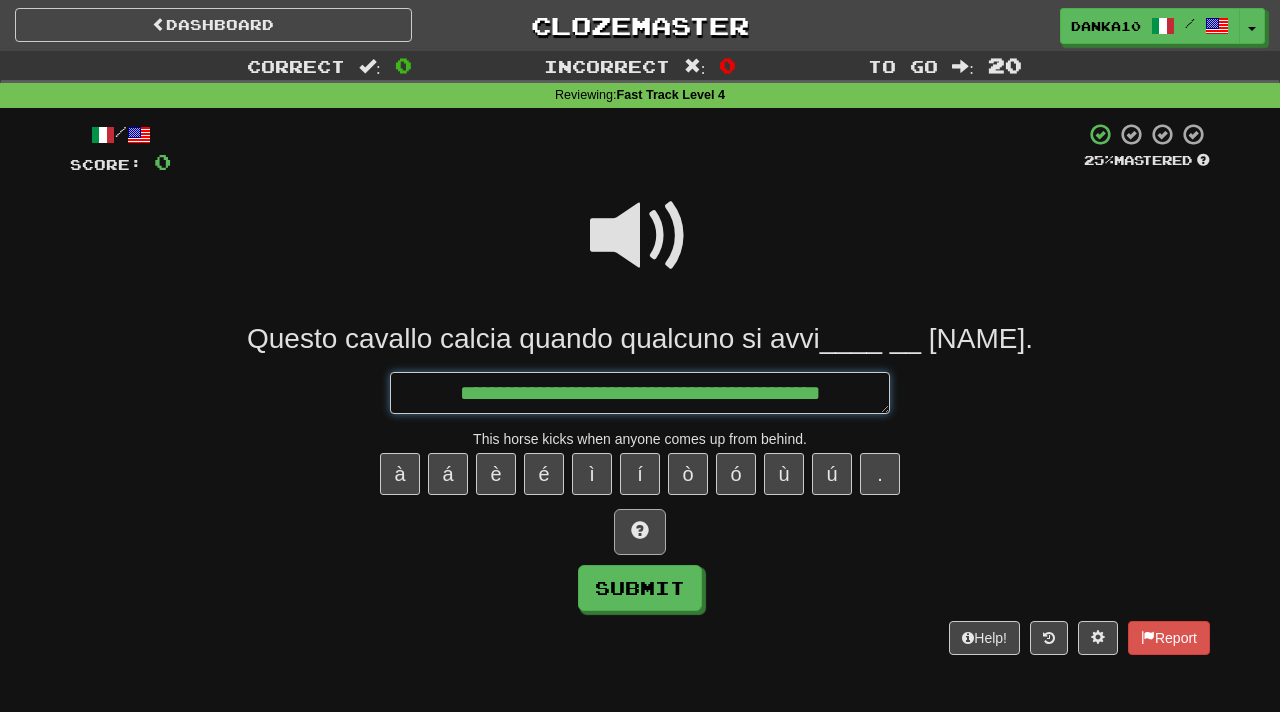 type on "*" 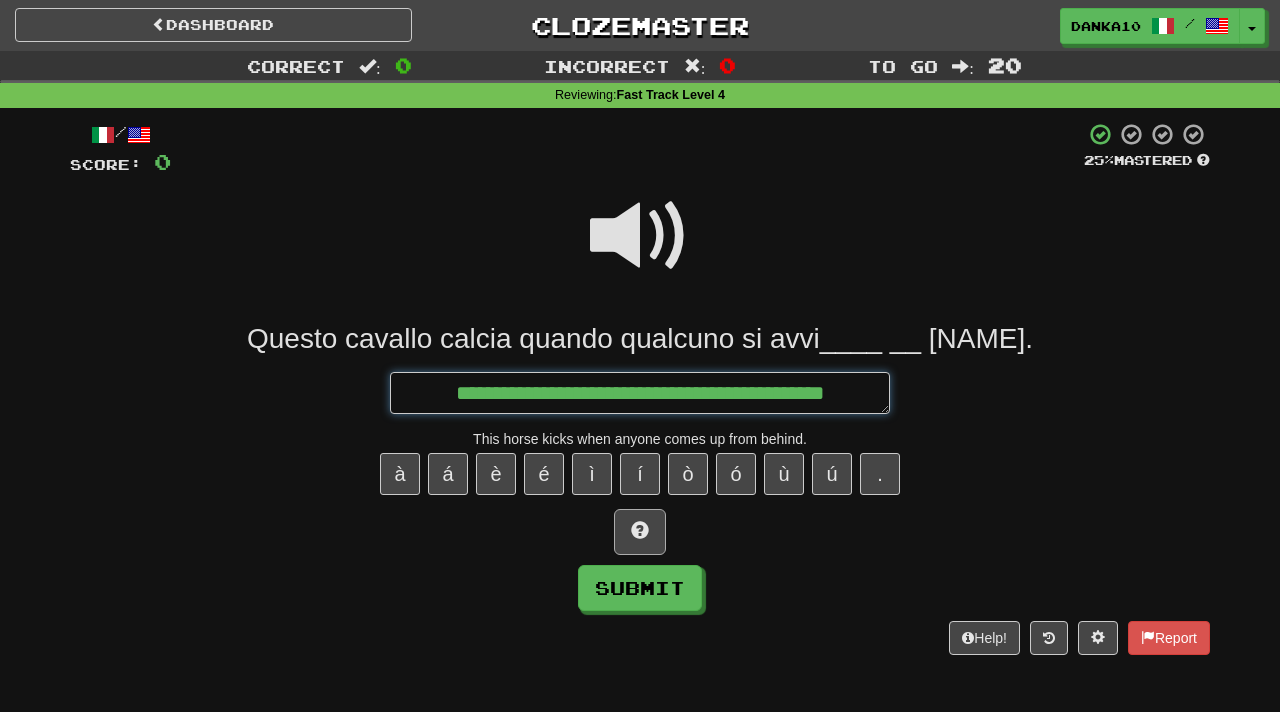 type on "*" 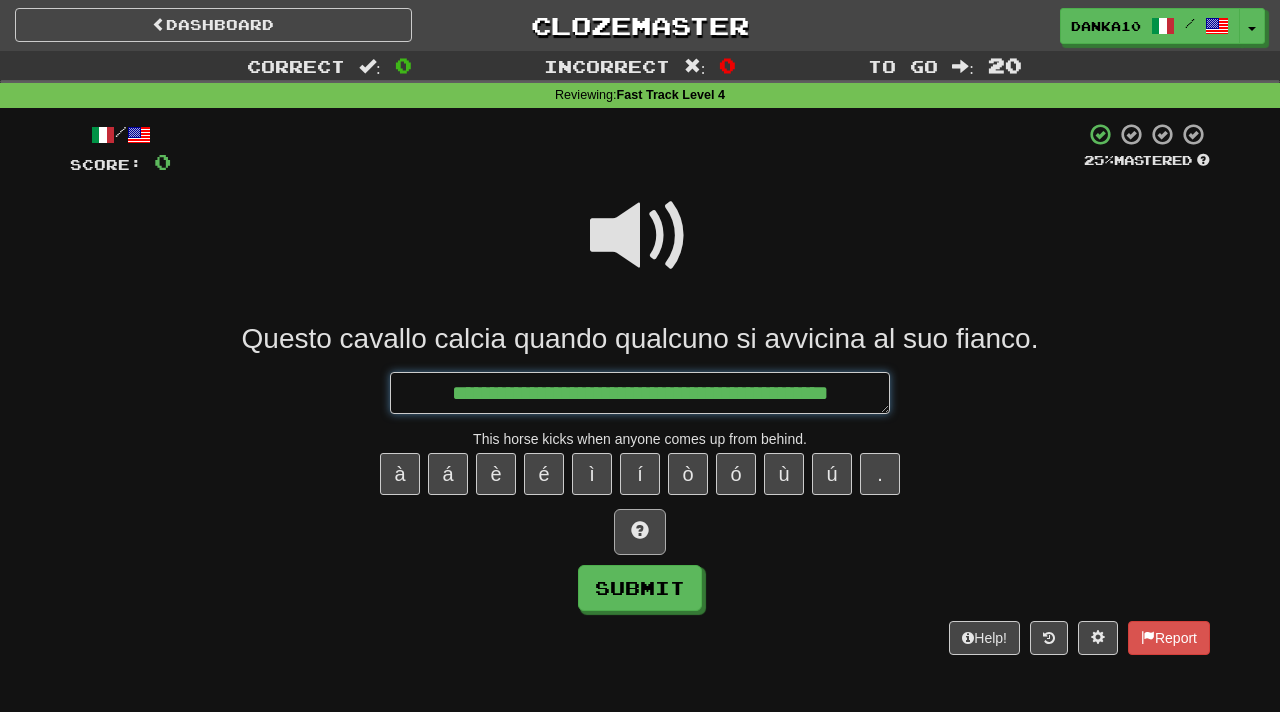 type on "*" 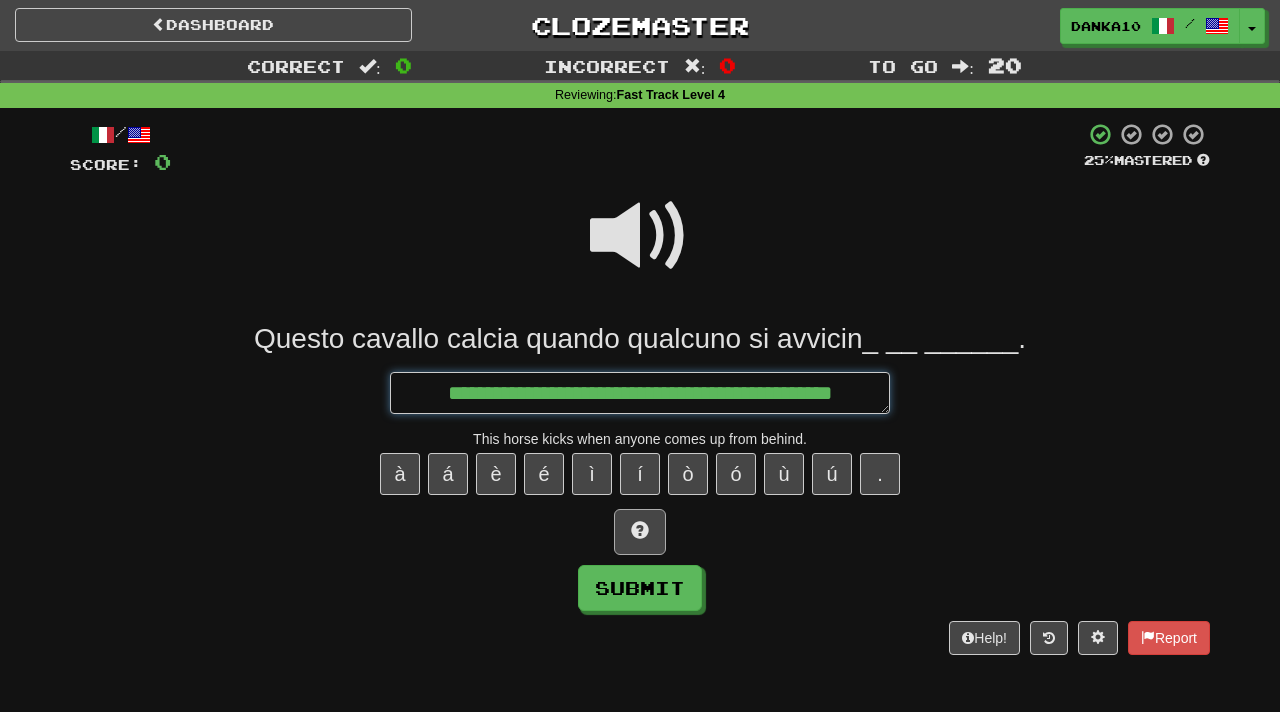 type on "*" 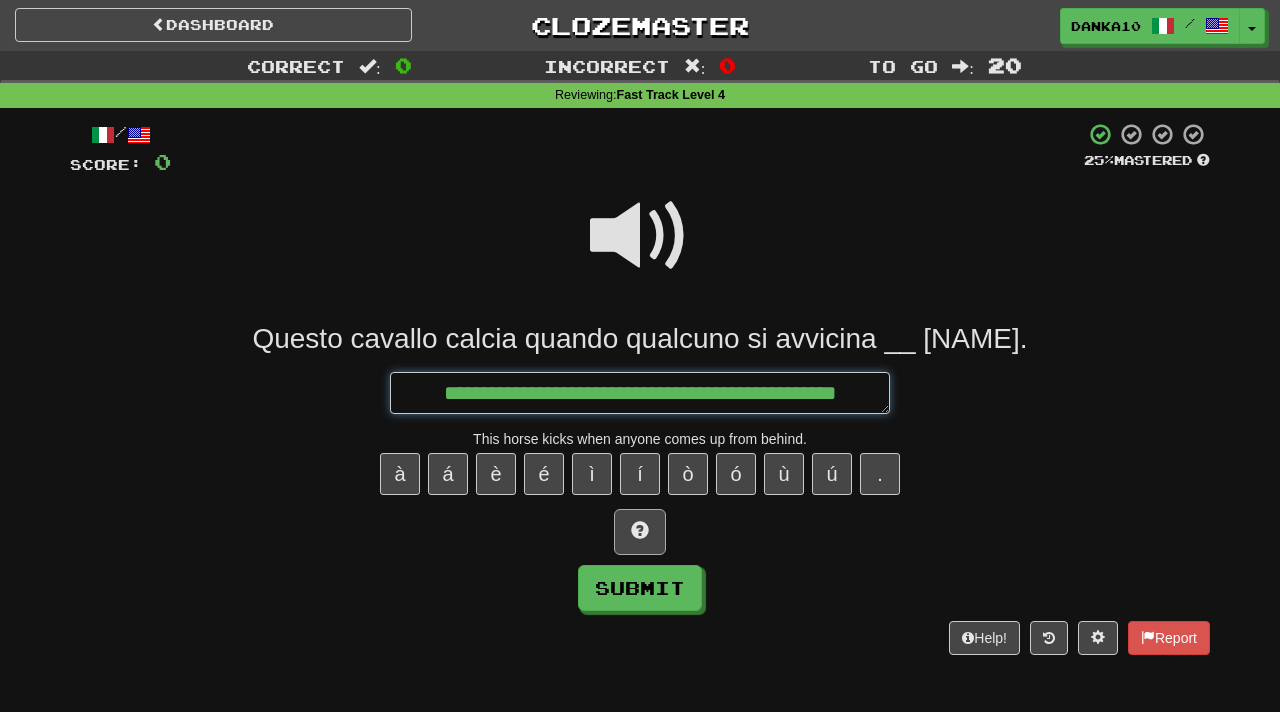 type on "*" 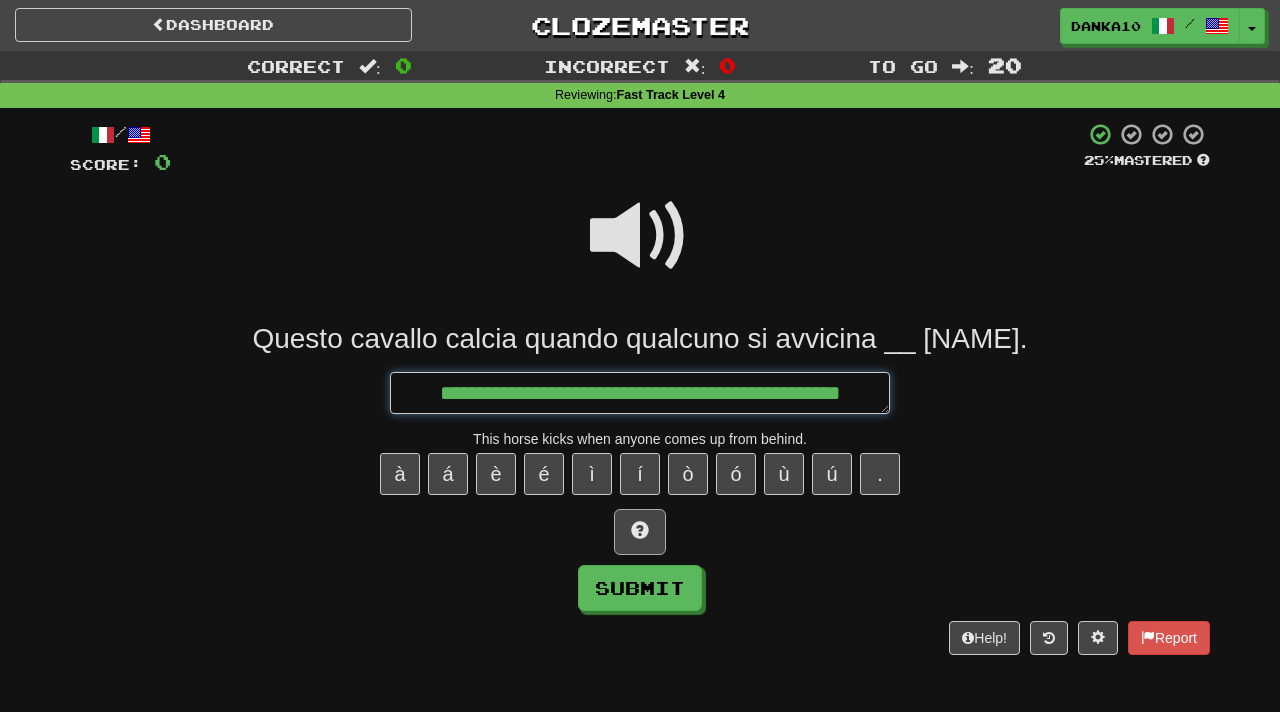type on "*" 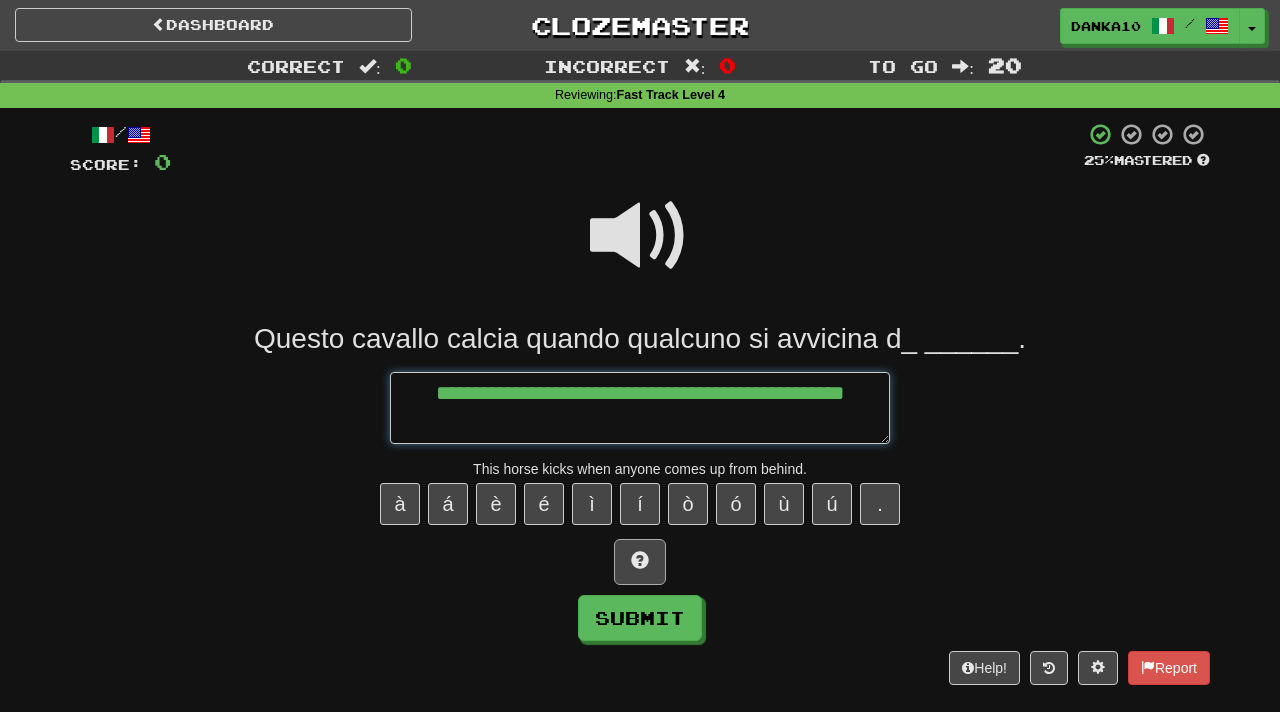 type on "*" 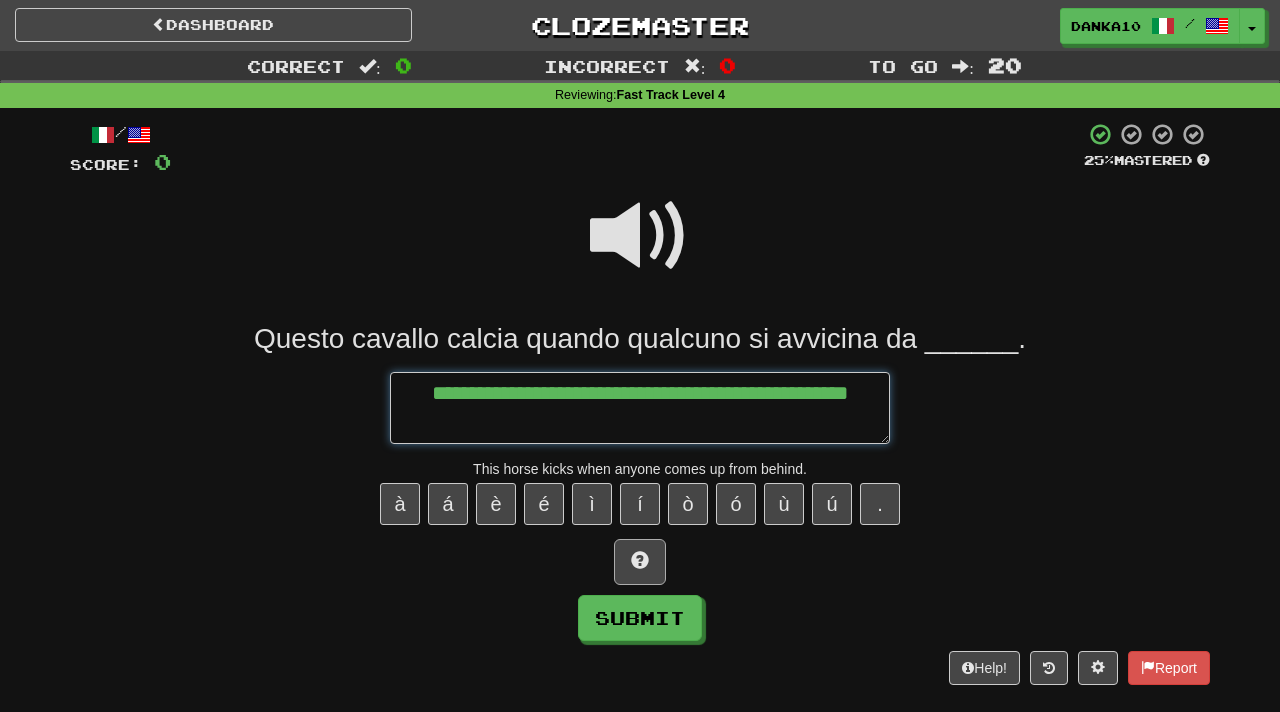 type on "*" 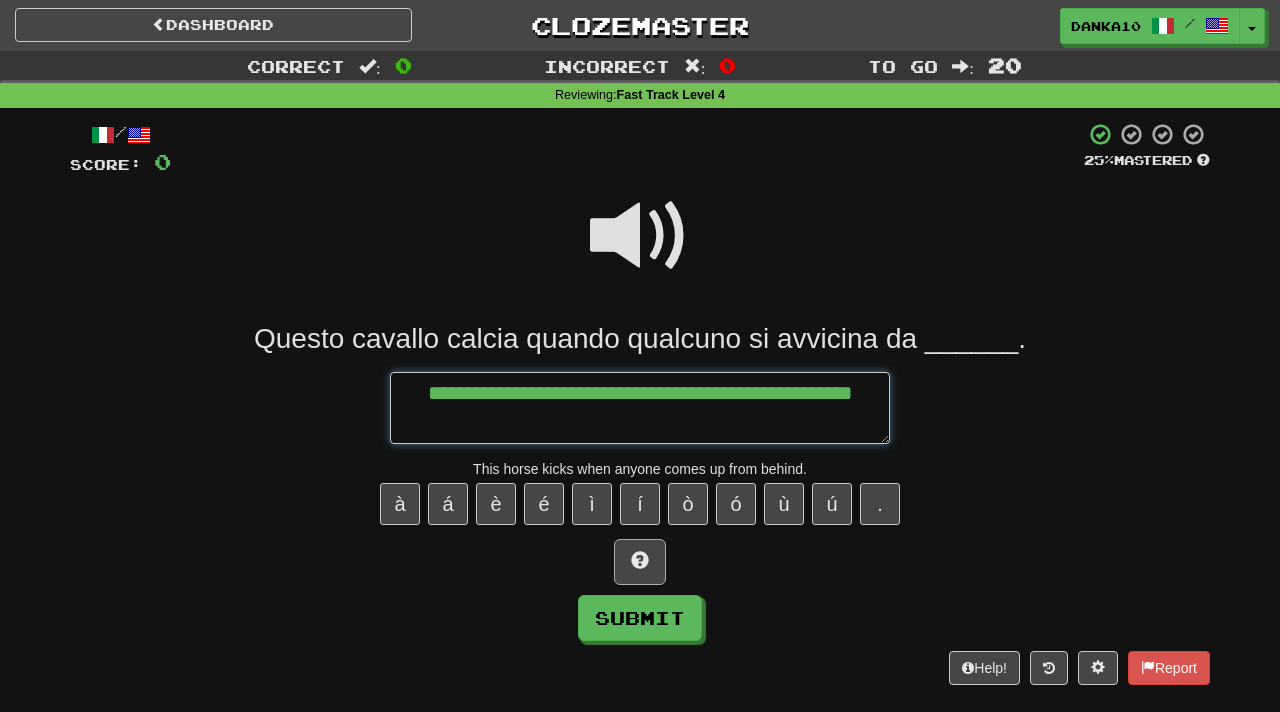 type on "*" 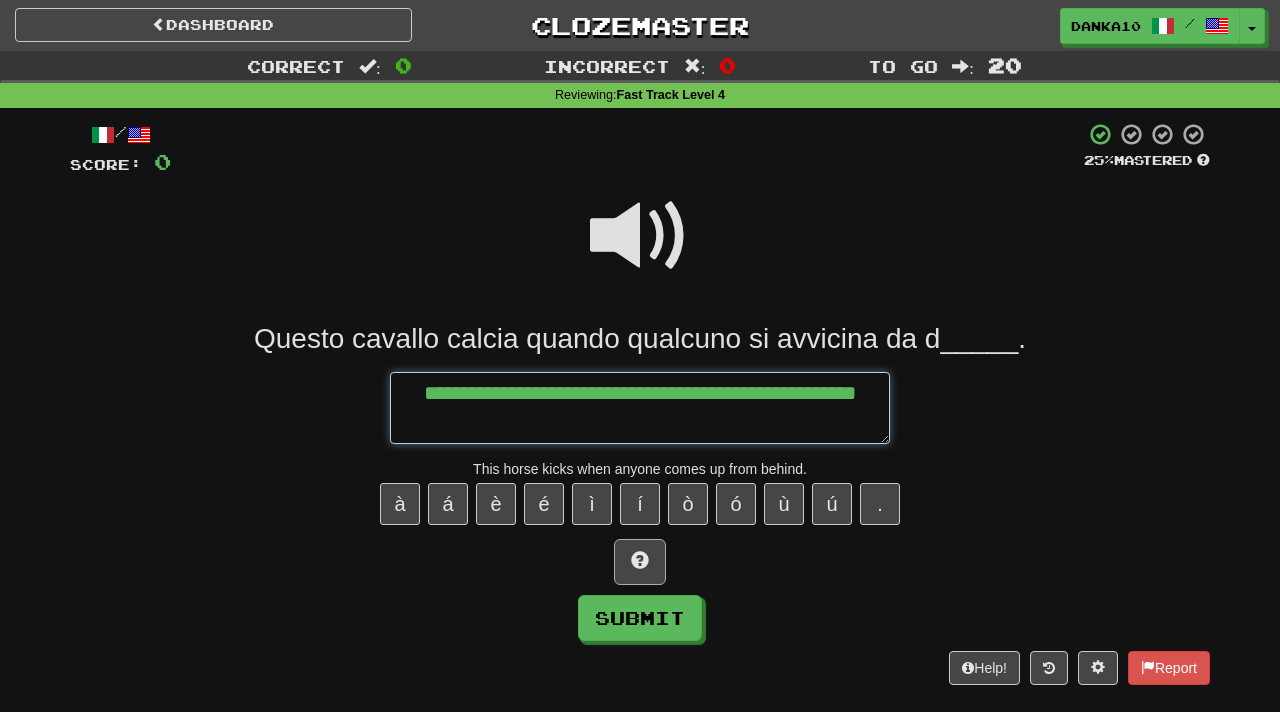 type on "*" 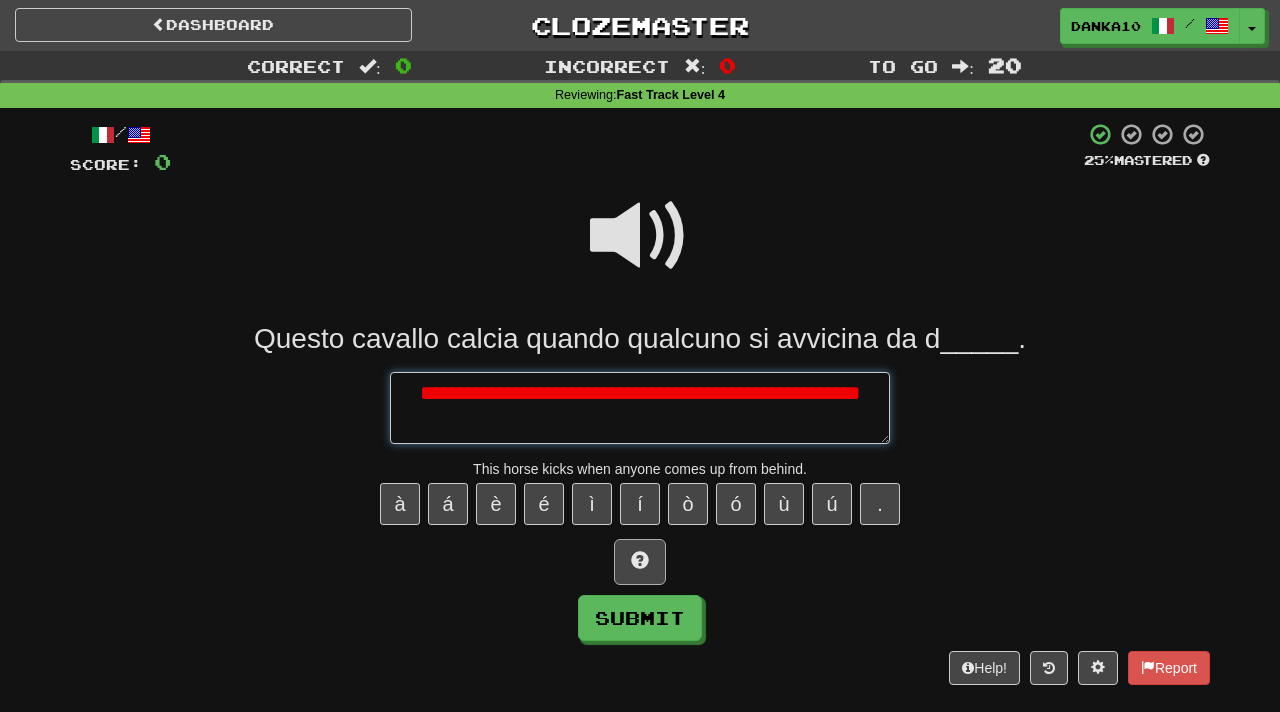 type on "*" 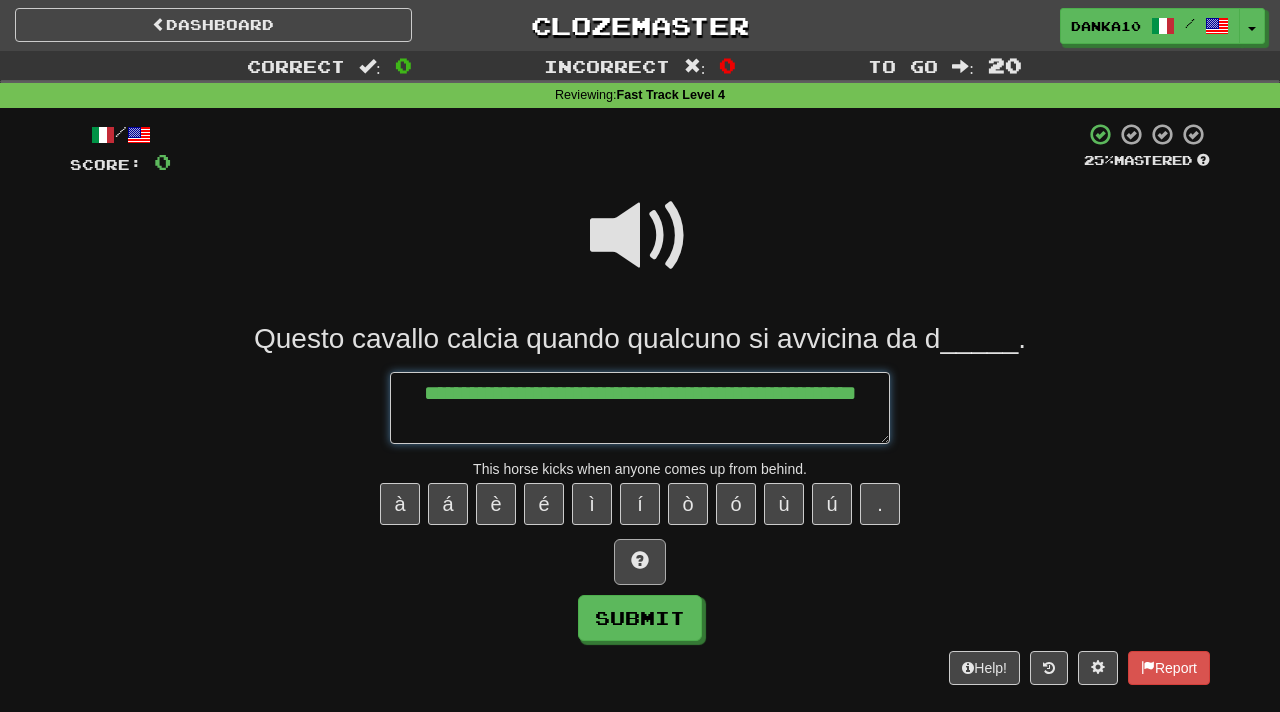 type on "*" 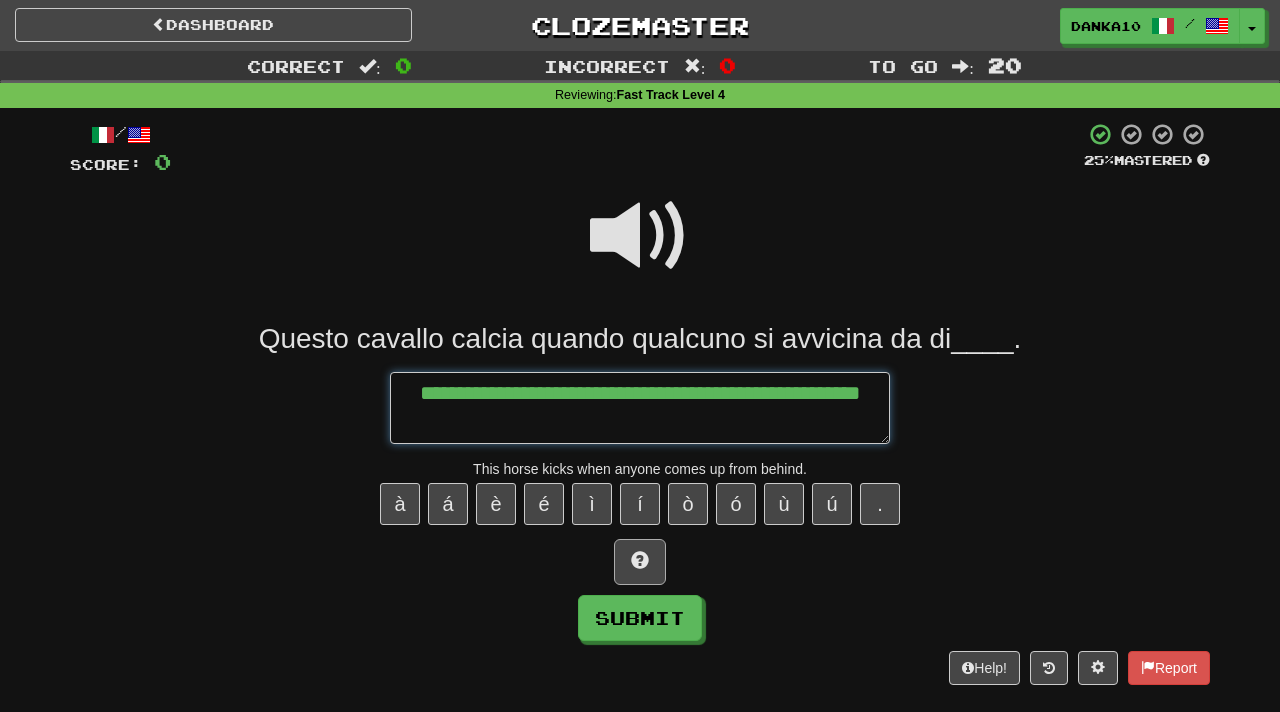 type on "*" 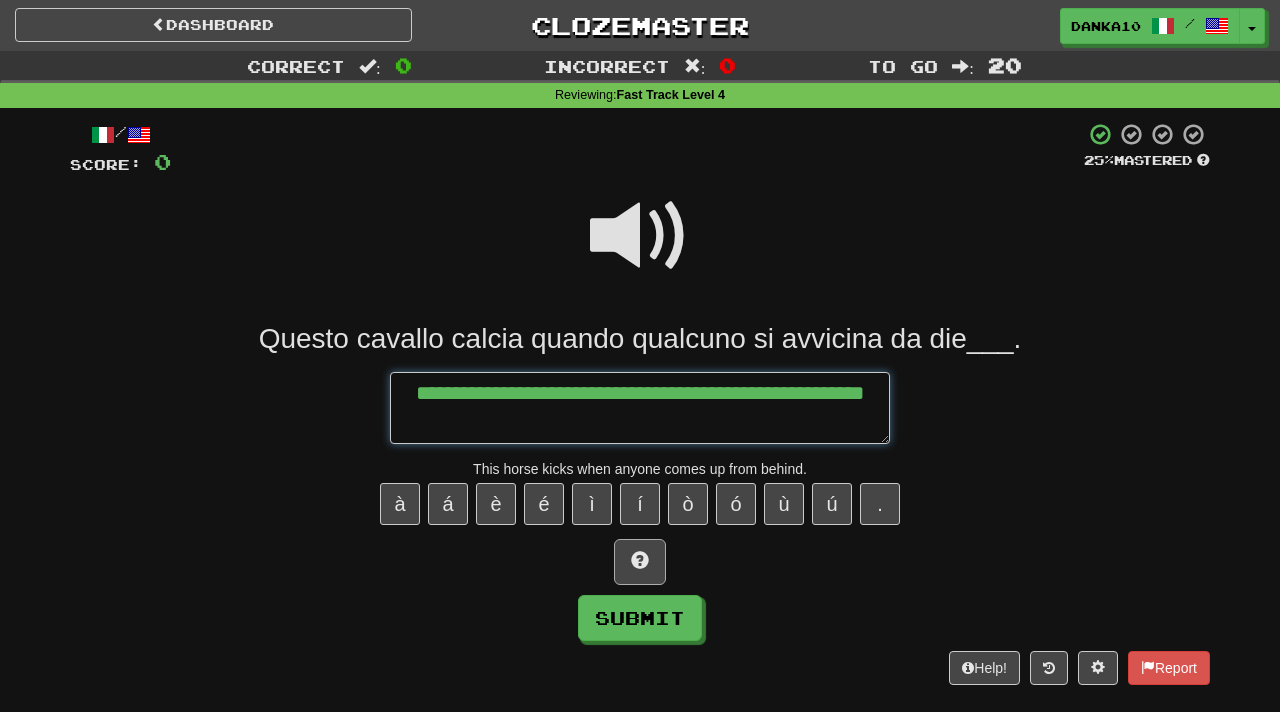 type on "*" 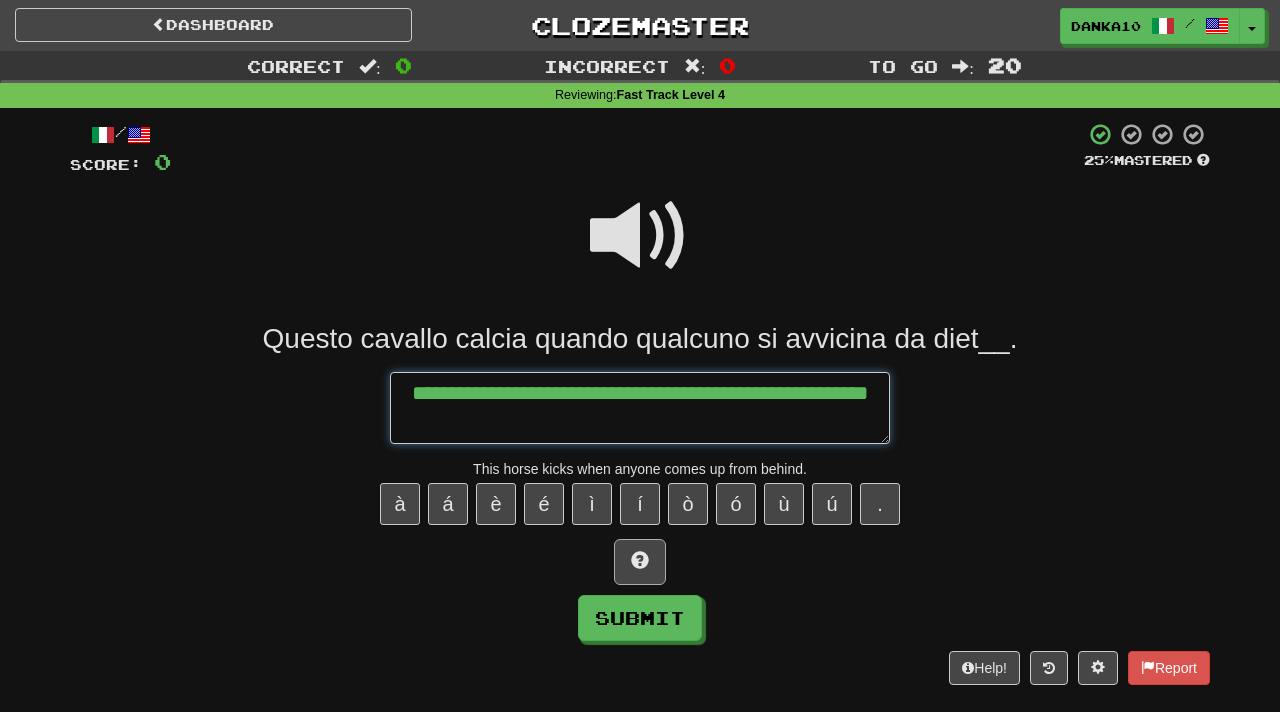 type on "*" 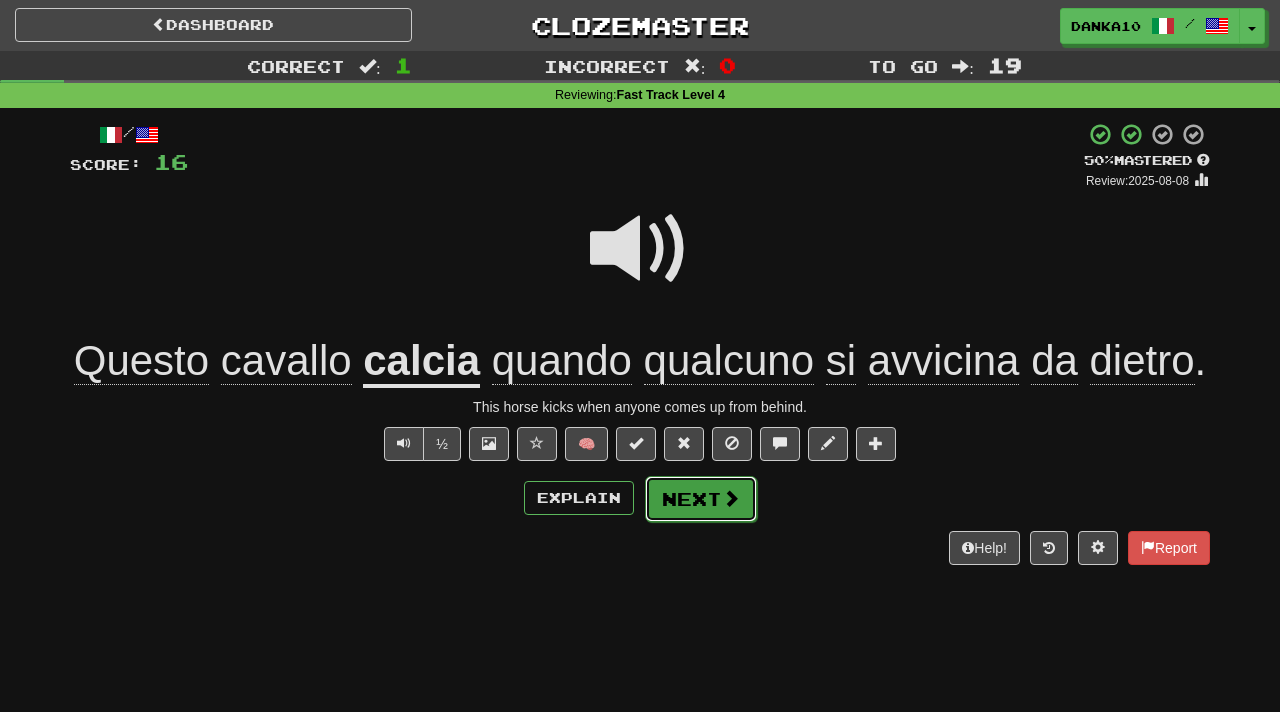 click on "Next" at bounding box center (701, 499) 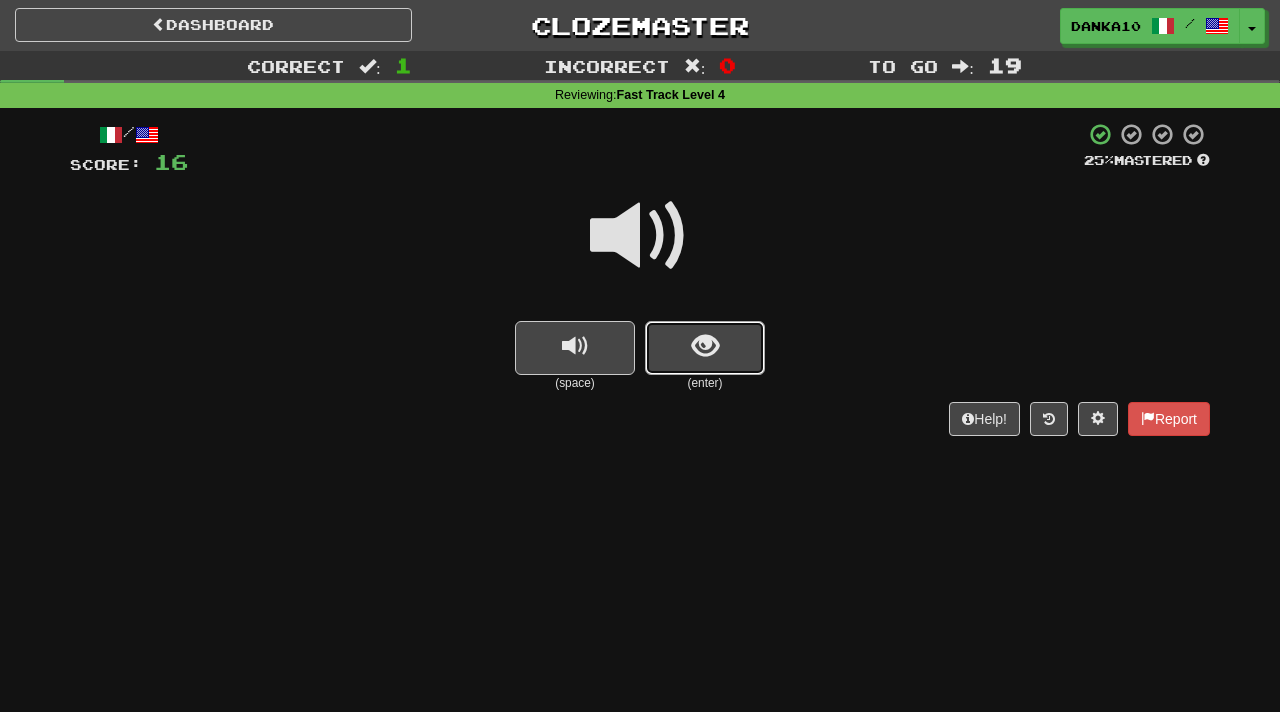 click at bounding box center [705, 346] 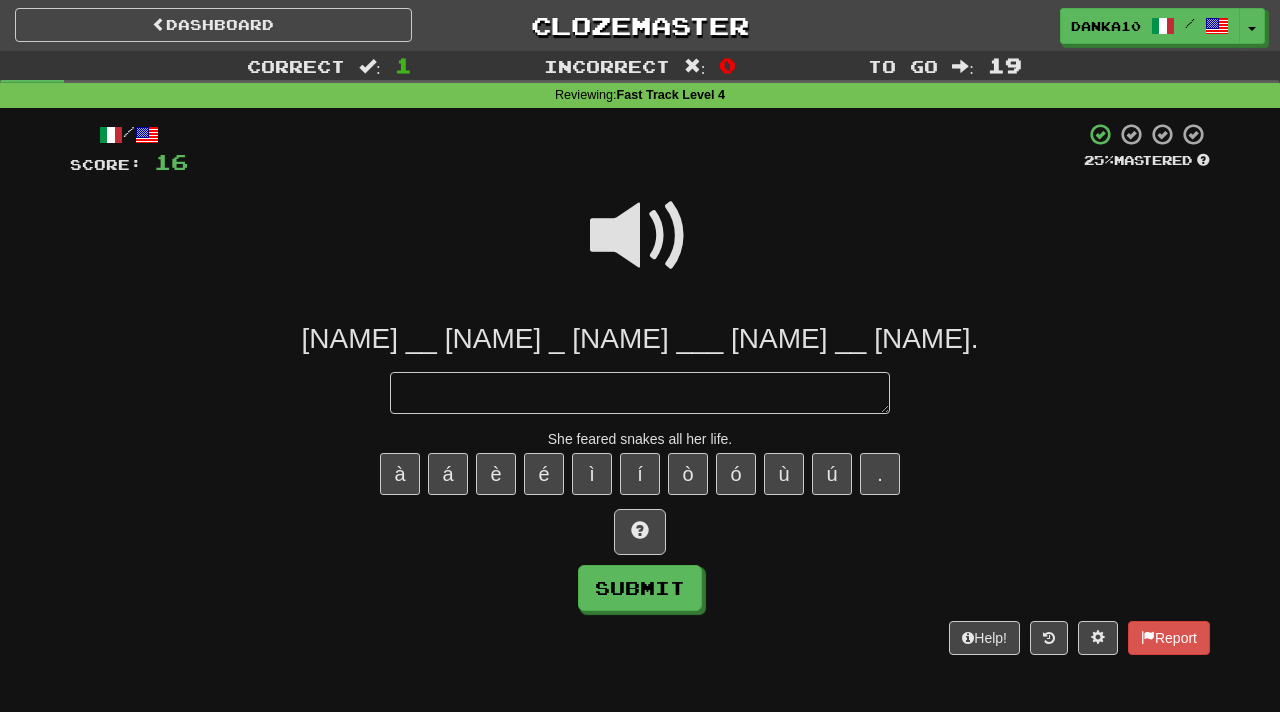 type on "*" 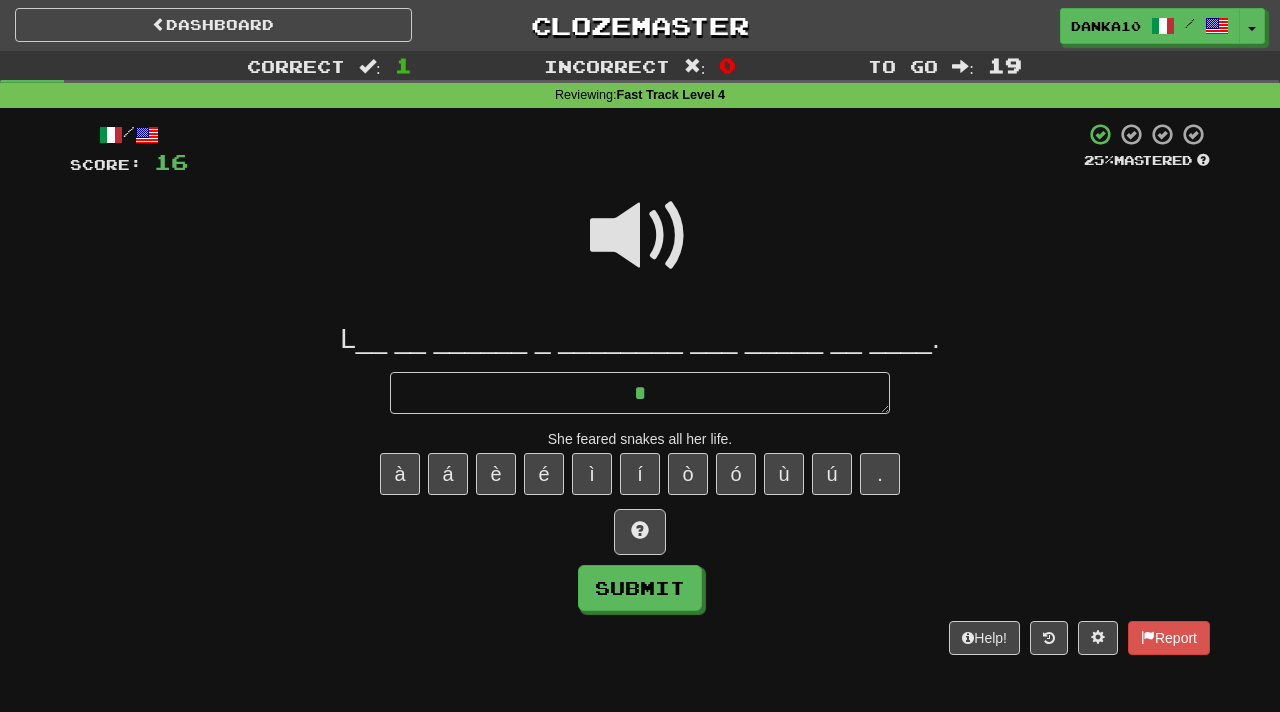 type on "*" 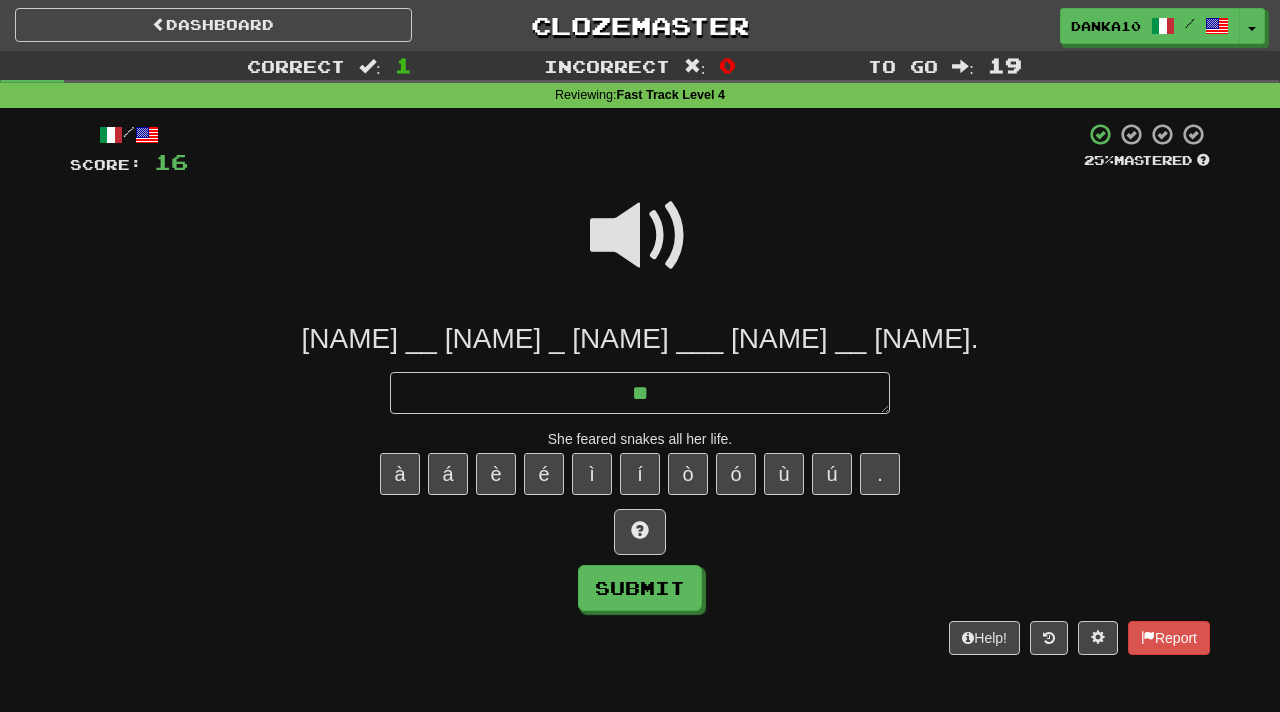 type on "*" 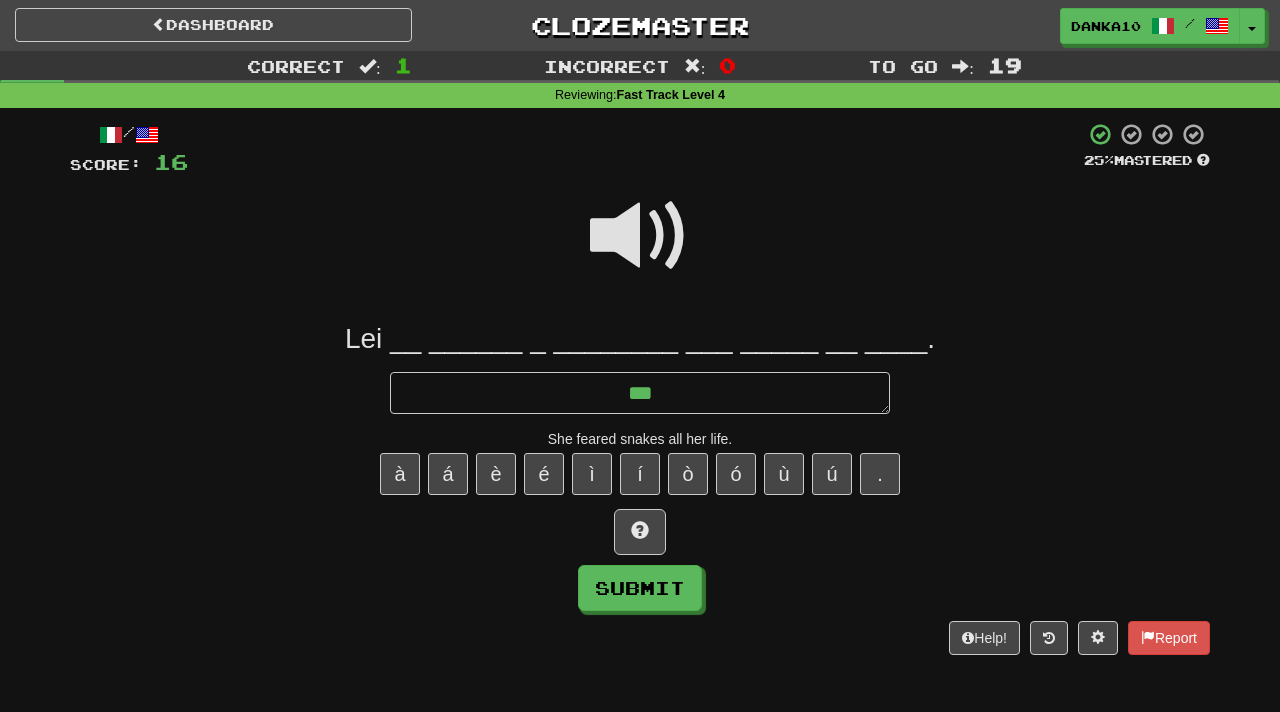 type on "*" 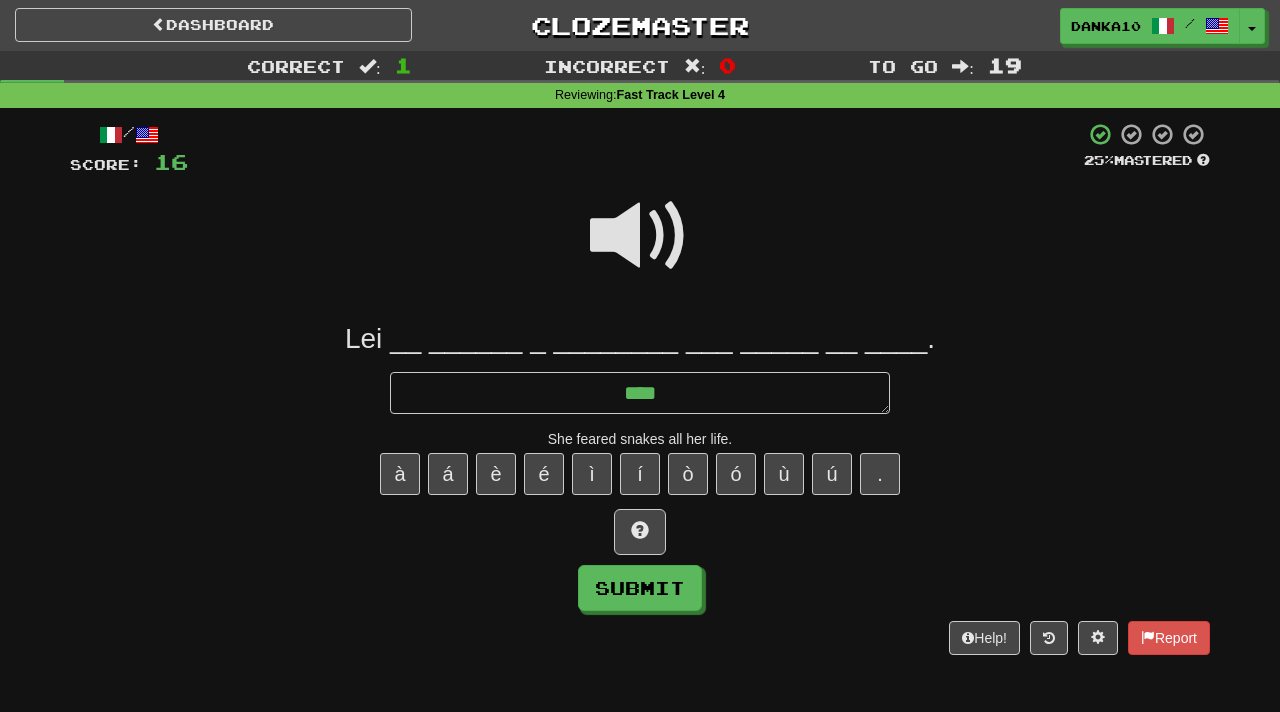 type on "*" 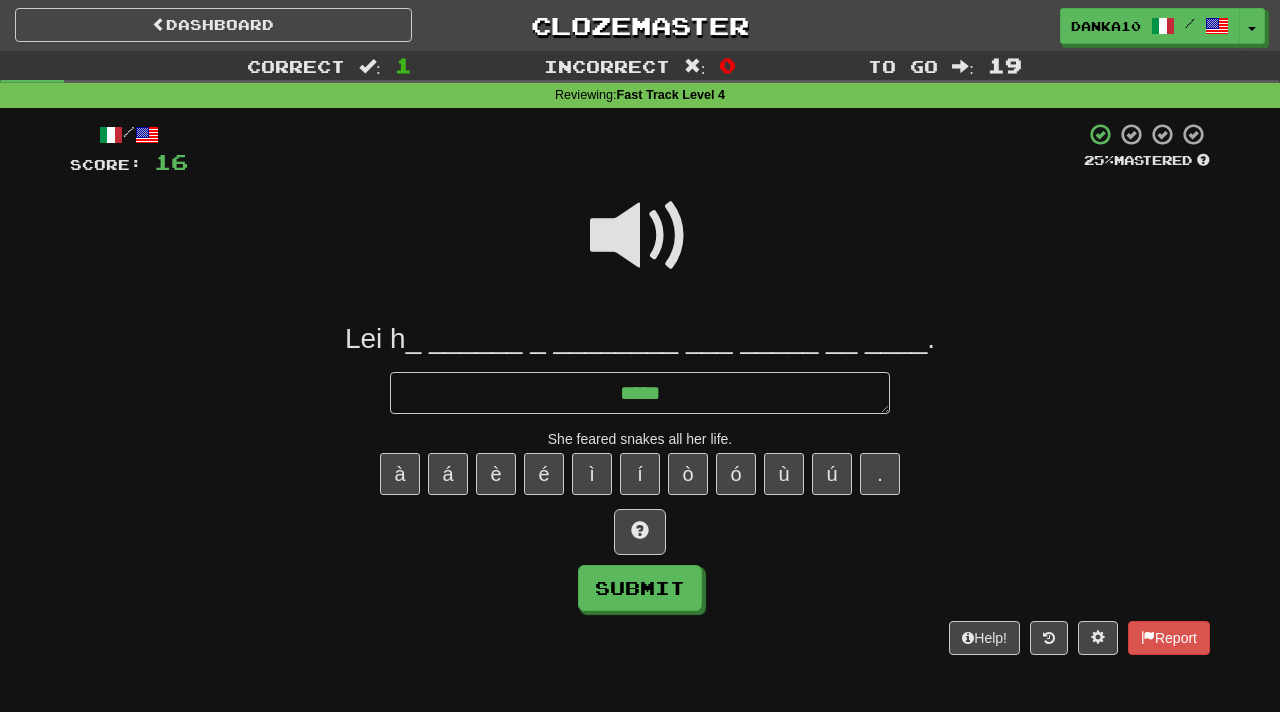 type on "*" 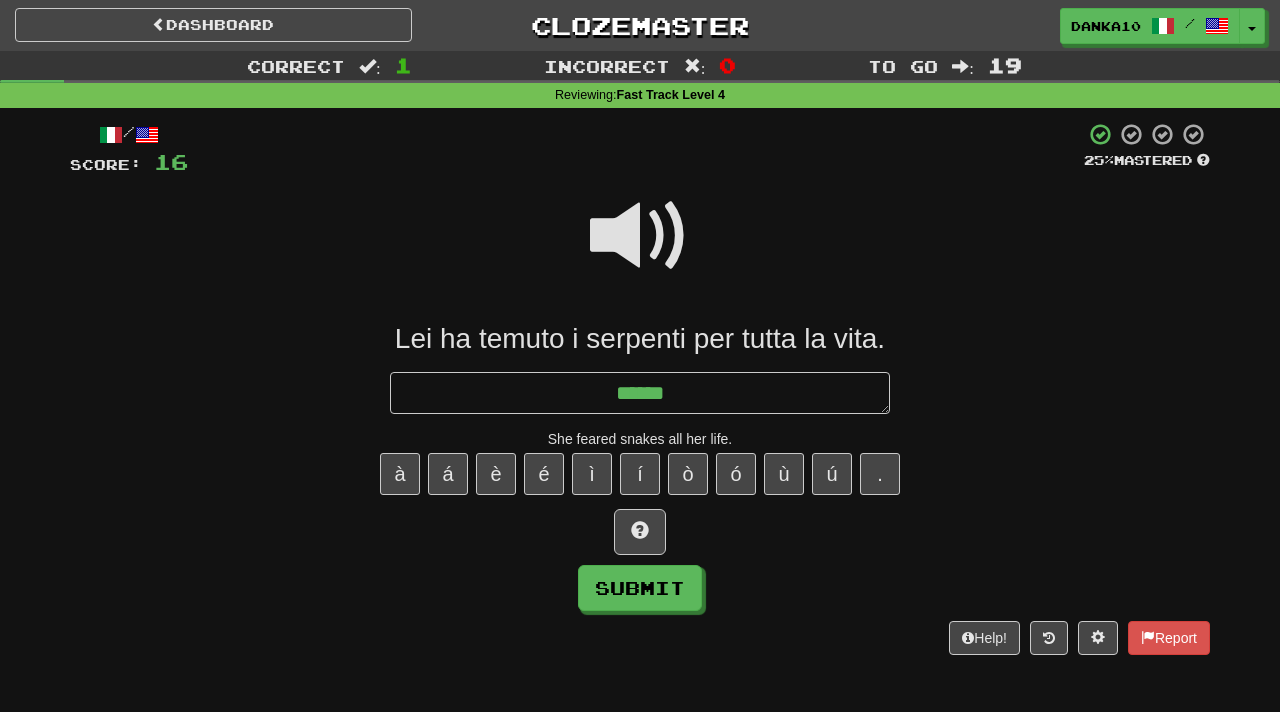 type on "*" 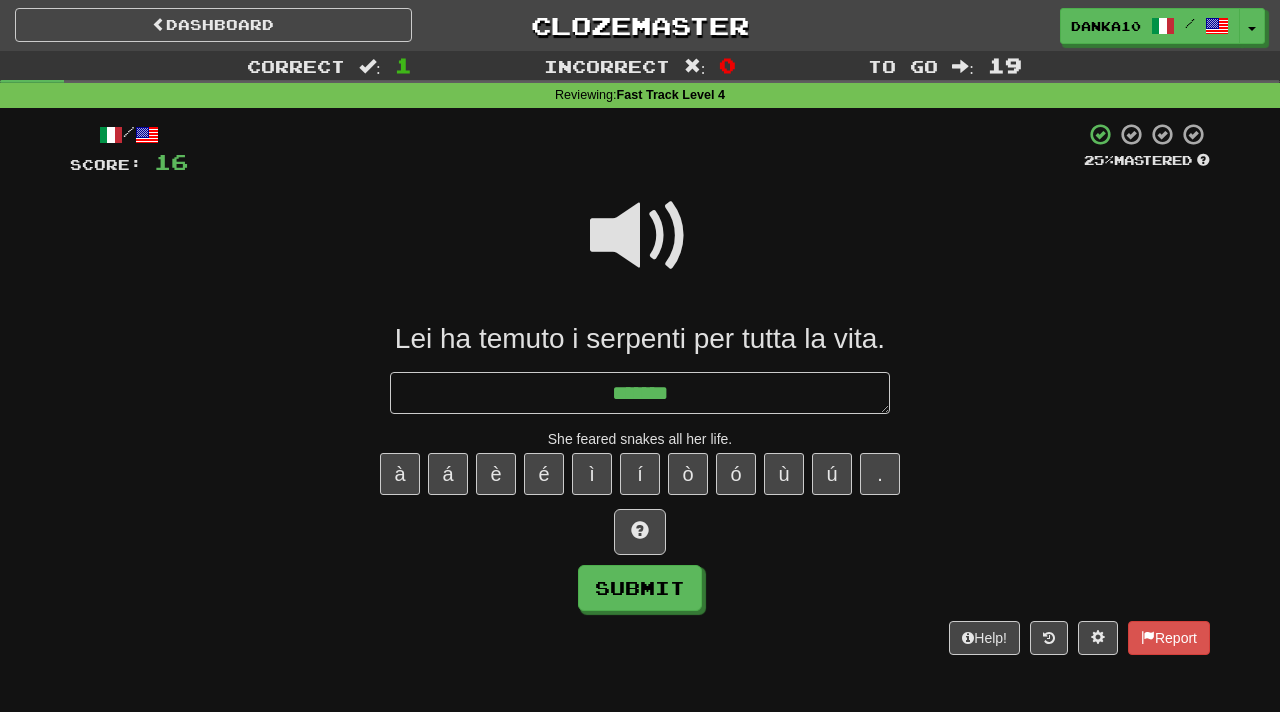 type on "*" 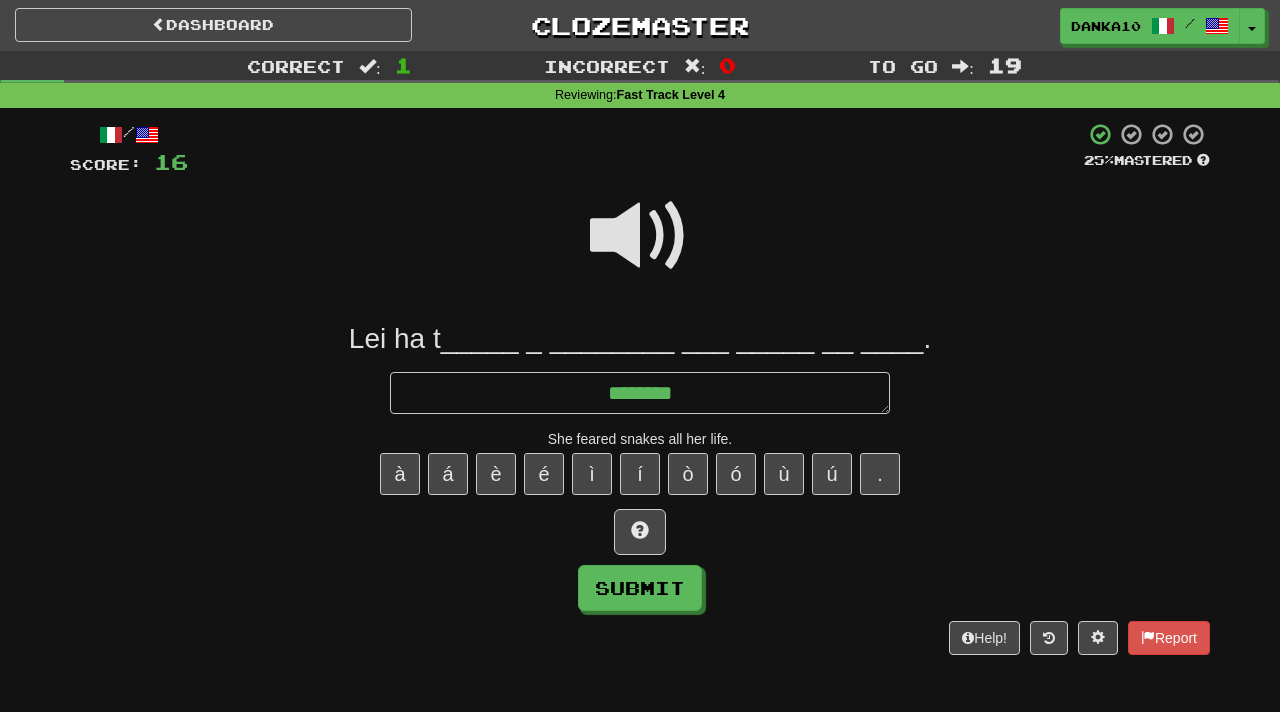 type on "*" 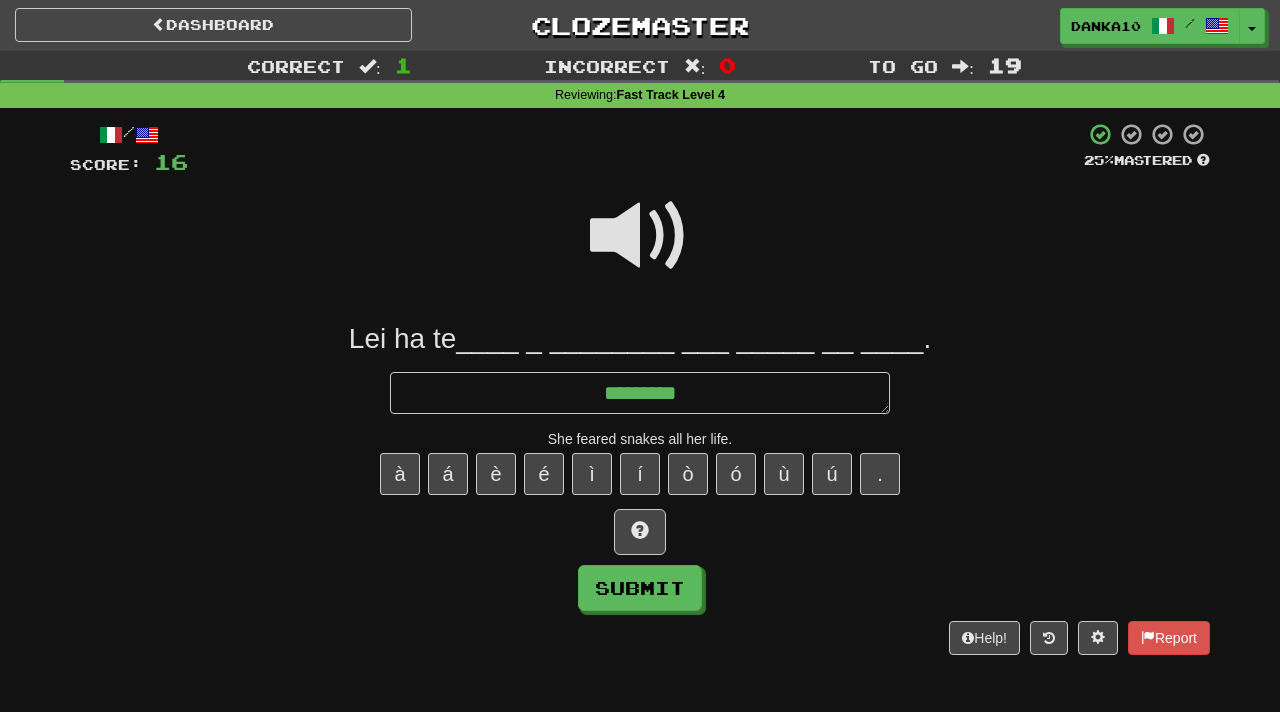 type on "*" 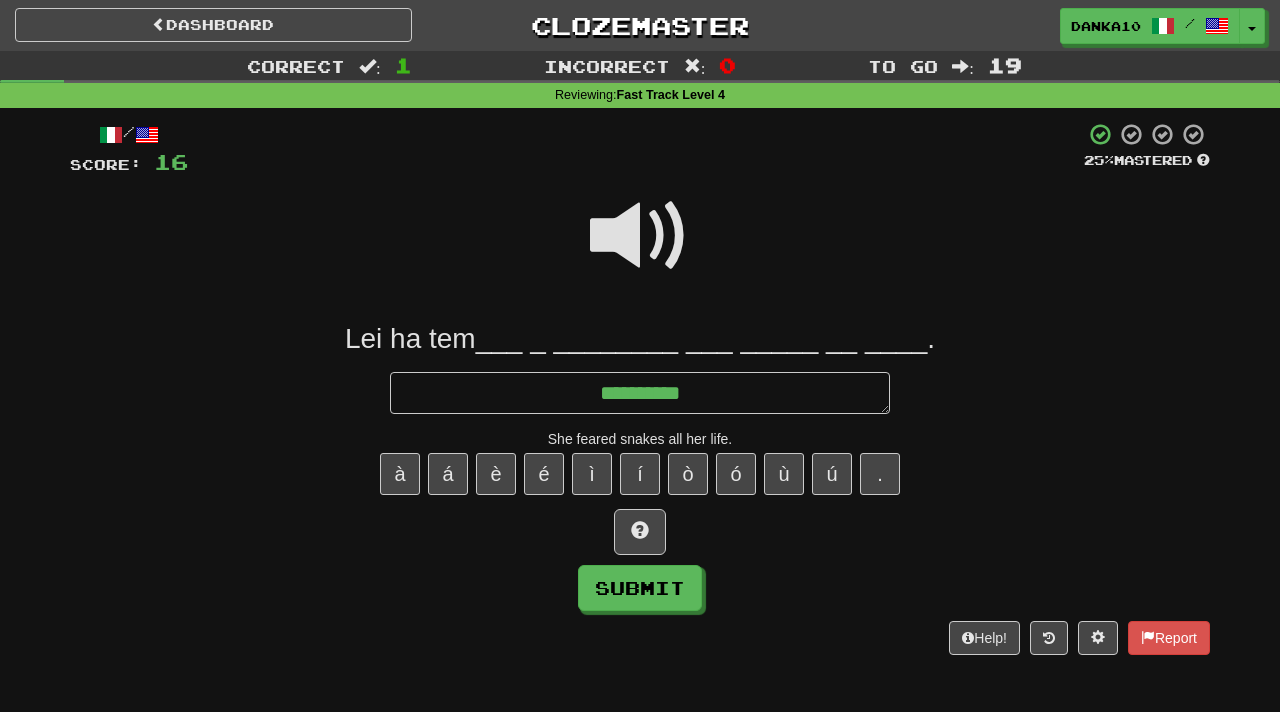 type on "*" 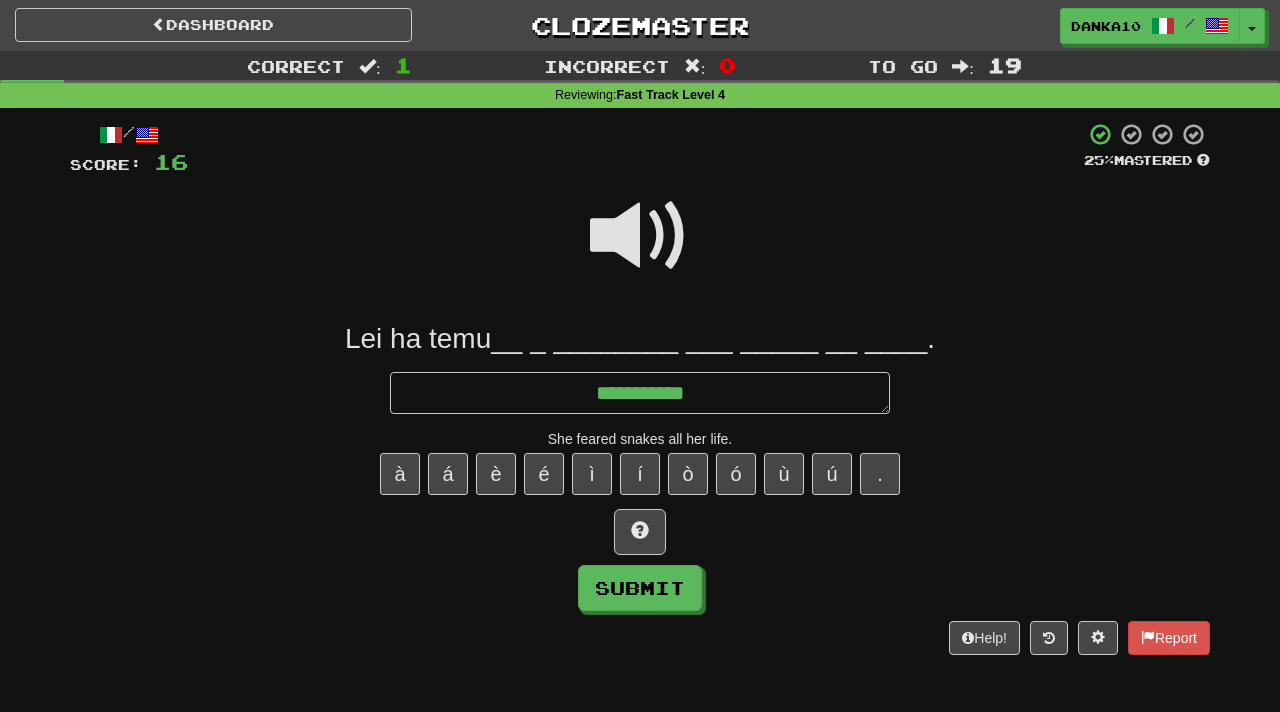 type on "*" 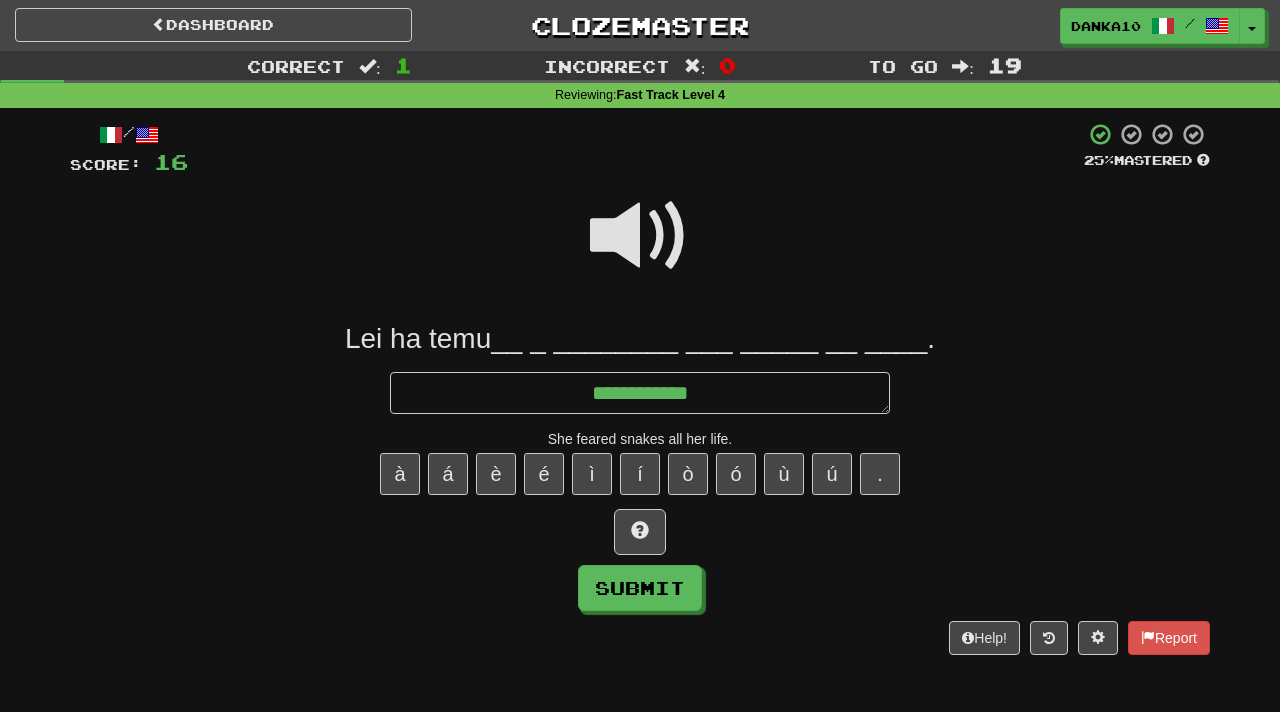 type on "*" 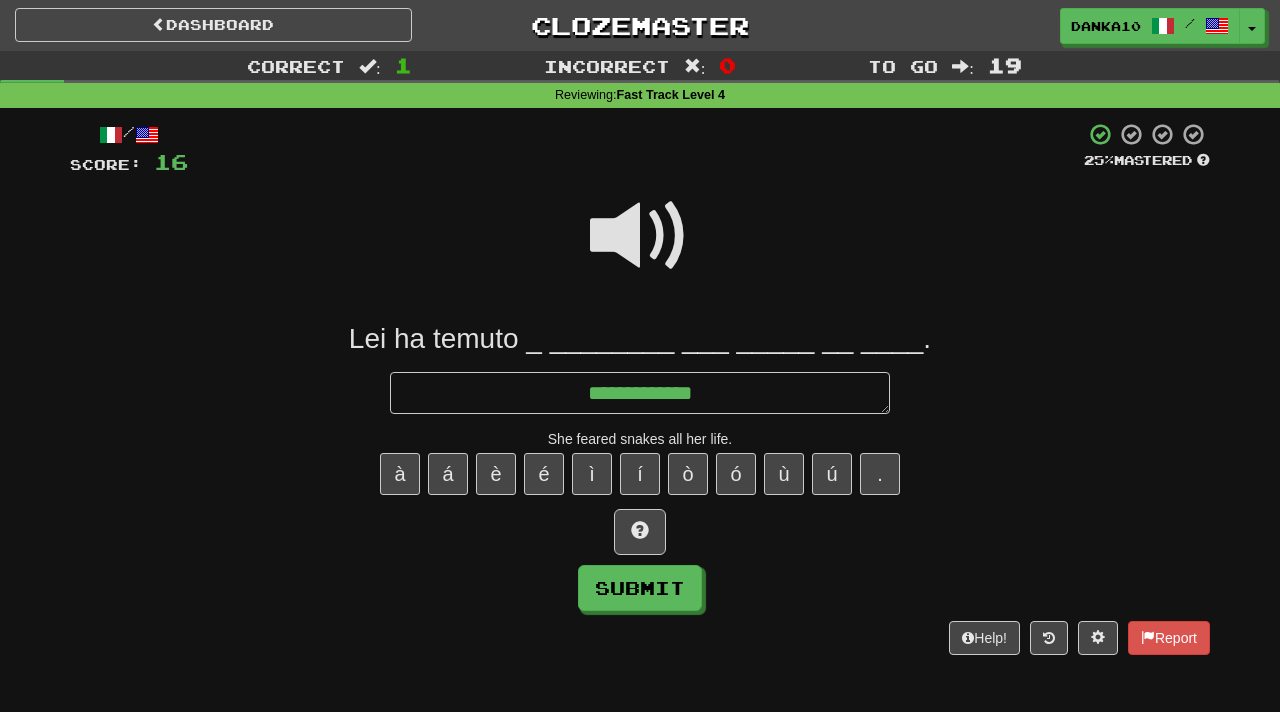 type on "*" 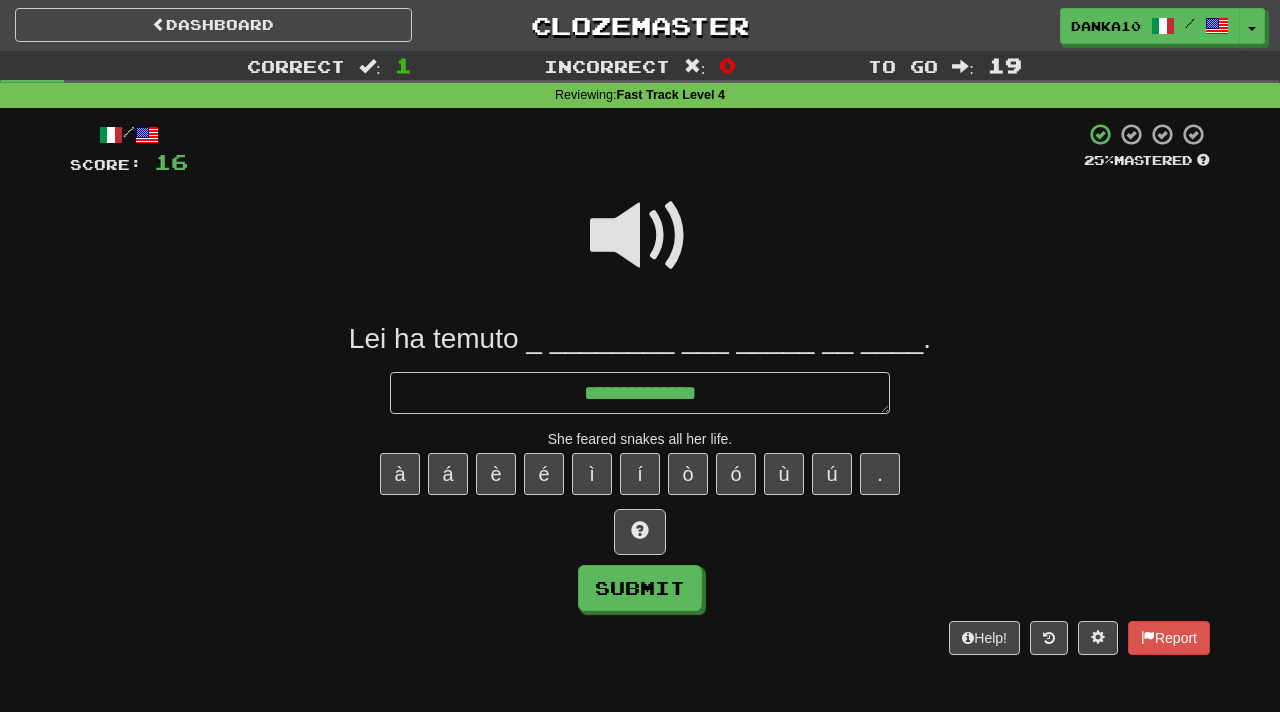 type on "*" 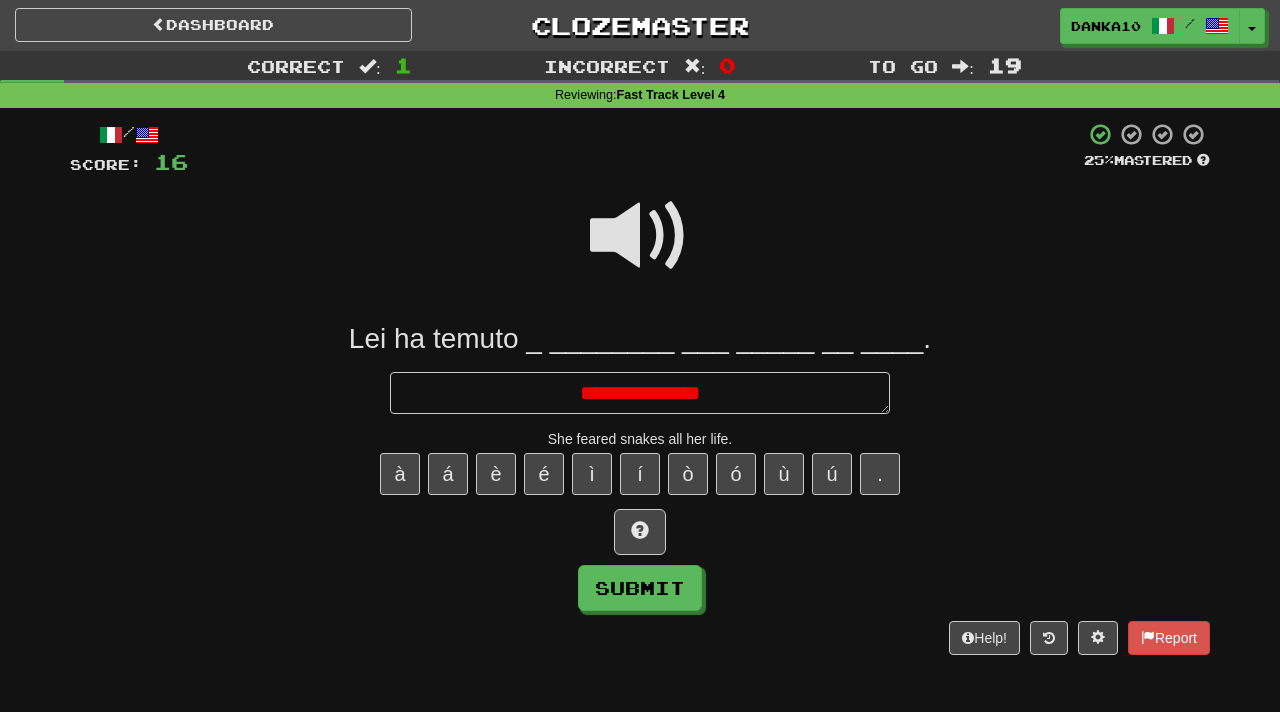 type on "*" 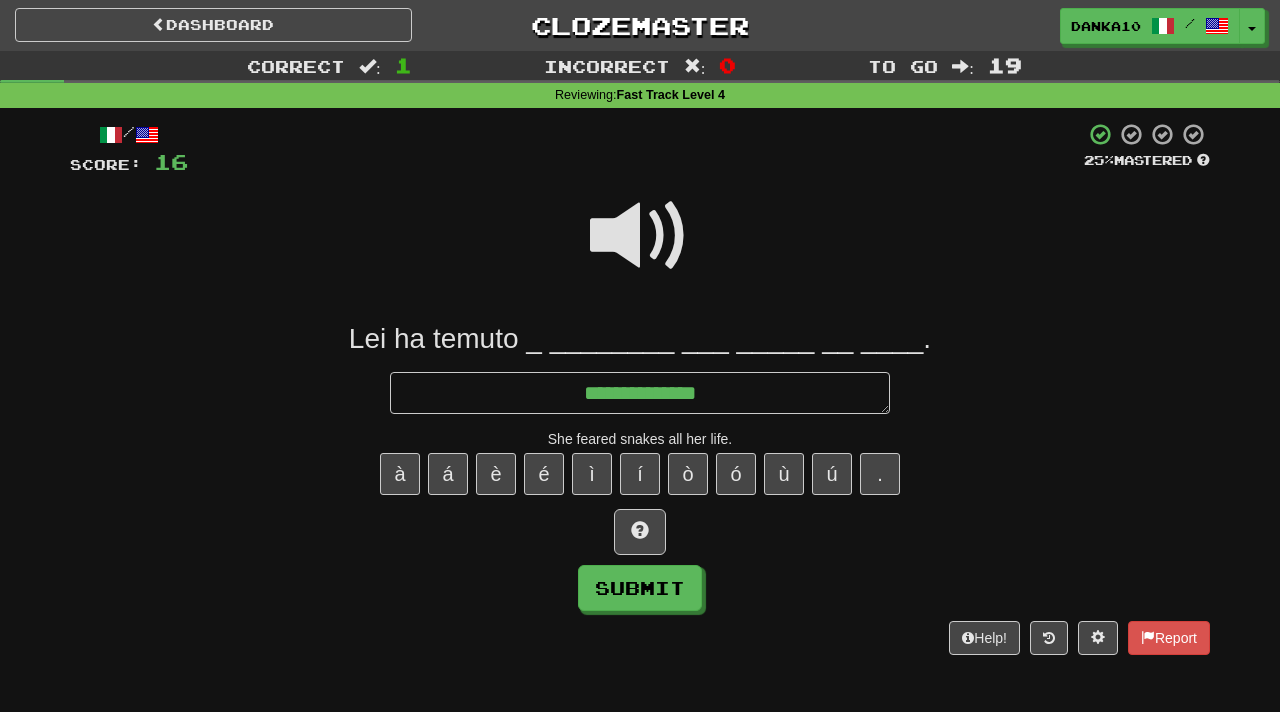 type on "*" 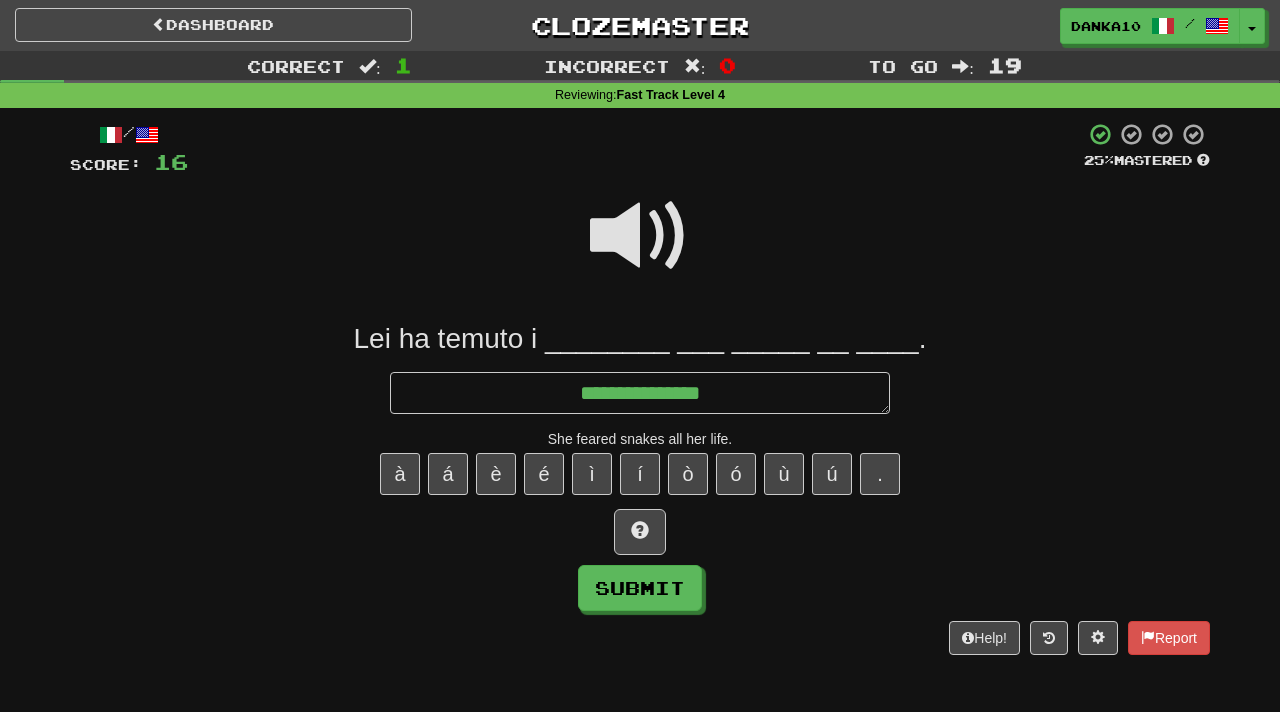 type on "*" 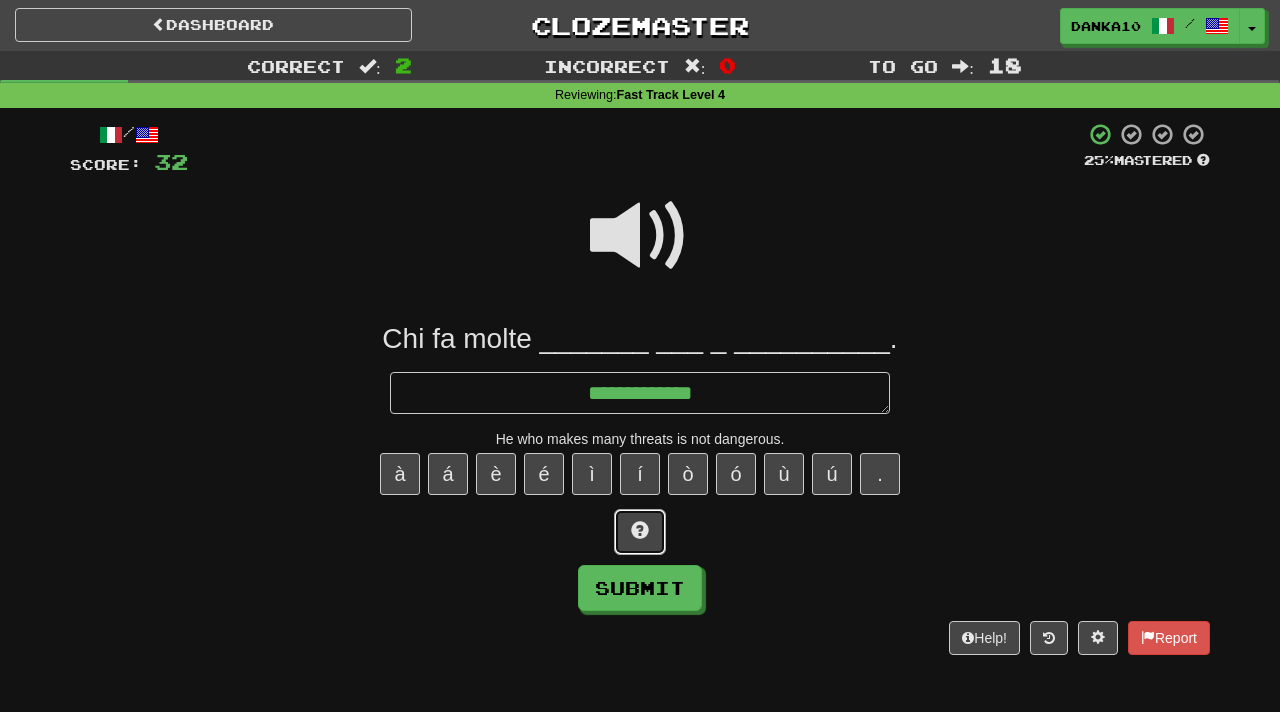 click at bounding box center (640, 532) 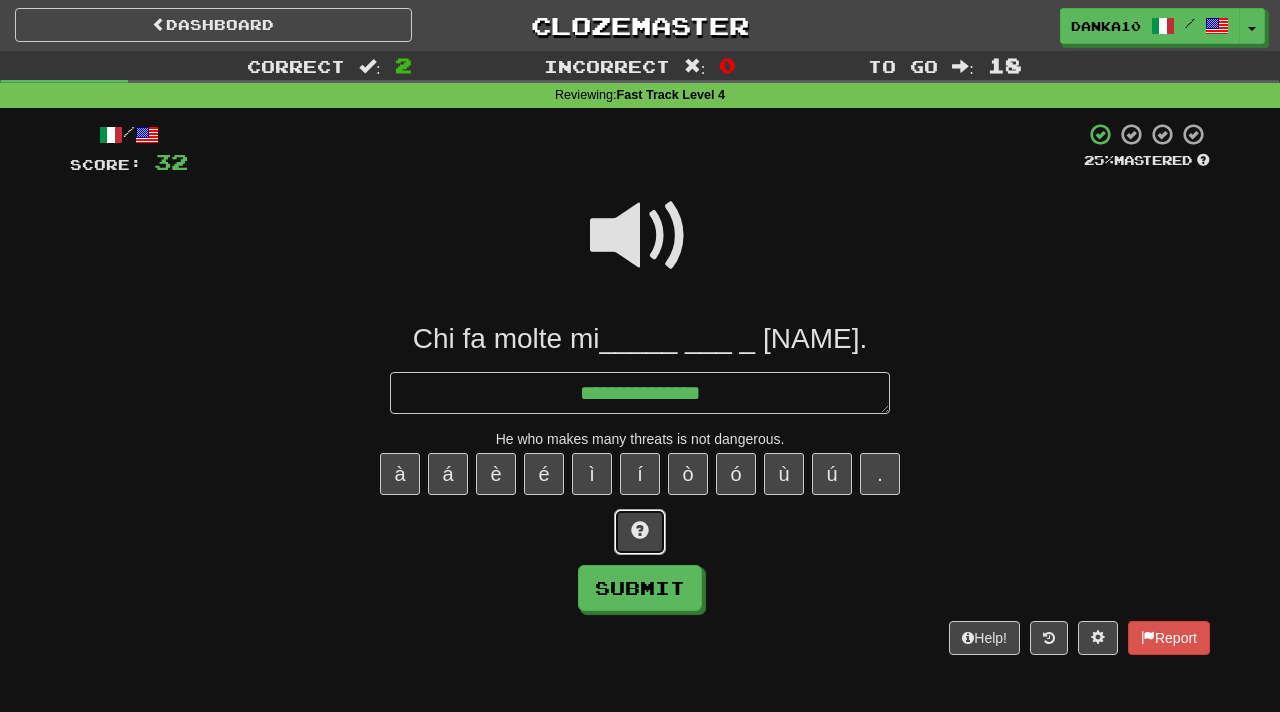 click at bounding box center (640, 532) 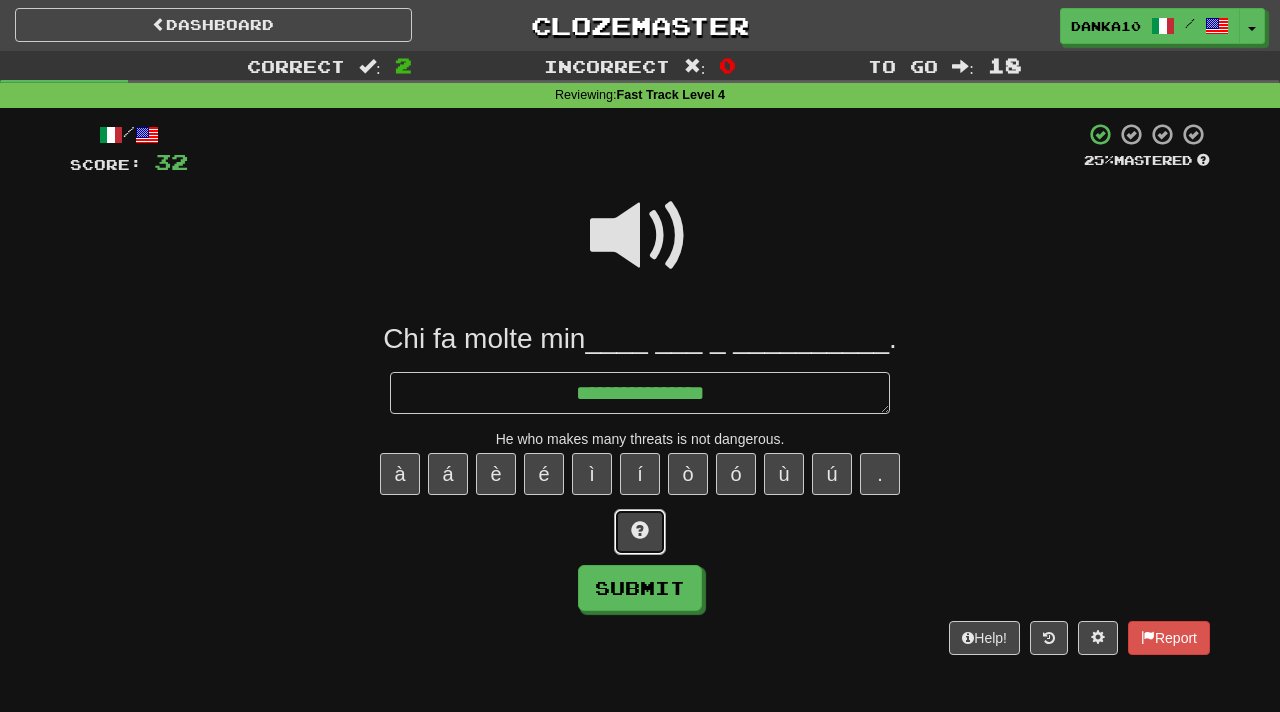 click at bounding box center [640, 532] 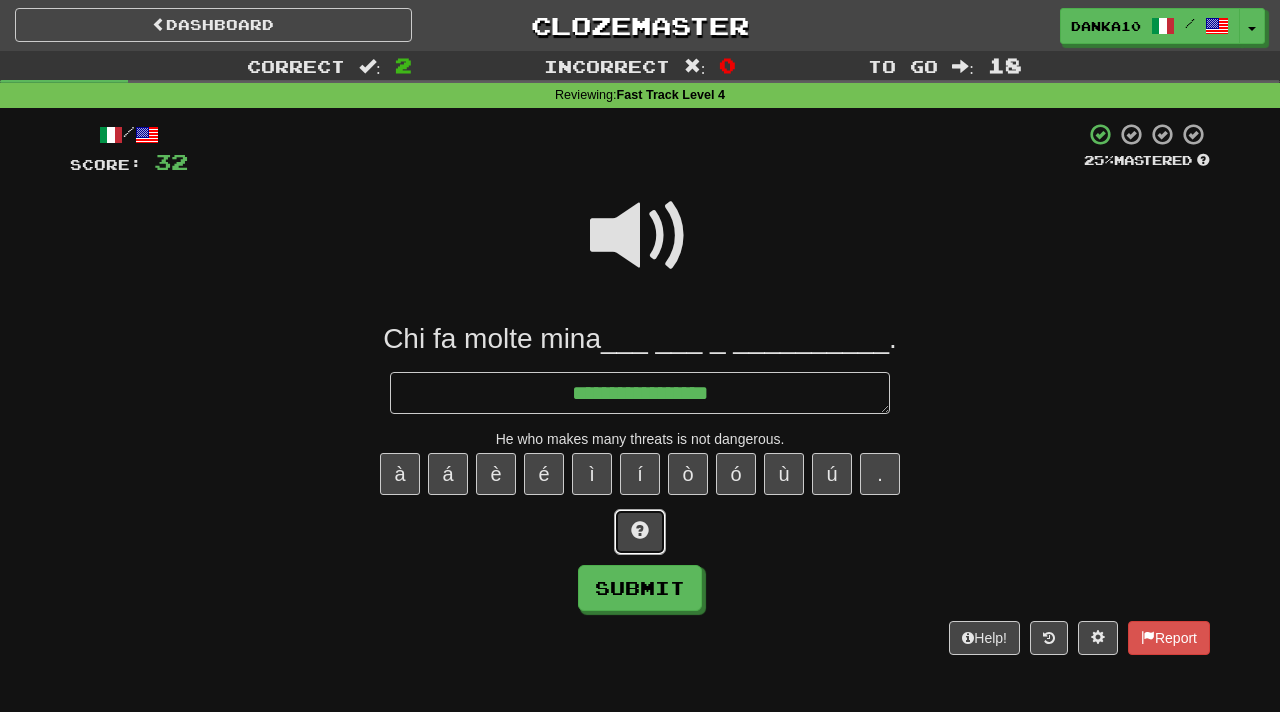click at bounding box center [640, 532] 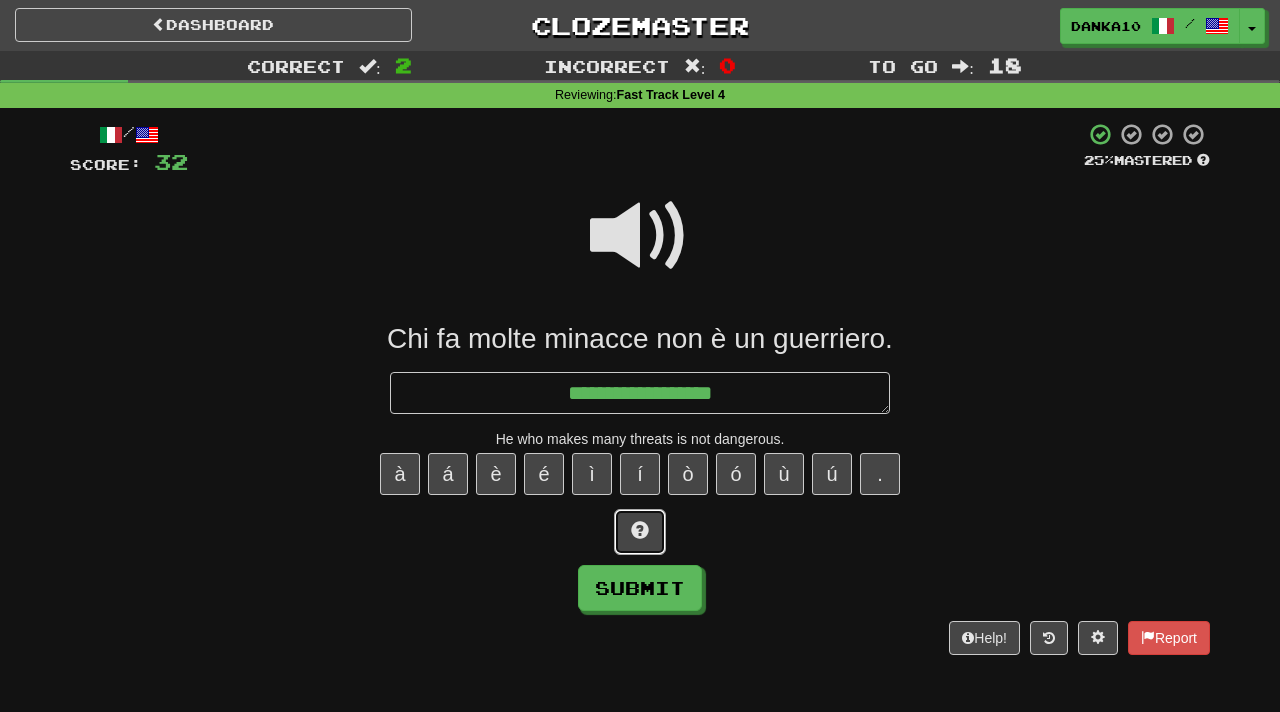 click at bounding box center (640, 532) 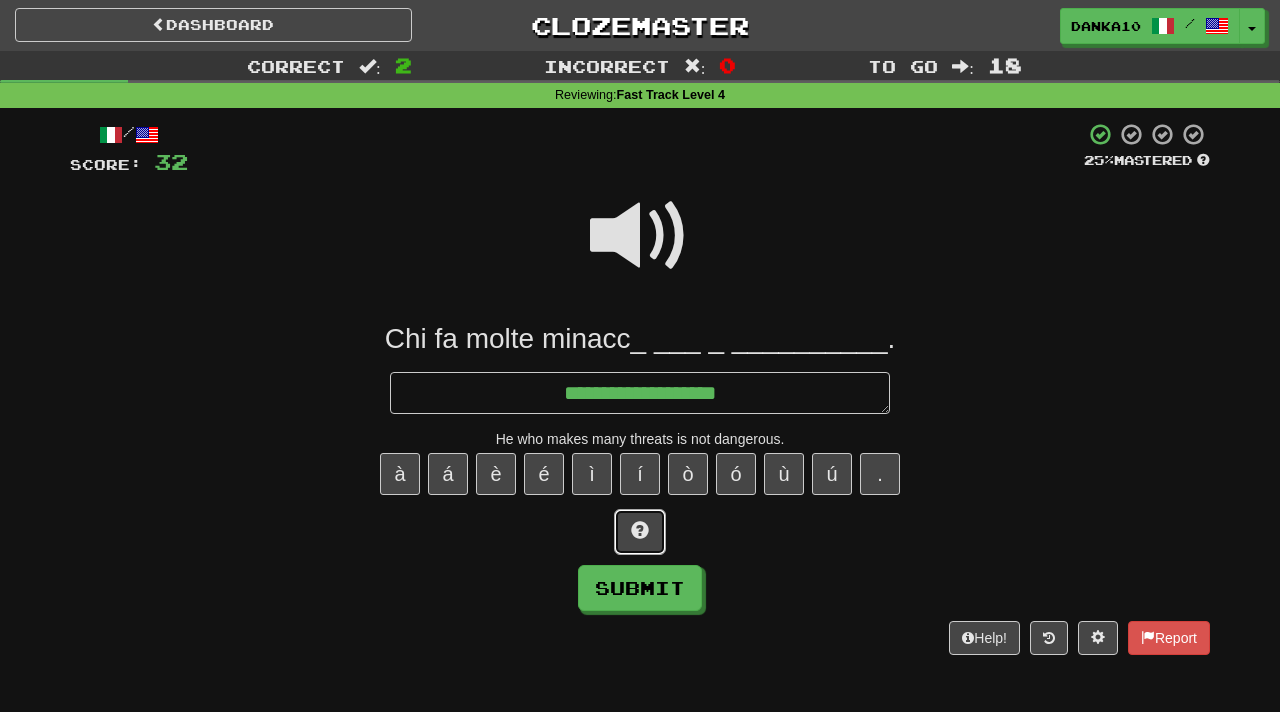 click at bounding box center [640, 532] 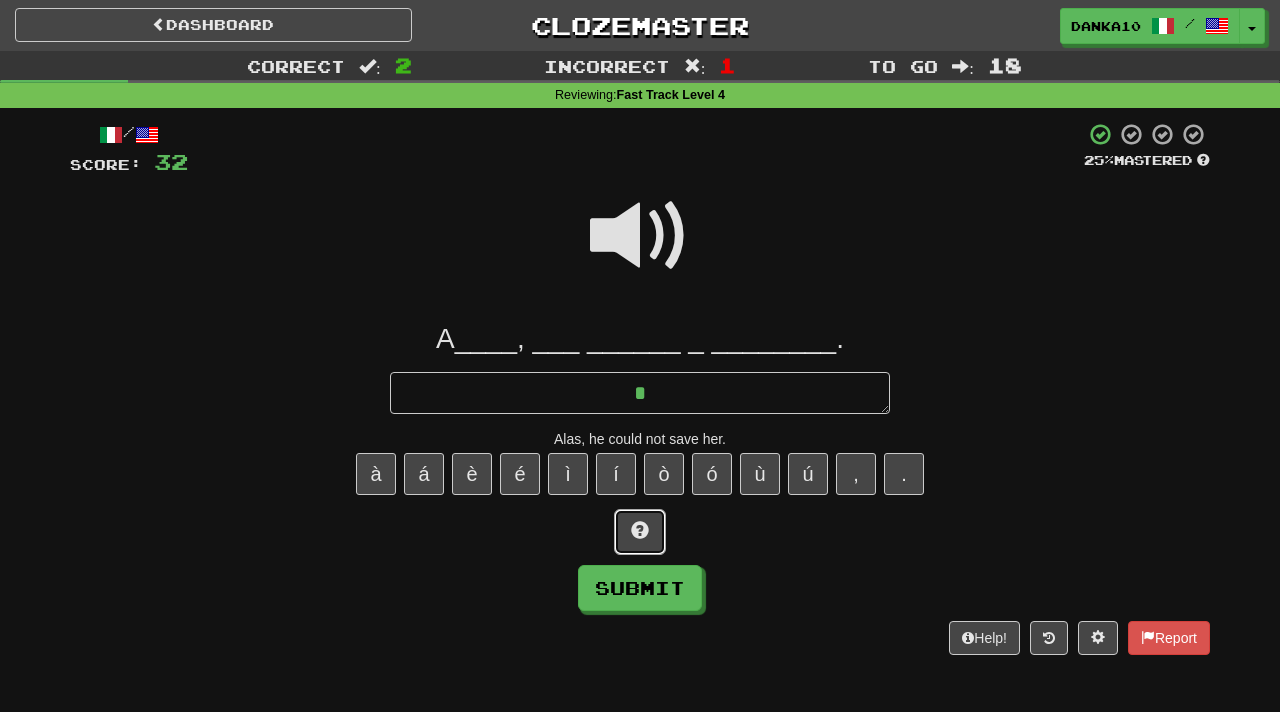 click at bounding box center [640, 532] 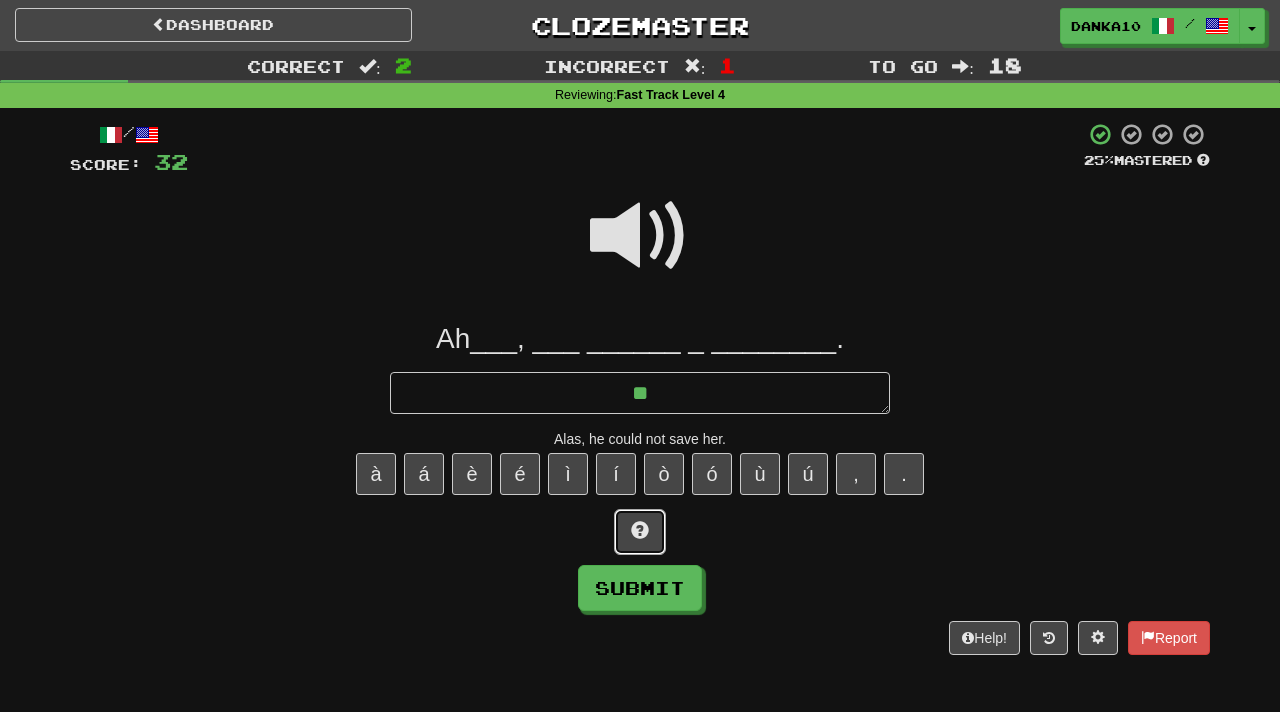 click at bounding box center [640, 532] 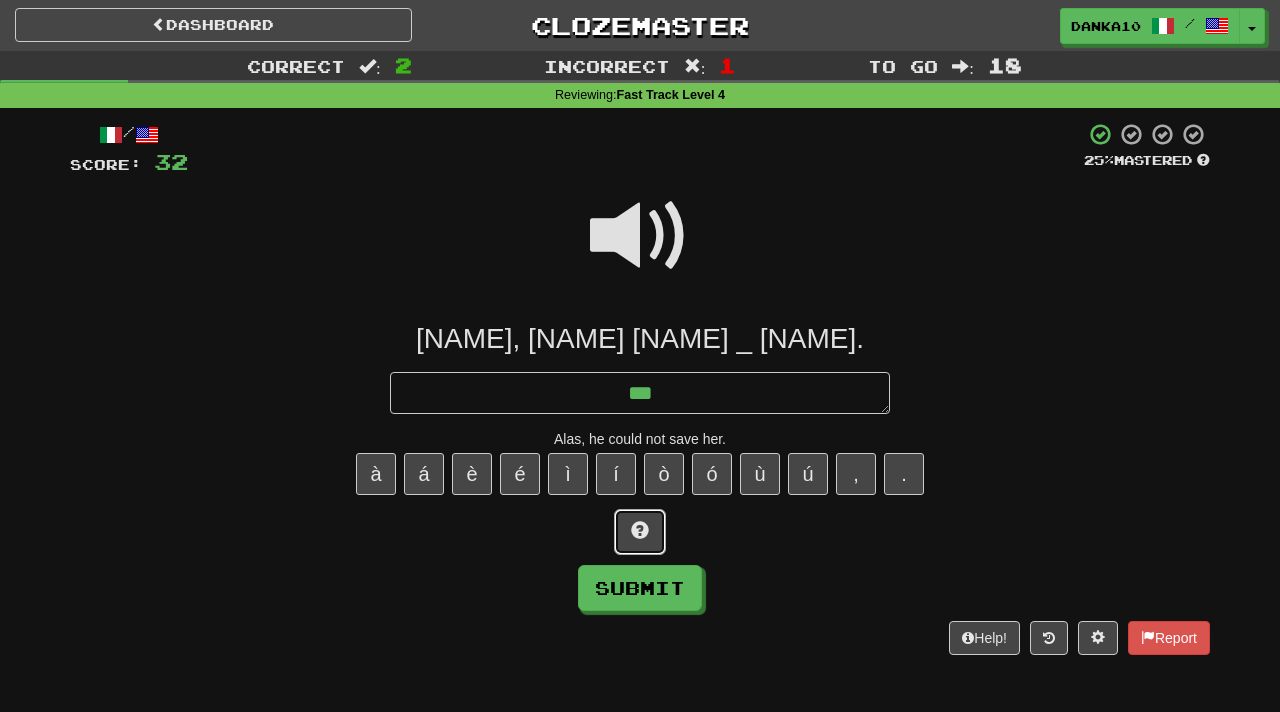 click at bounding box center [640, 532] 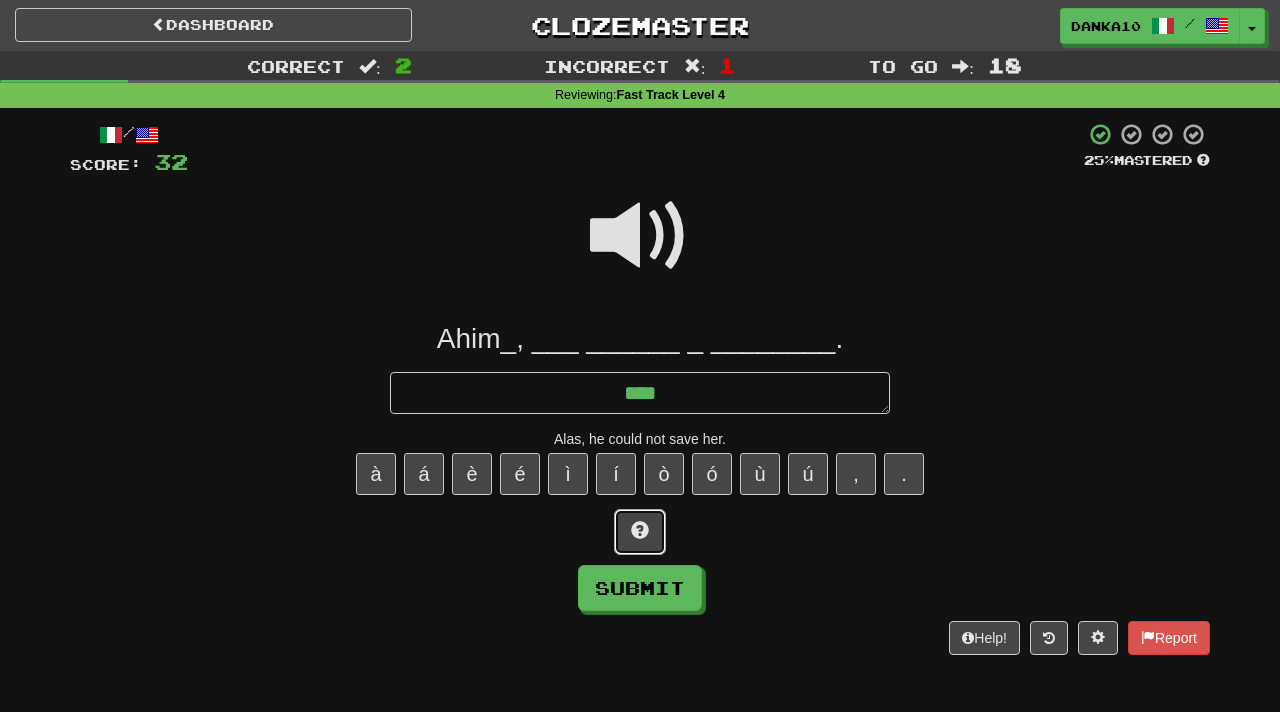 click at bounding box center [640, 532] 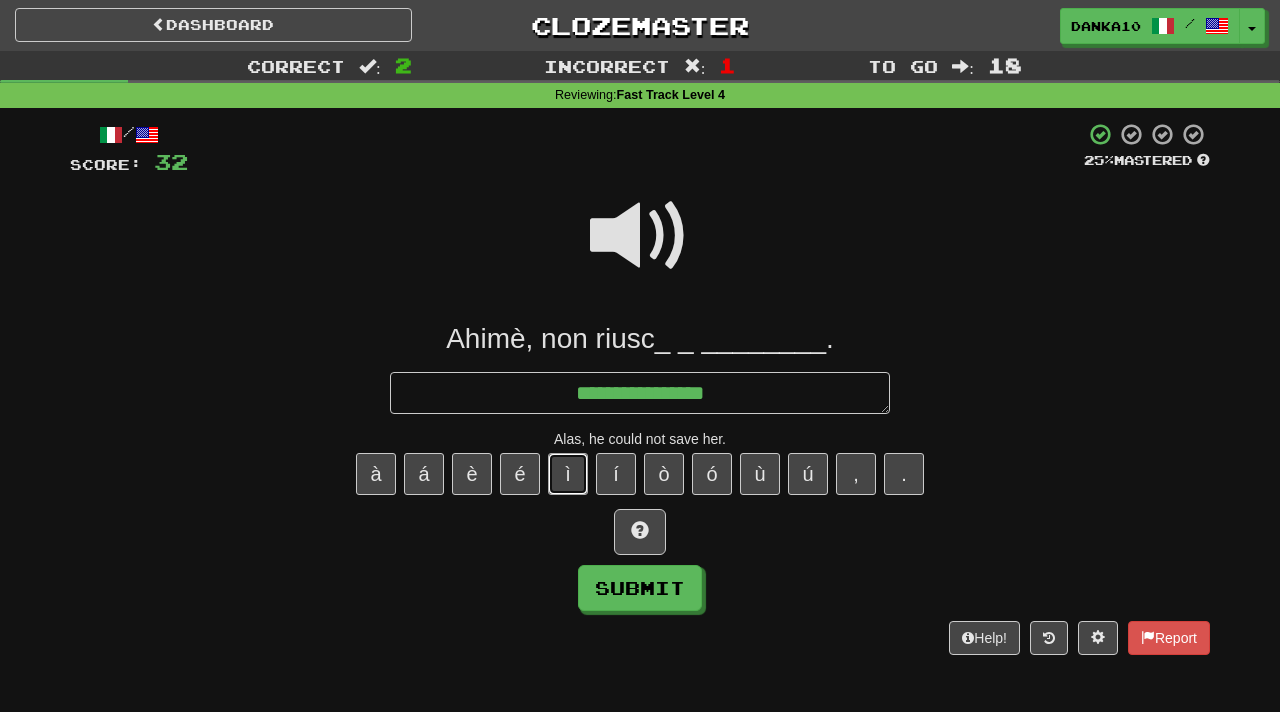 click on "ì" at bounding box center (568, 474) 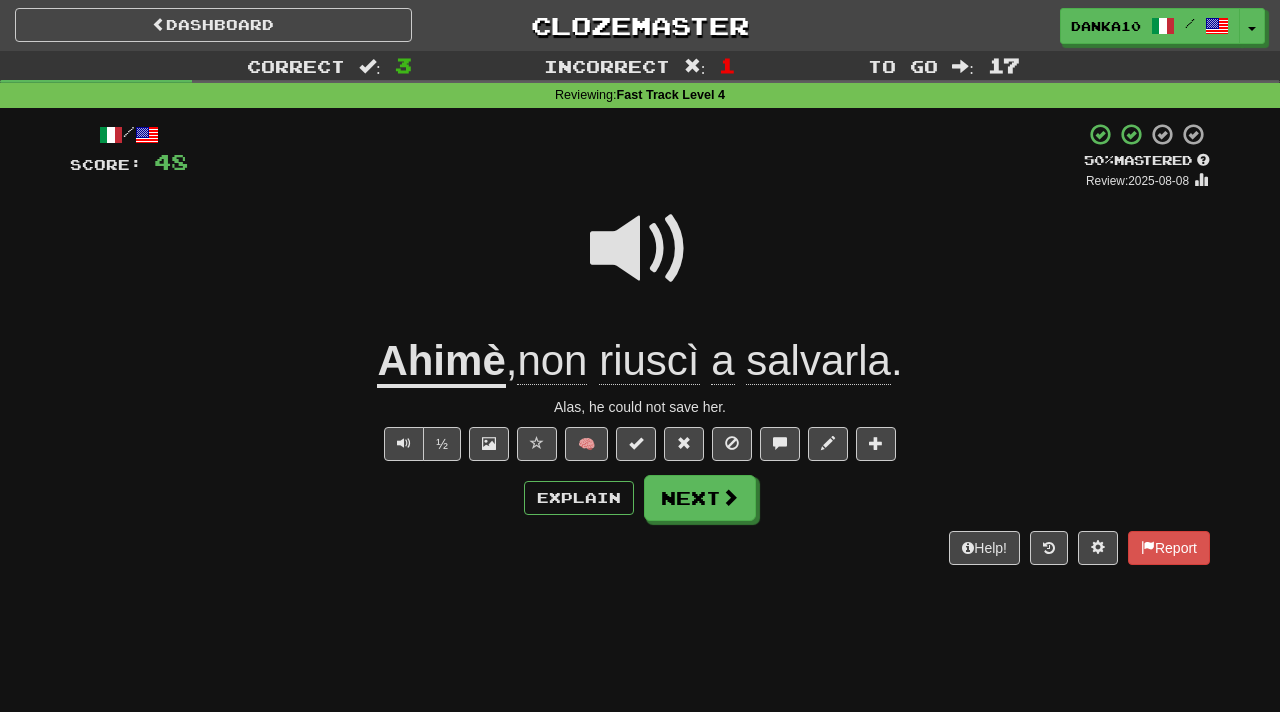 click at bounding box center [640, 249] 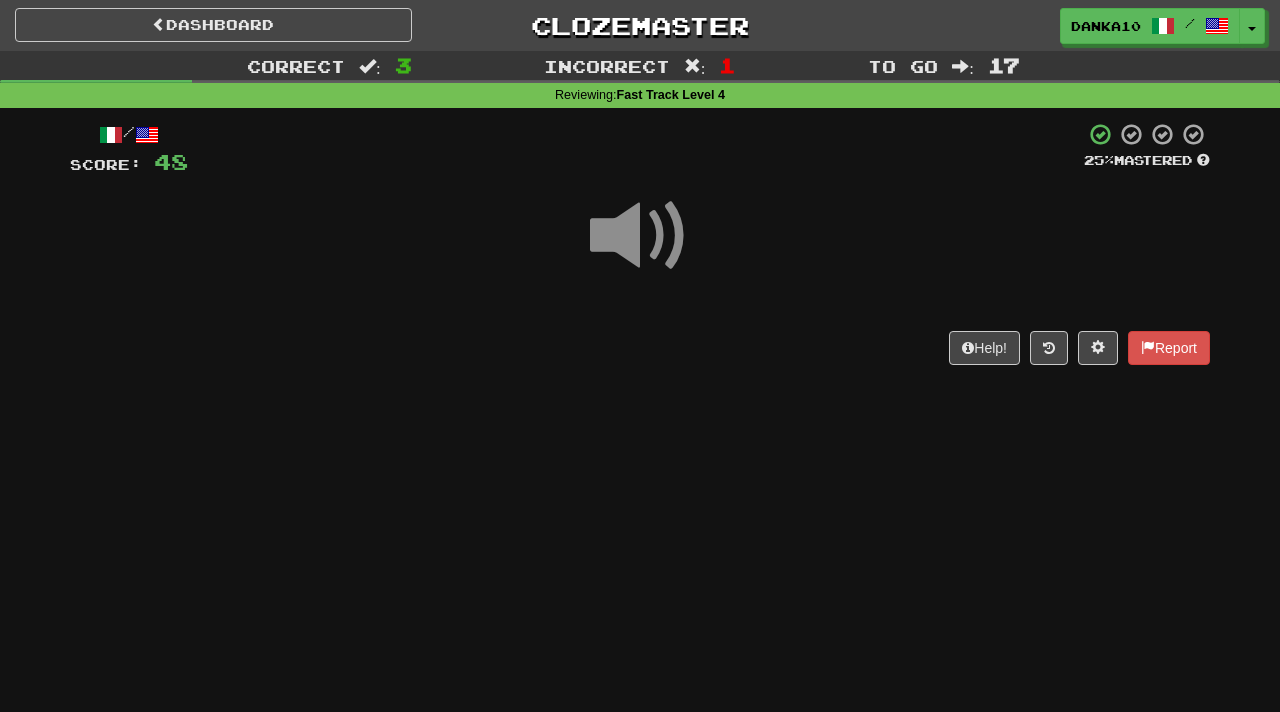 click at bounding box center (640, 249) 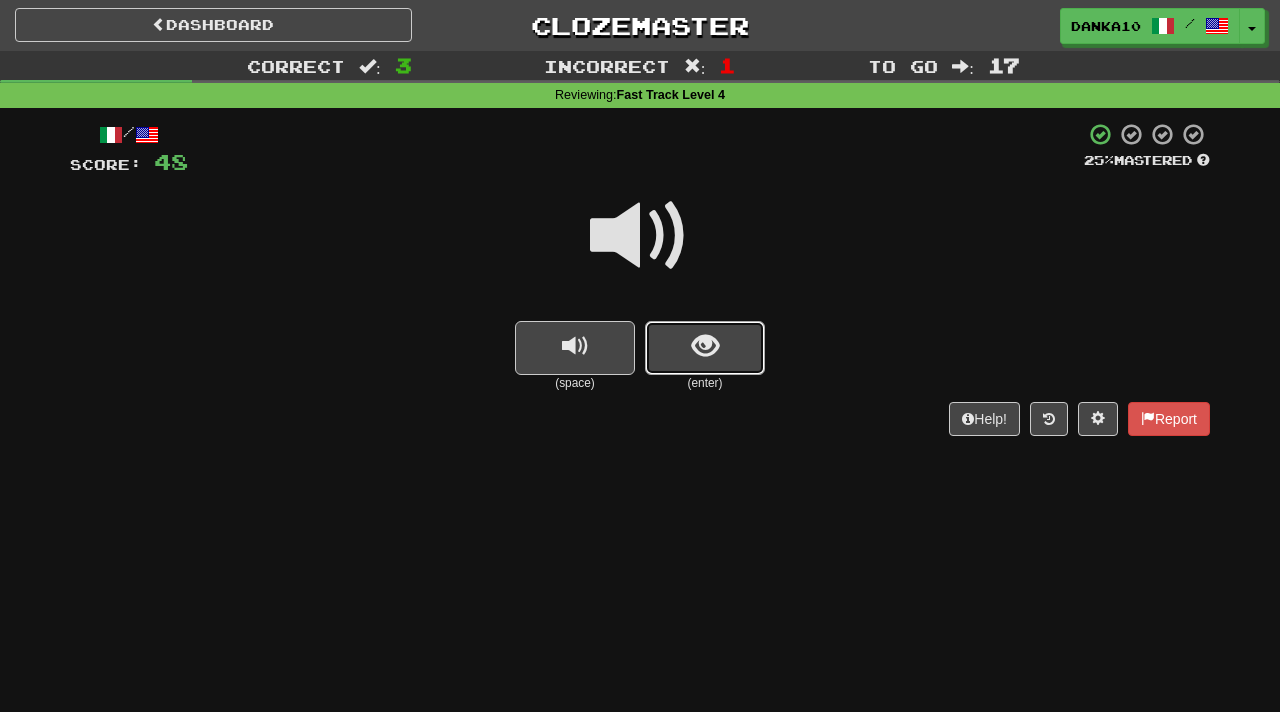 click at bounding box center (705, 348) 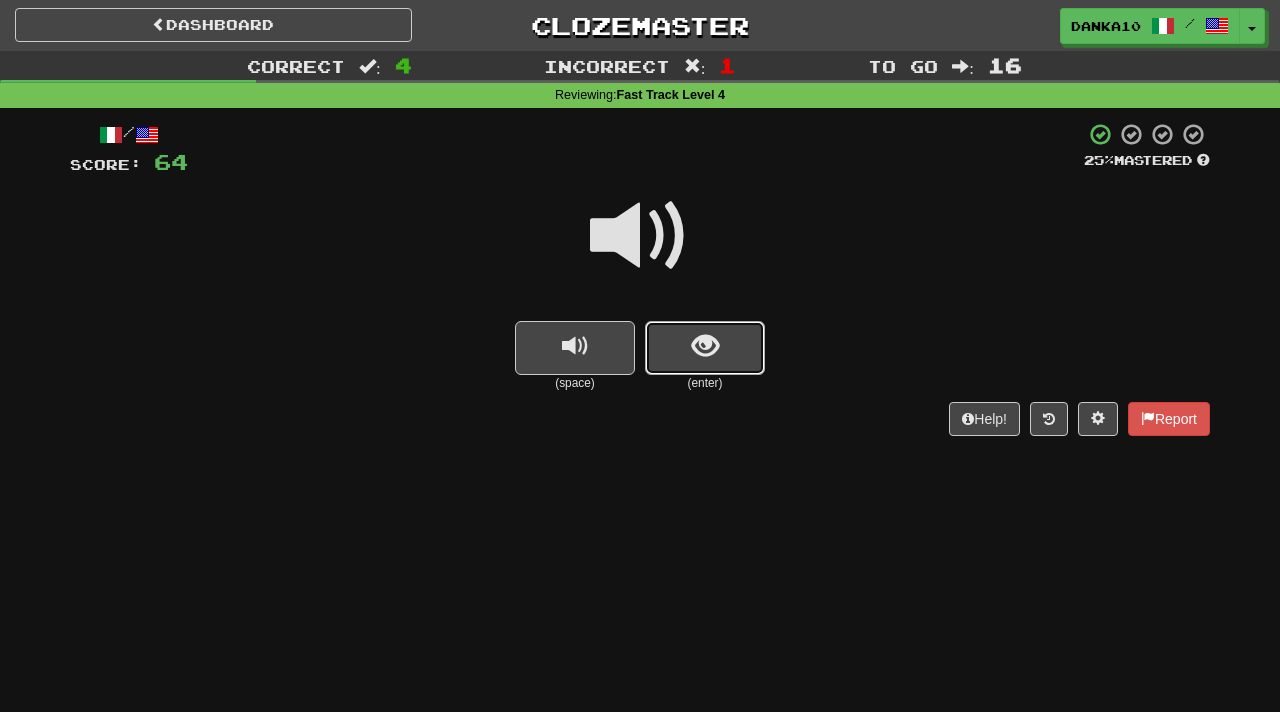 click at bounding box center (705, 348) 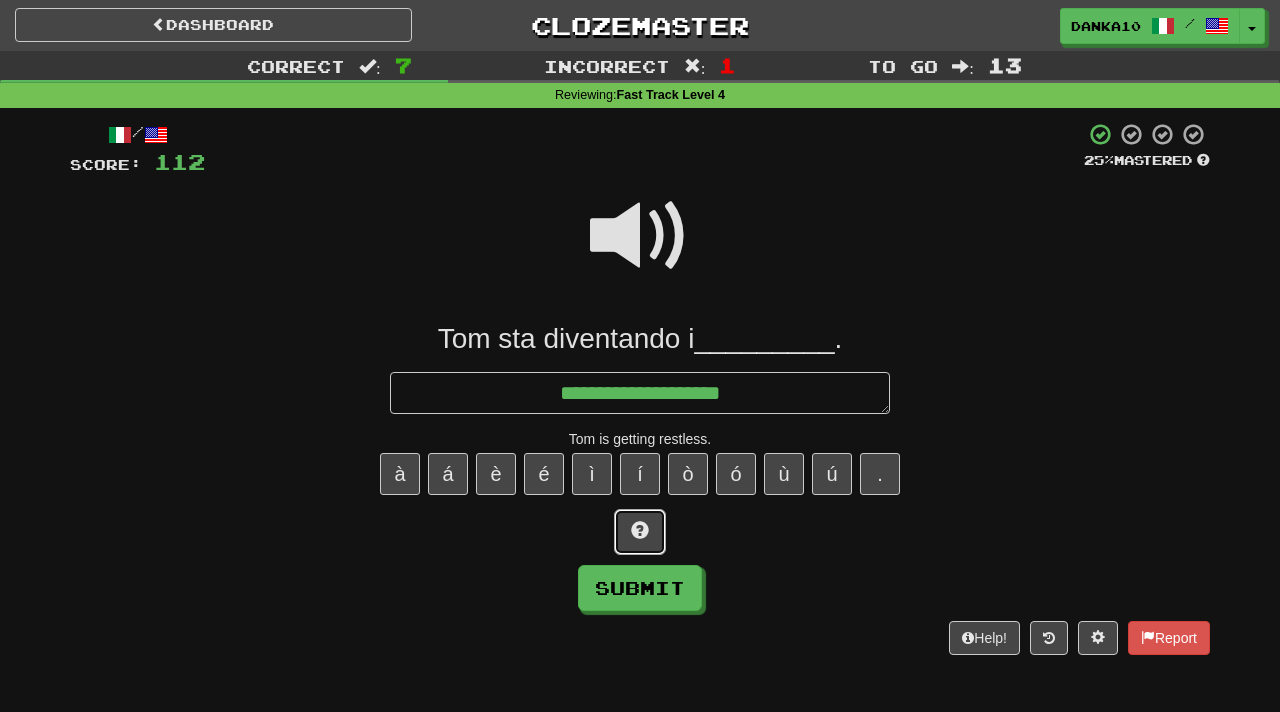 click at bounding box center [640, 530] 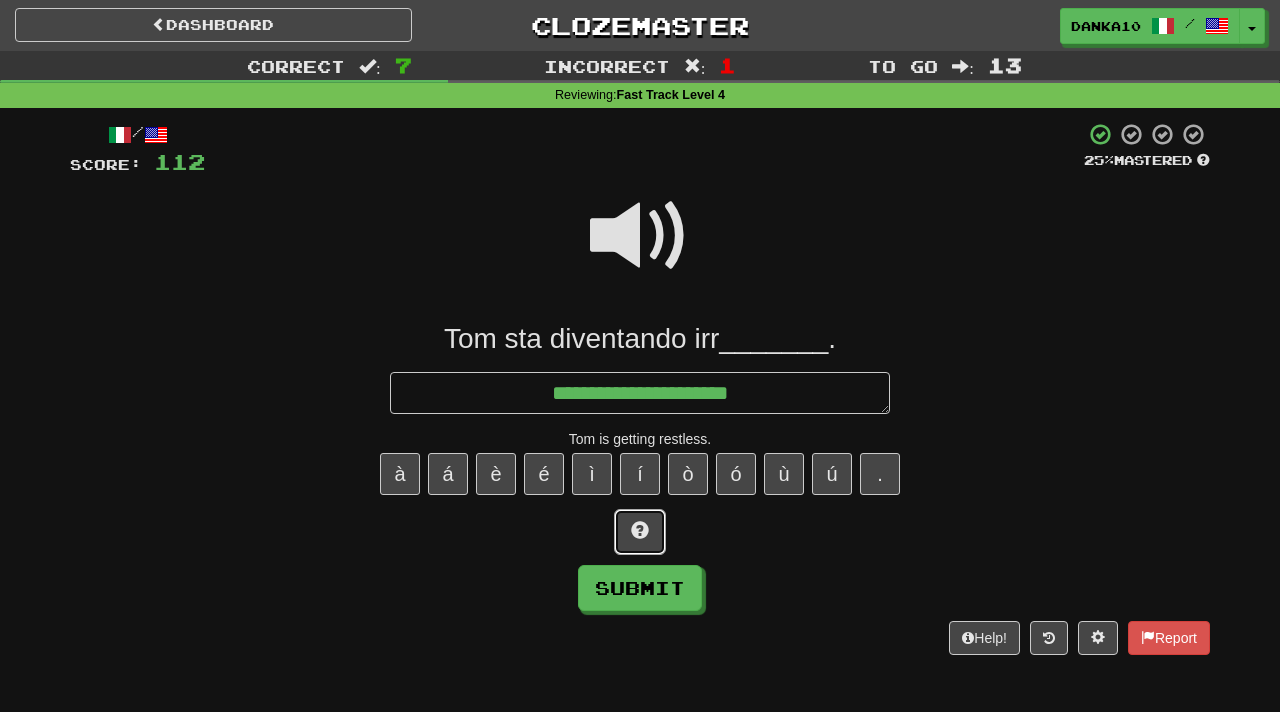 click at bounding box center (640, 530) 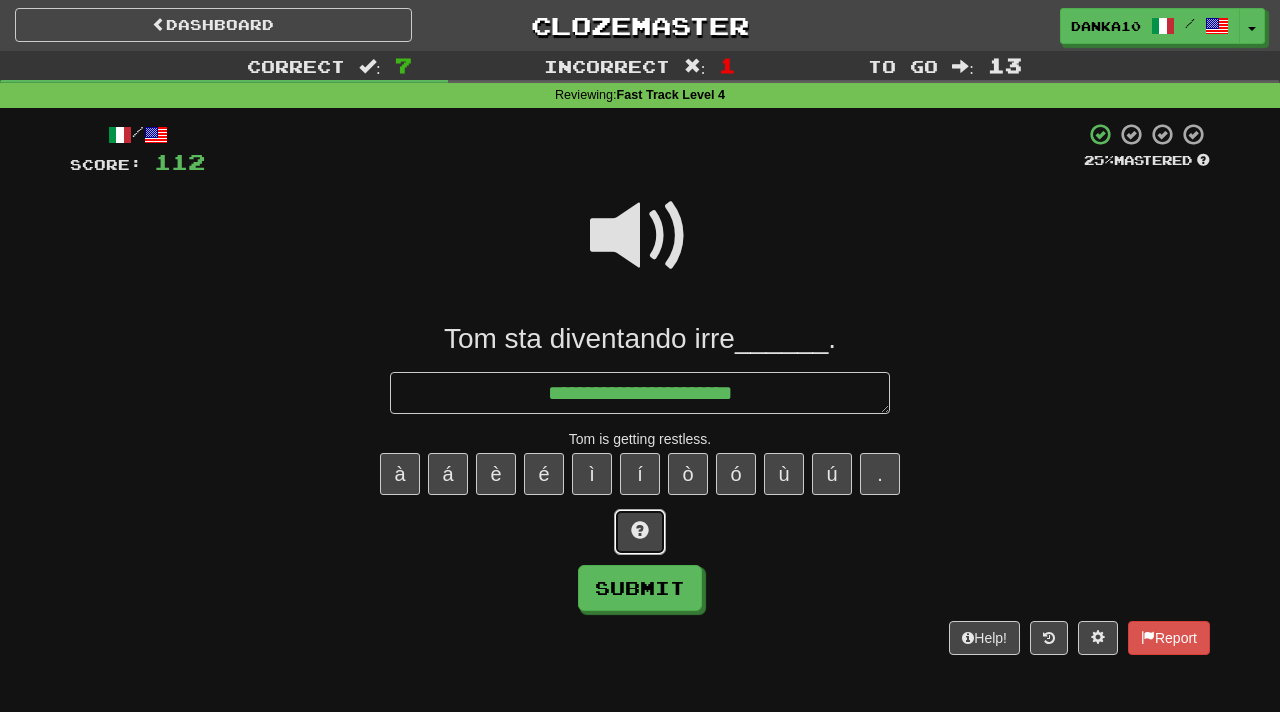 click at bounding box center (640, 530) 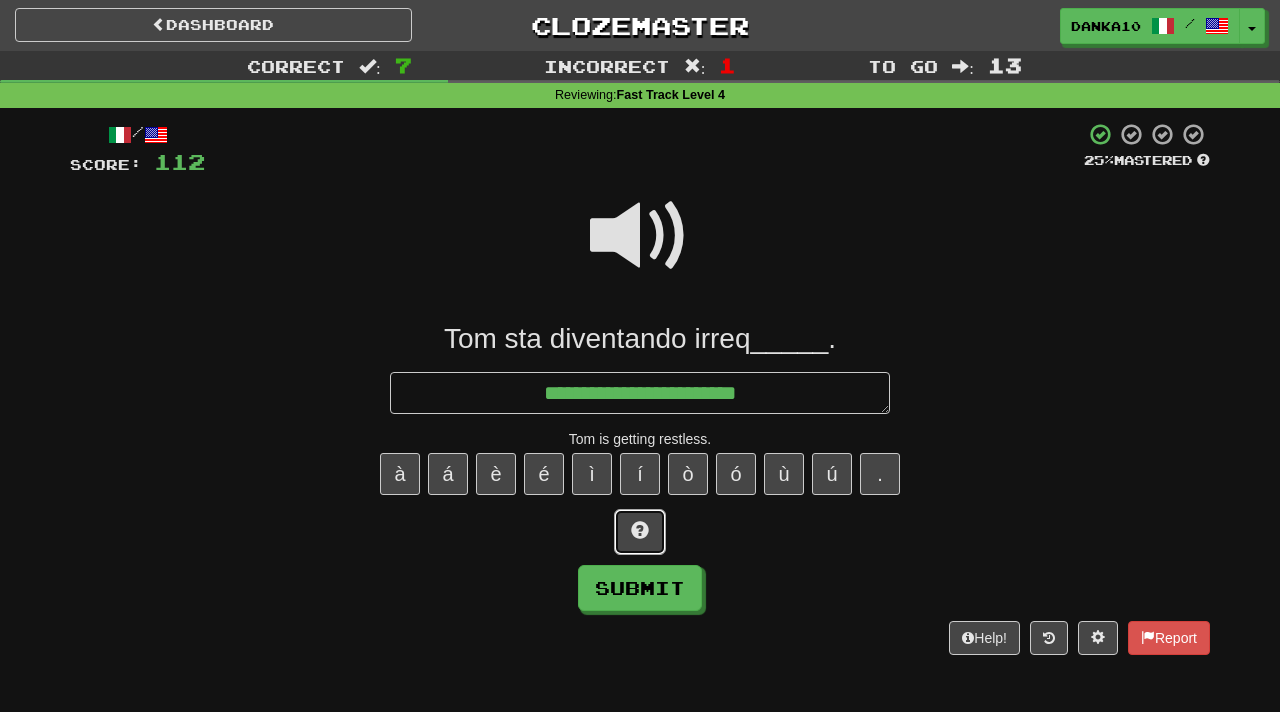click at bounding box center [640, 530] 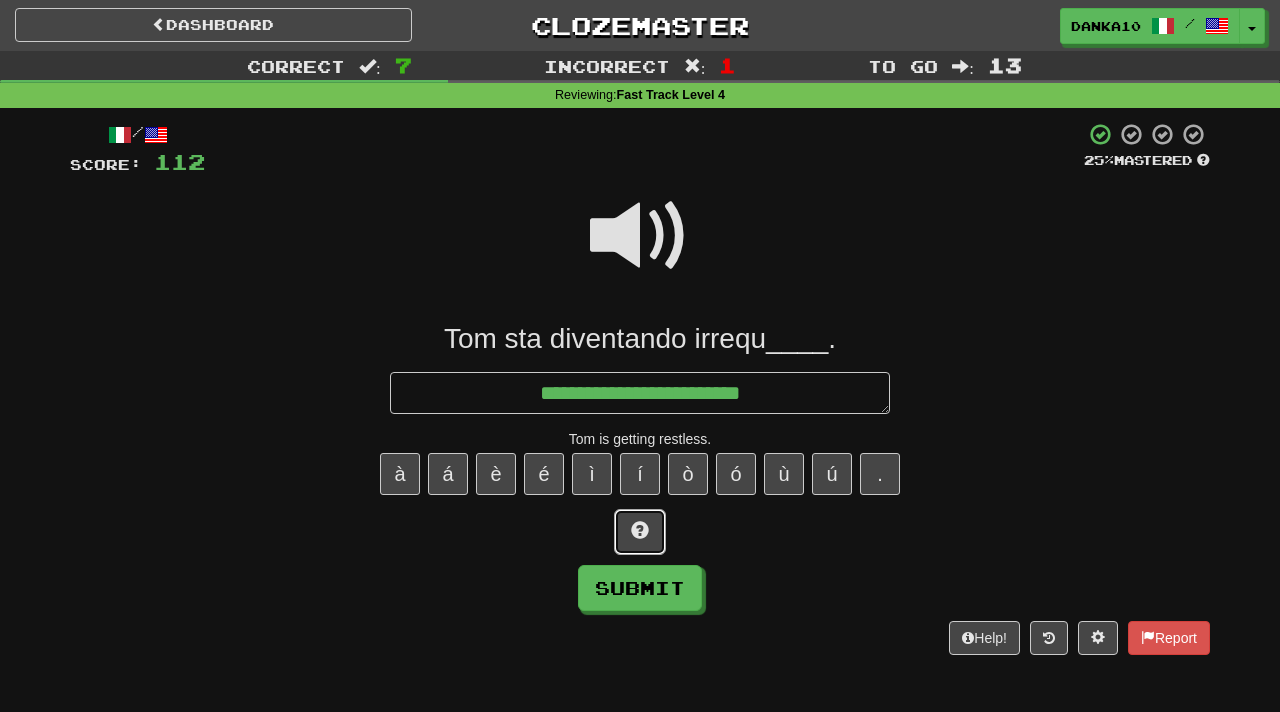 click at bounding box center (640, 530) 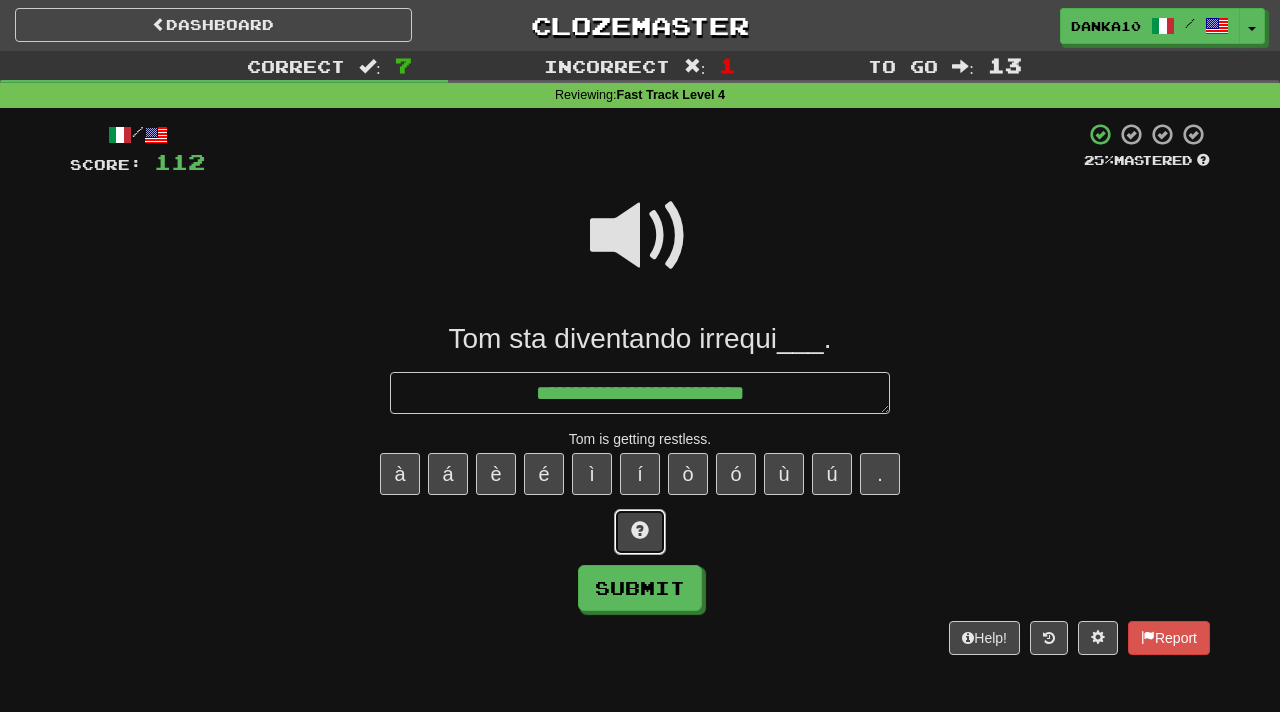 click at bounding box center [640, 530] 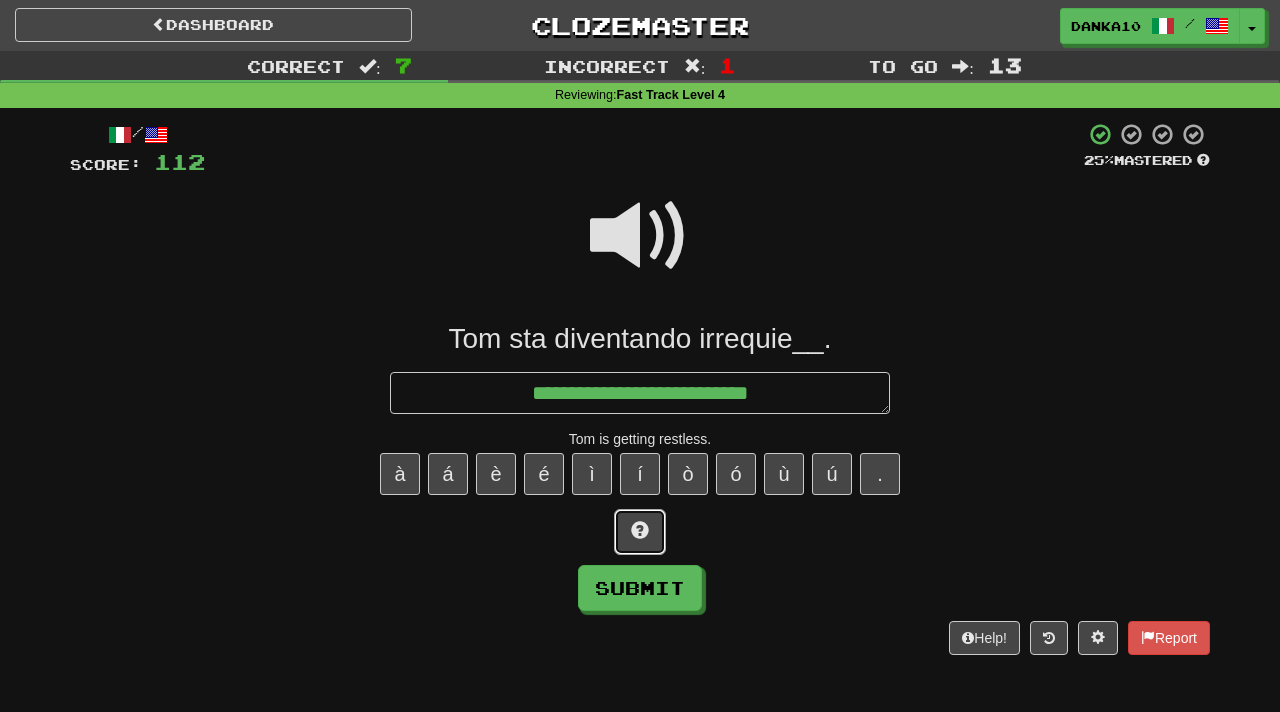 click at bounding box center [640, 530] 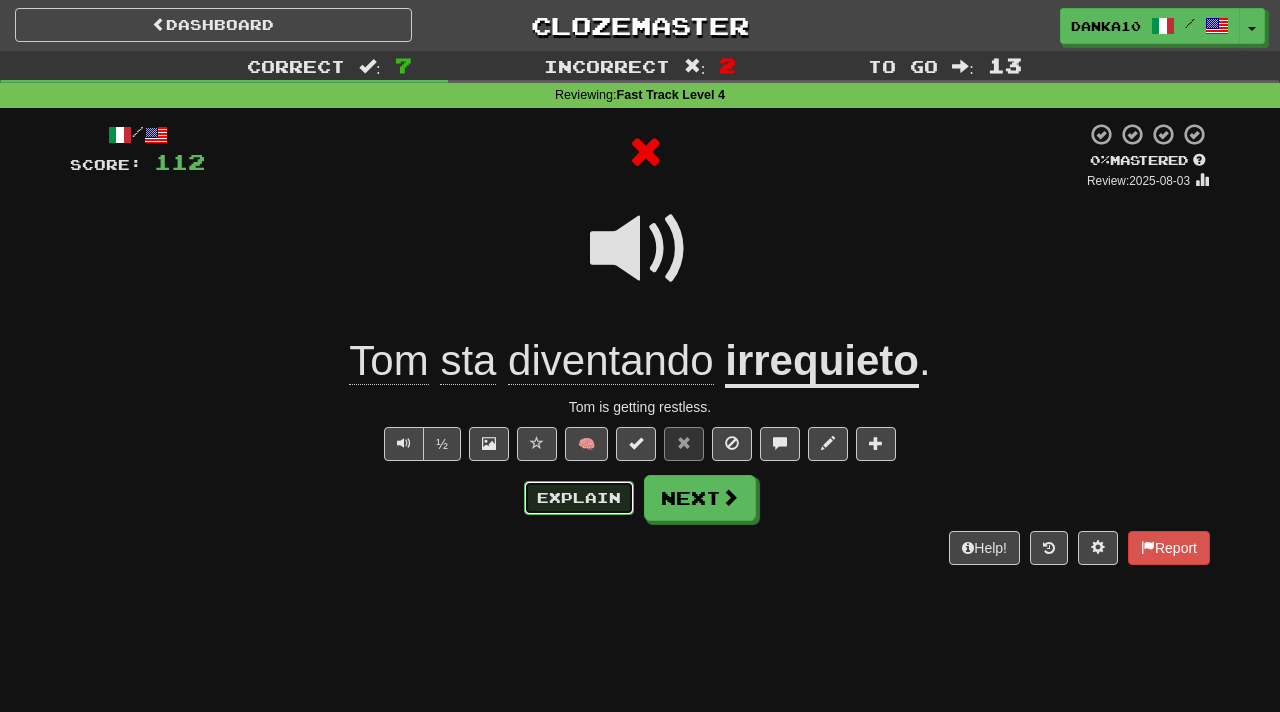 click on "Explain" at bounding box center (579, 498) 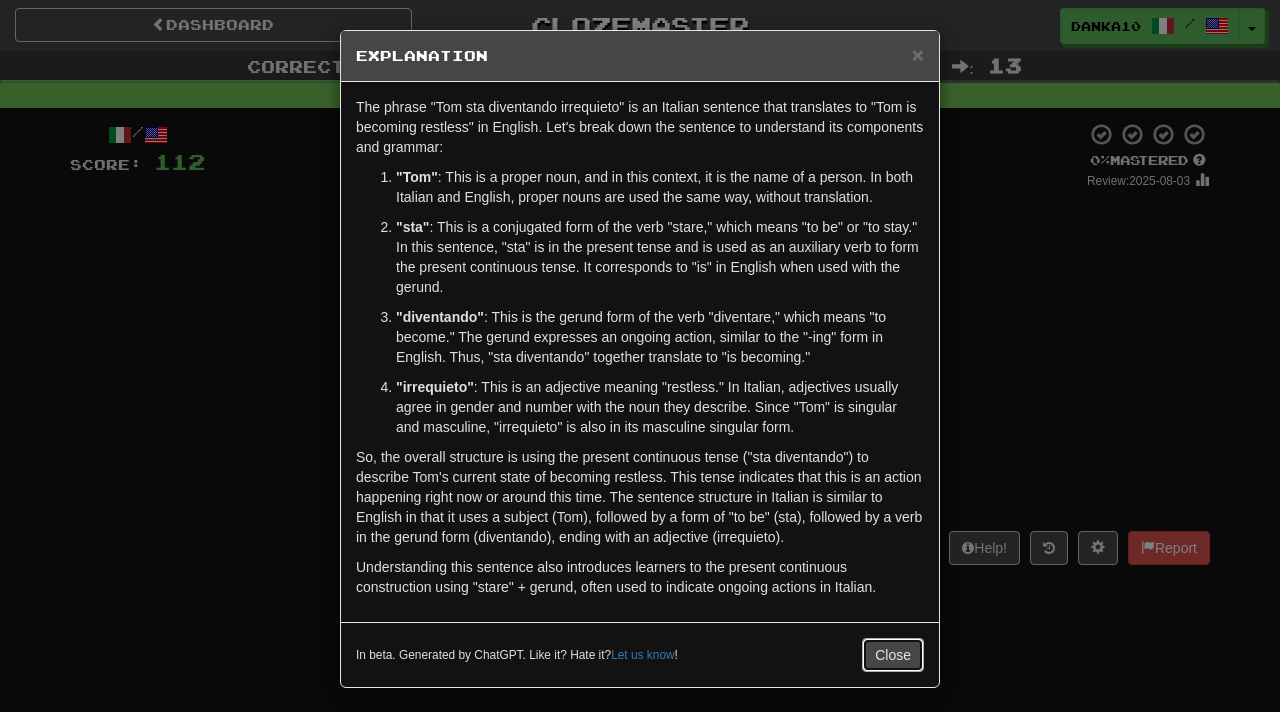 click on "Close" at bounding box center (893, 655) 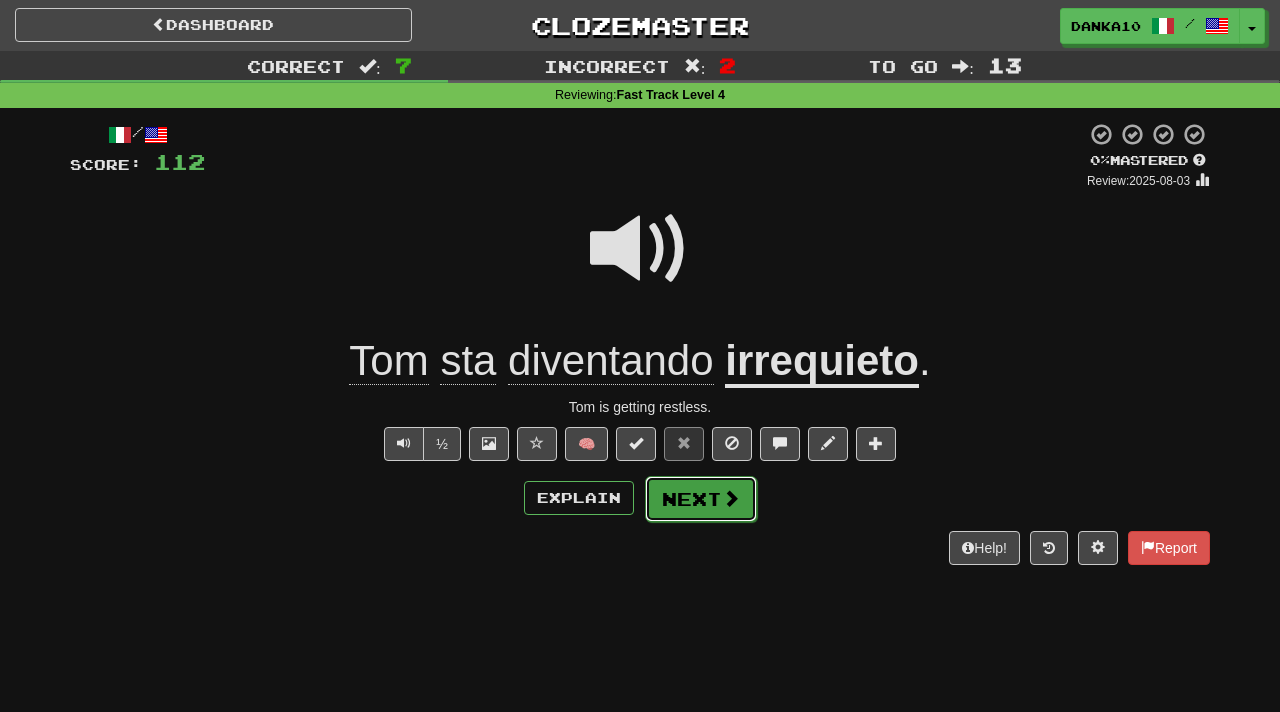 click at bounding box center [731, 498] 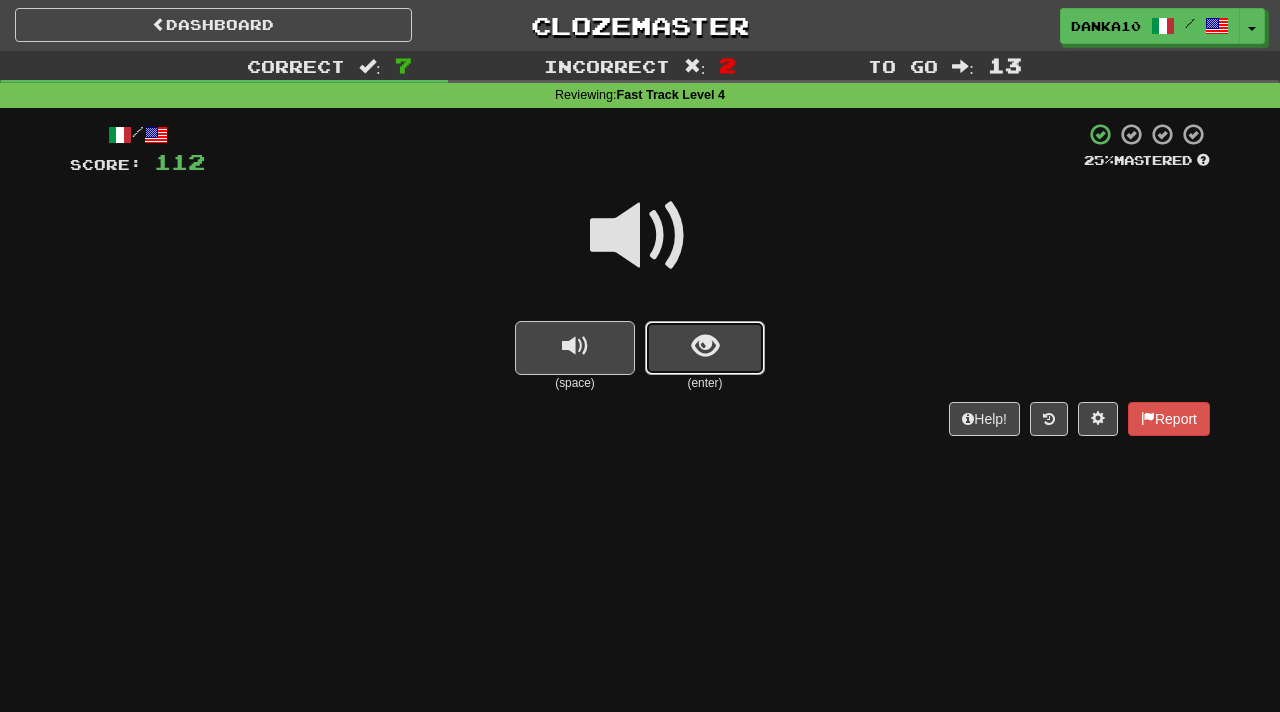 click at bounding box center [705, 346] 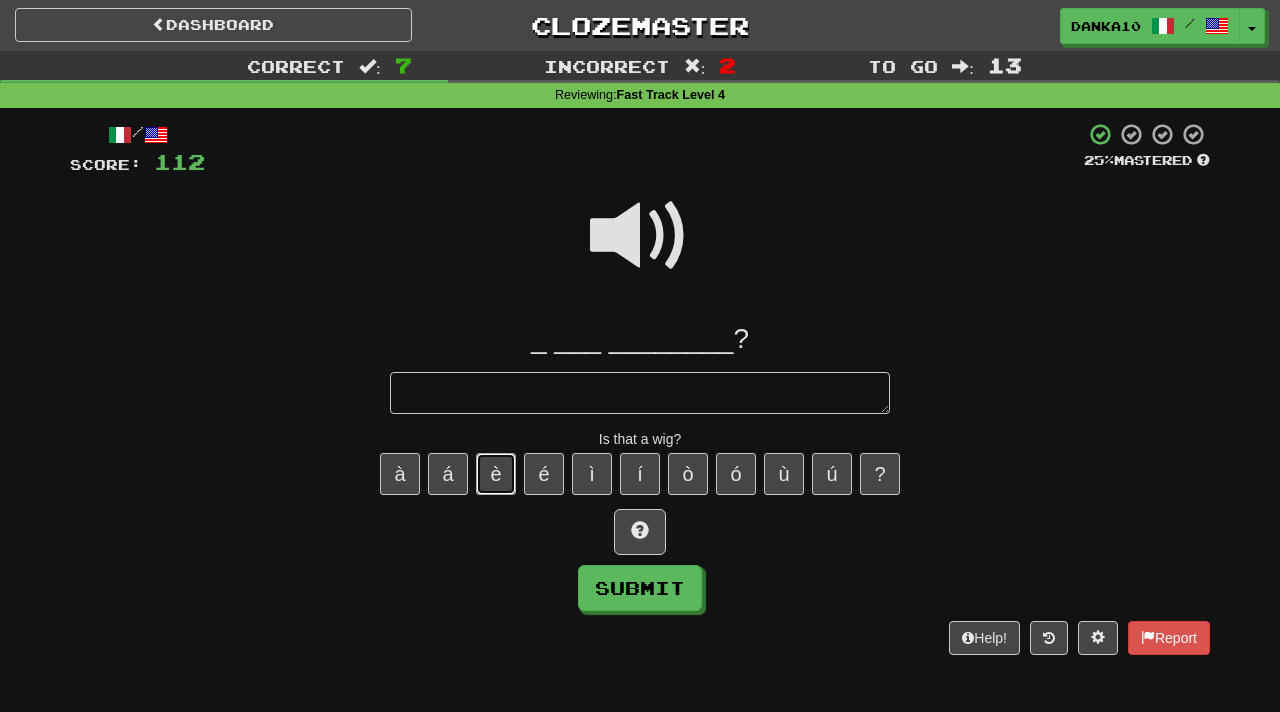 click on "è" at bounding box center (496, 474) 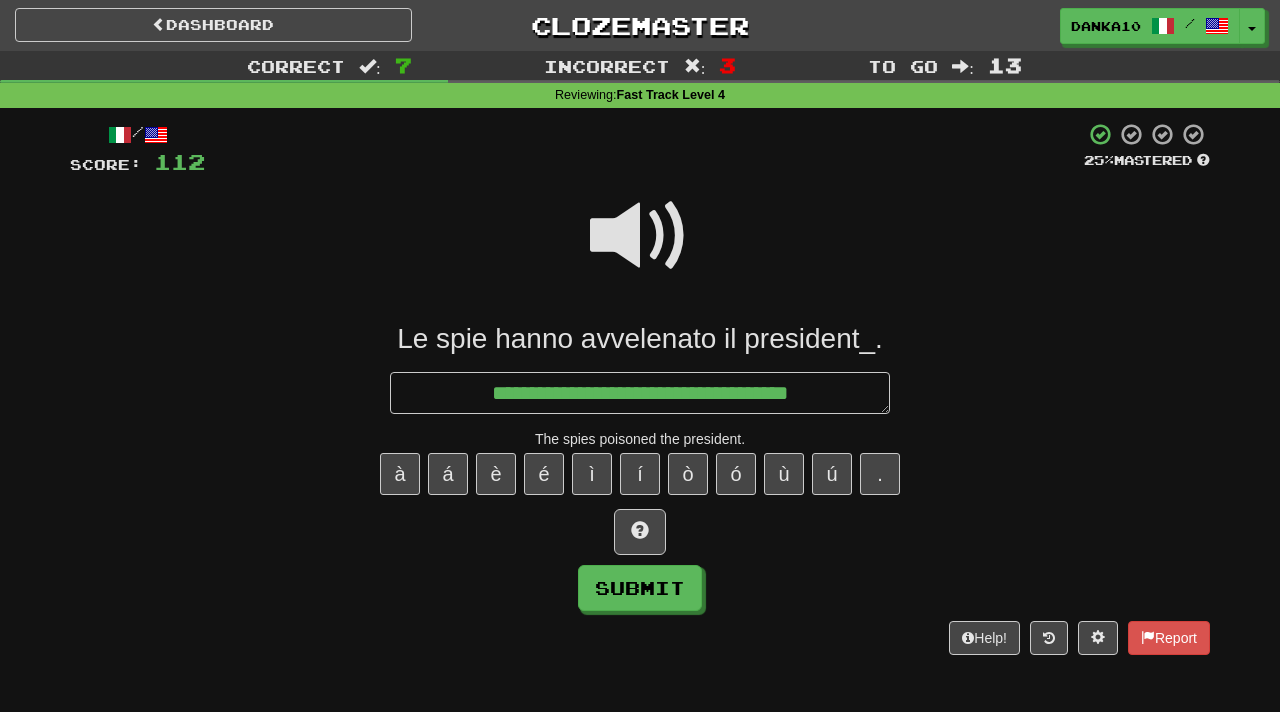 click at bounding box center (640, 236) 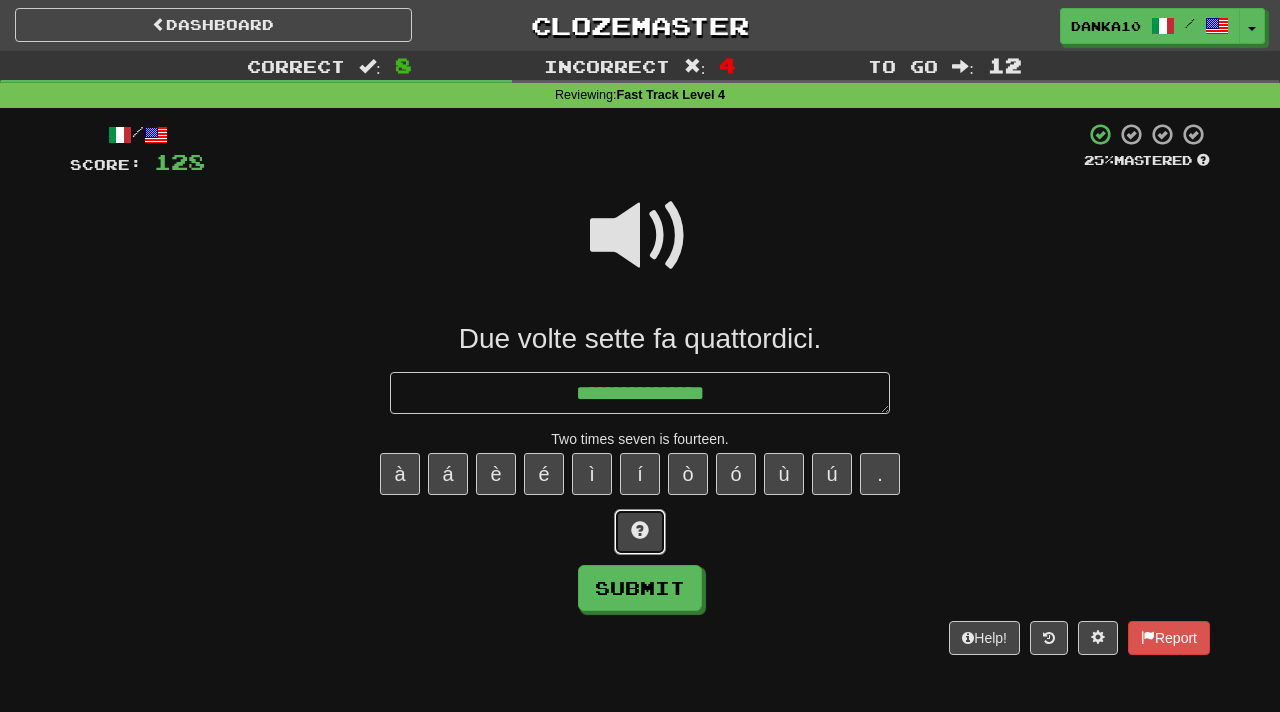 drag, startPoint x: 651, startPoint y: 540, endPoint x: 767, endPoint y: 556, distance: 117.09825 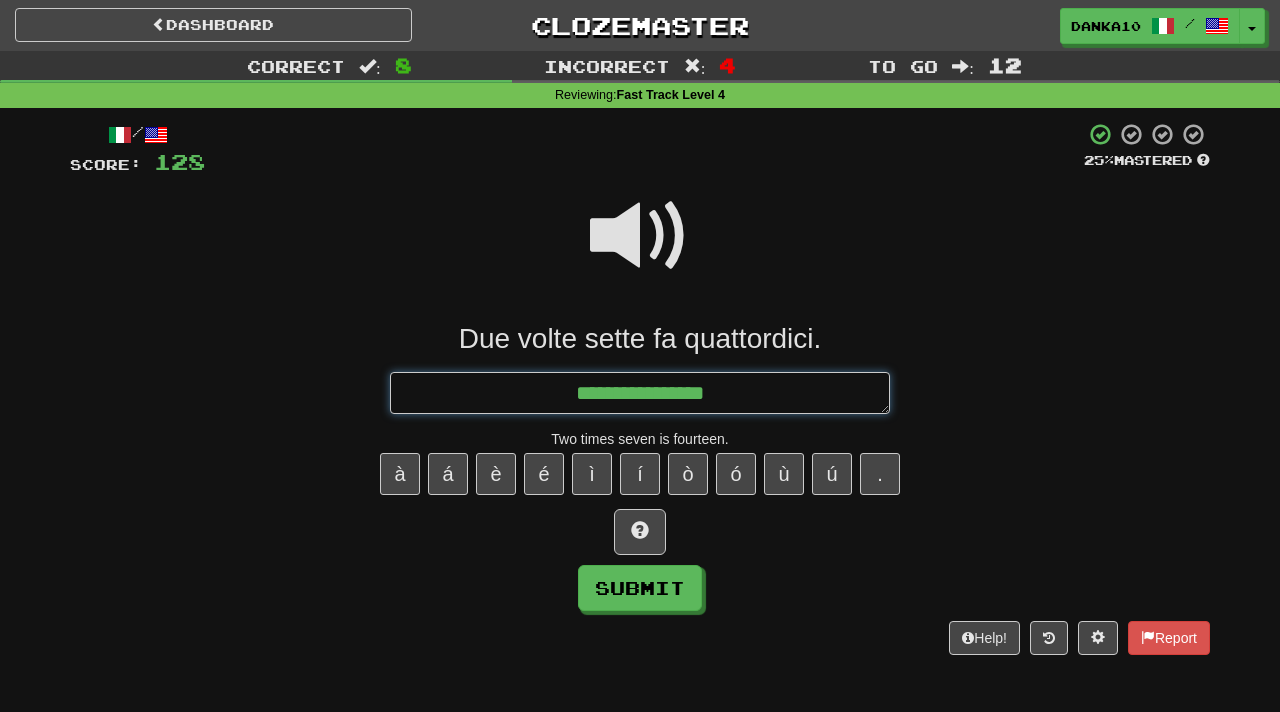 click on "**********" at bounding box center [640, 393] 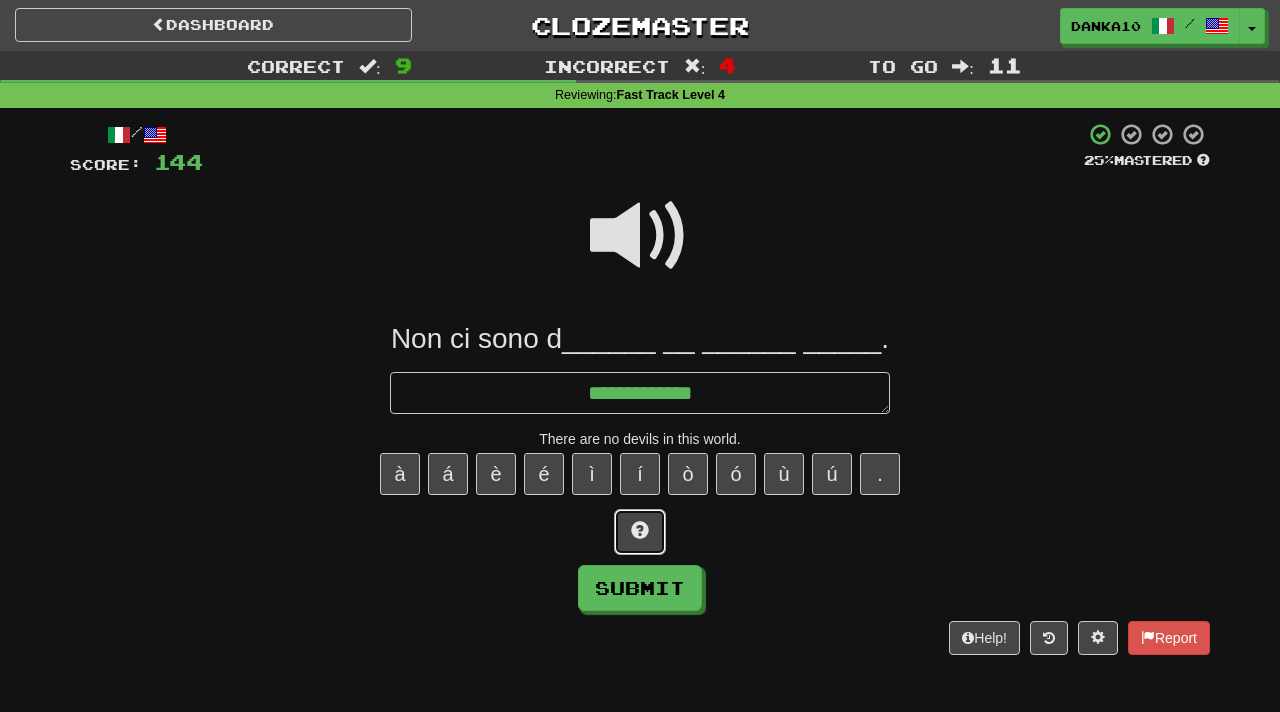click at bounding box center [640, 532] 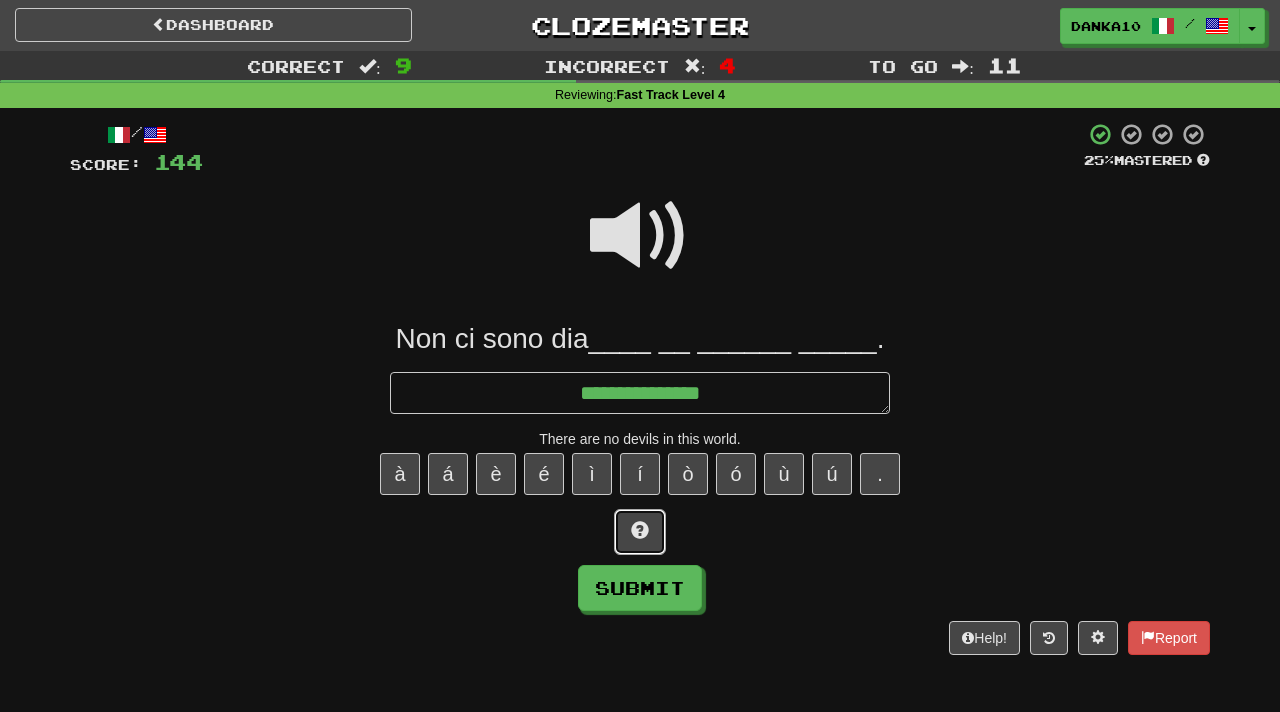 click at bounding box center [640, 532] 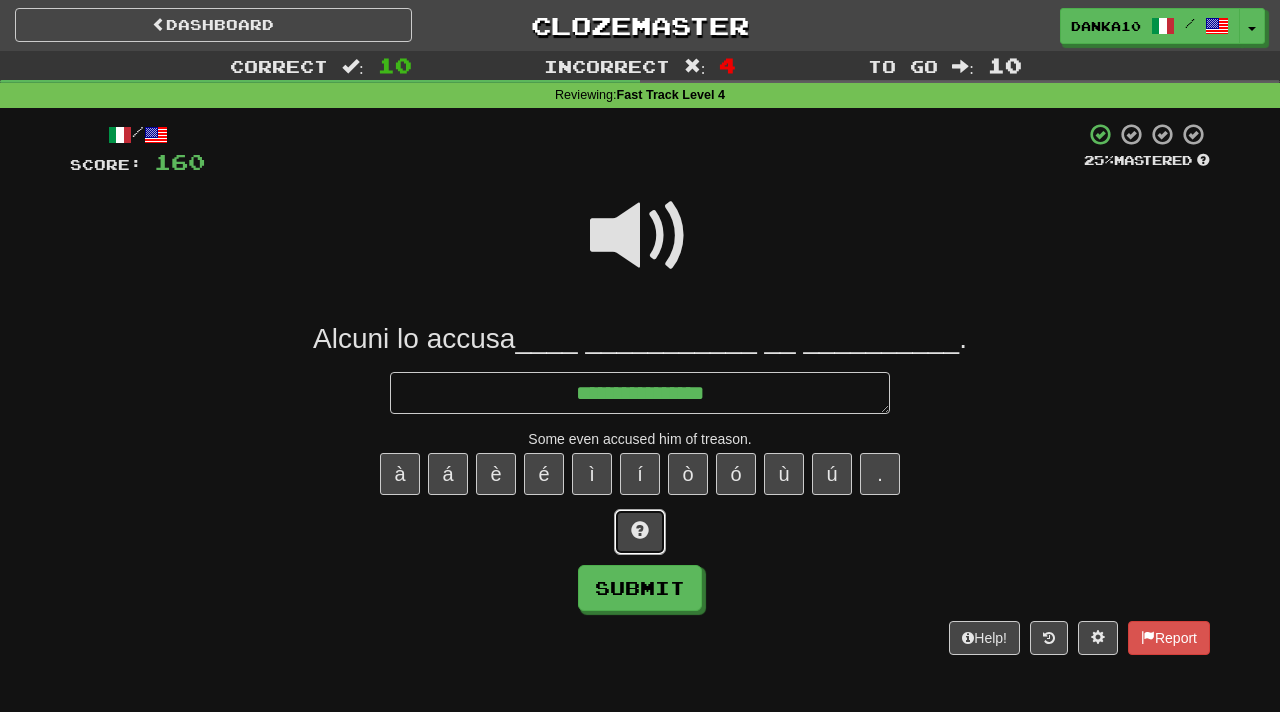 click at bounding box center (640, 532) 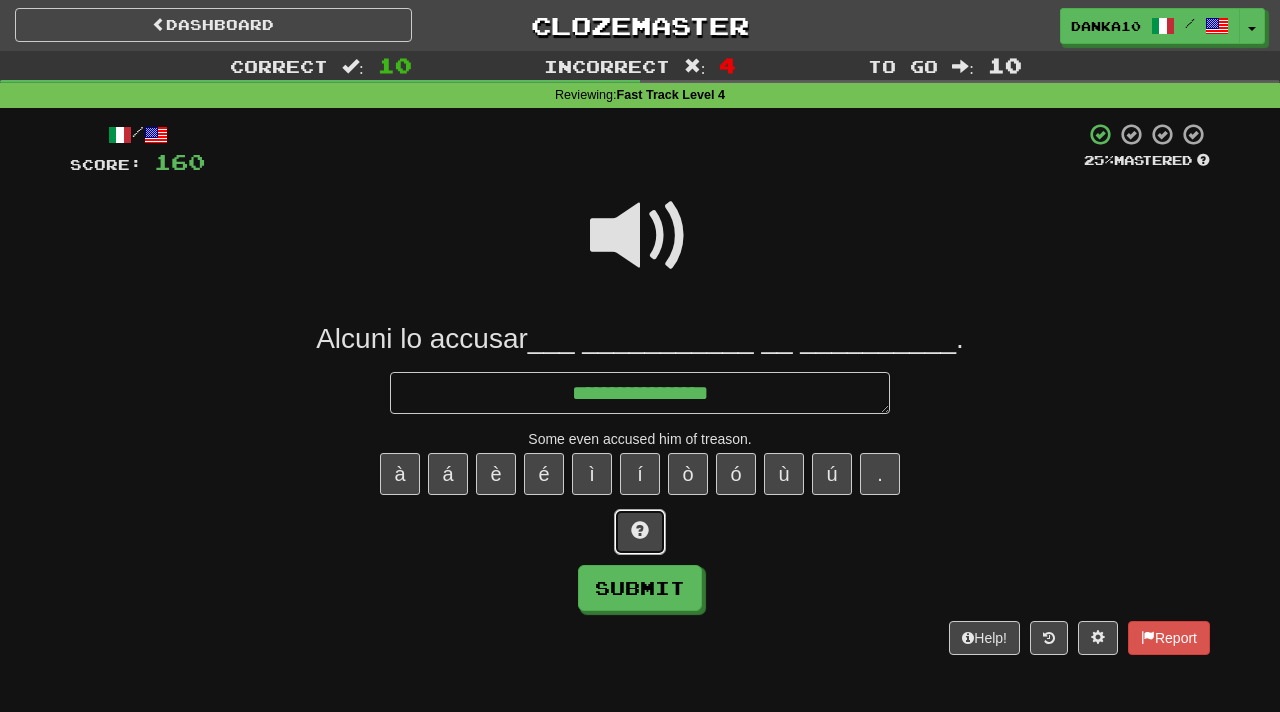 click at bounding box center [640, 532] 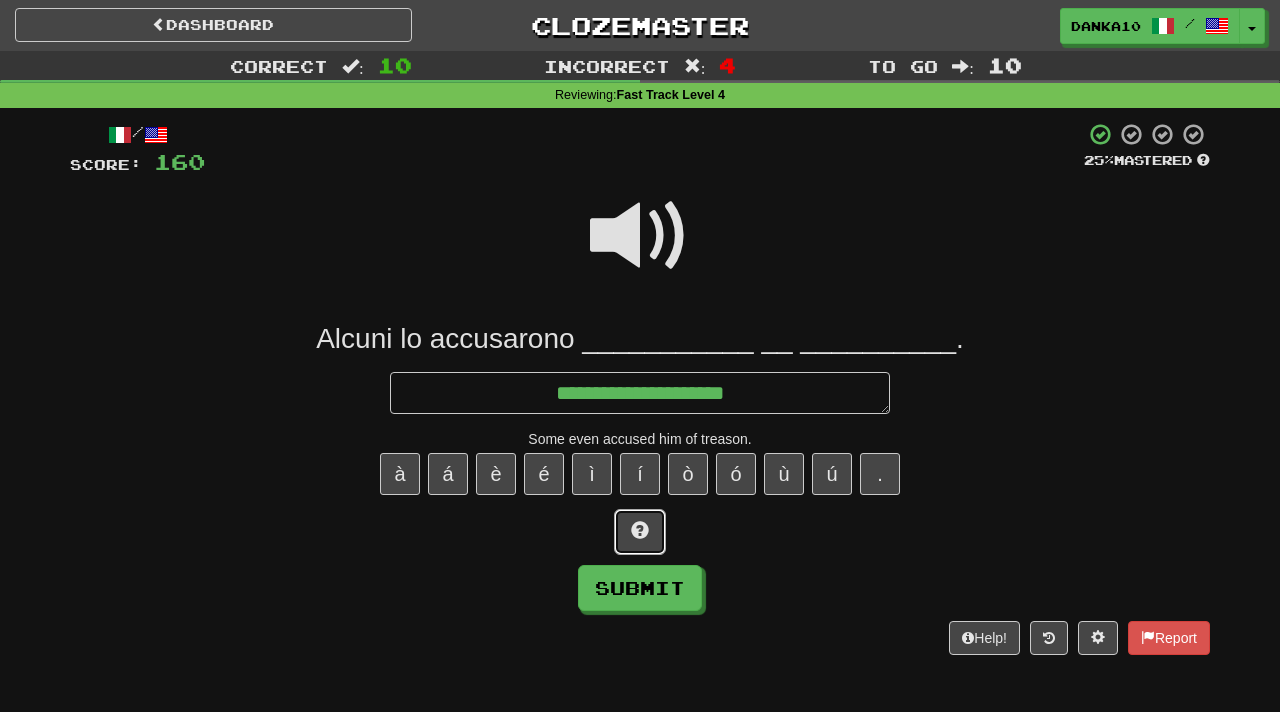 click at bounding box center (640, 532) 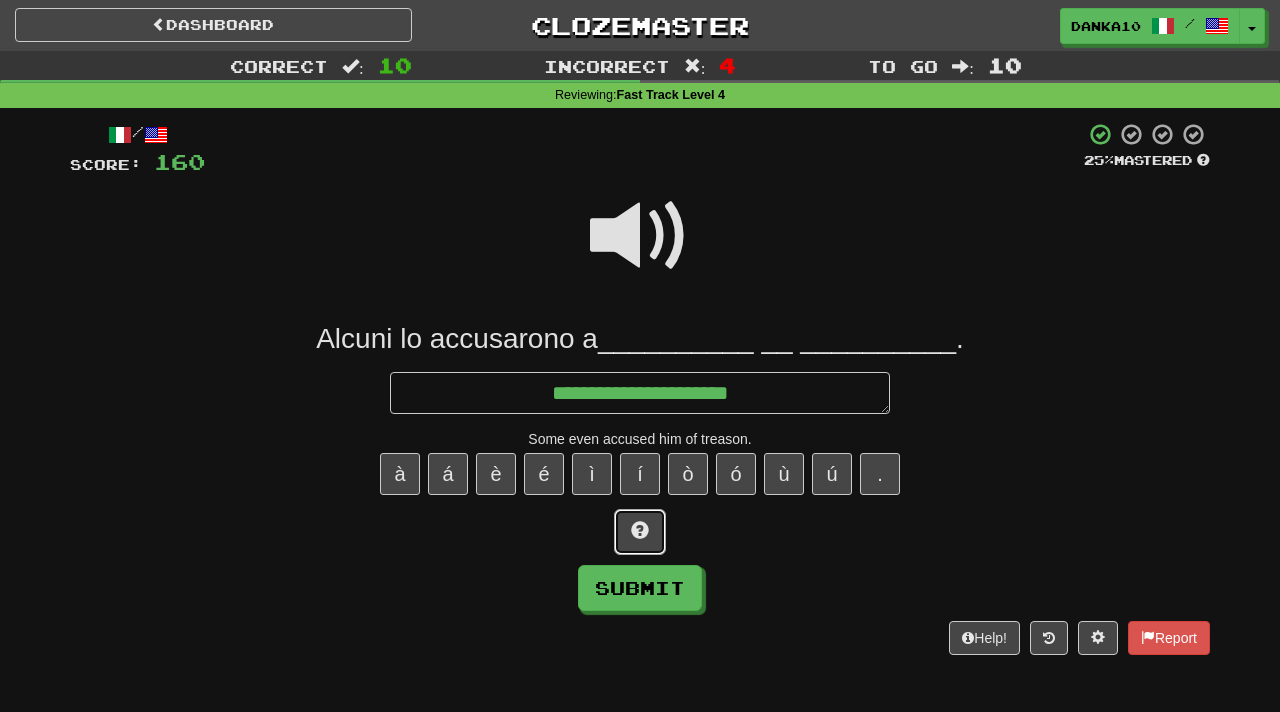 click at bounding box center [640, 532] 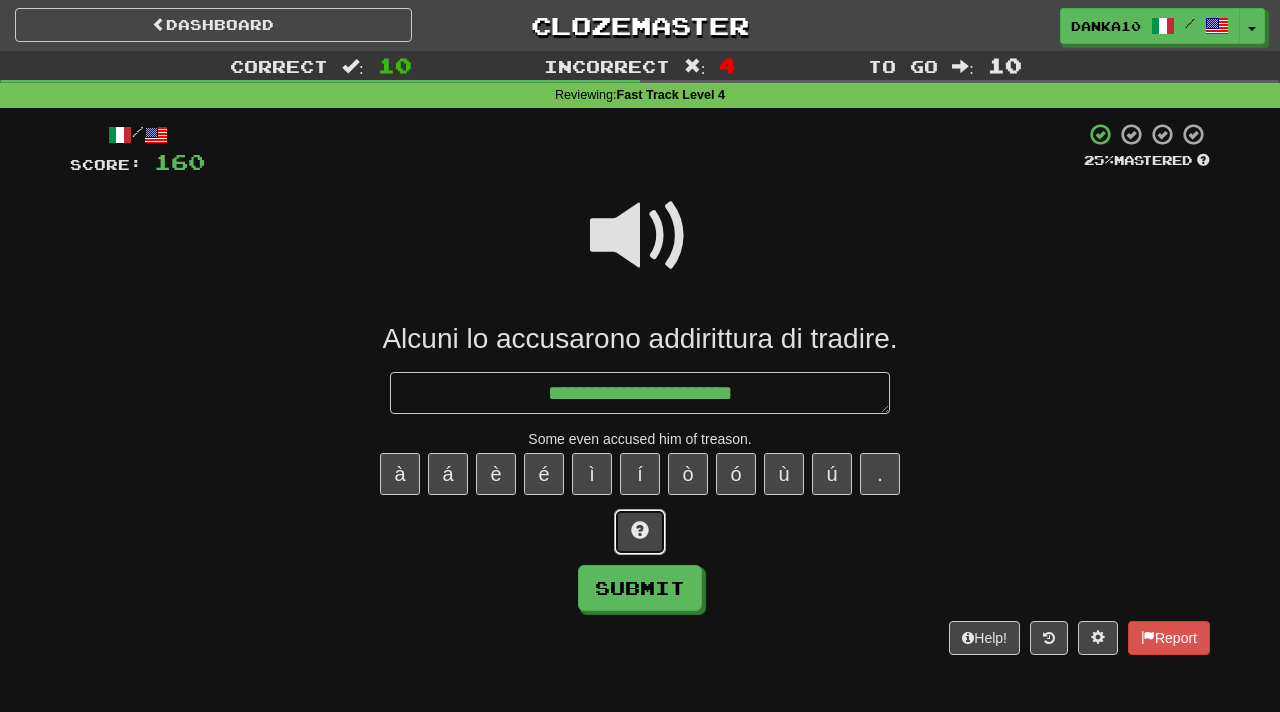 click at bounding box center (640, 532) 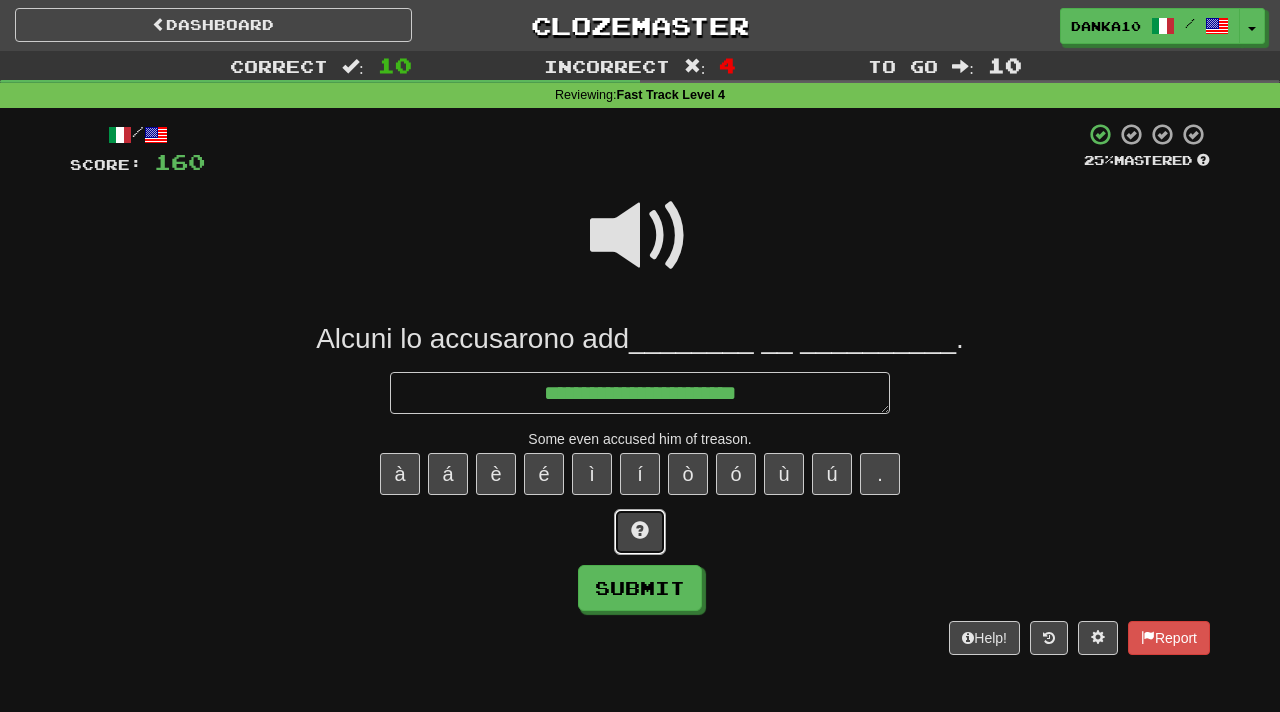 click at bounding box center [640, 532] 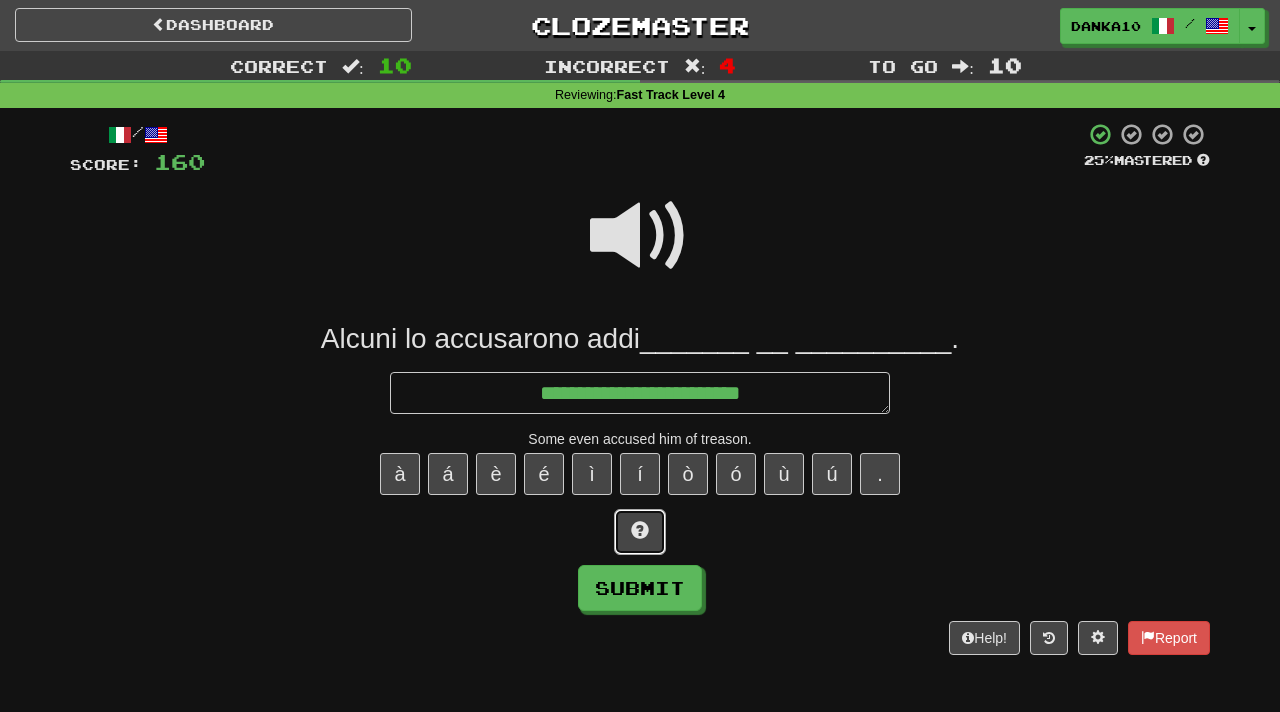 click at bounding box center (640, 532) 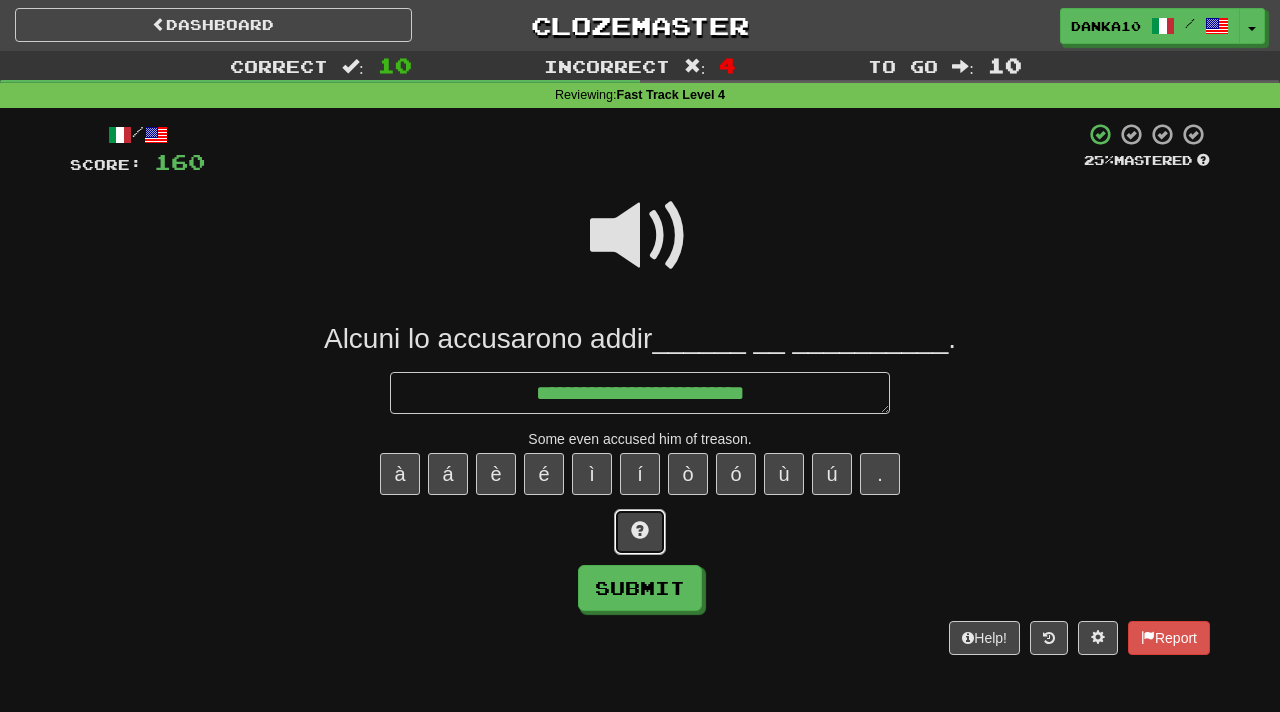 click at bounding box center (640, 532) 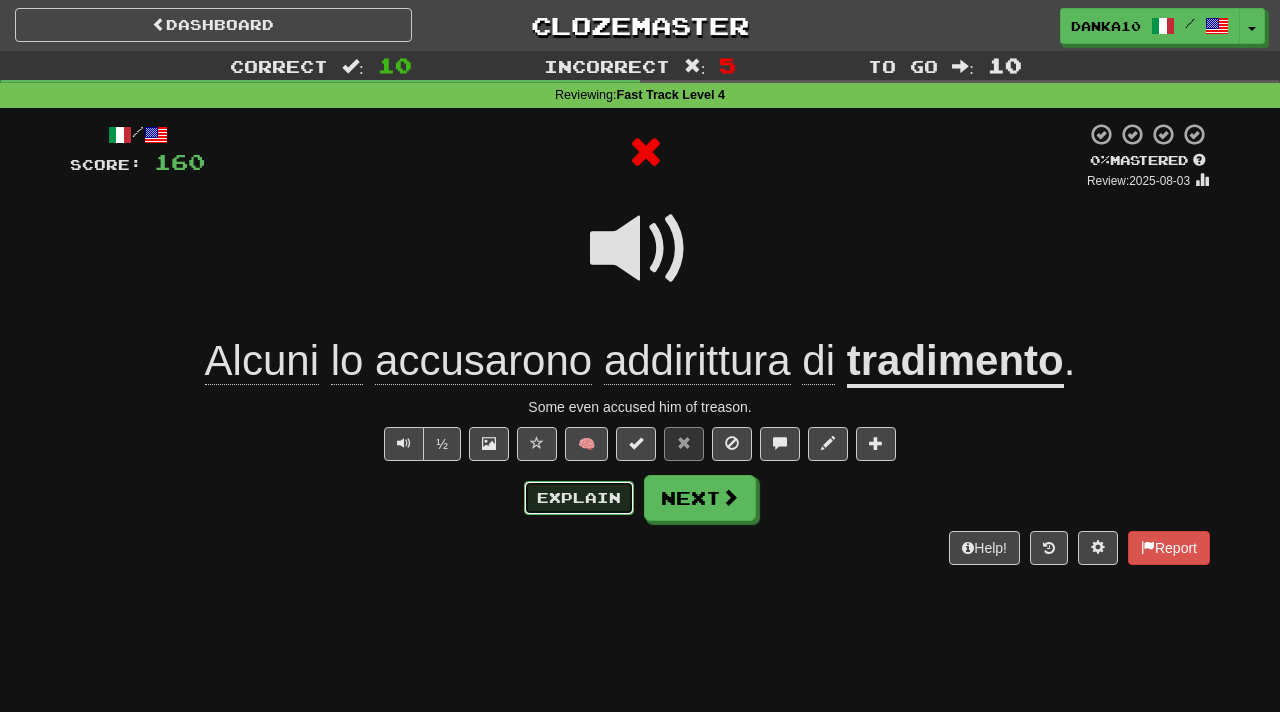 click on "Explain" at bounding box center (579, 498) 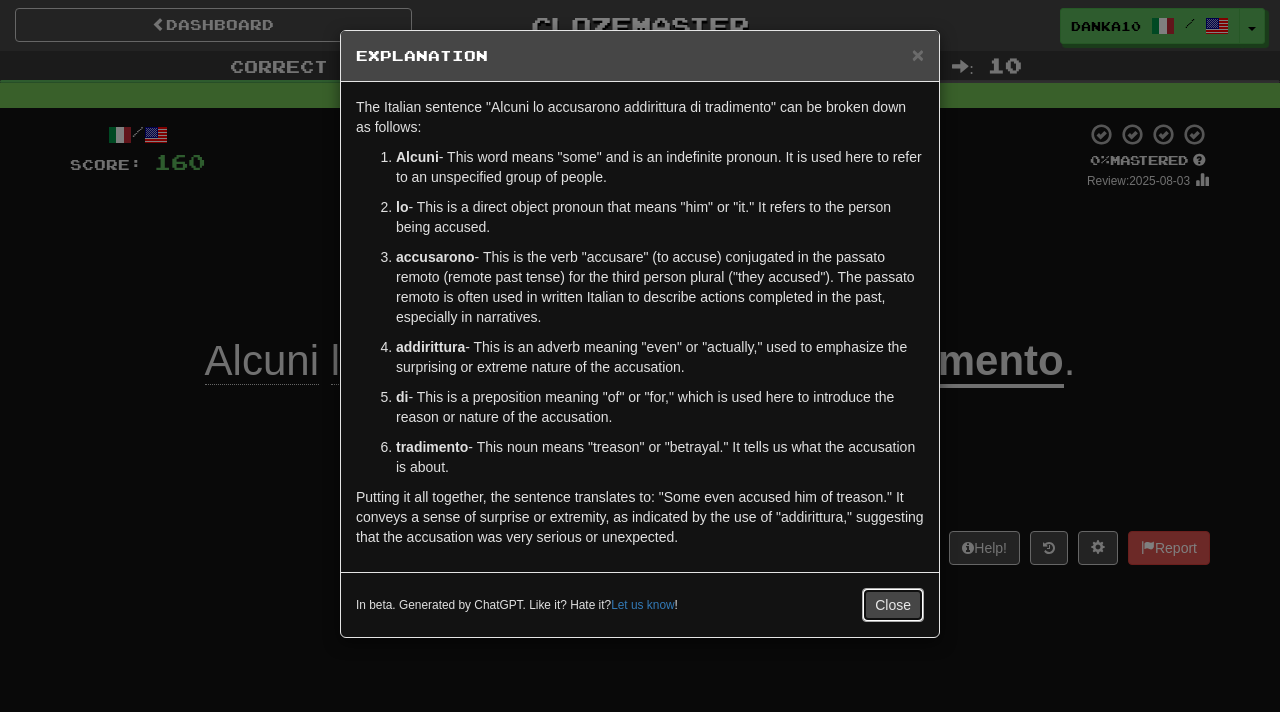 click on "Close" at bounding box center (893, 605) 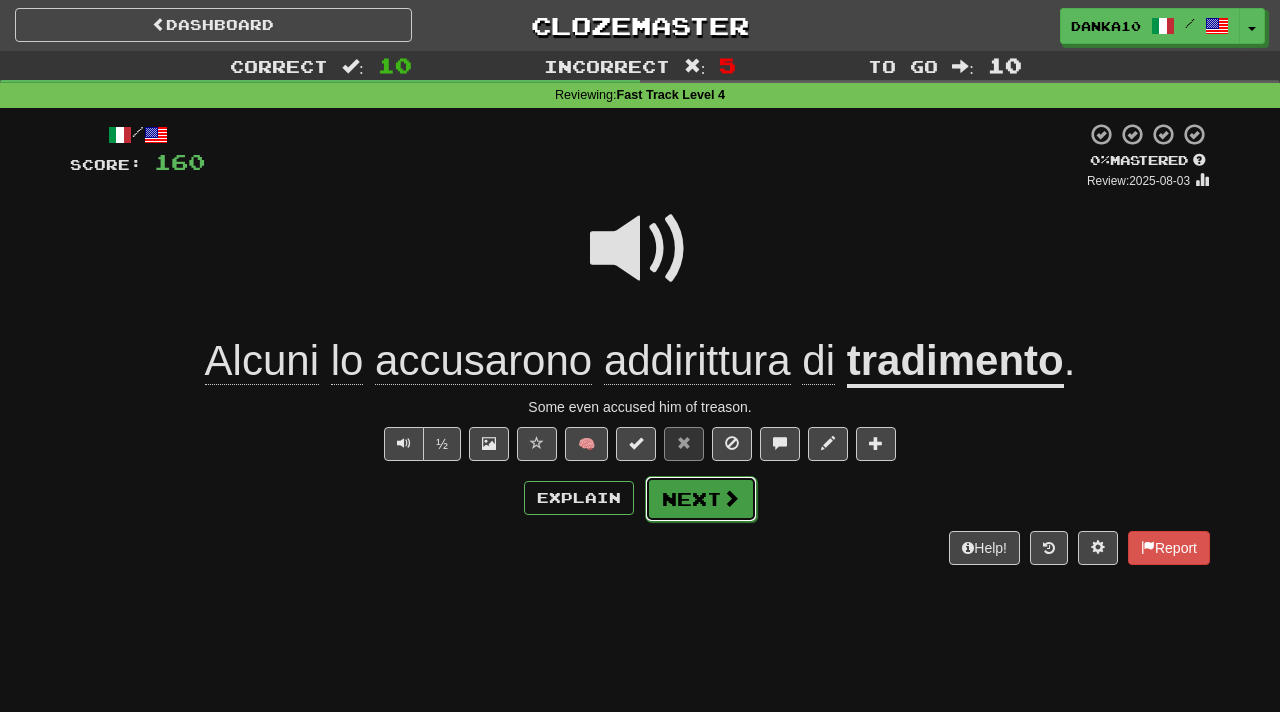 click on "Next" at bounding box center [701, 499] 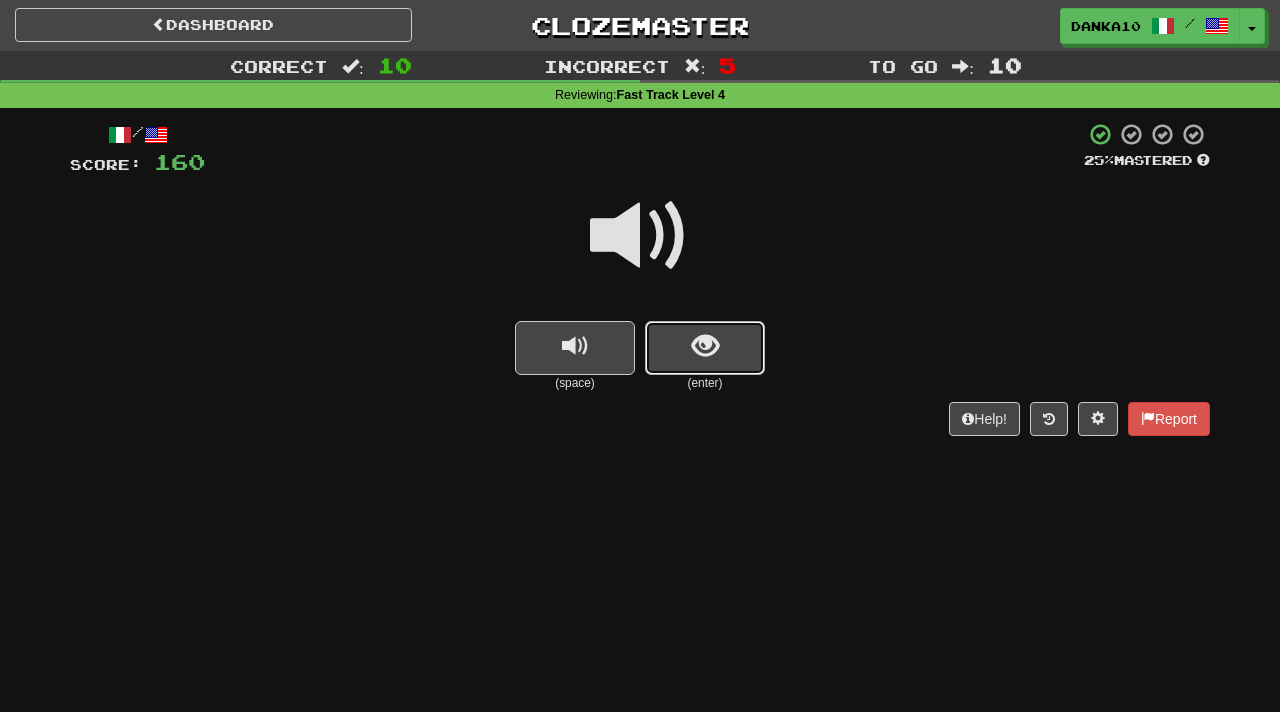 click at bounding box center [705, 348] 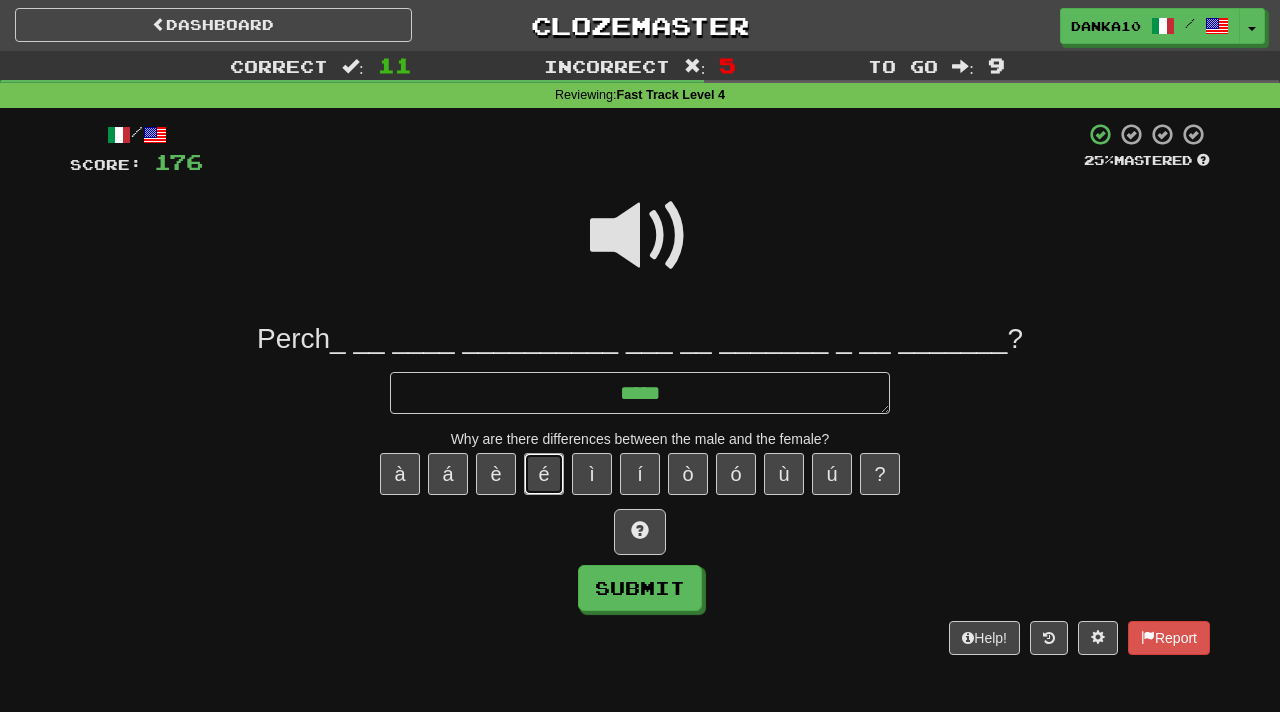 click on "é" at bounding box center (544, 474) 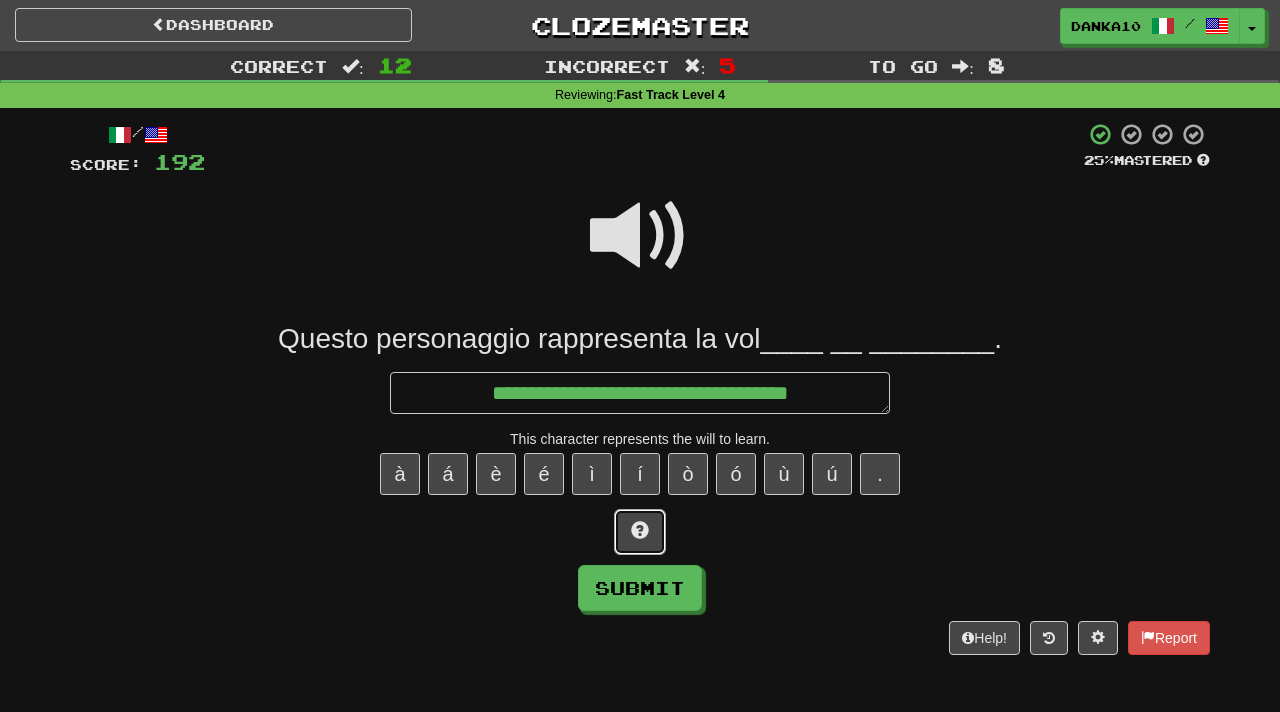 click at bounding box center [640, 530] 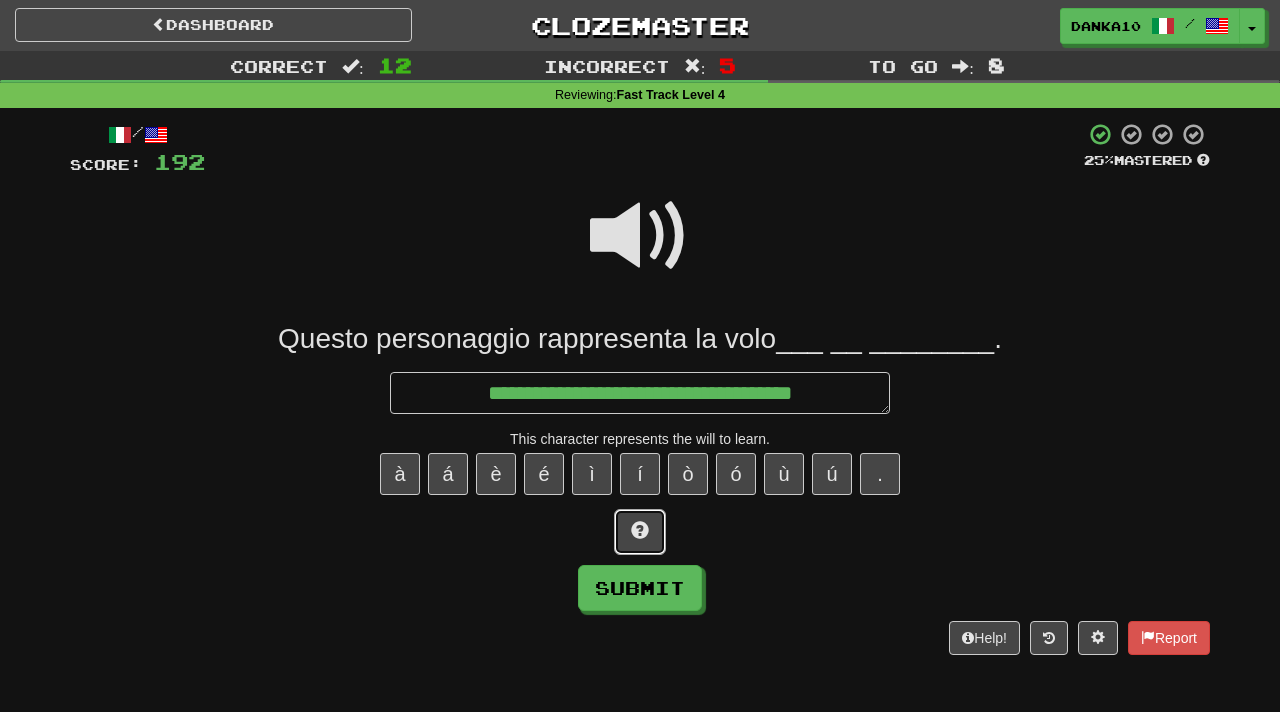 click at bounding box center [640, 530] 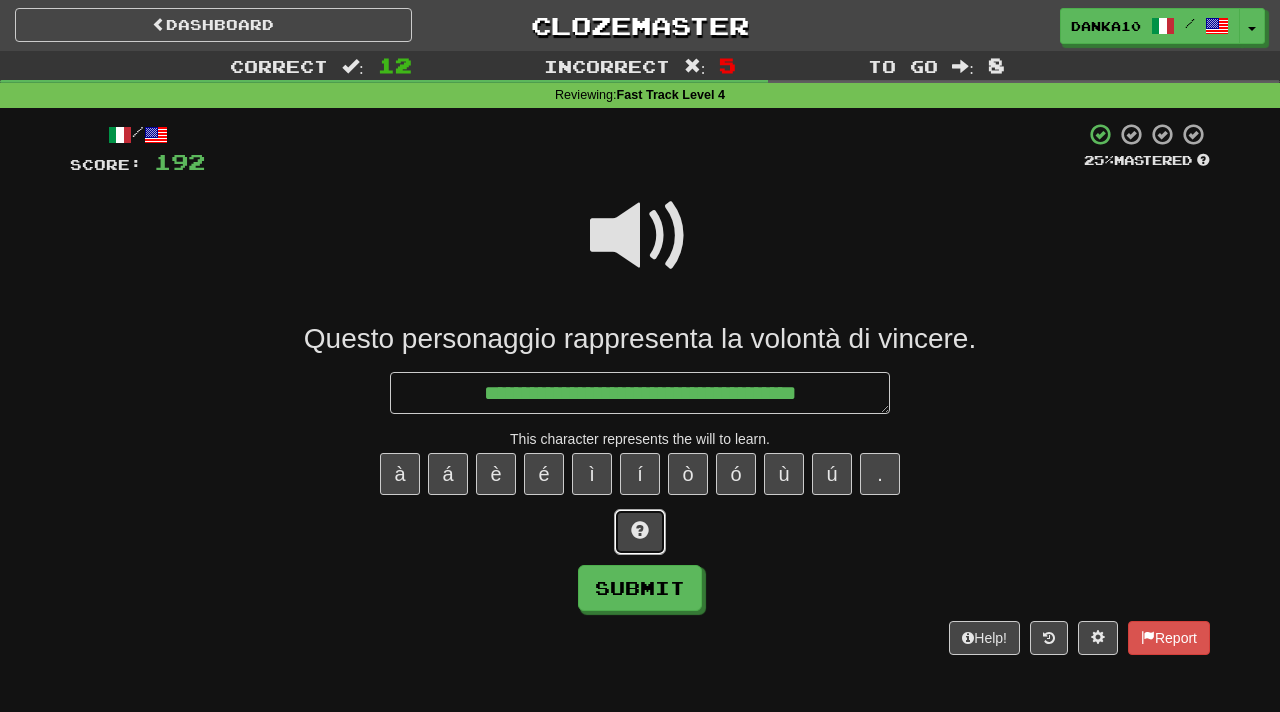 click at bounding box center (640, 530) 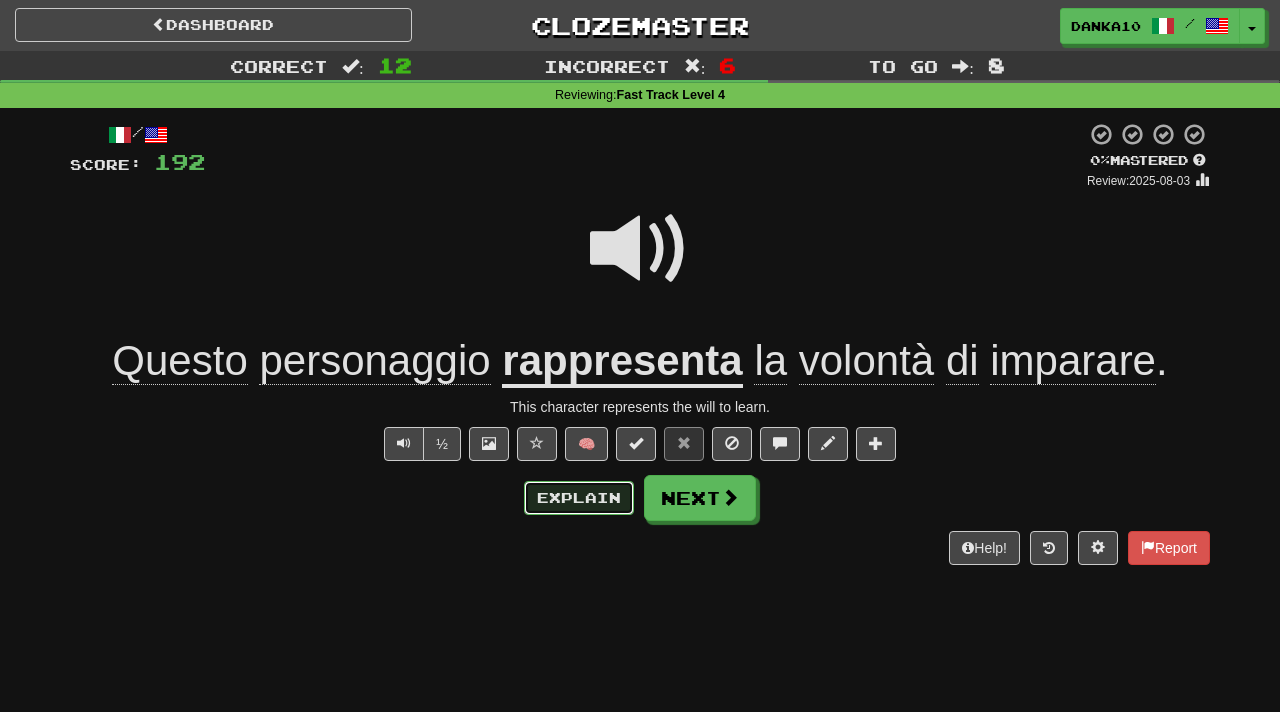 click on "Explain" at bounding box center (579, 498) 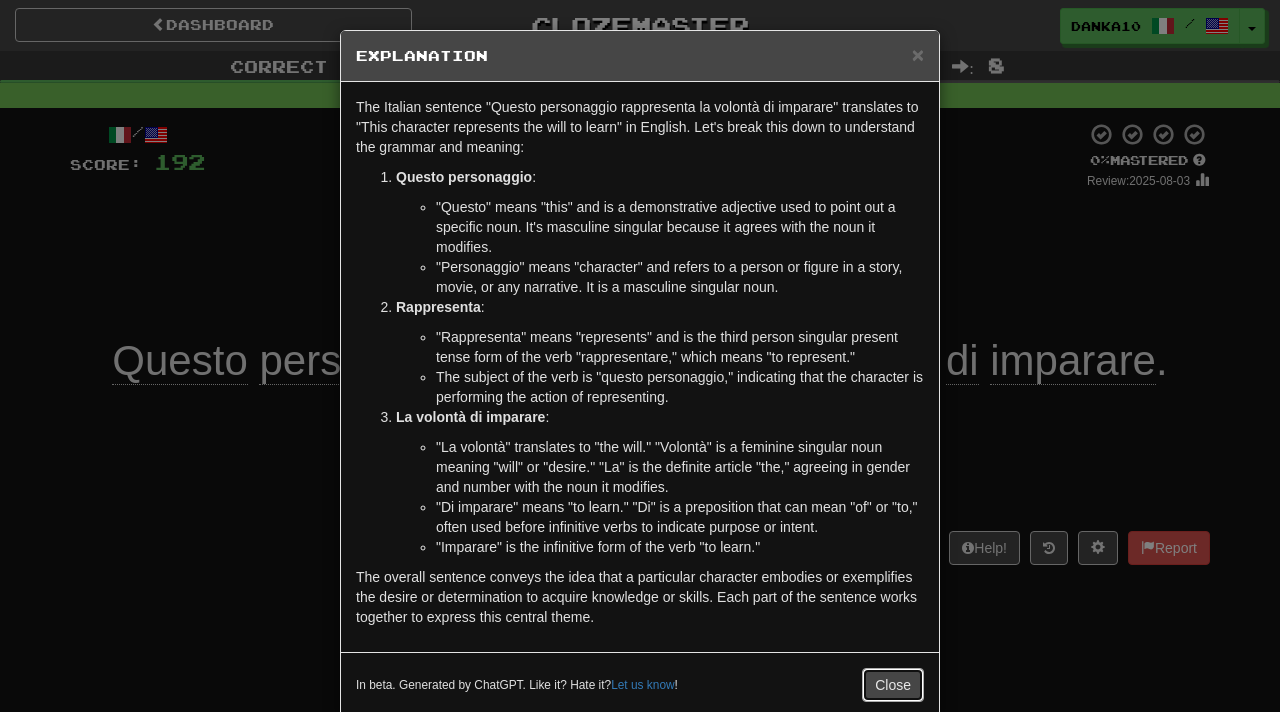 click on "Close" at bounding box center (893, 685) 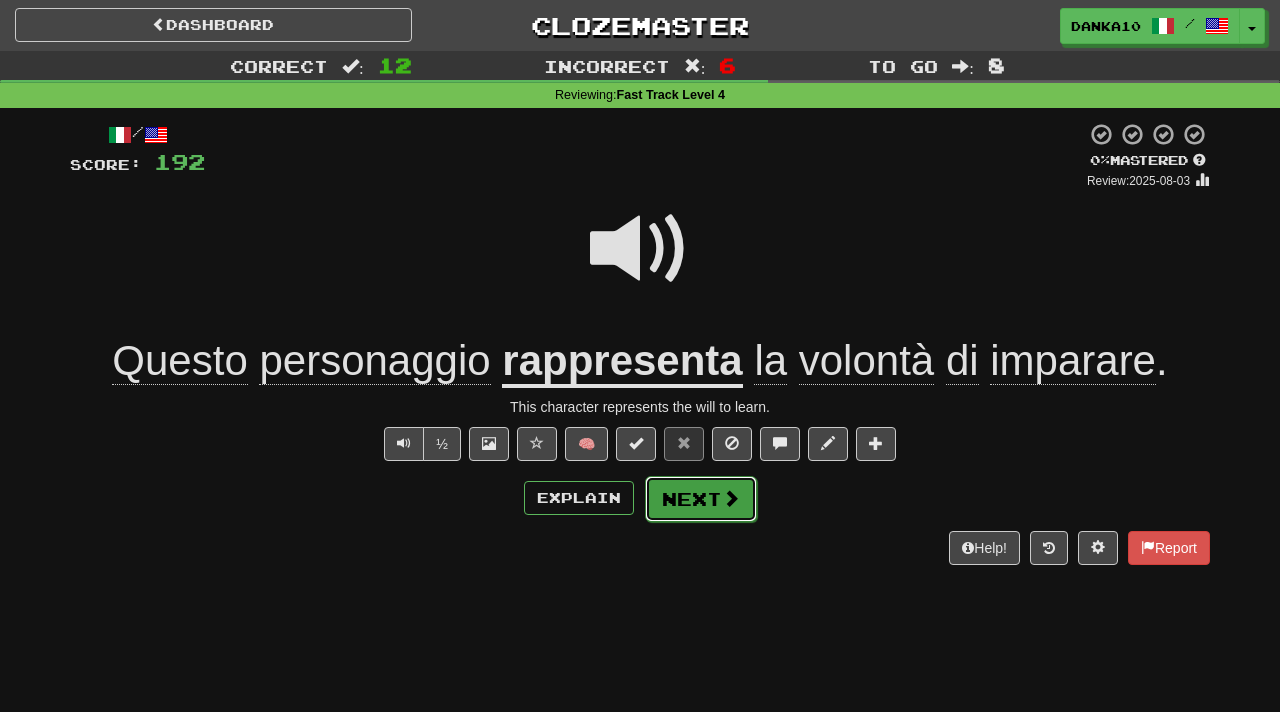 click on "Next" at bounding box center (701, 499) 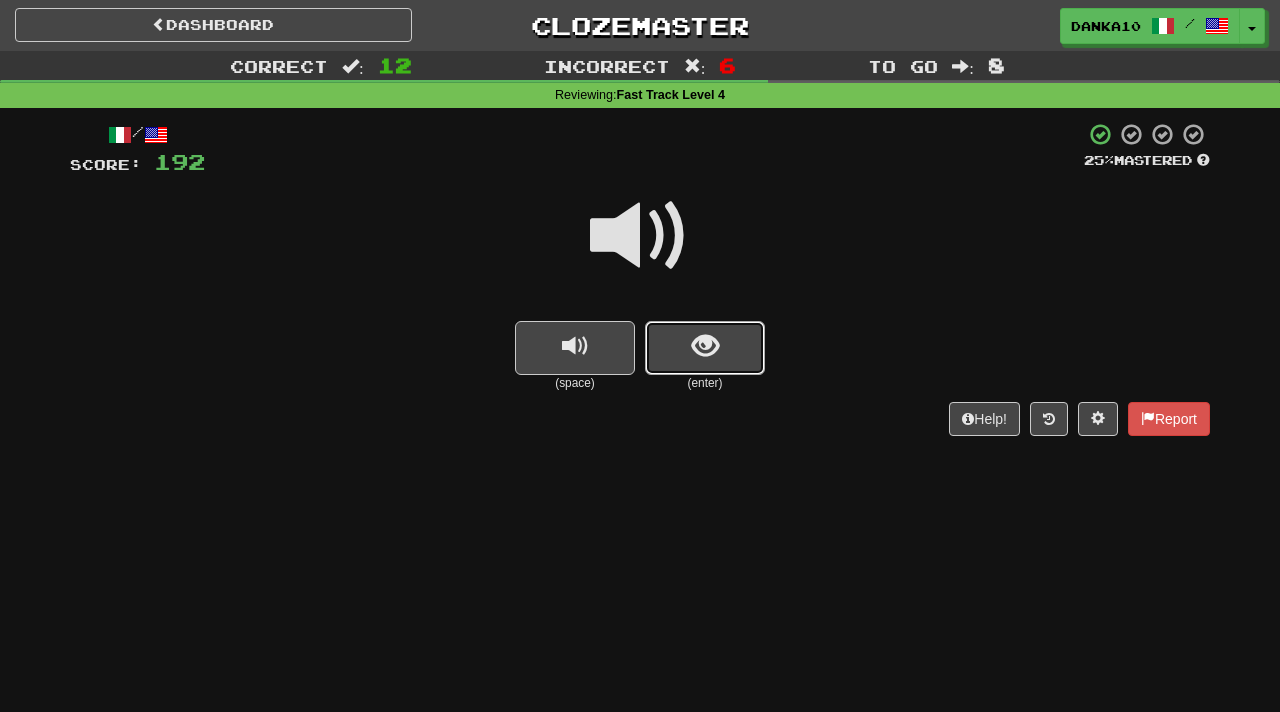 click at bounding box center [705, 346] 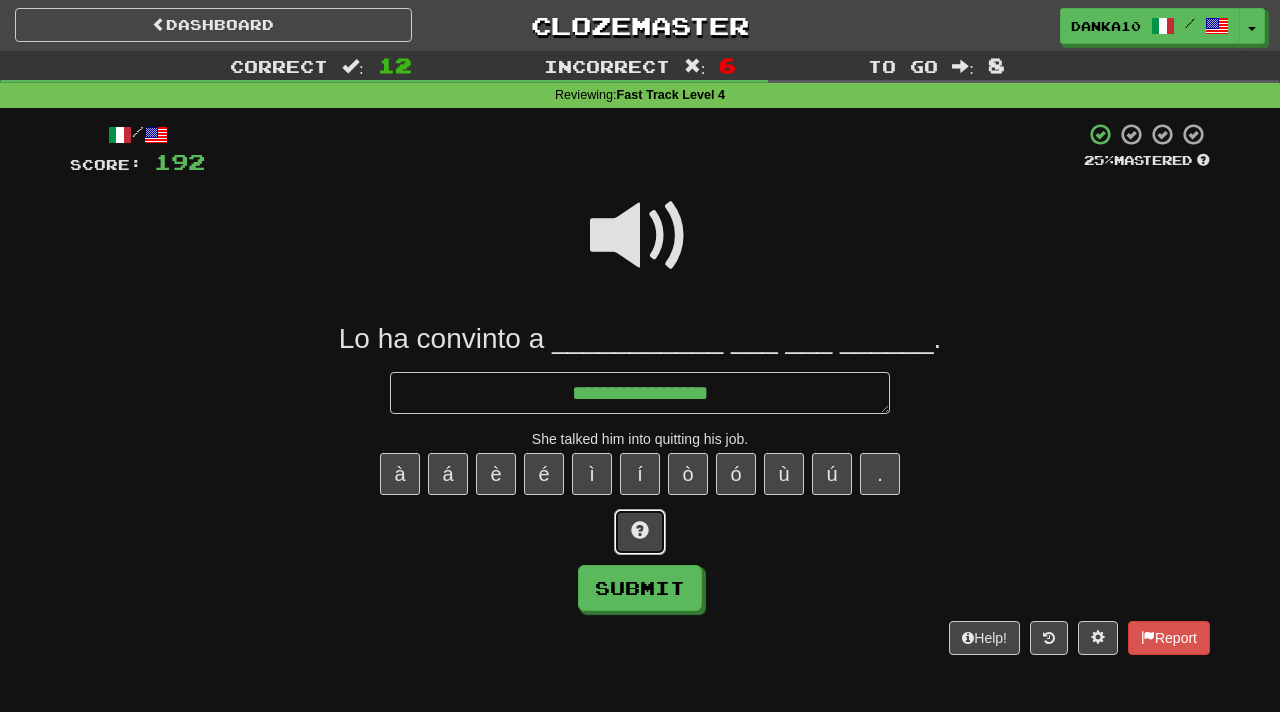 click at bounding box center [640, 532] 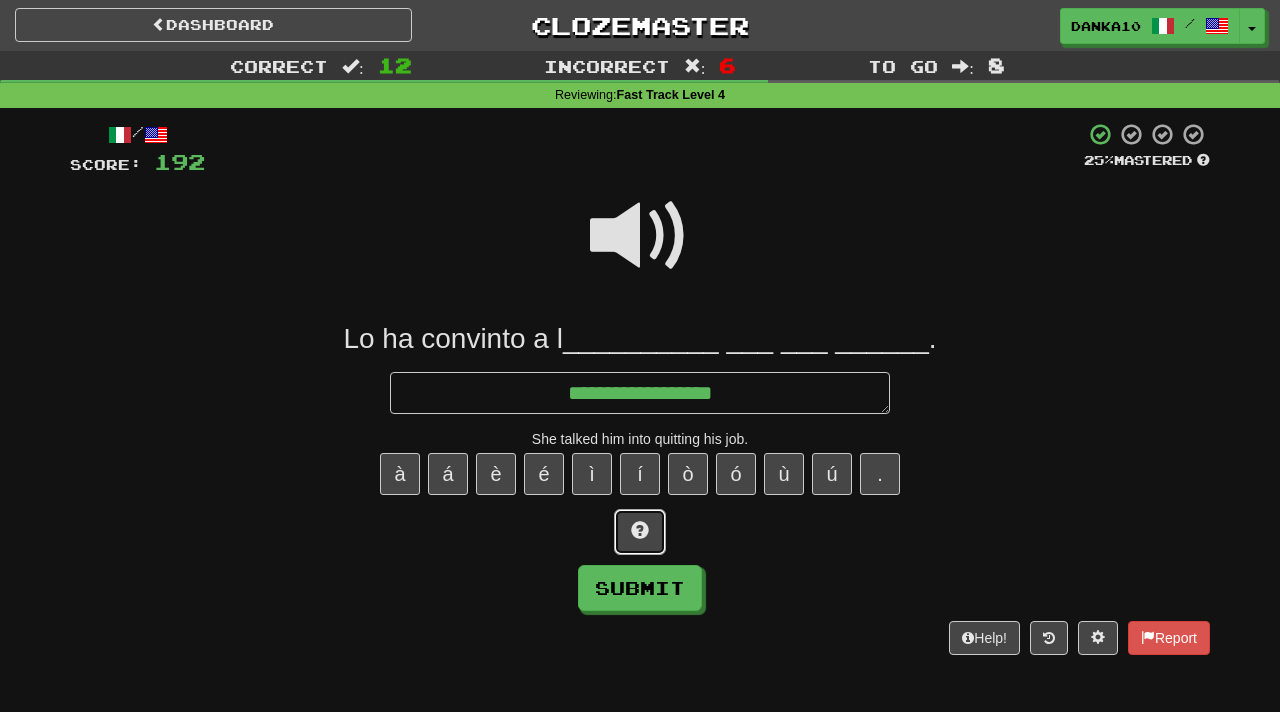 click at bounding box center (640, 532) 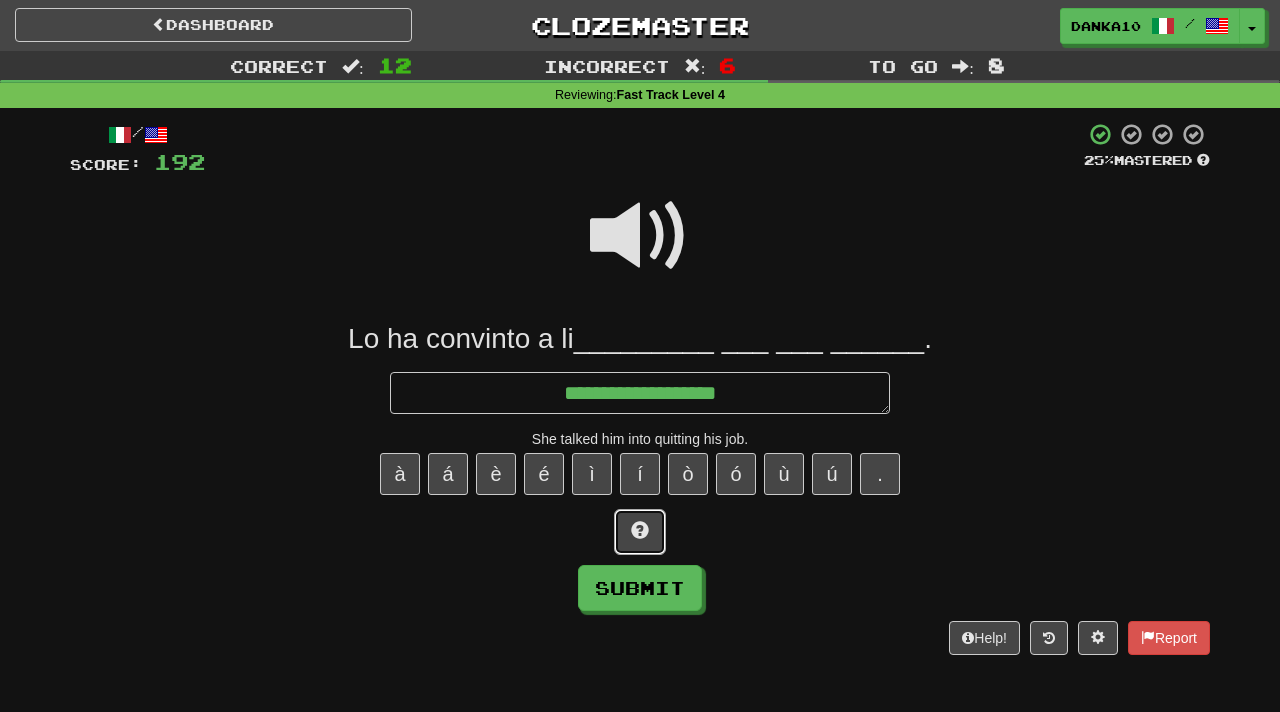 click at bounding box center (640, 532) 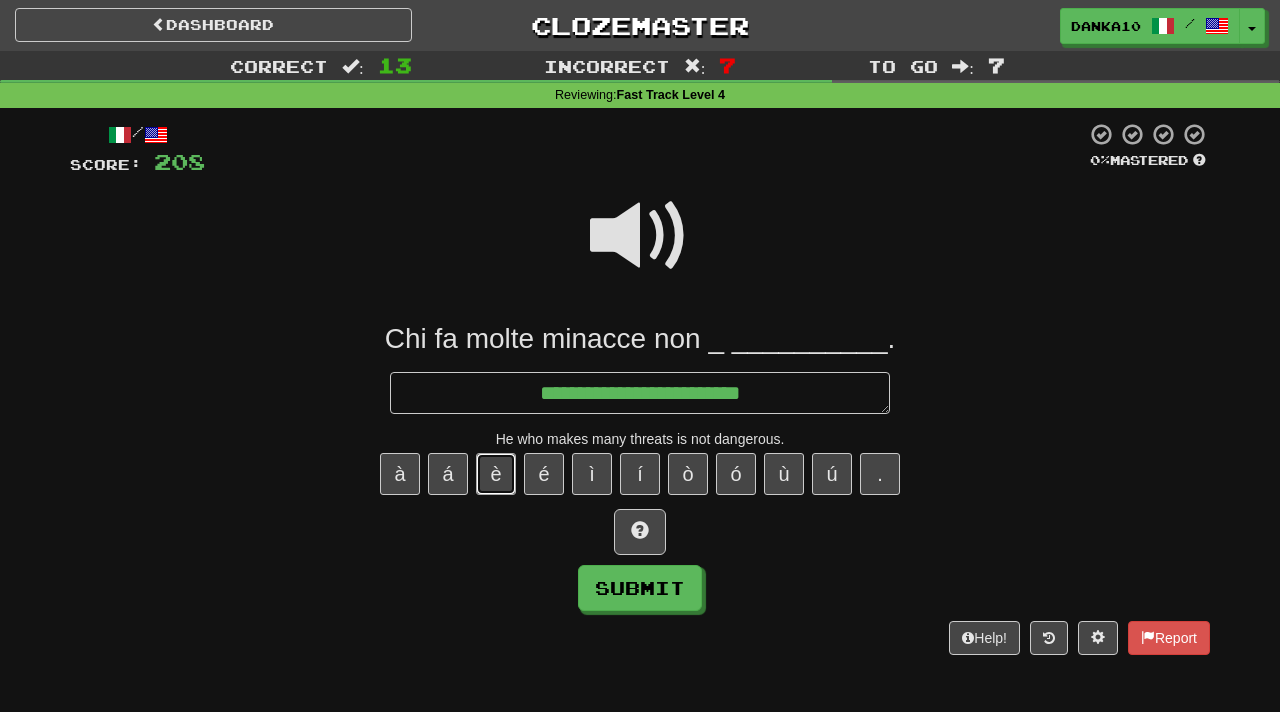 click on "è" at bounding box center [496, 474] 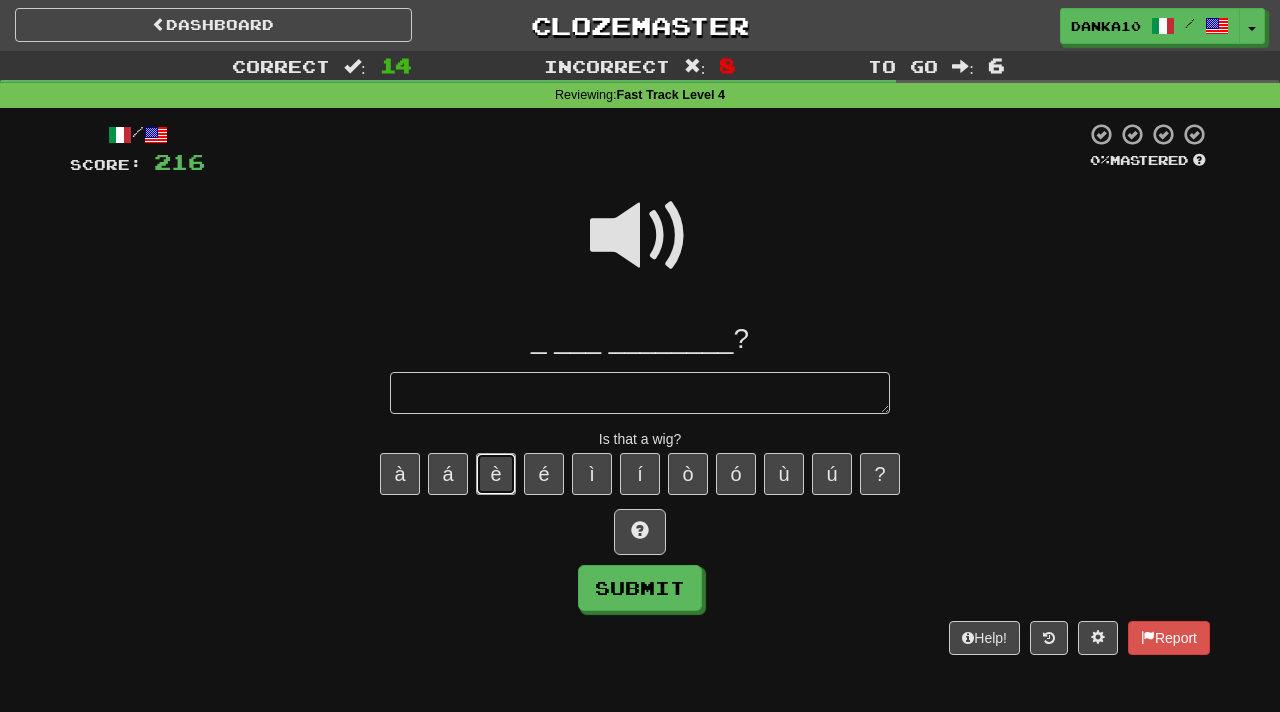 click on "è" at bounding box center [496, 474] 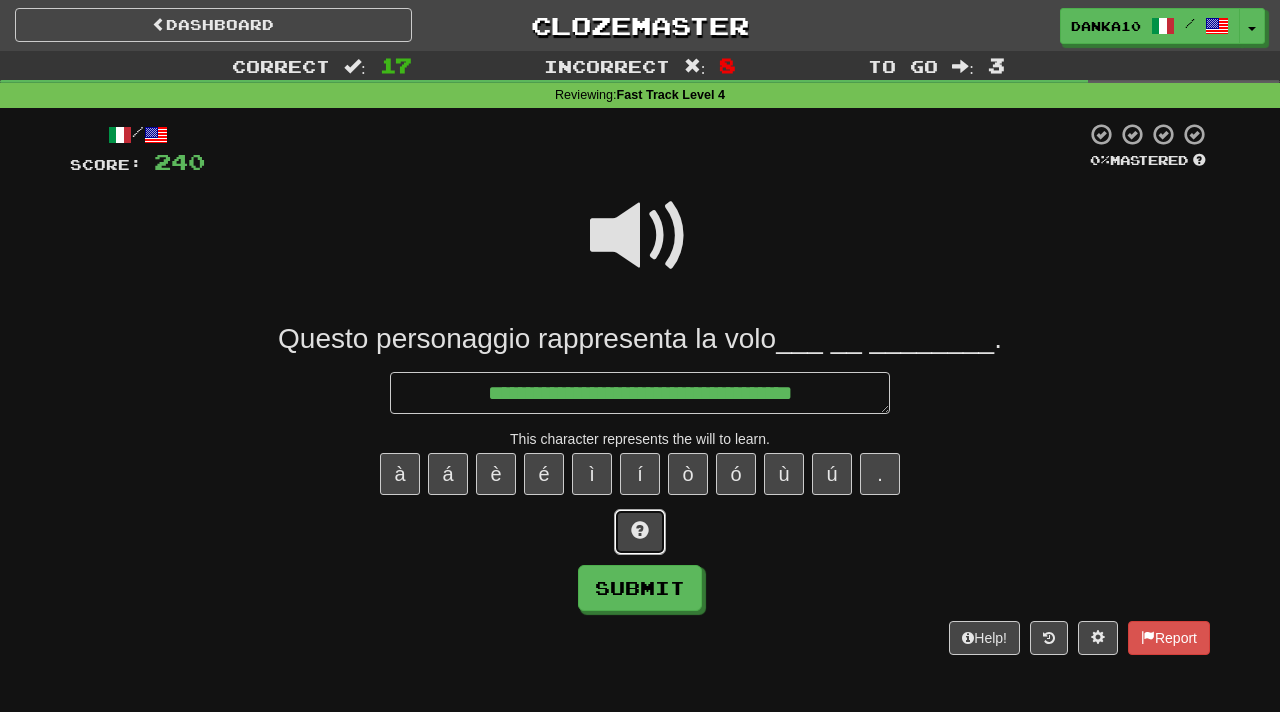 click at bounding box center (640, 530) 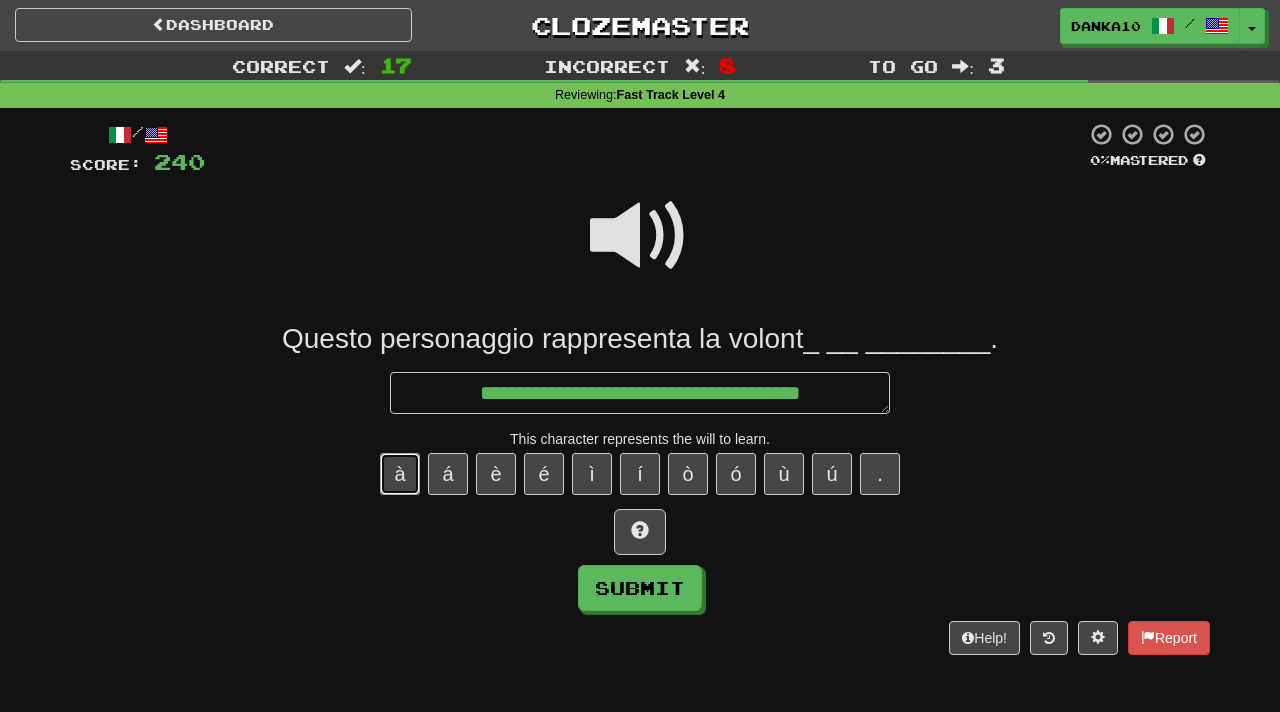 click on "à" at bounding box center (400, 474) 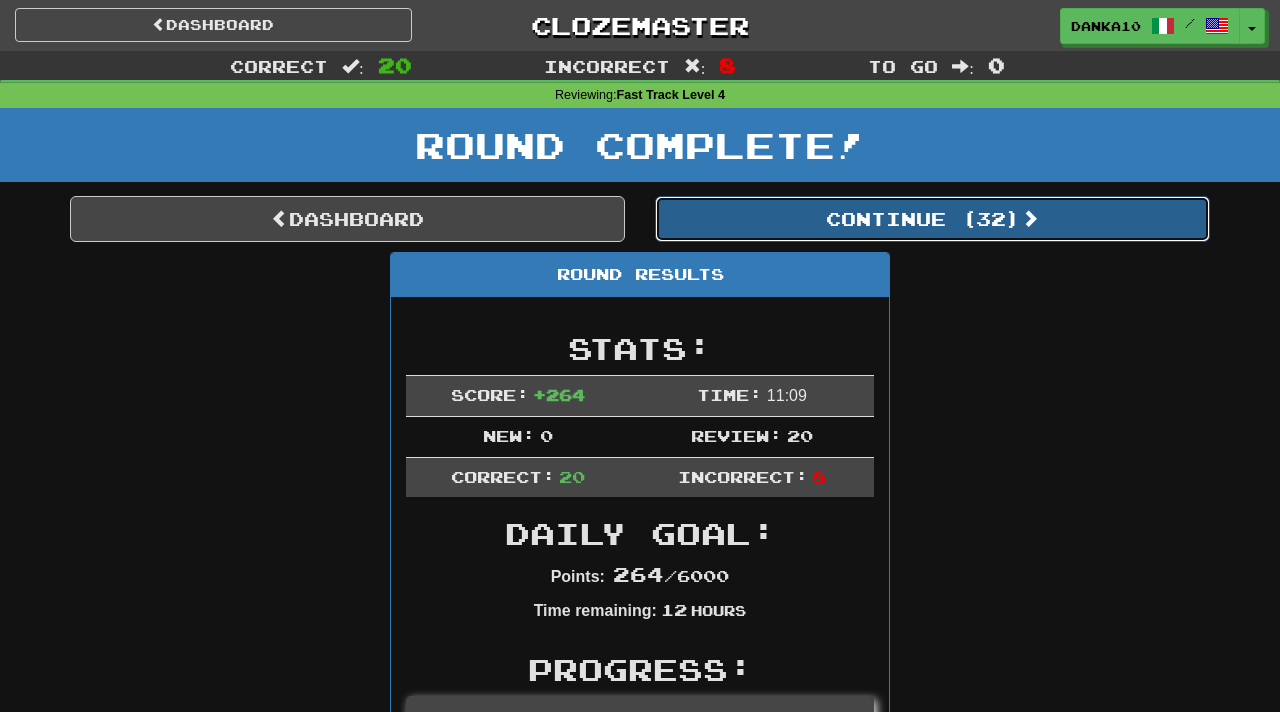click on "Continue ( 32 )" at bounding box center [932, 219] 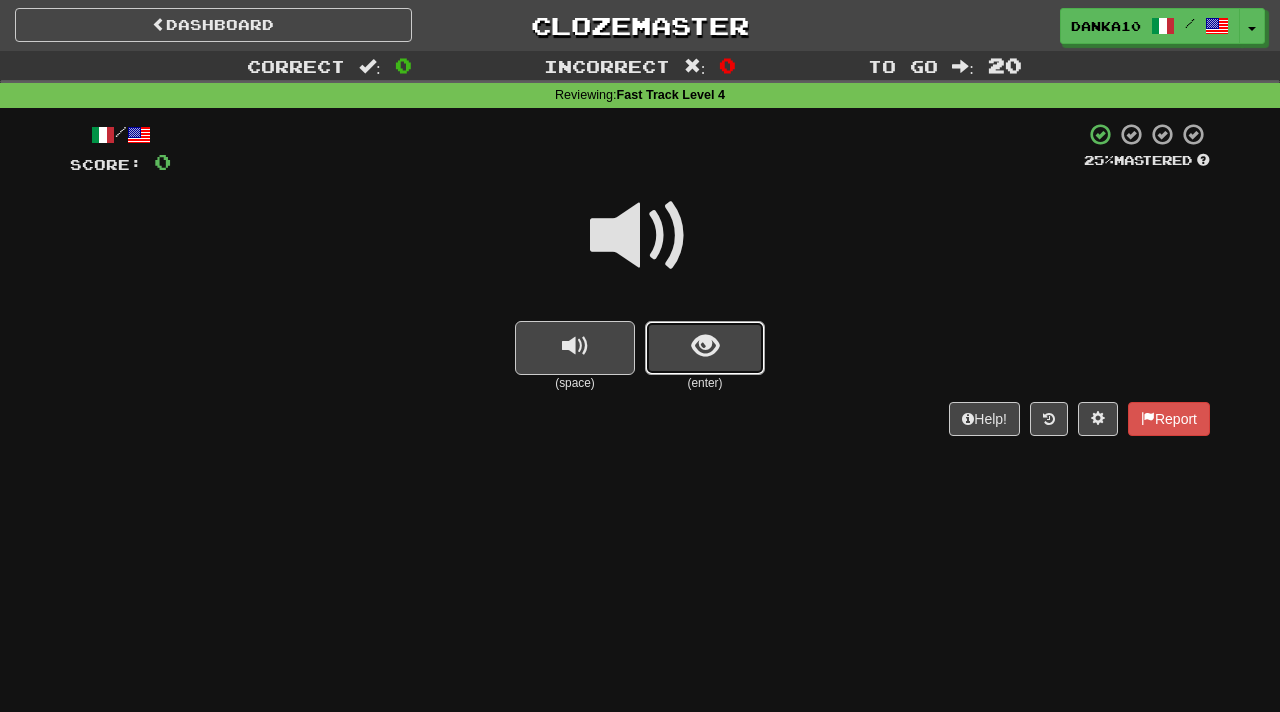 click at bounding box center (705, 348) 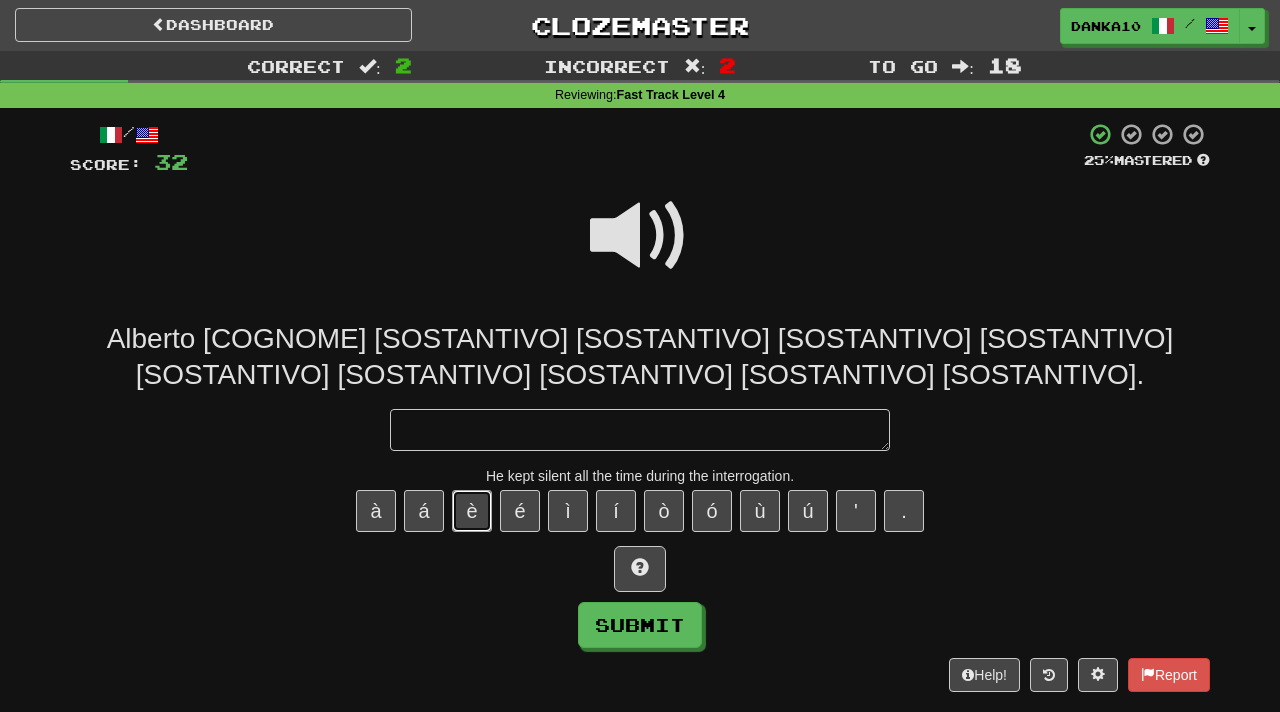 click on "è" at bounding box center [472, 511] 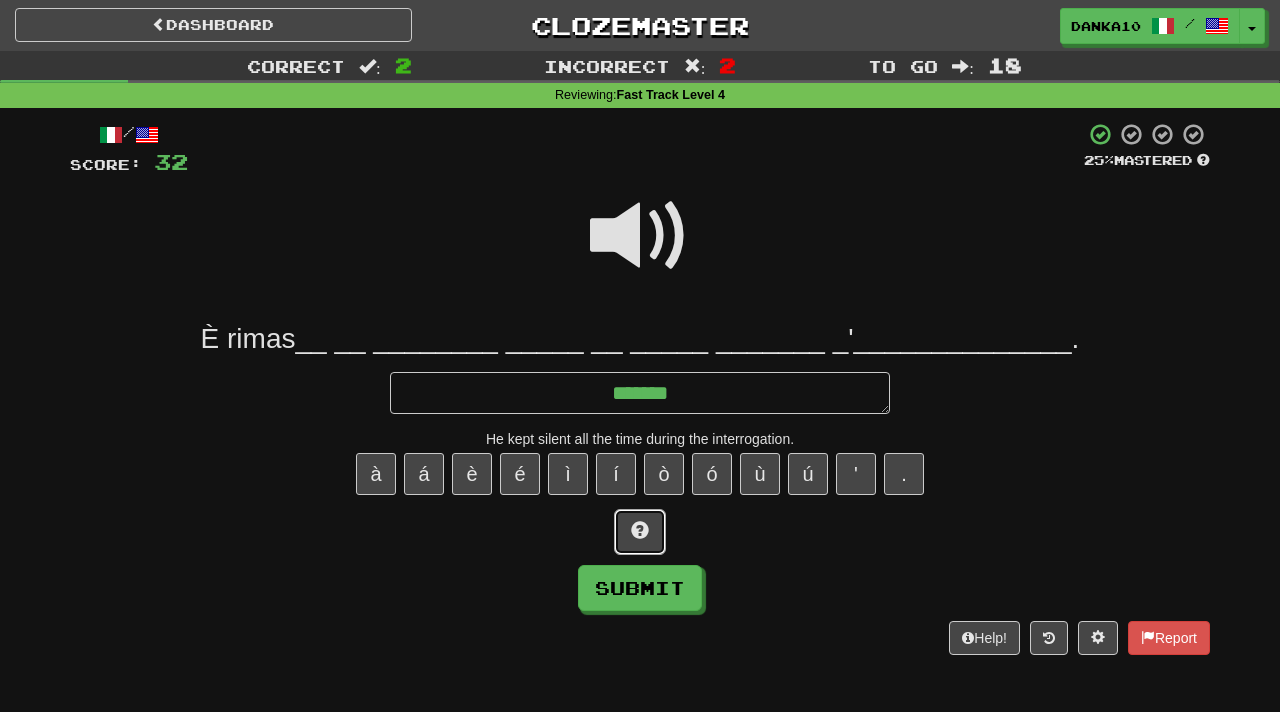 click at bounding box center [640, 530] 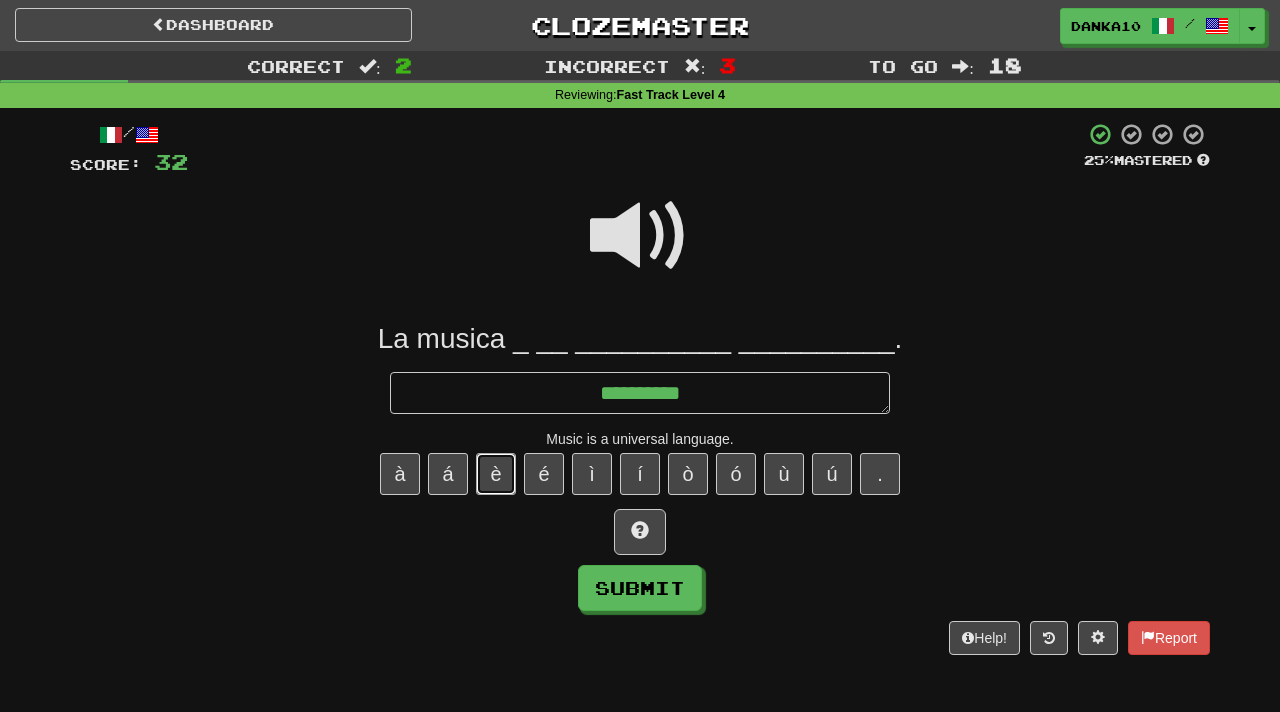 click on "è" at bounding box center [496, 474] 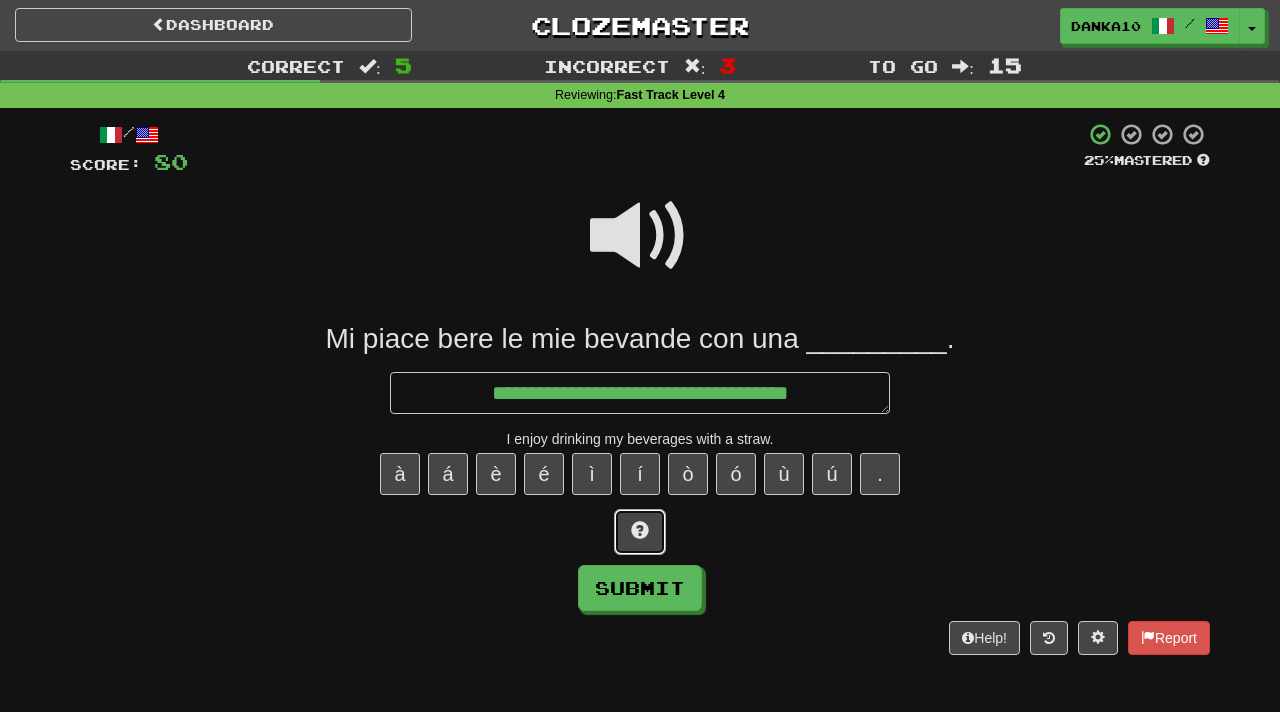 click at bounding box center (640, 530) 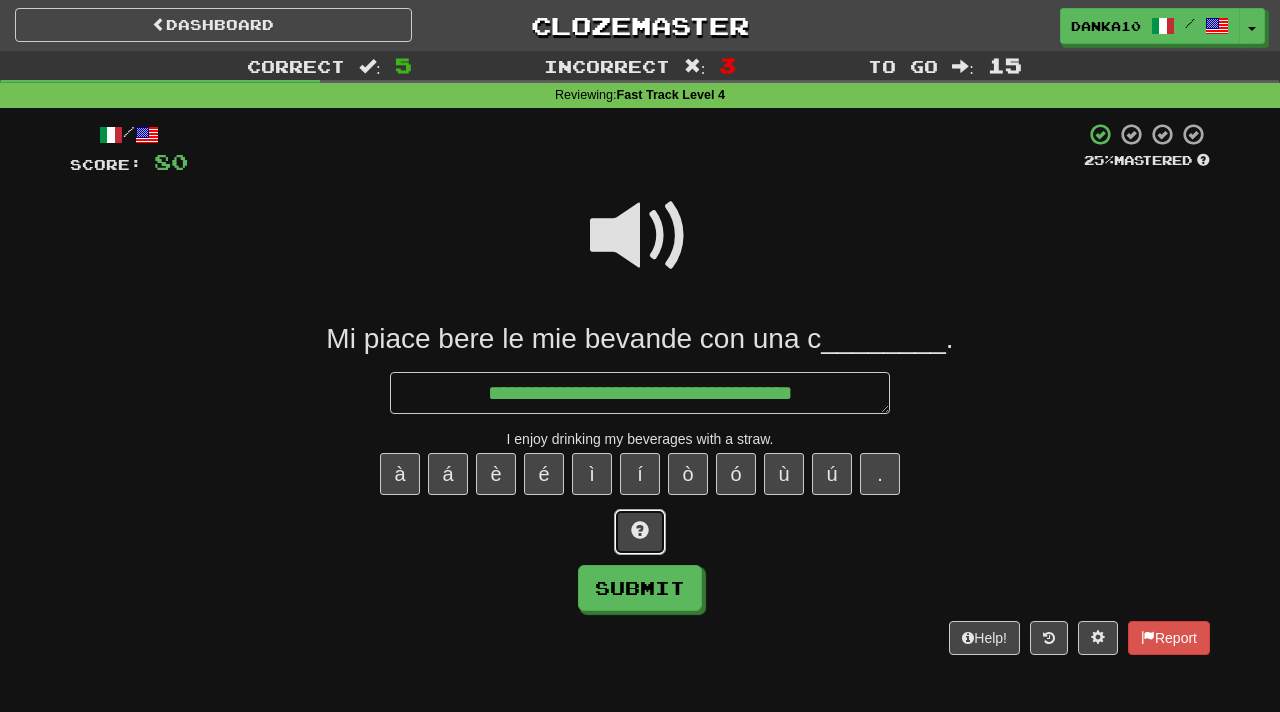 click at bounding box center (640, 530) 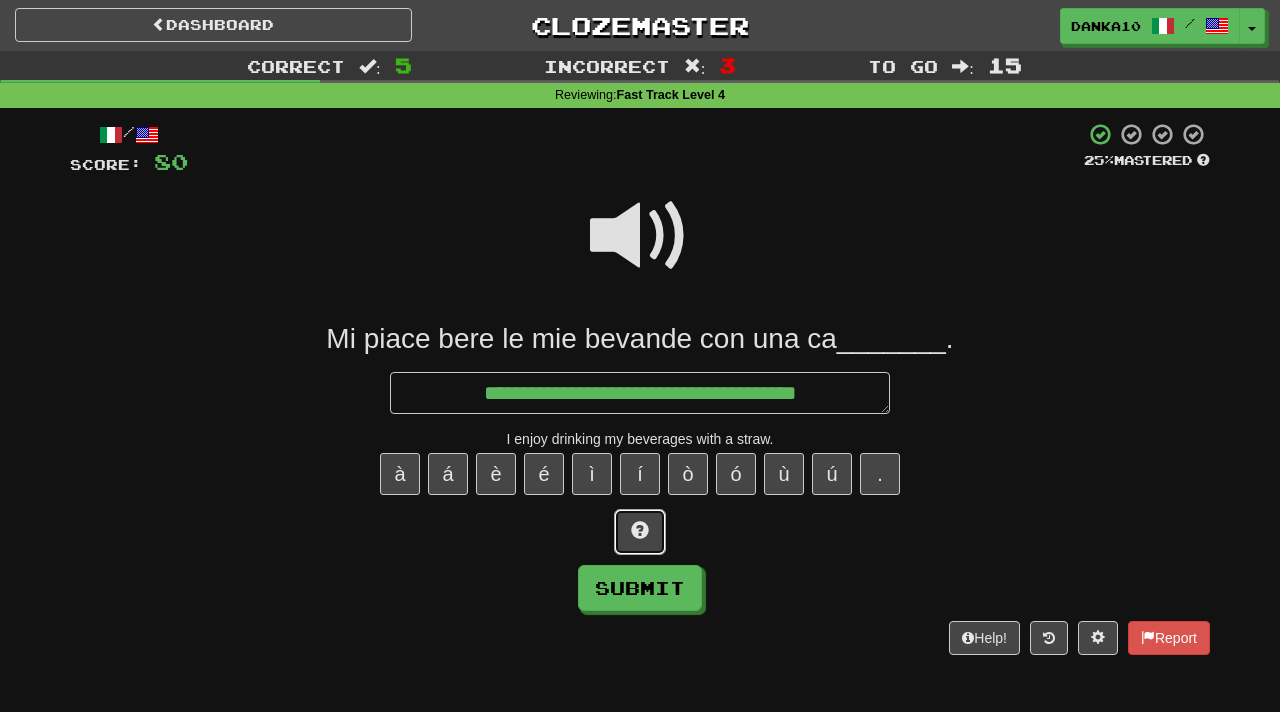 click at bounding box center [640, 530] 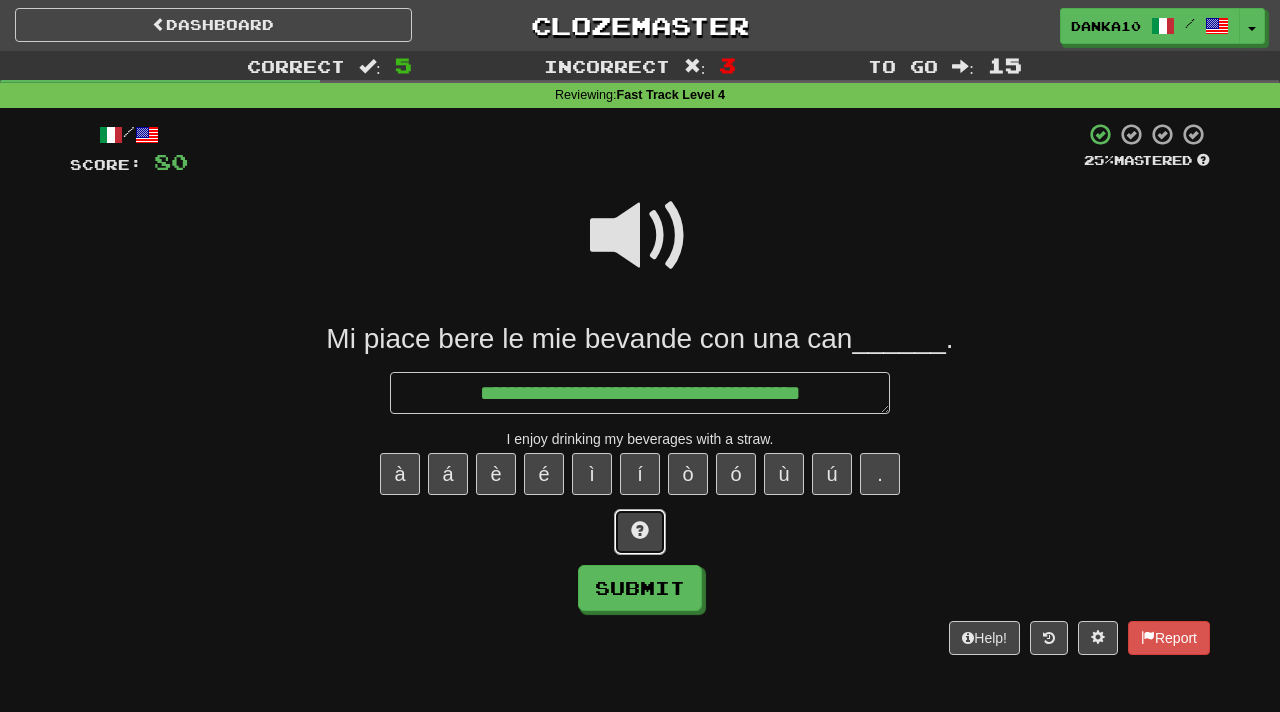 click at bounding box center [640, 530] 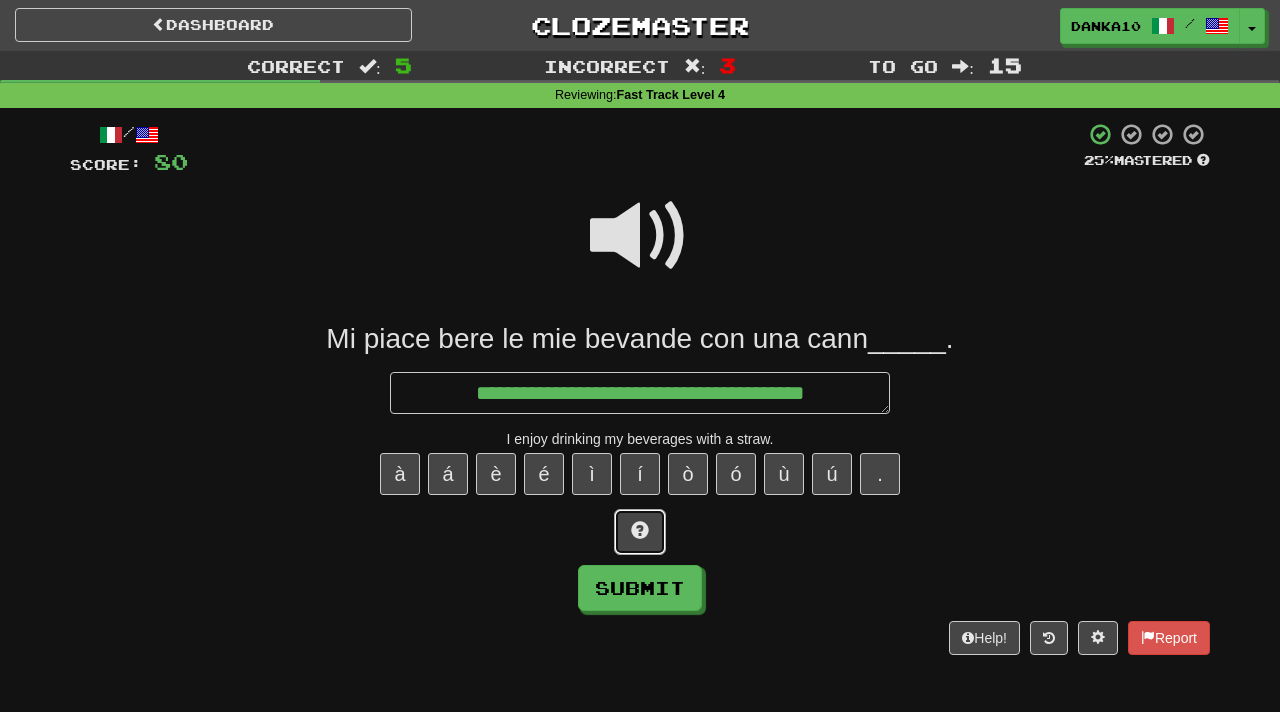 click at bounding box center [640, 530] 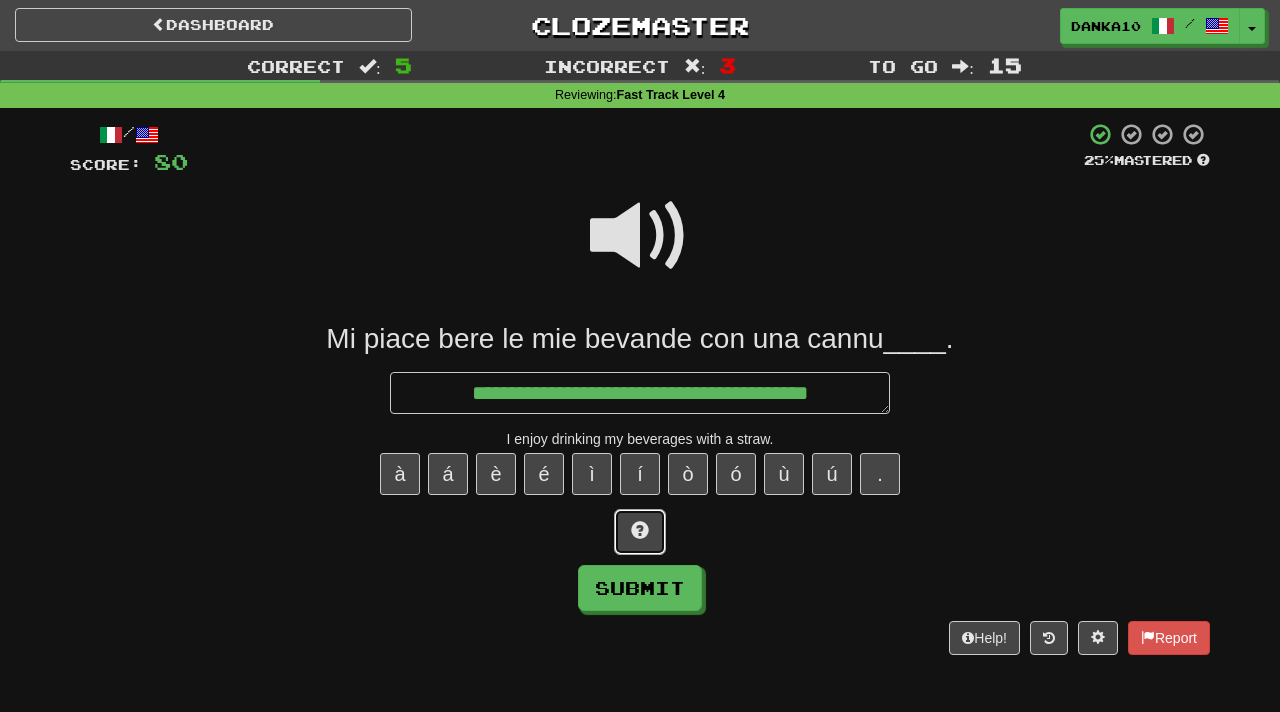 click at bounding box center [640, 530] 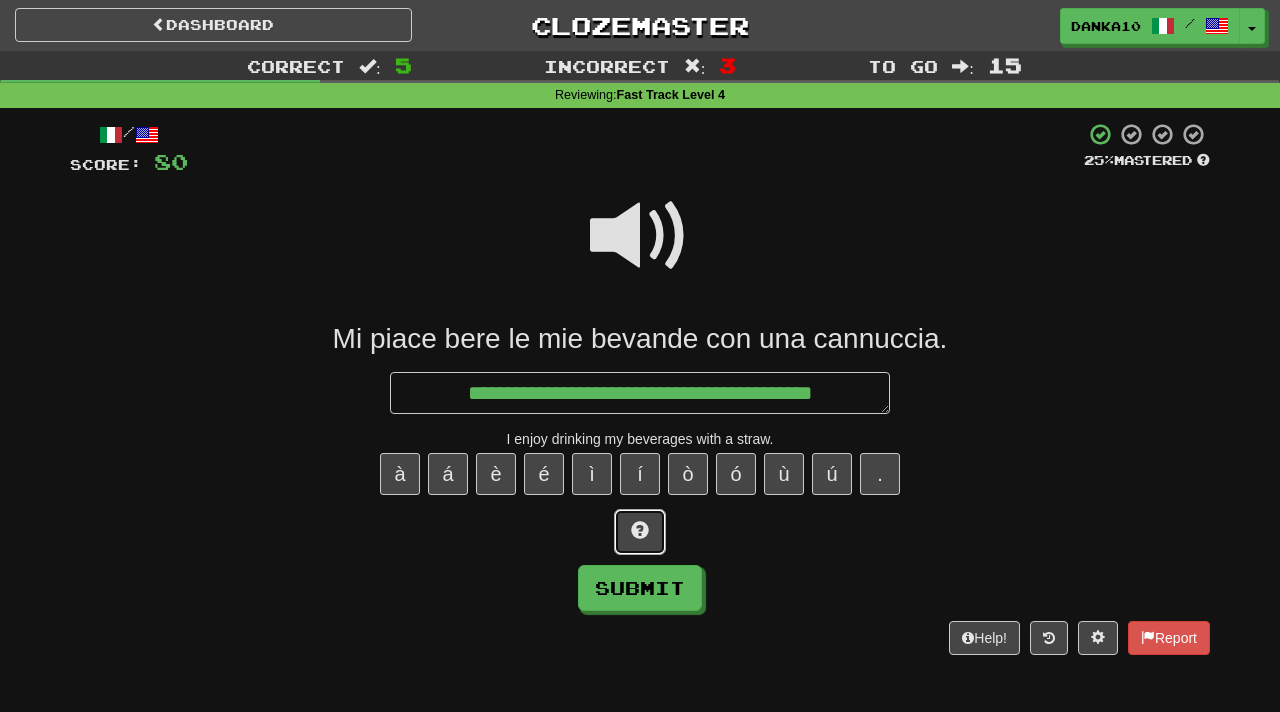 click at bounding box center [640, 530] 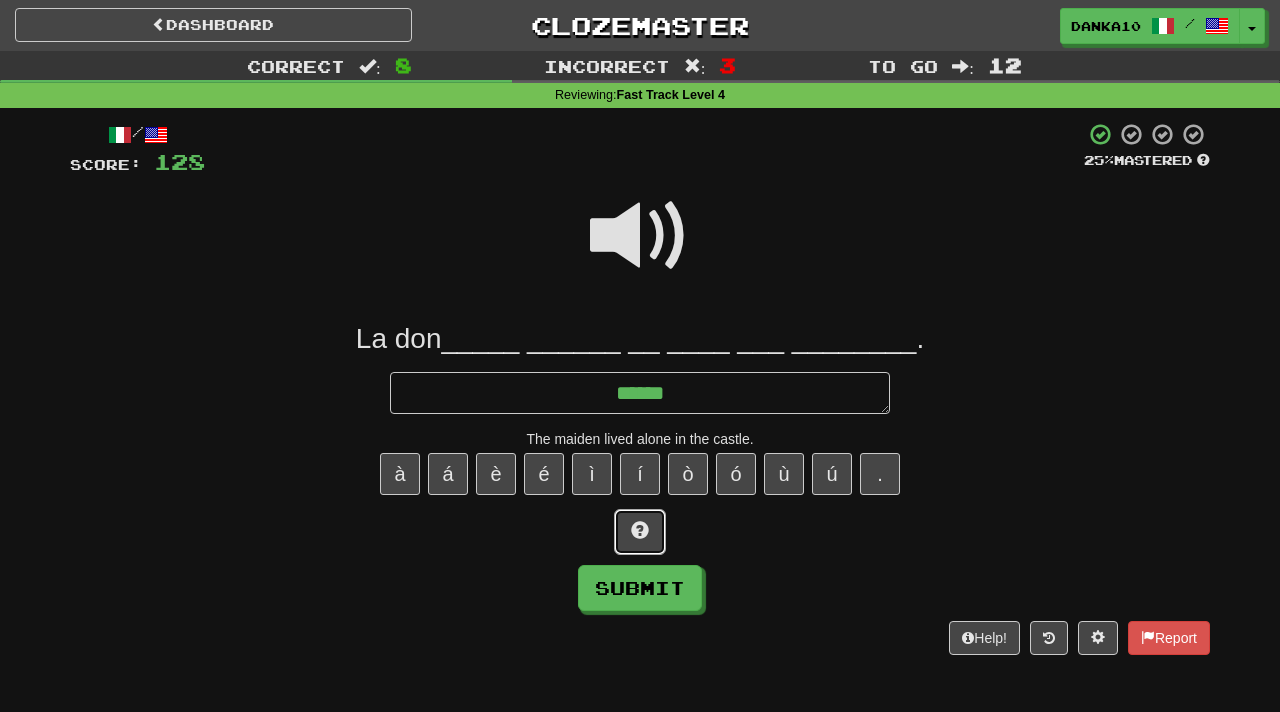 click at bounding box center (640, 532) 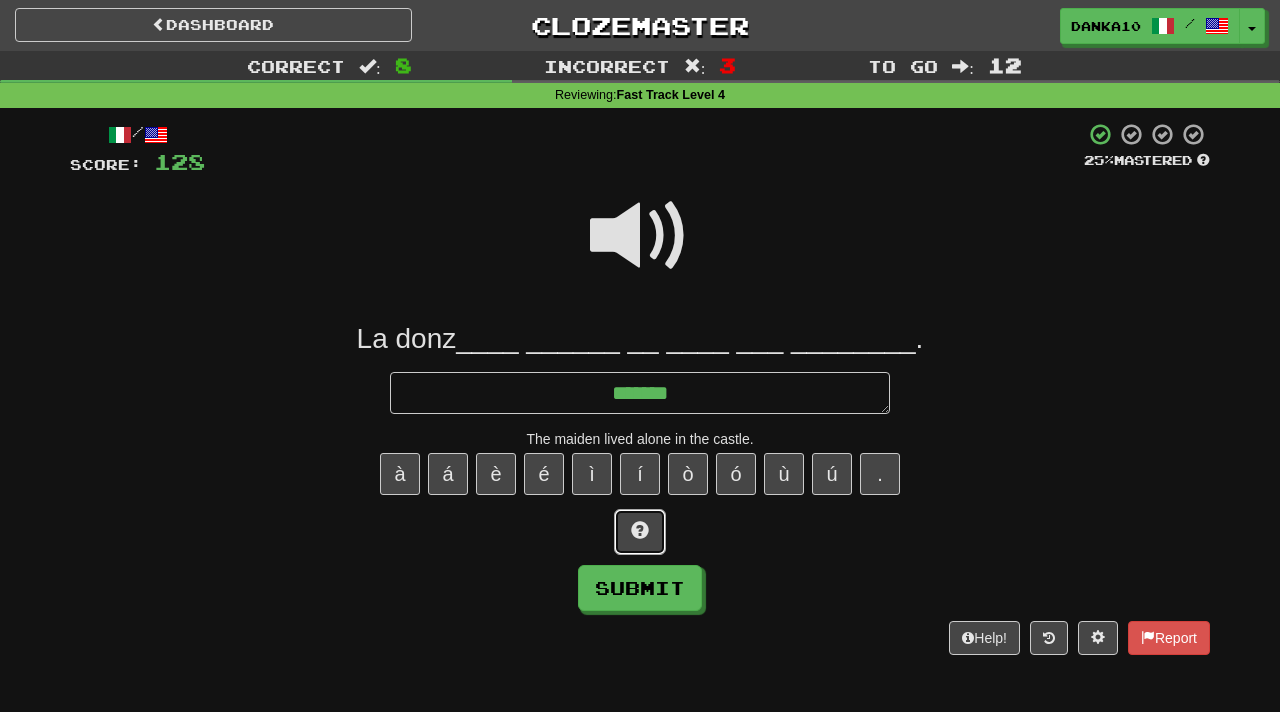 click at bounding box center (640, 532) 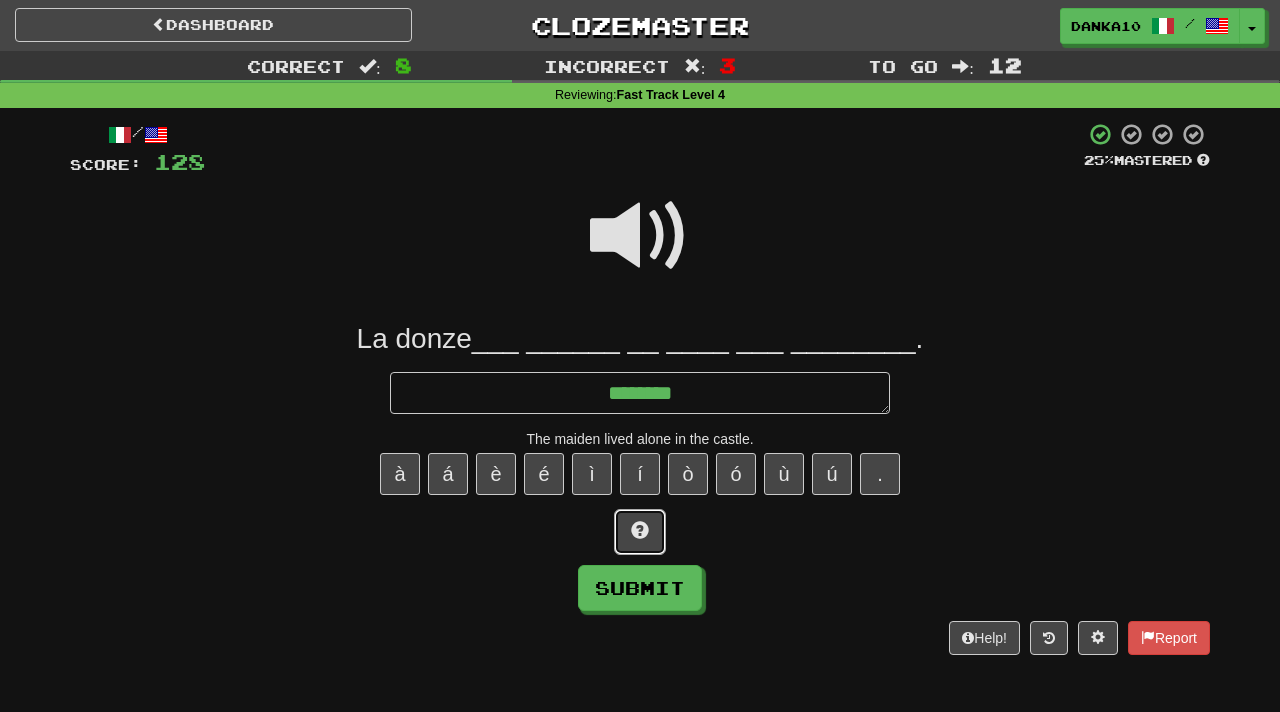 click at bounding box center (640, 532) 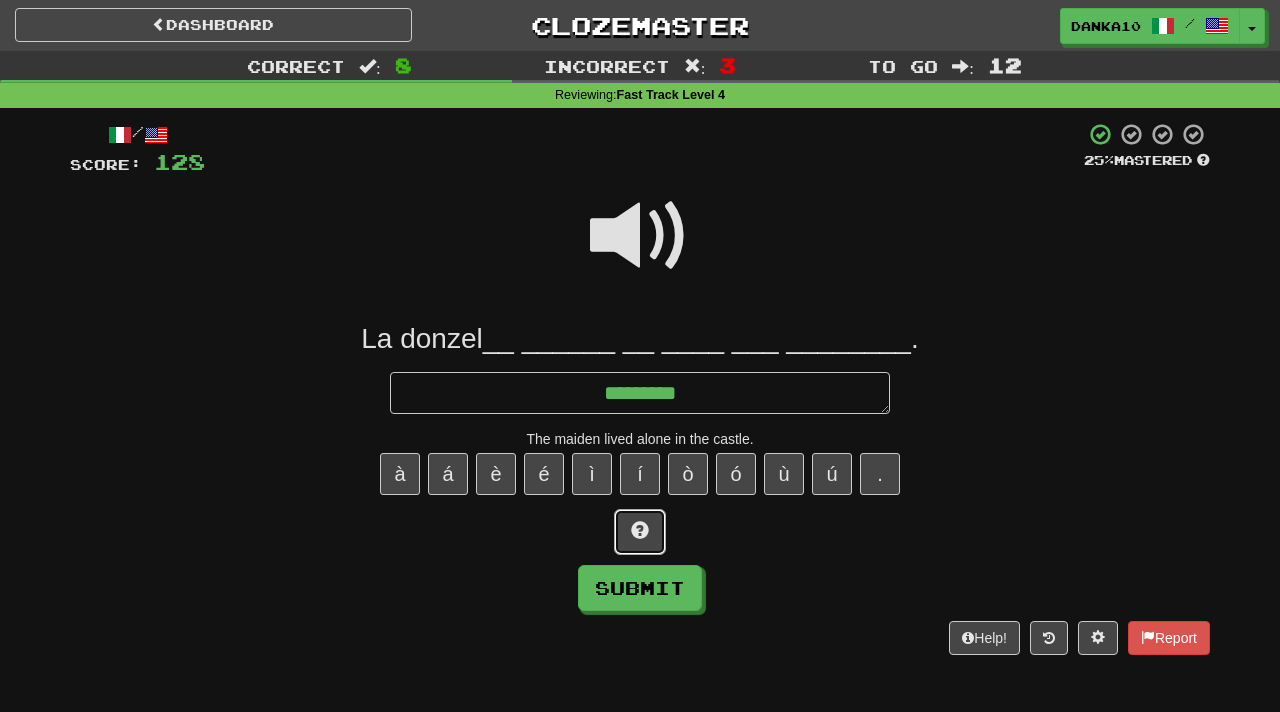 click at bounding box center [640, 532] 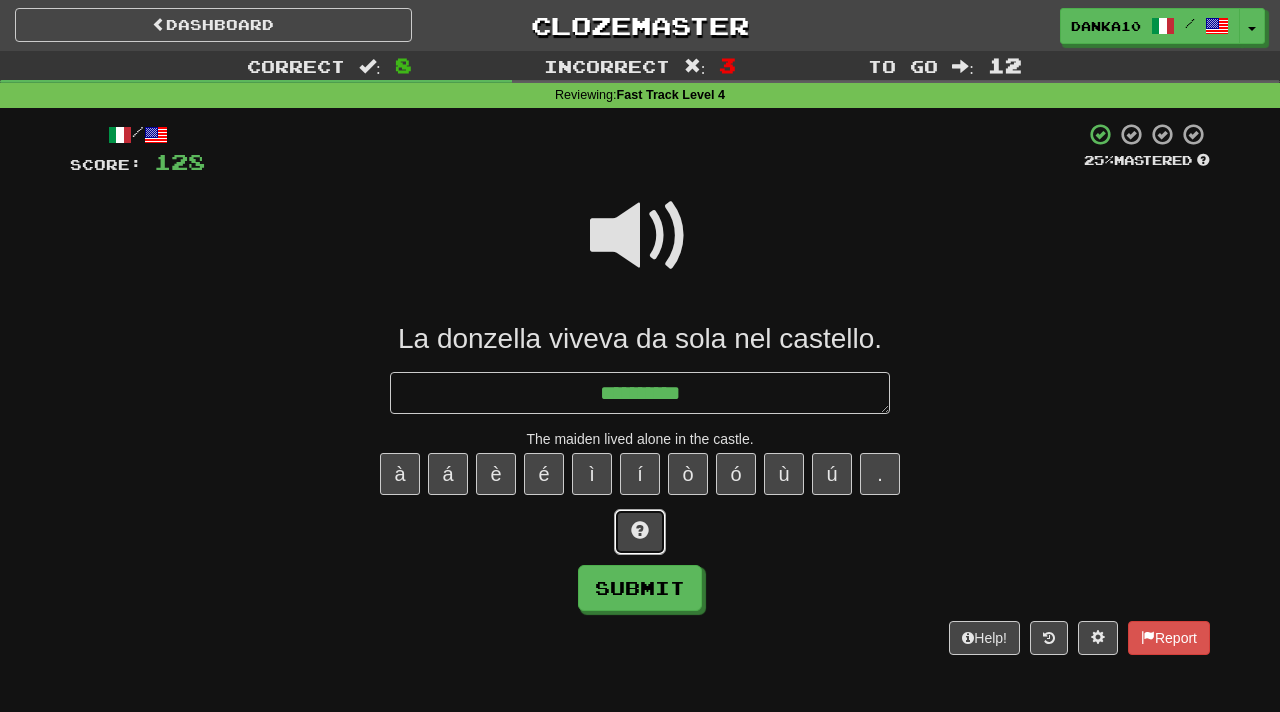 click at bounding box center (640, 532) 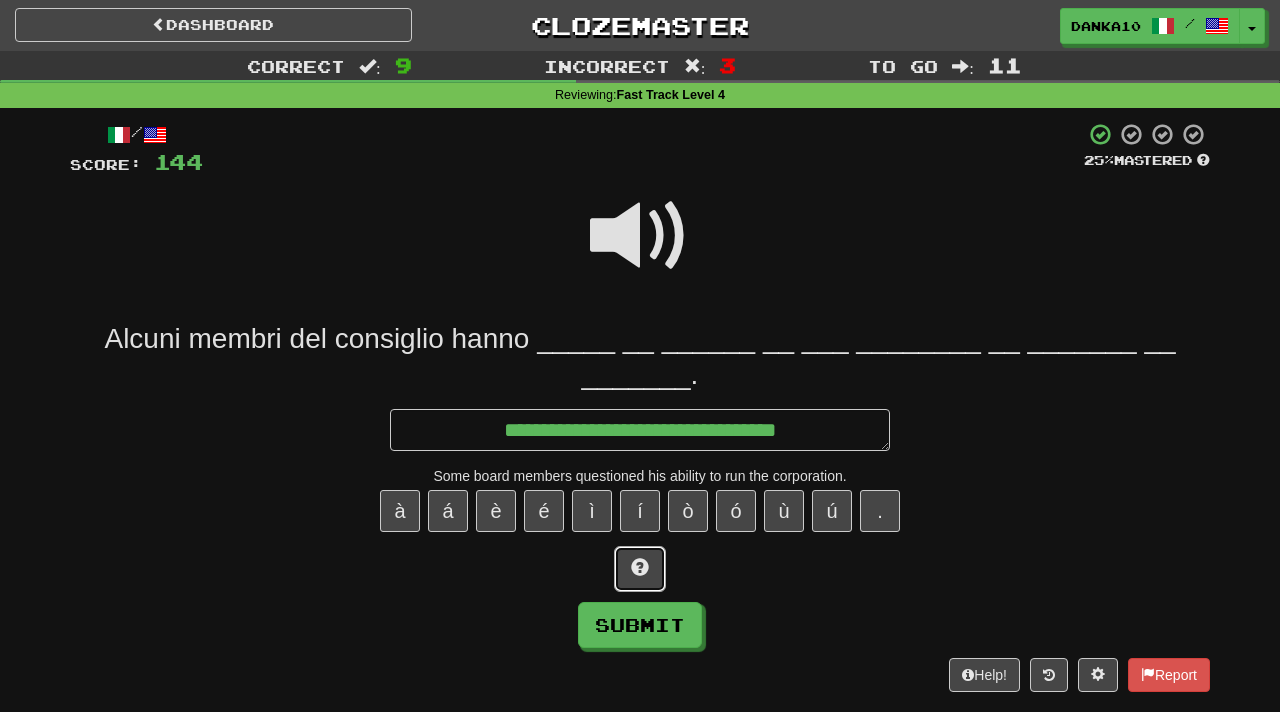 click at bounding box center [640, 567] 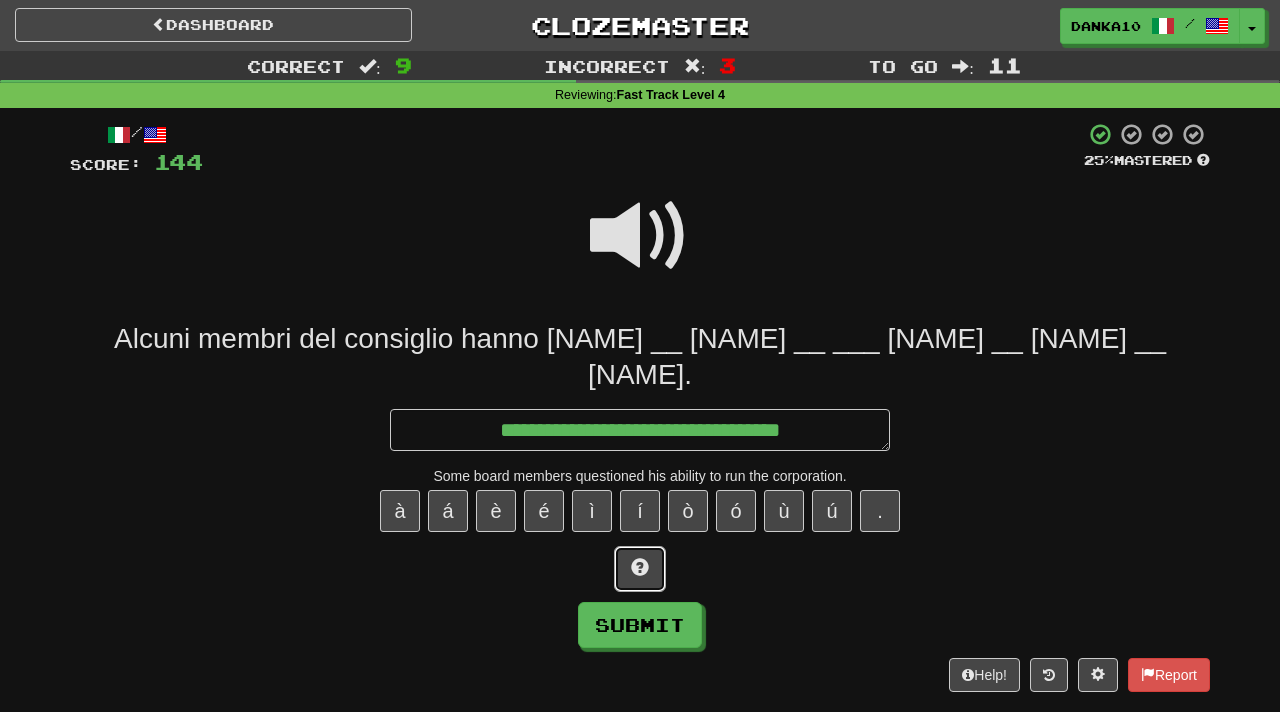 click at bounding box center (640, 567) 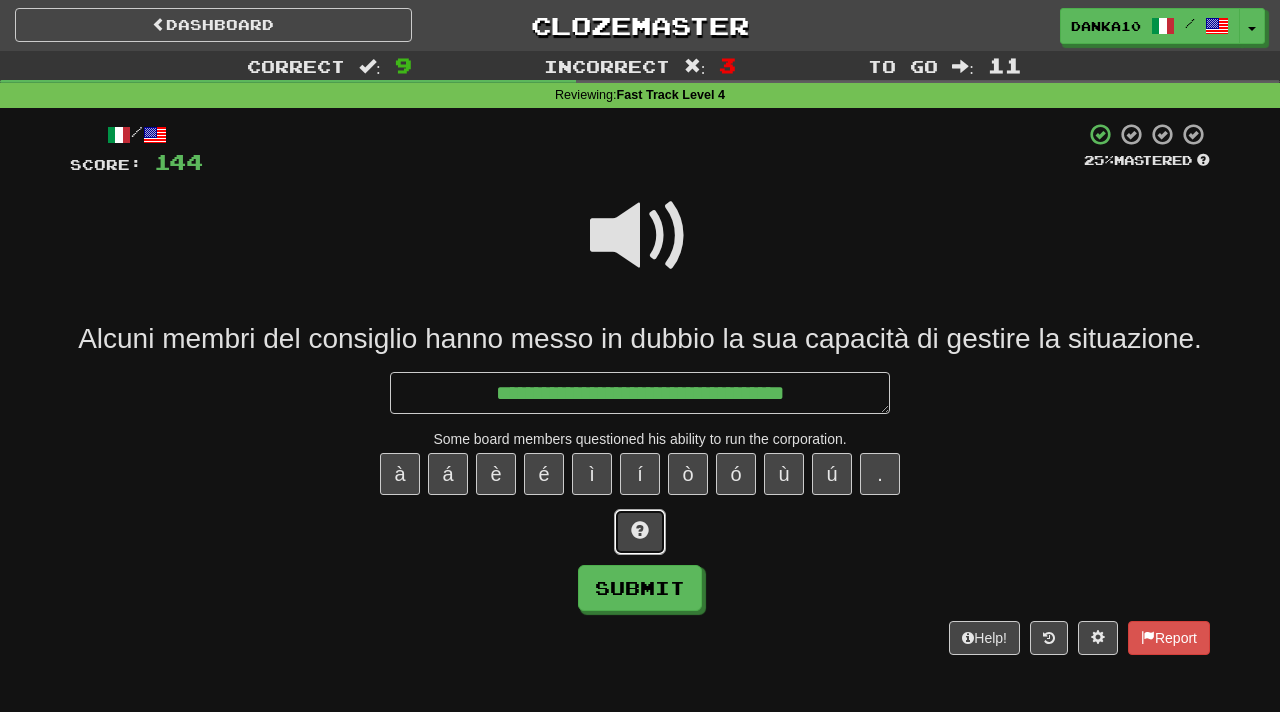 click at bounding box center [640, 530] 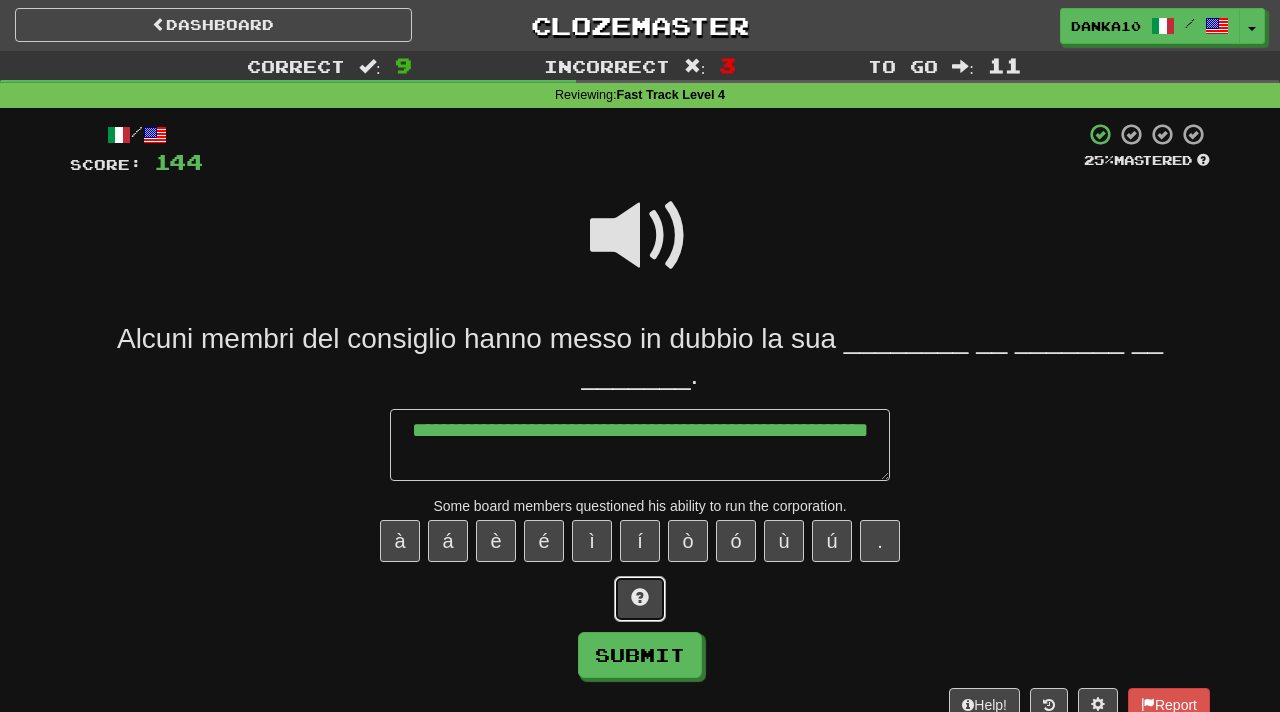 click at bounding box center (640, 597) 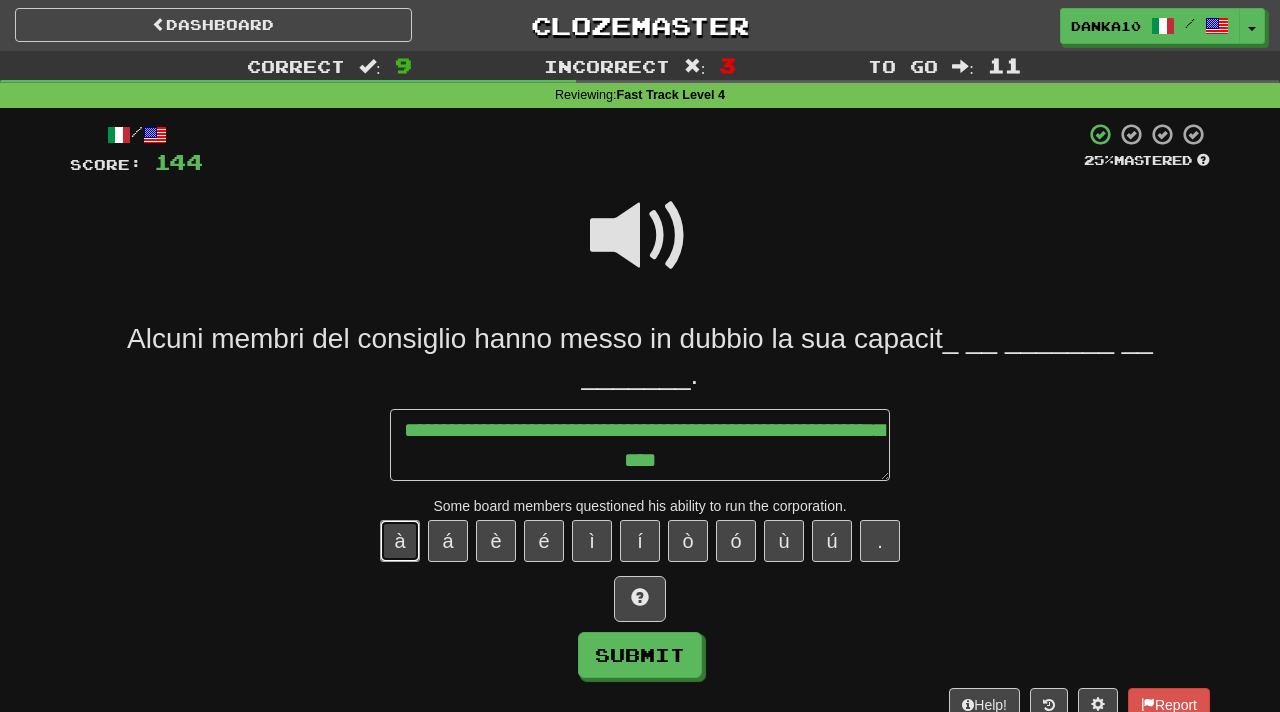 click on "à" at bounding box center (400, 541) 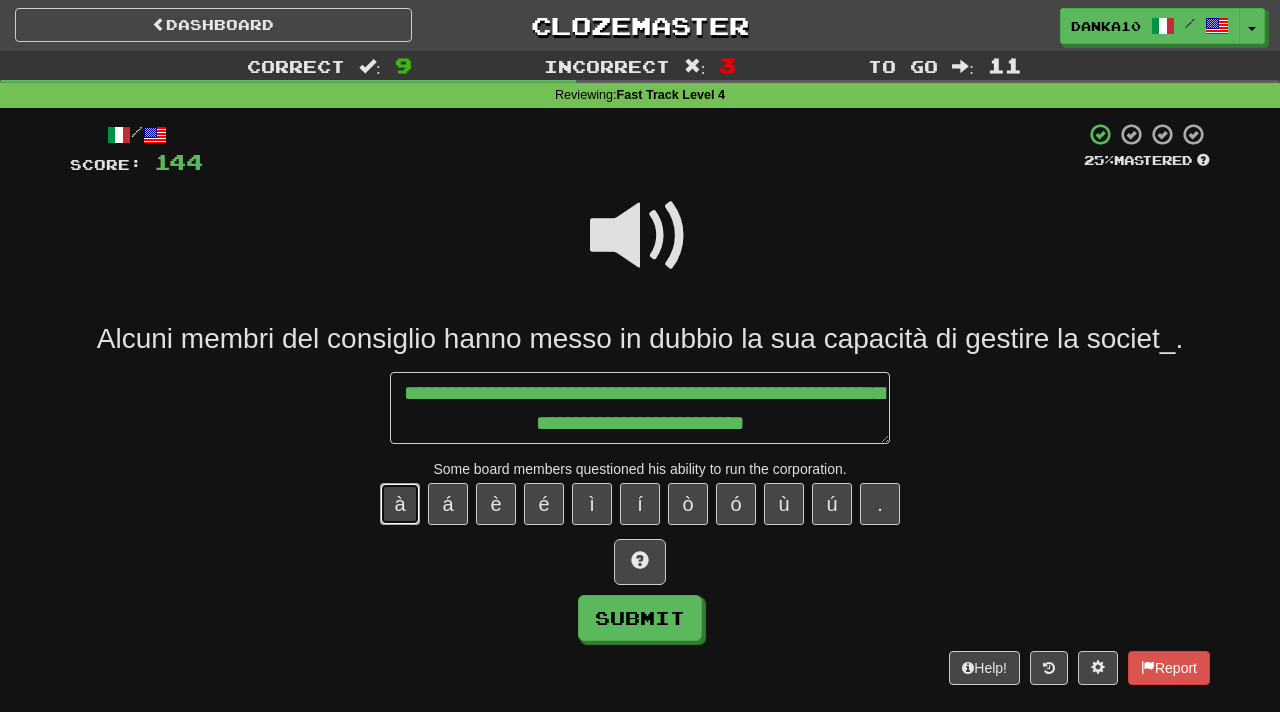 click on "à" at bounding box center (400, 504) 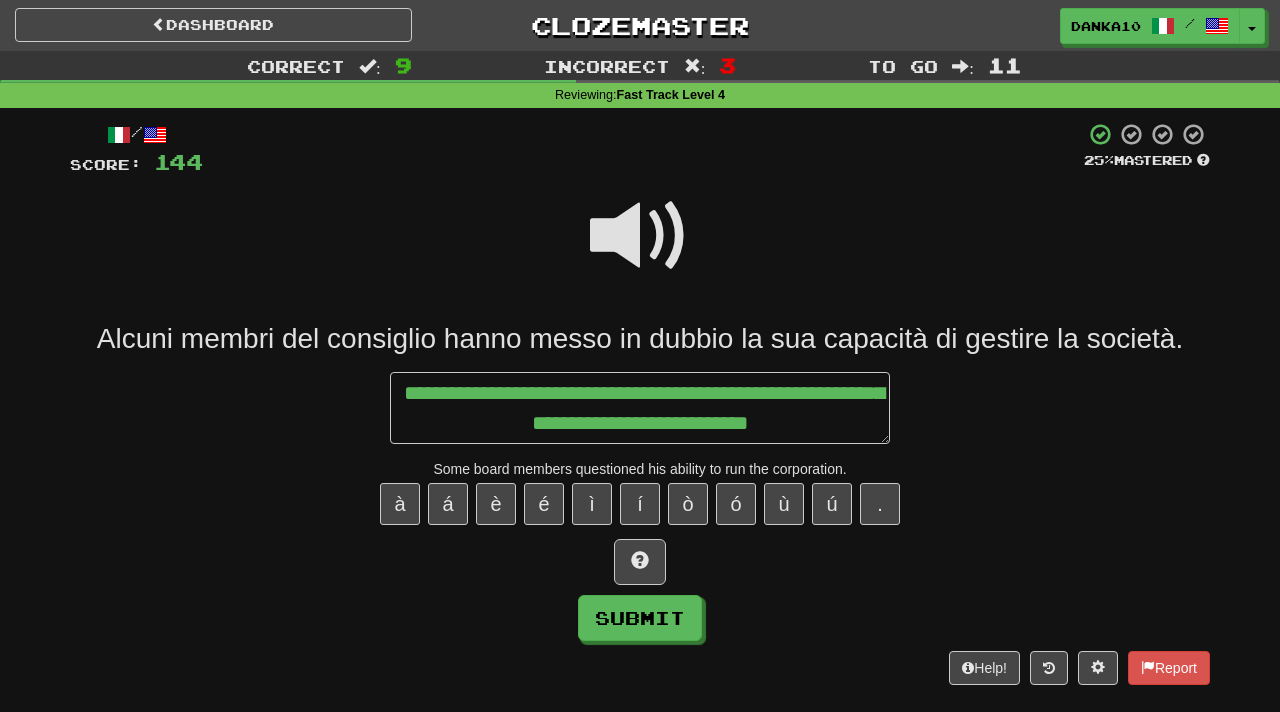 click at bounding box center [640, 236] 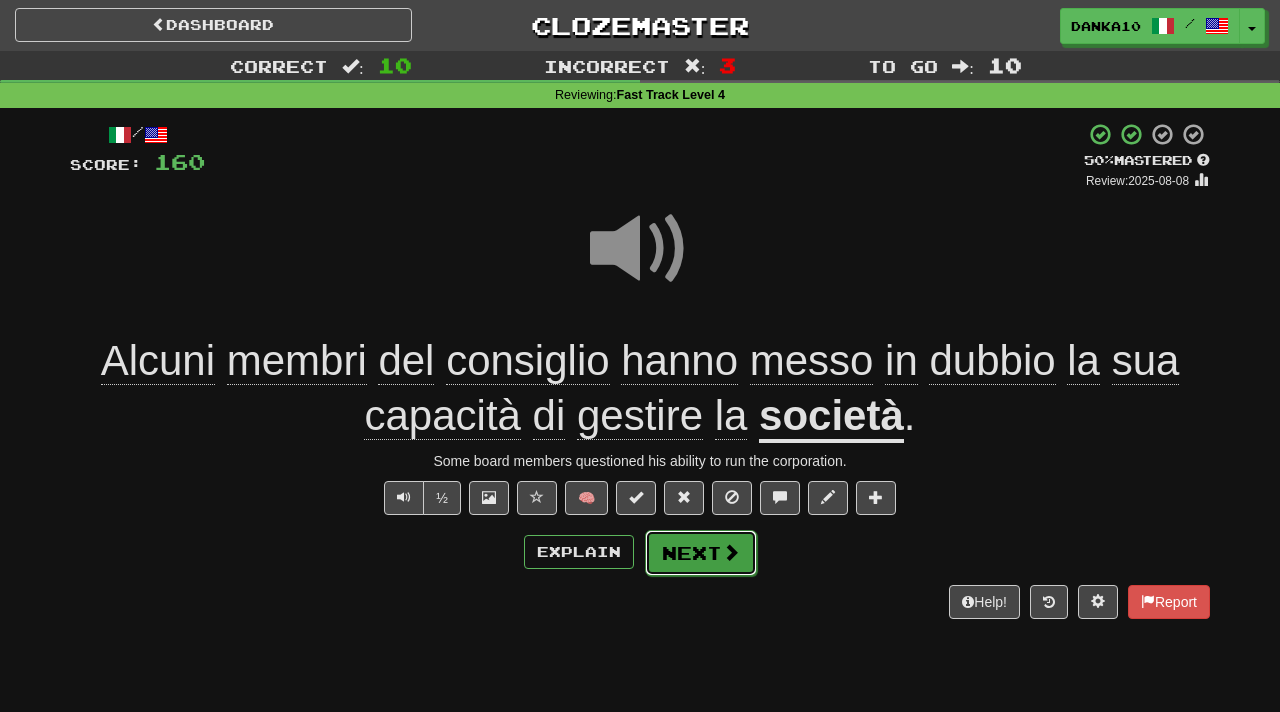 click on "Next" at bounding box center [701, 553] 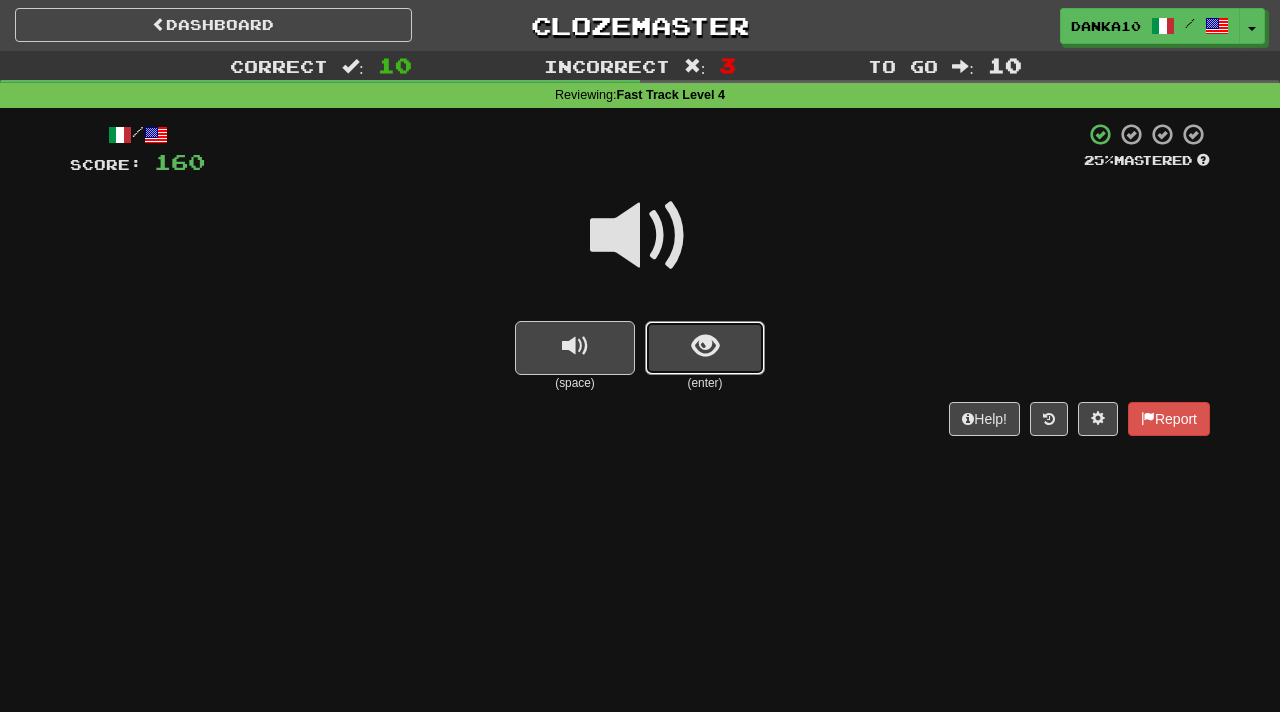 click at bounding box center [705, 346] 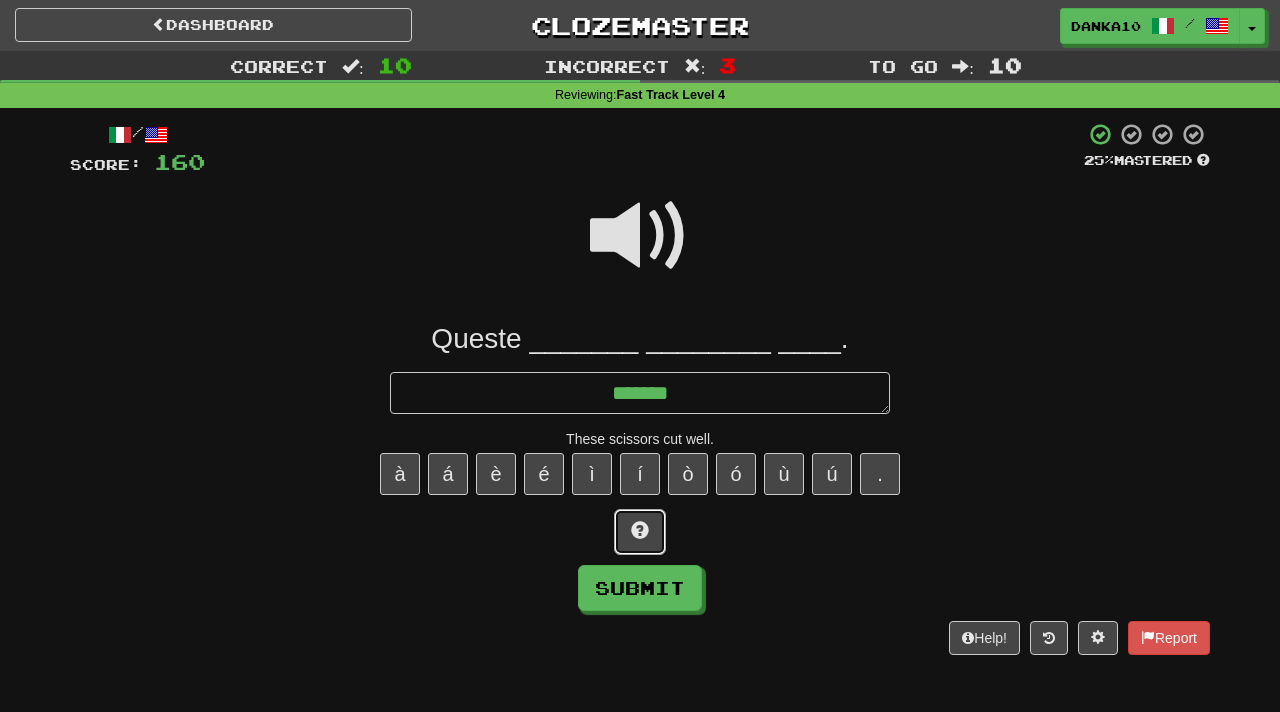 click at bounding box center (640, 530) 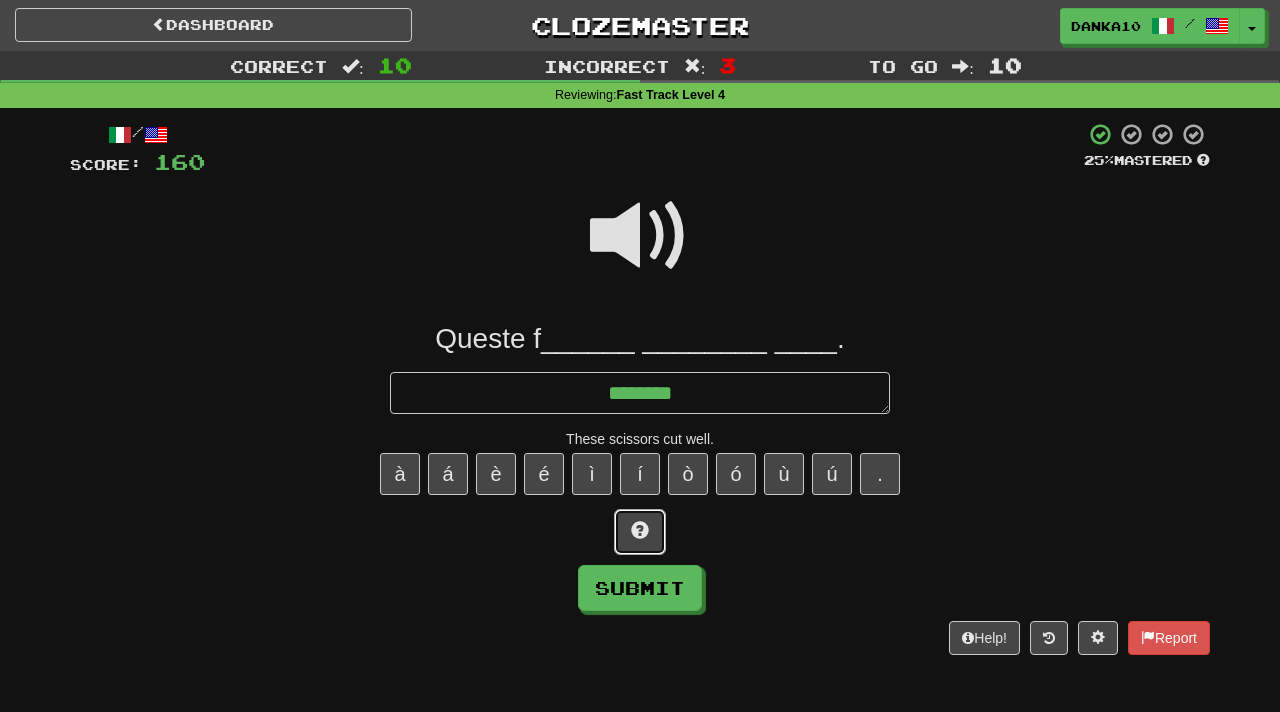 click at bounding box center [640, 530] 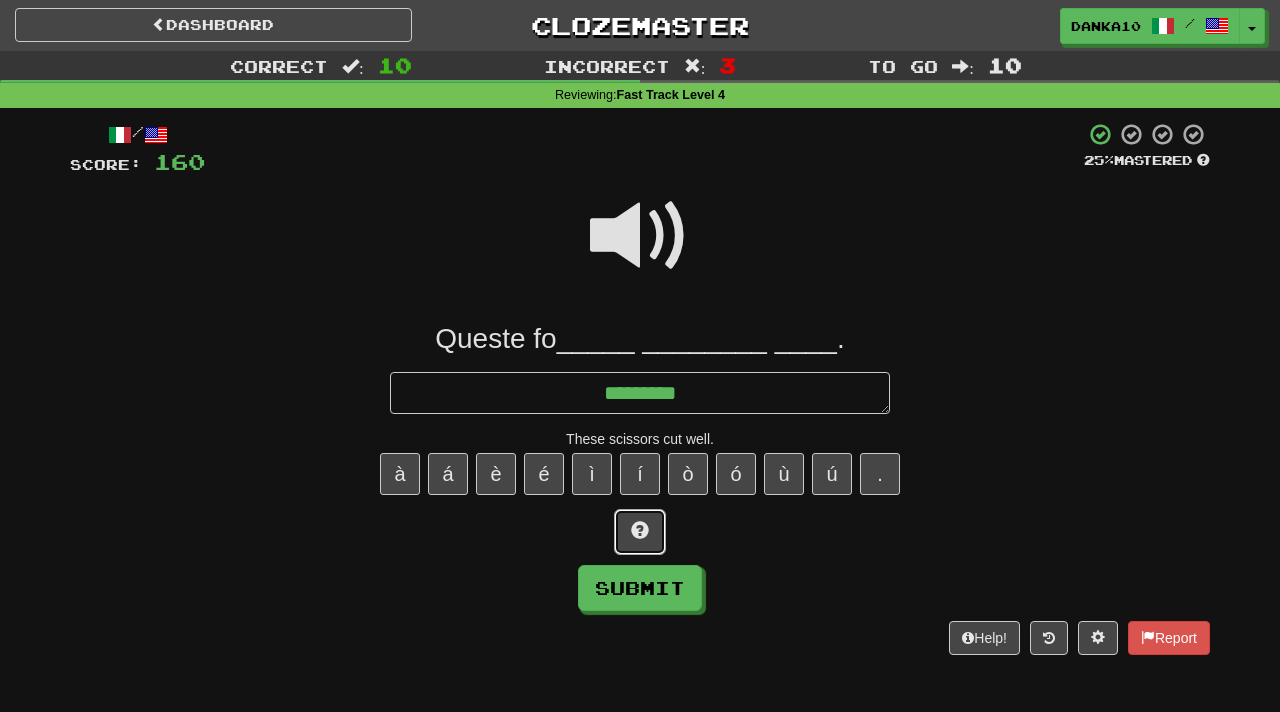 click at bounding box center [640, 530] 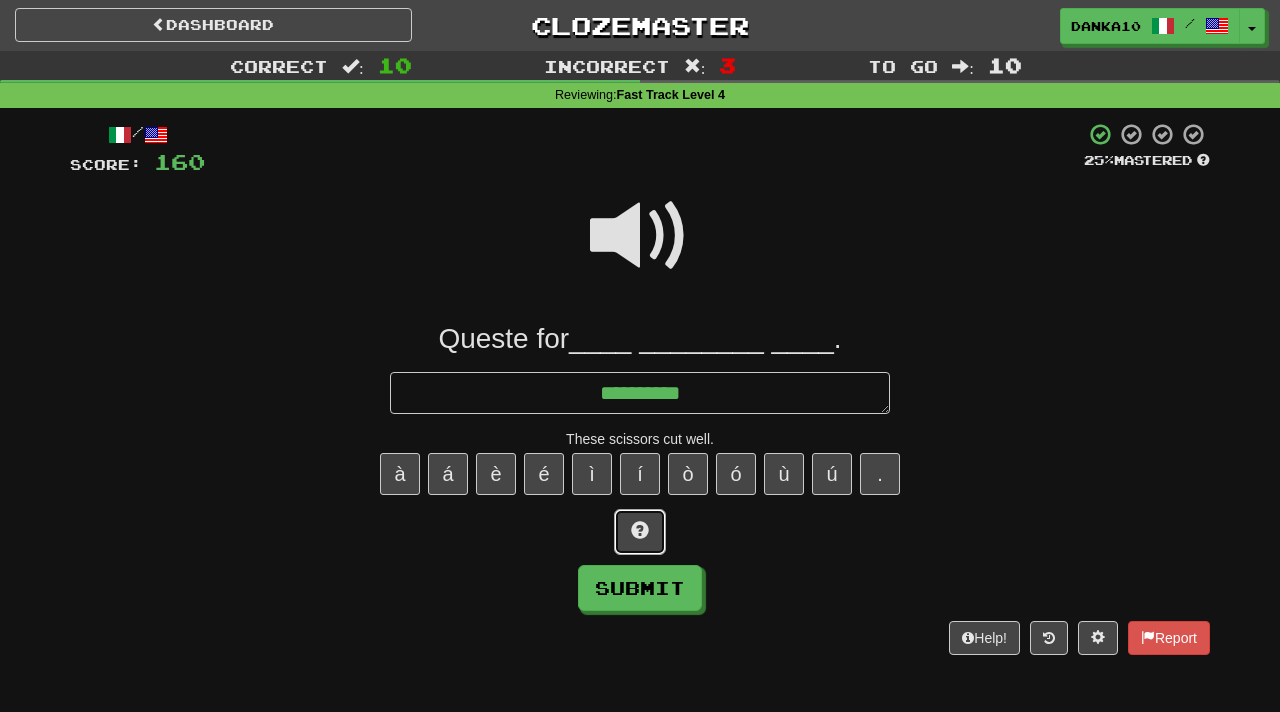 click at bounding box center (640, 530) 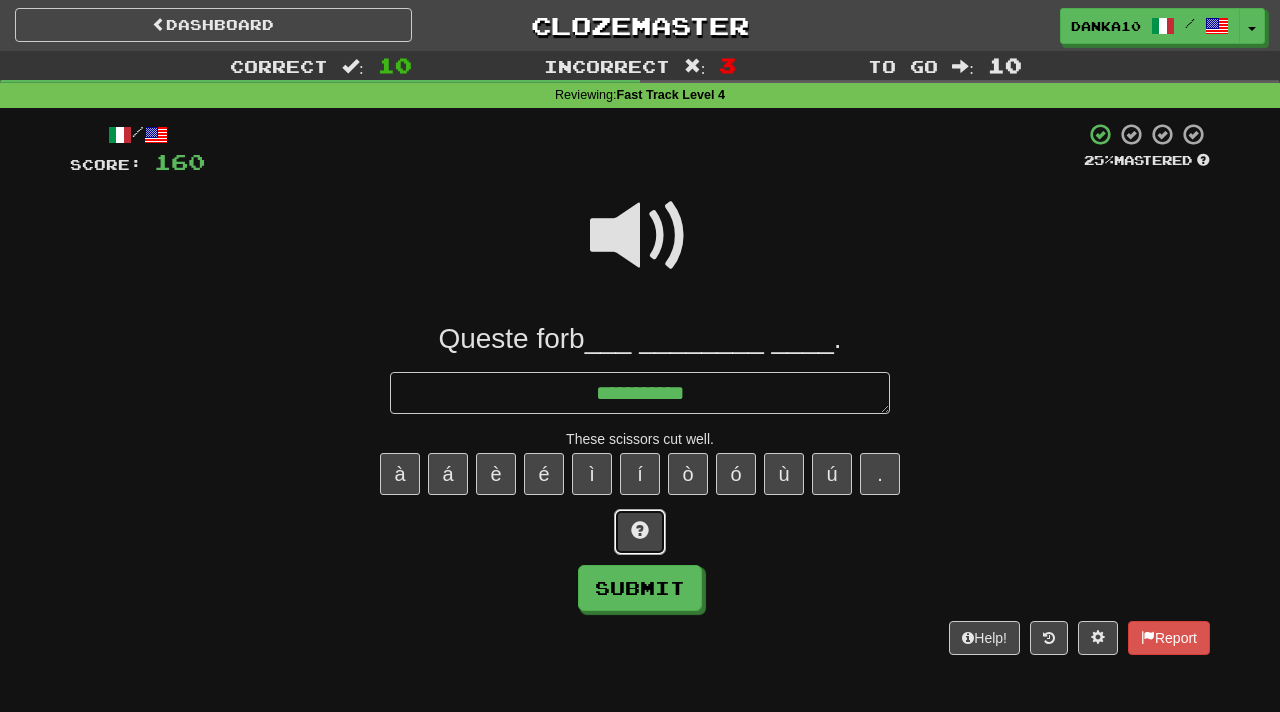 click at bounding box center (640, 530) 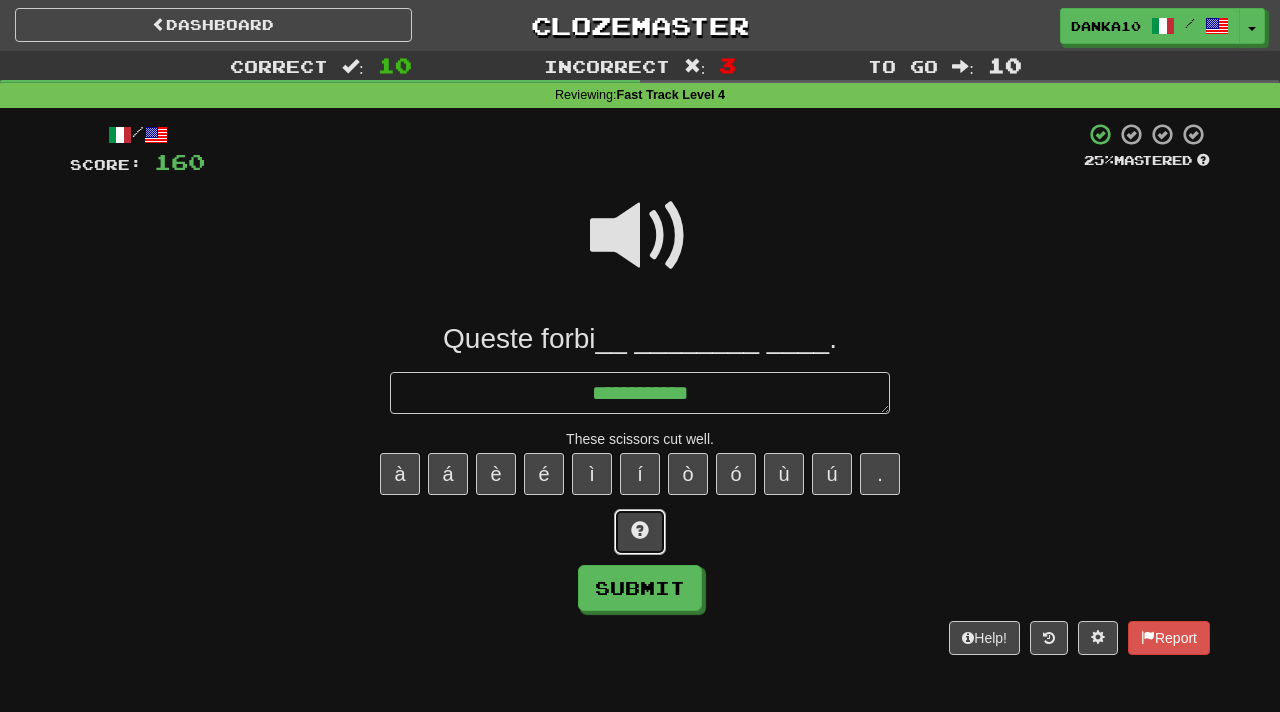 click at bounding box center (640, 530) 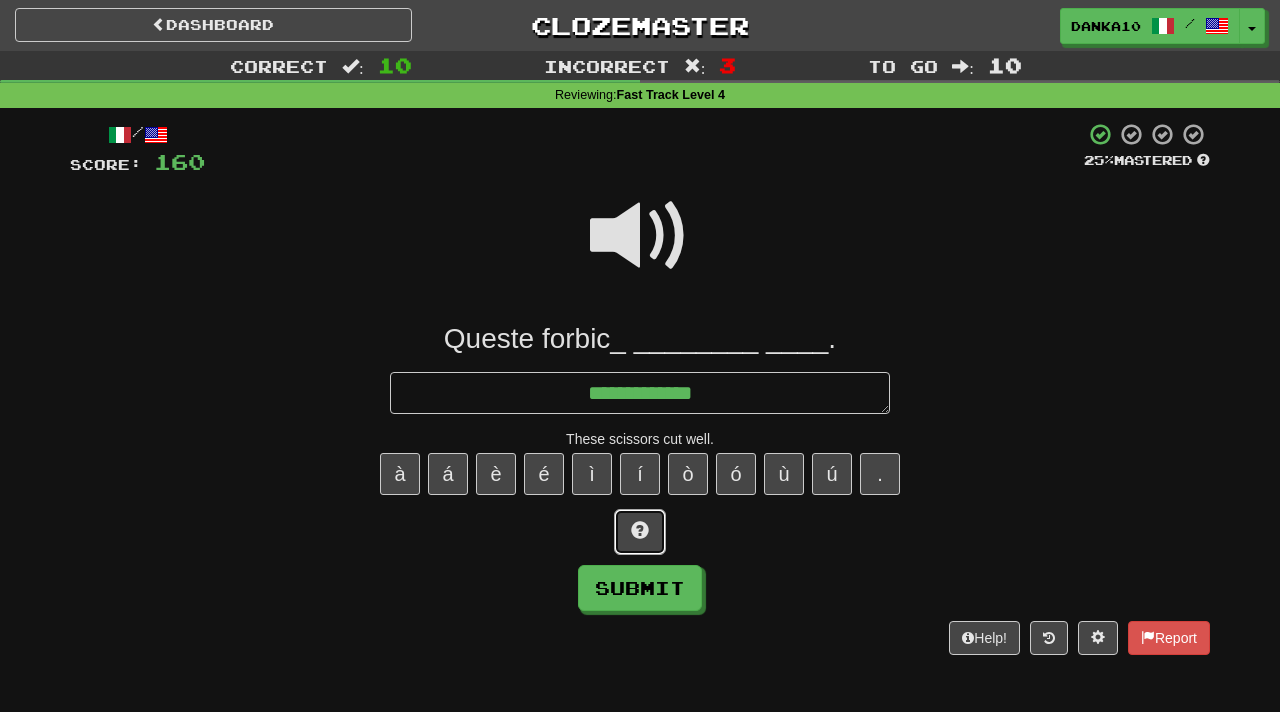 click at bounding box center (640, 530) 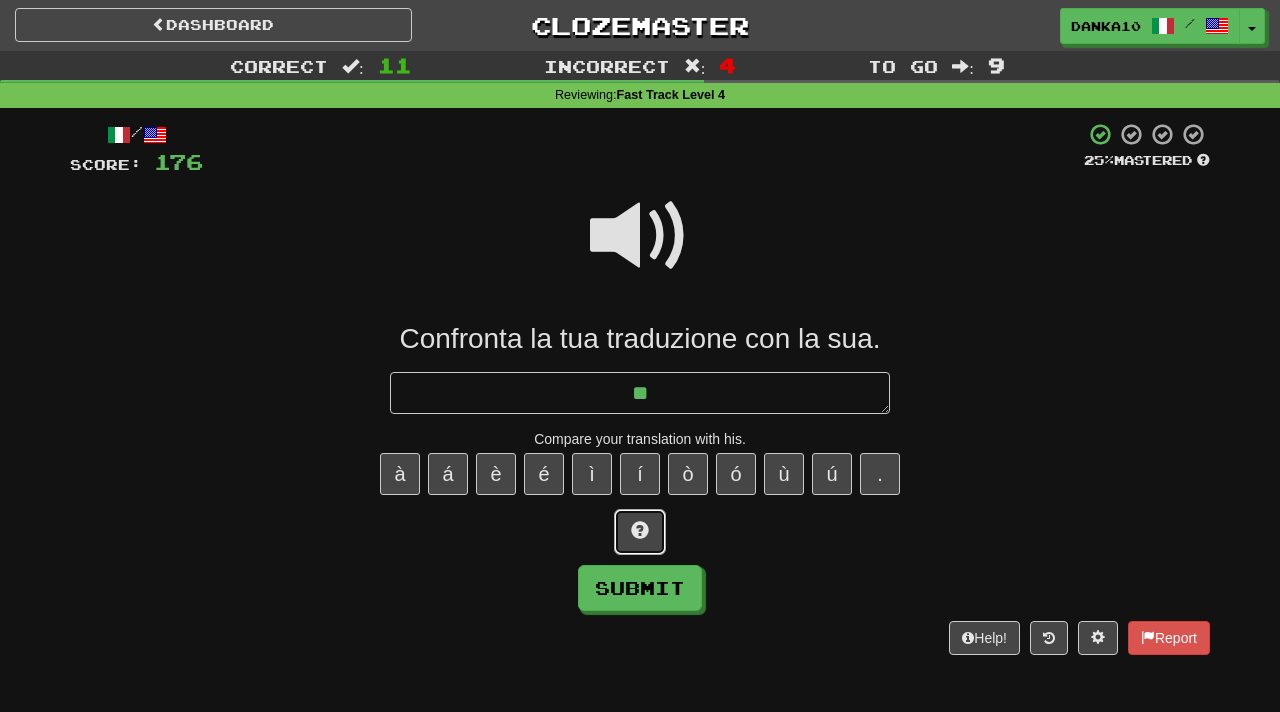 click at bounding box center [640, 530] 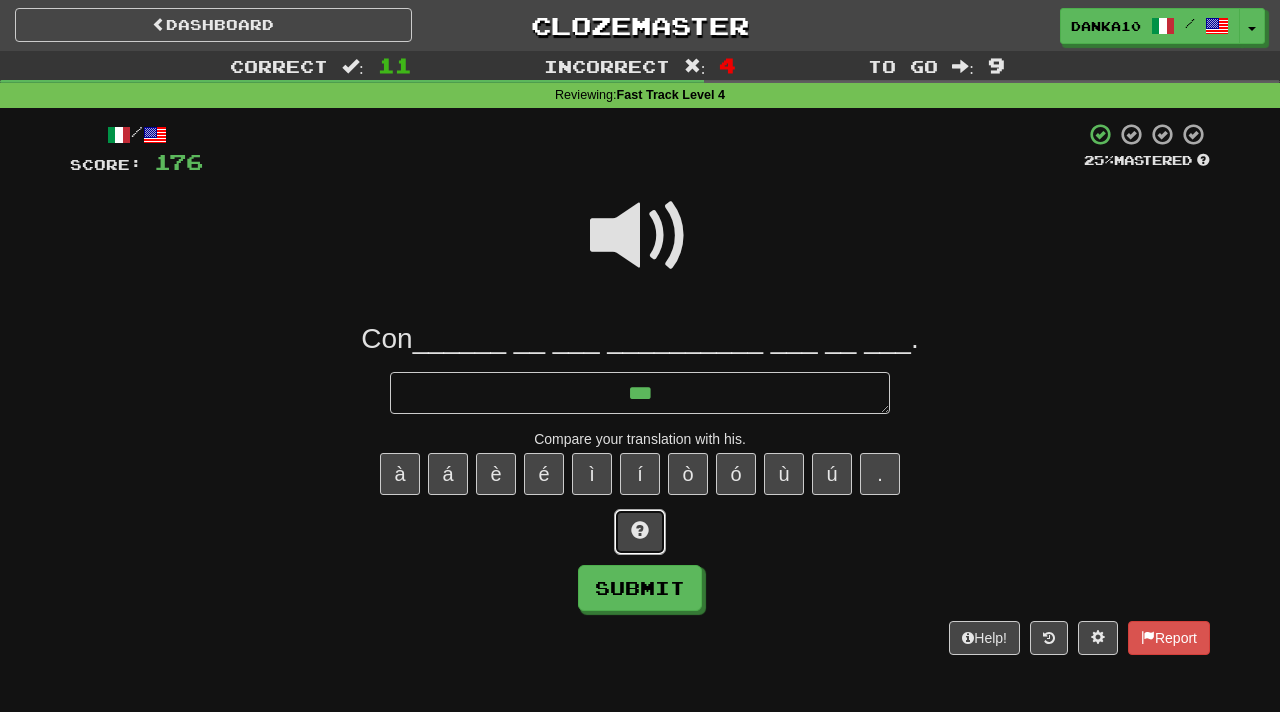 click at bounding box center [640, 530] 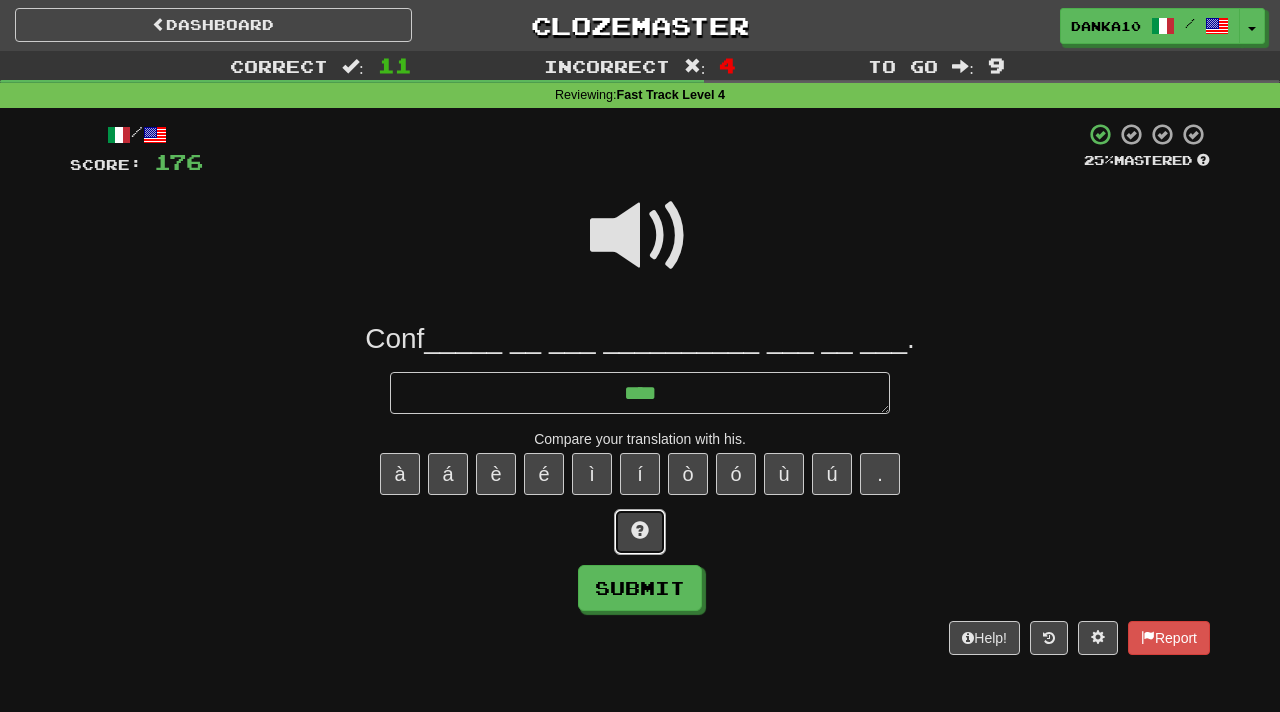 click at bounding box center (640, 530) 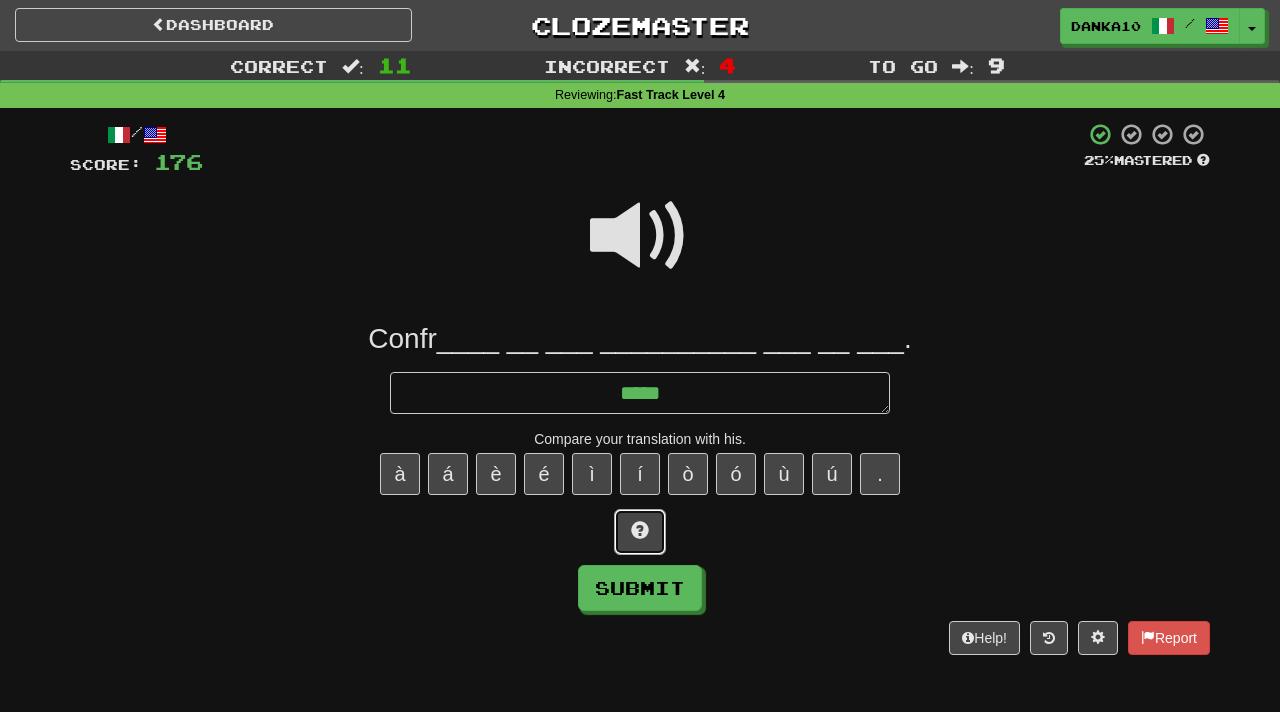 click at bounding box center [640, 530] 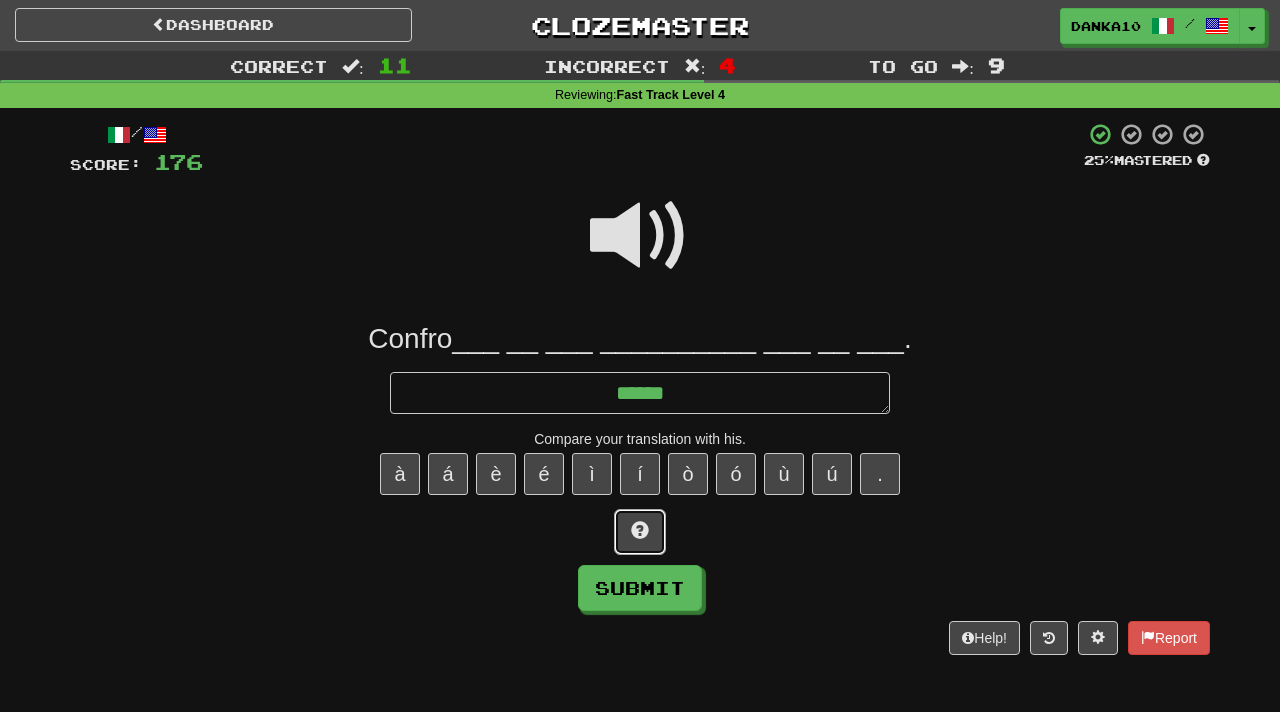 click at bounding box center [640, 530] 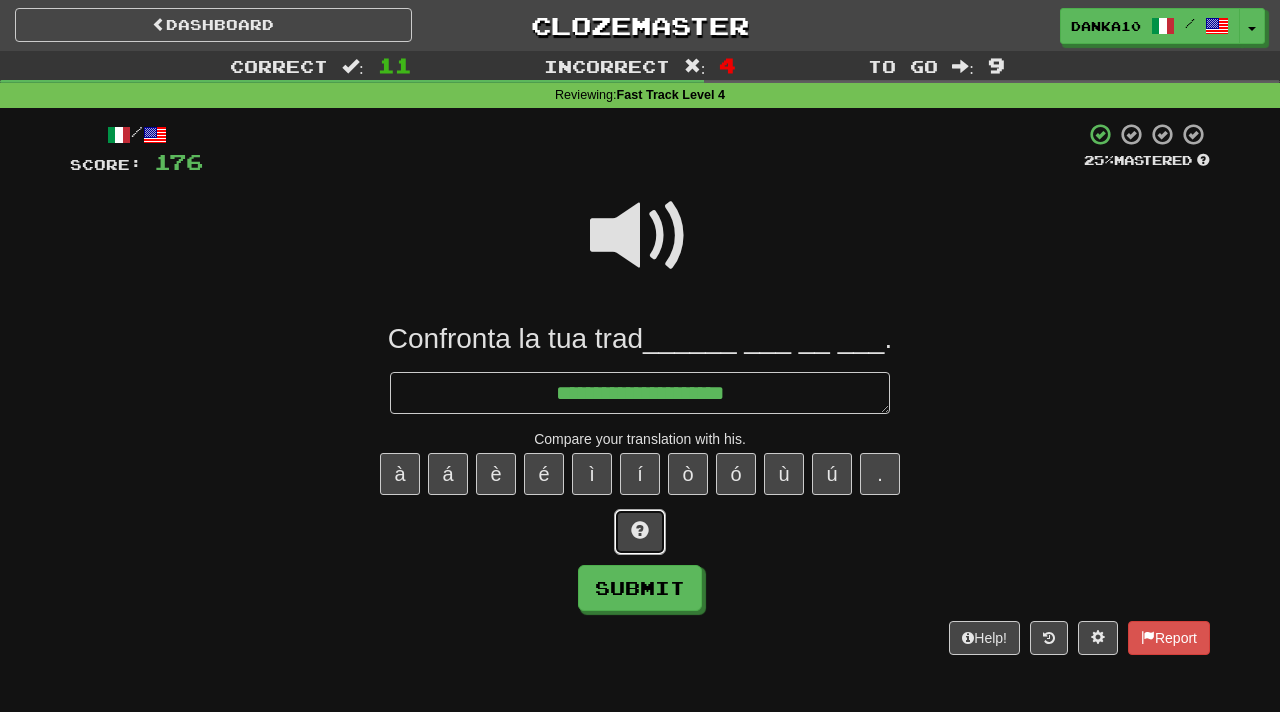 click at bounding box center (640, 530) 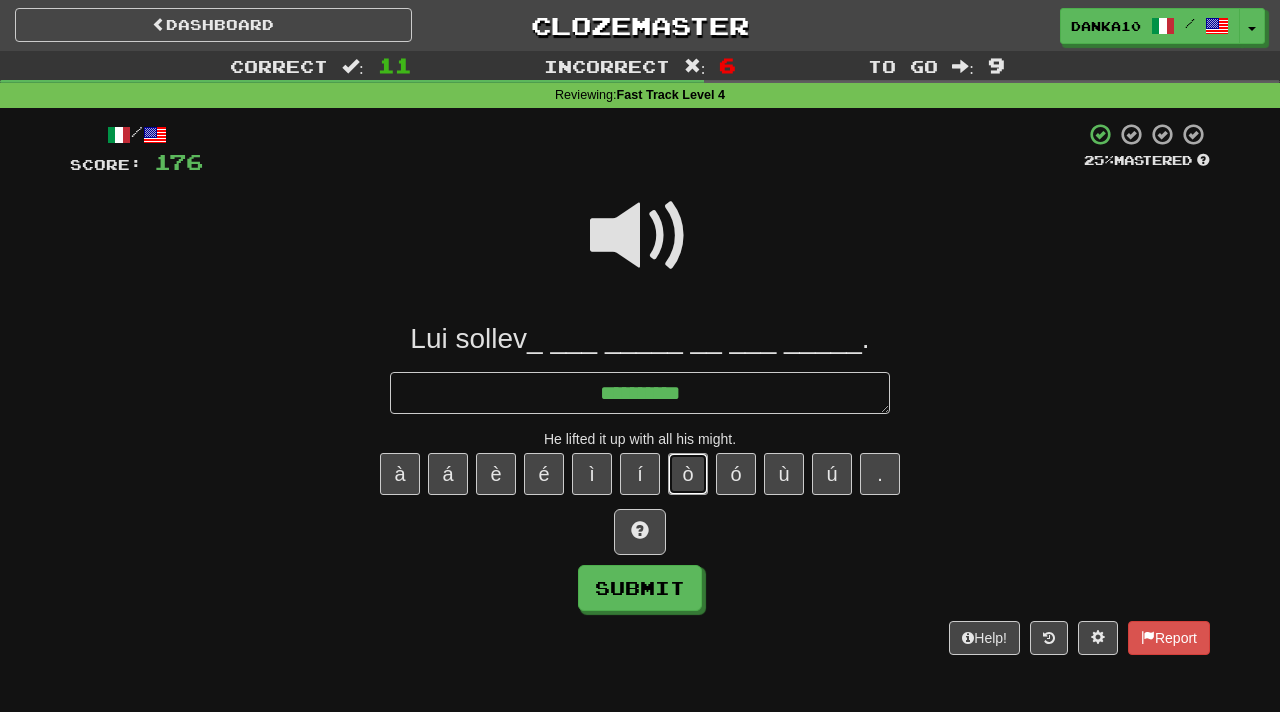 click on "ò" at bounding box center (688, 474) 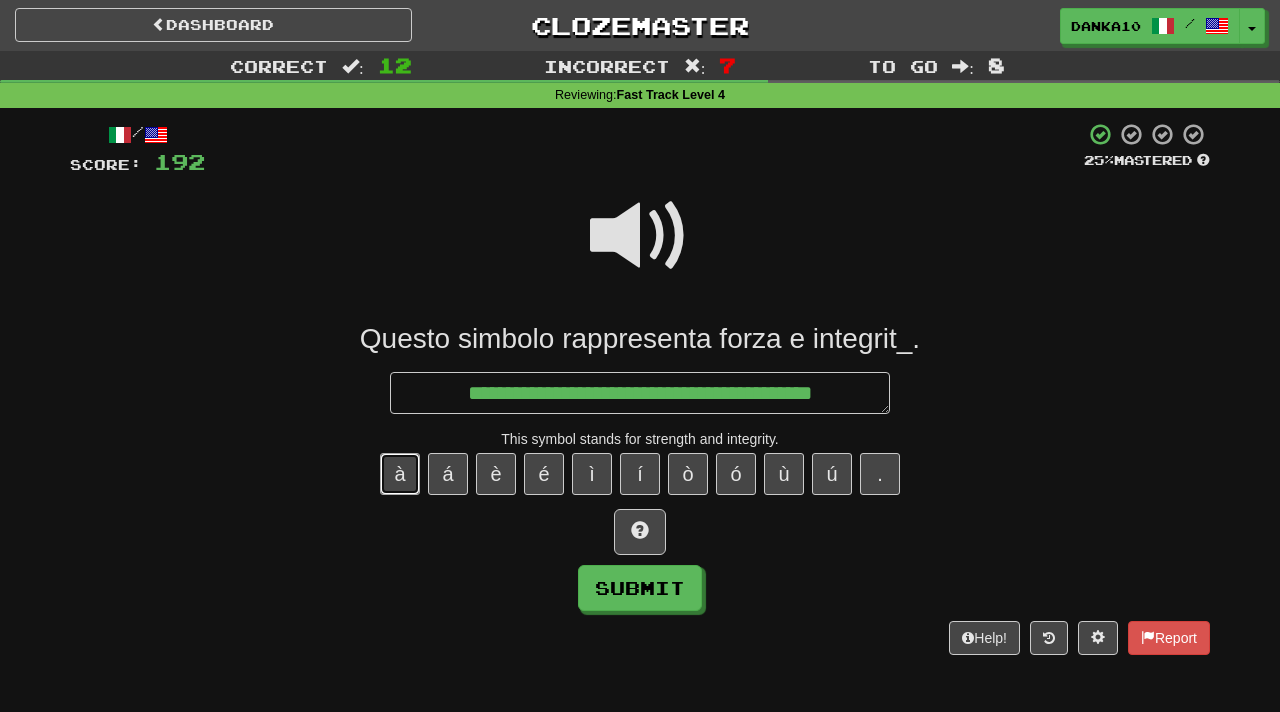 click on "à" at bounding box center (400, 474) 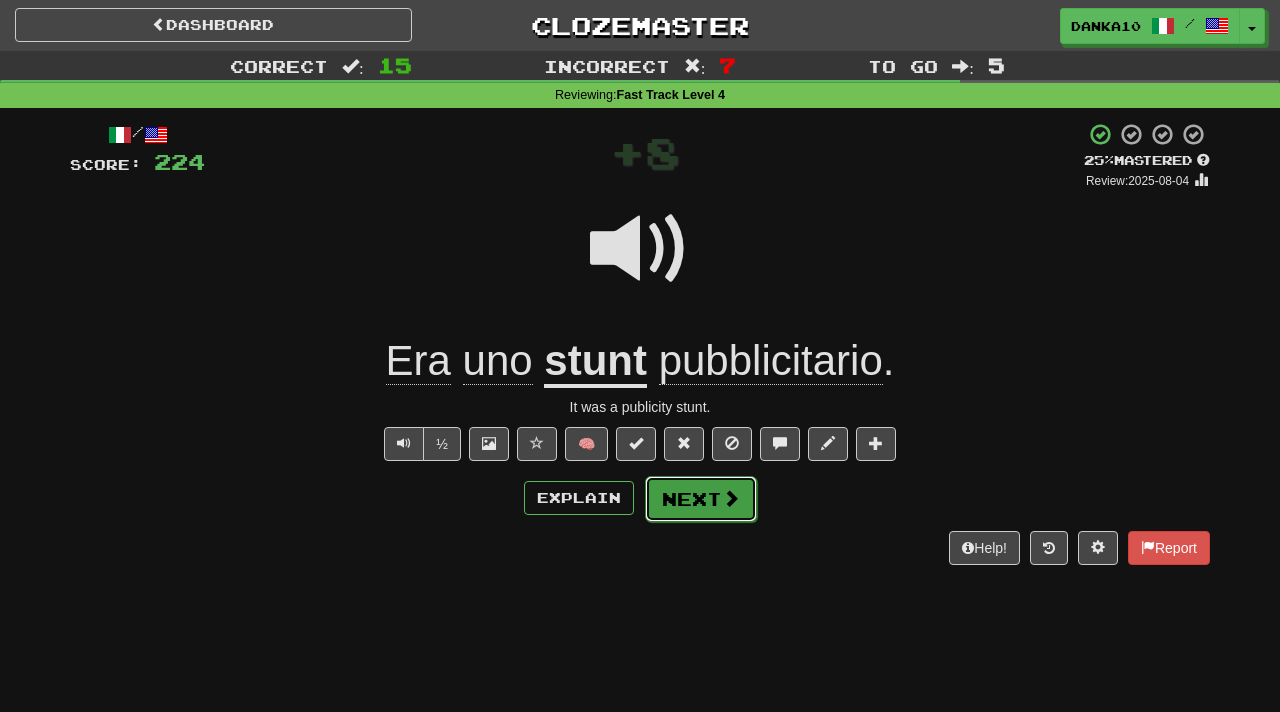 click on "Next" at bounding box center (701, 499) 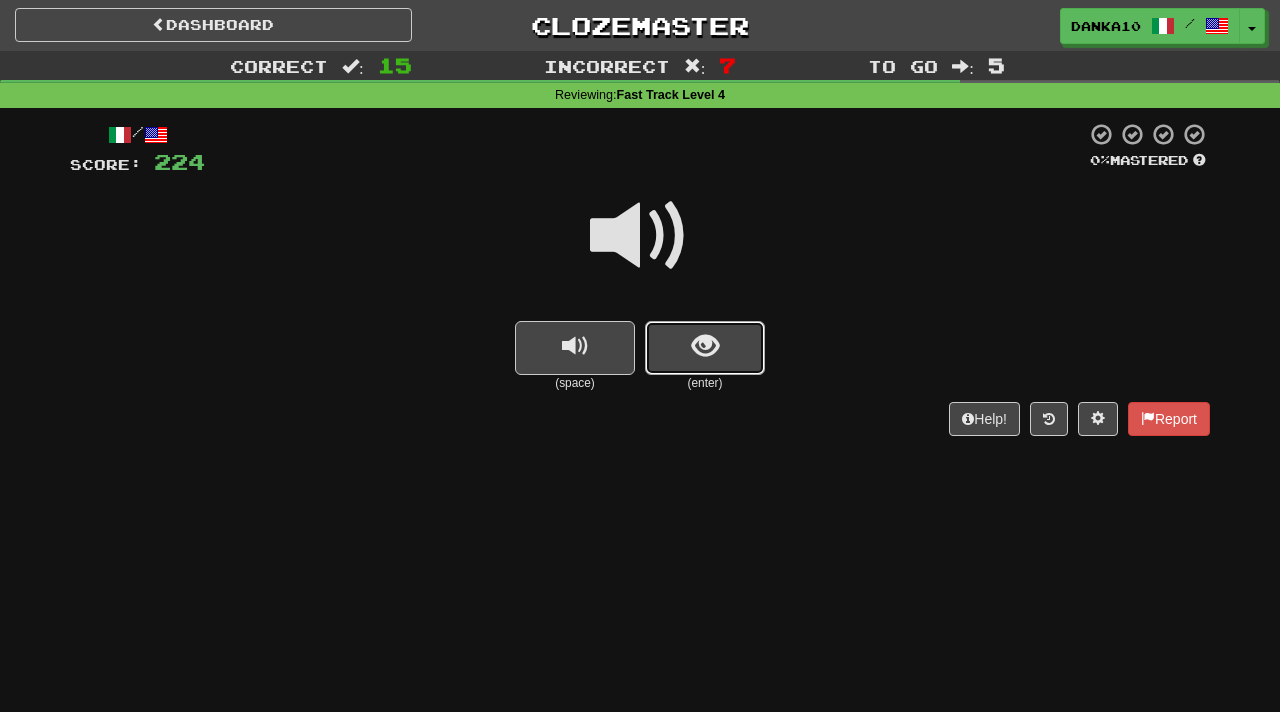 click at bounding box center [705, 348] 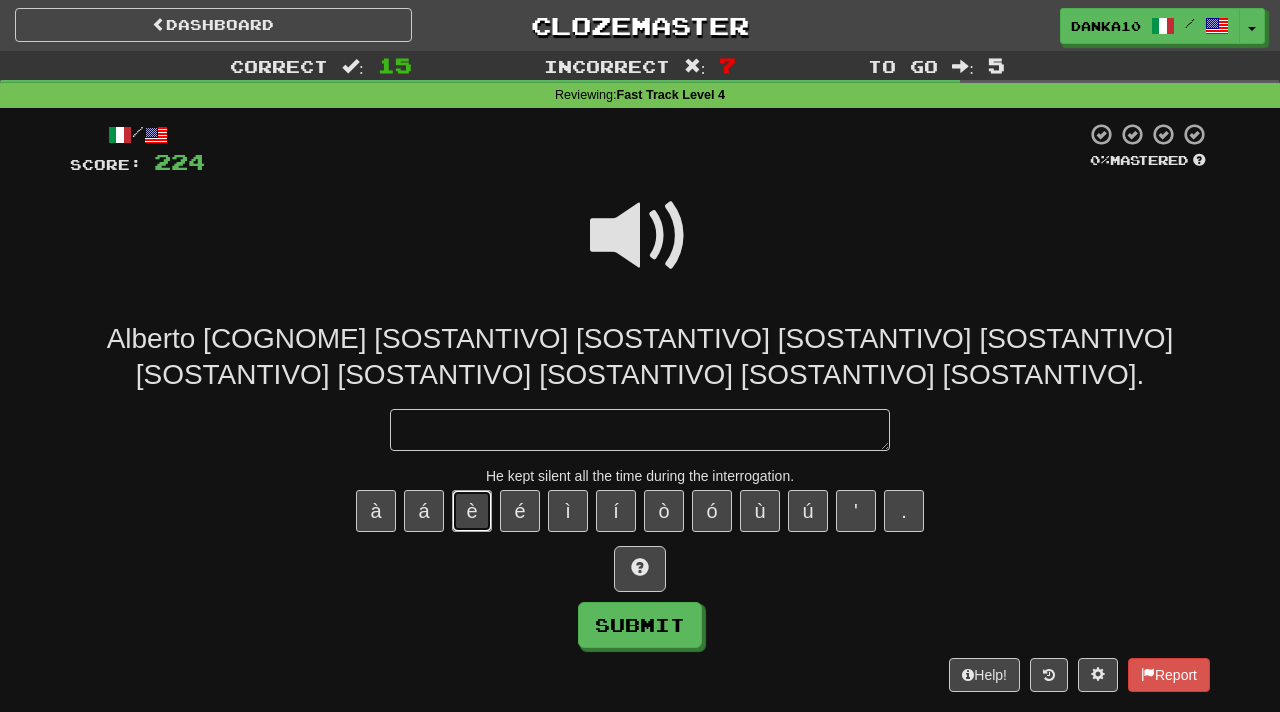 click on "è" at bounding box center [472, 511] 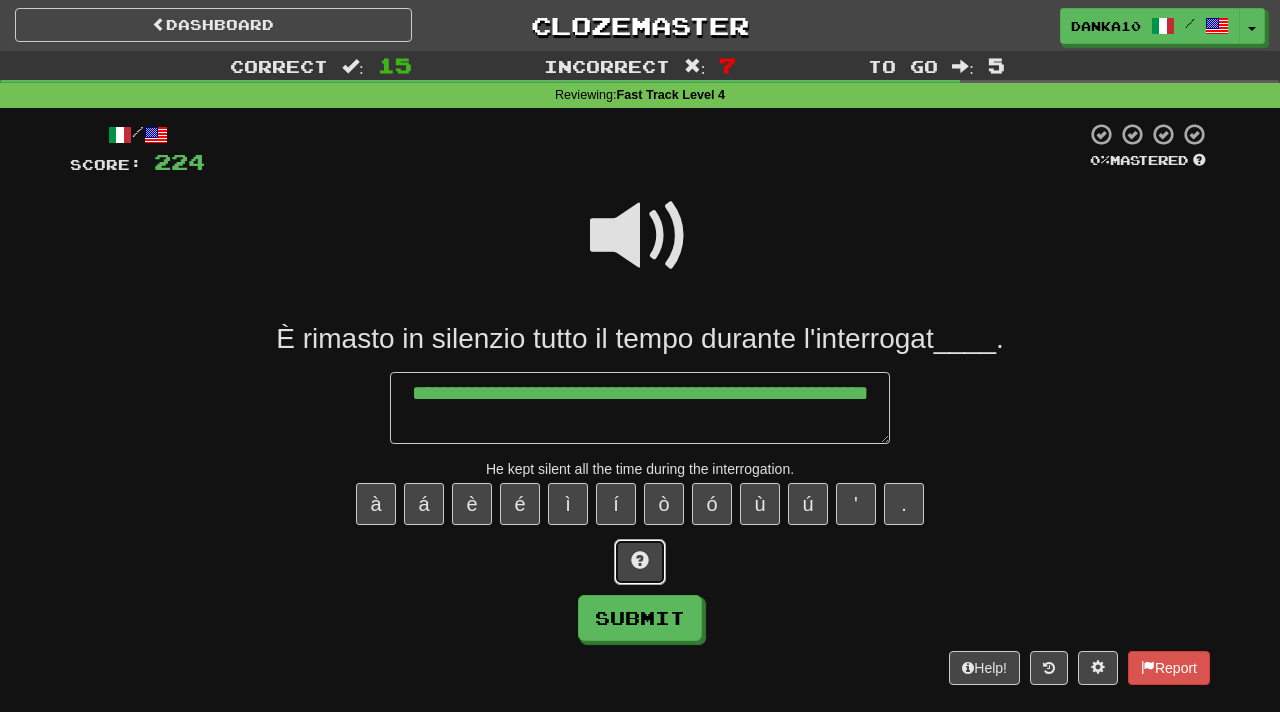 click at bounding box center (640, 562) 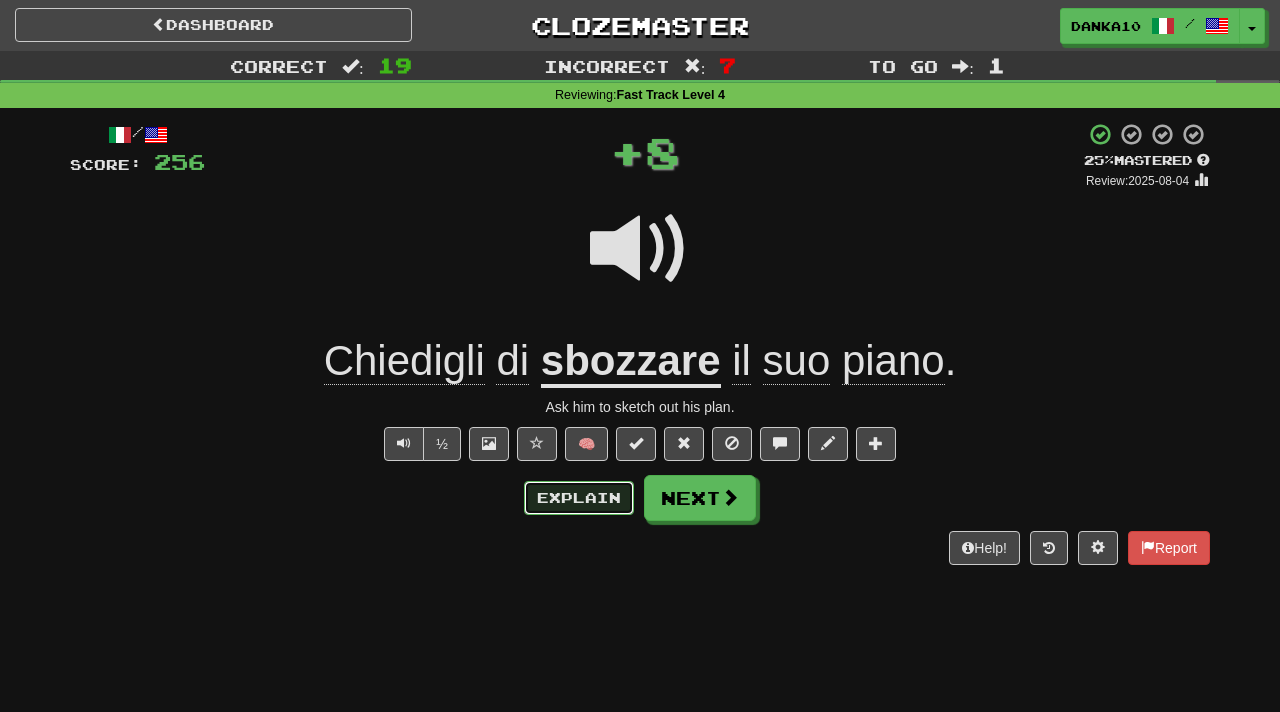 click on "Explain" at bounding box center (579, 498) 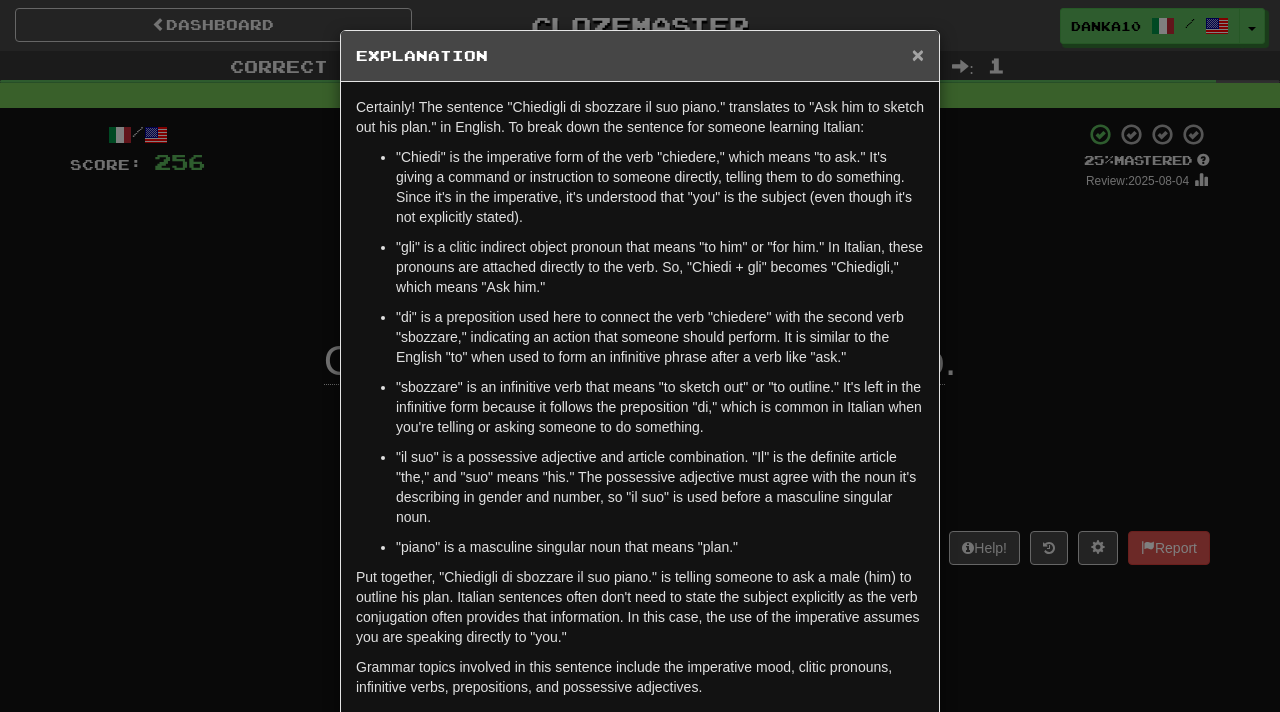 click on "×" at bounding box center [918, 54] 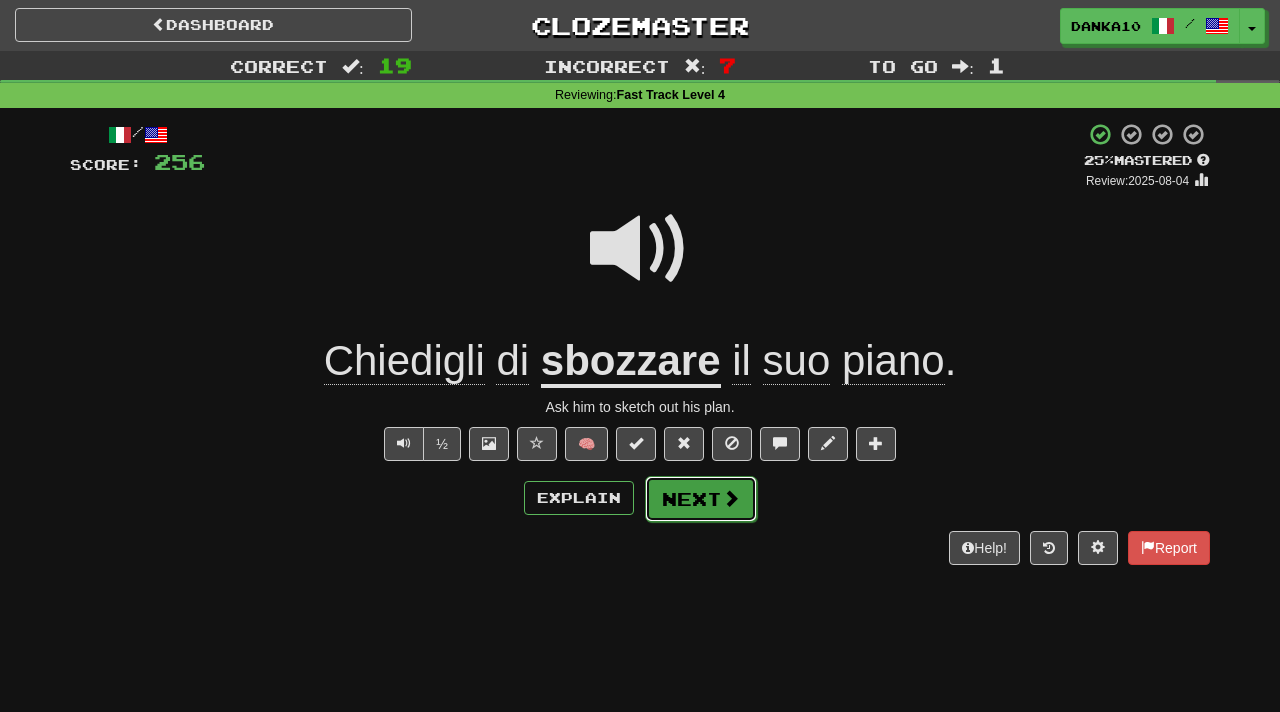 click on "Next" at bounding box center (701, 499) 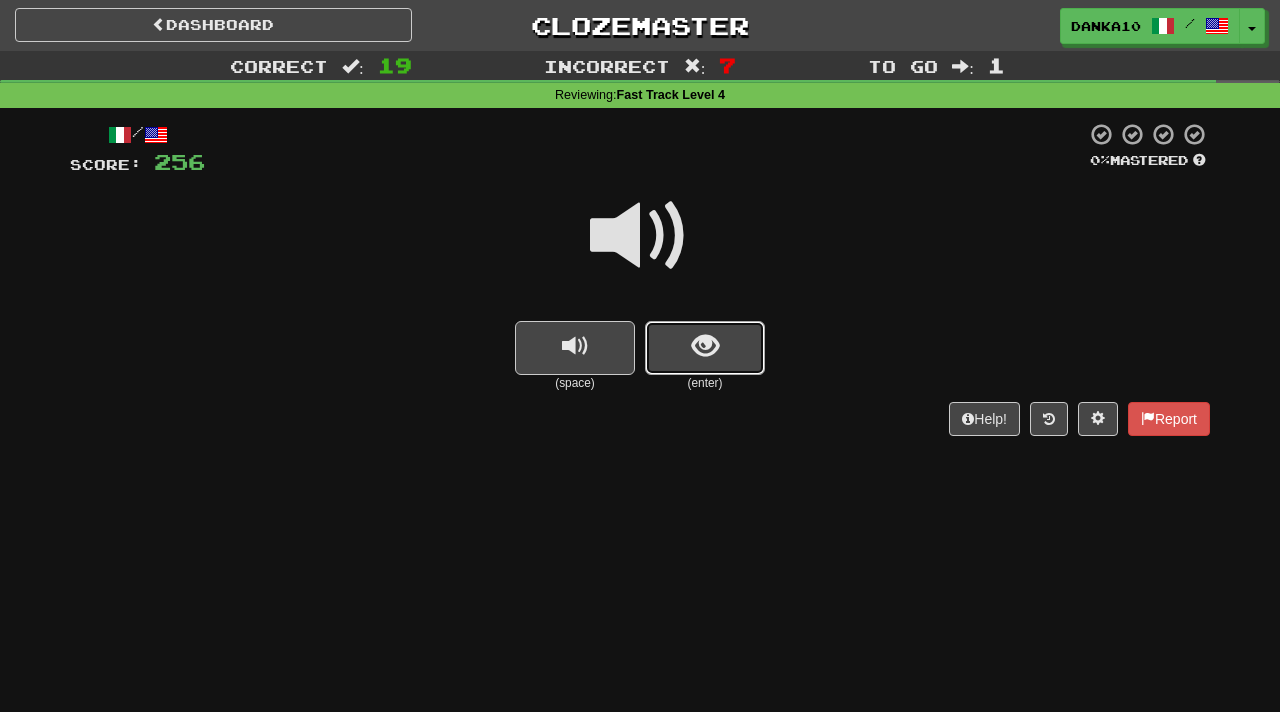 click at bounding box center [705, 346] 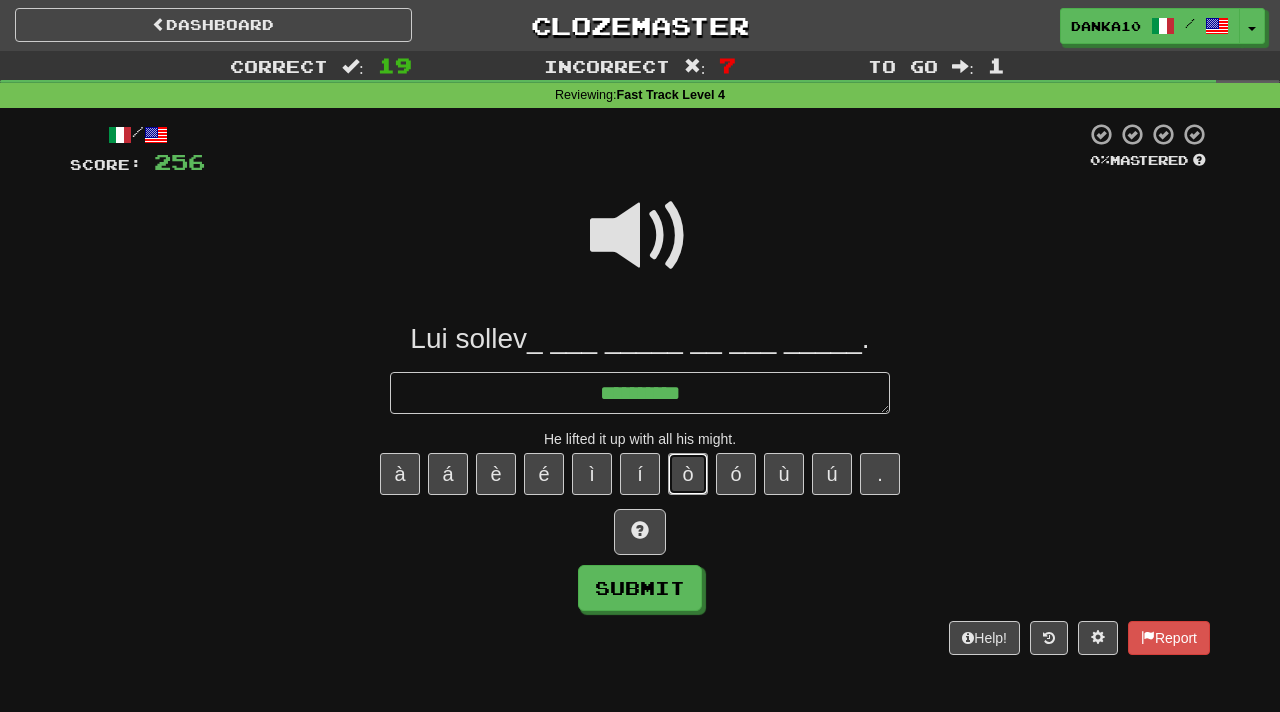 click on "ò" at bounding box center (688, 474) 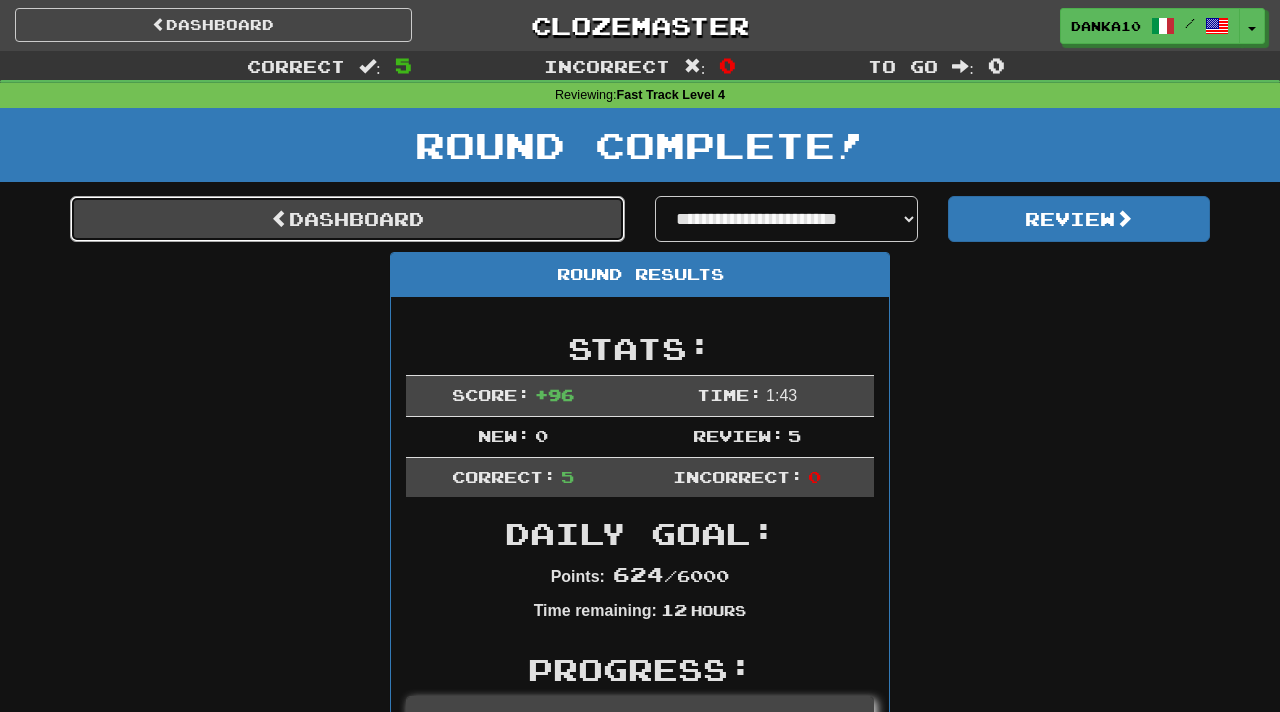 click on "Dashboard" at bounding box center (347, 219) 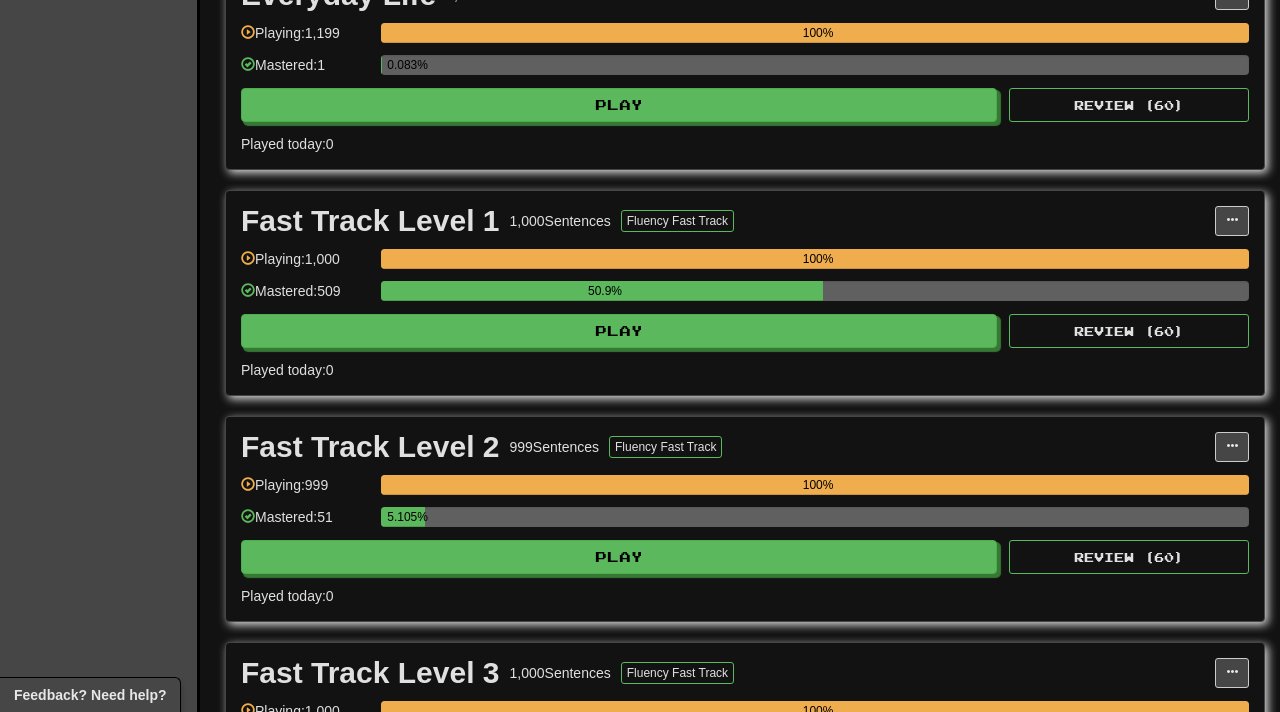 scroll, scrollTop: 668, scrollLeft: 0, axis: vertical 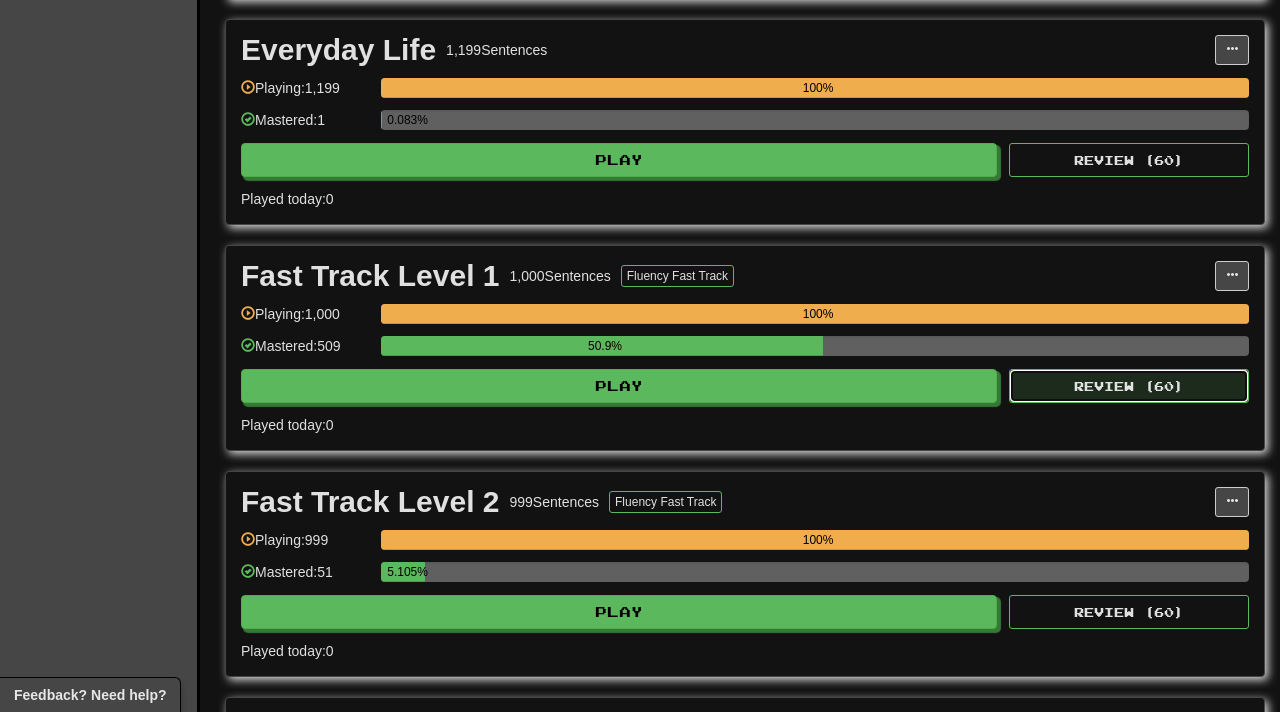 click on "Review ( 60 )" at bounding box center [1129, 386] 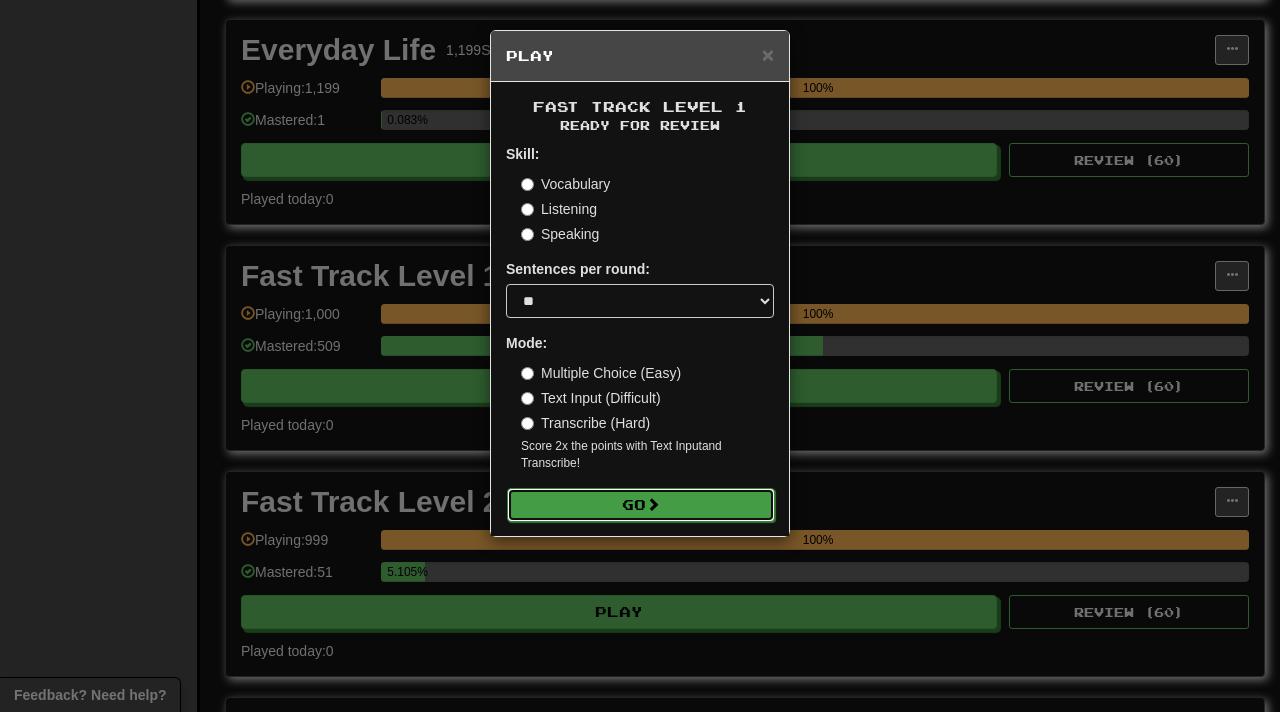 click on "Go" at bounding box center (641, 505) 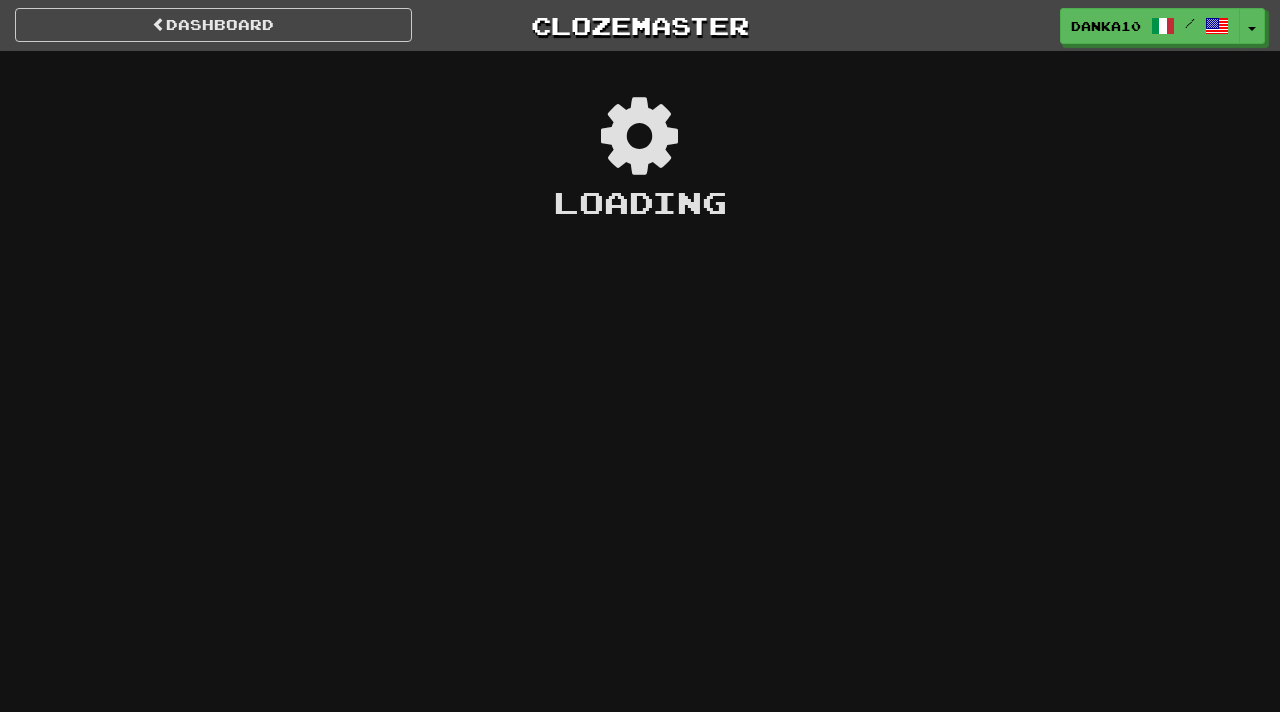 scroll, scrollTop: 0, scrollLeft: 0, axis: both 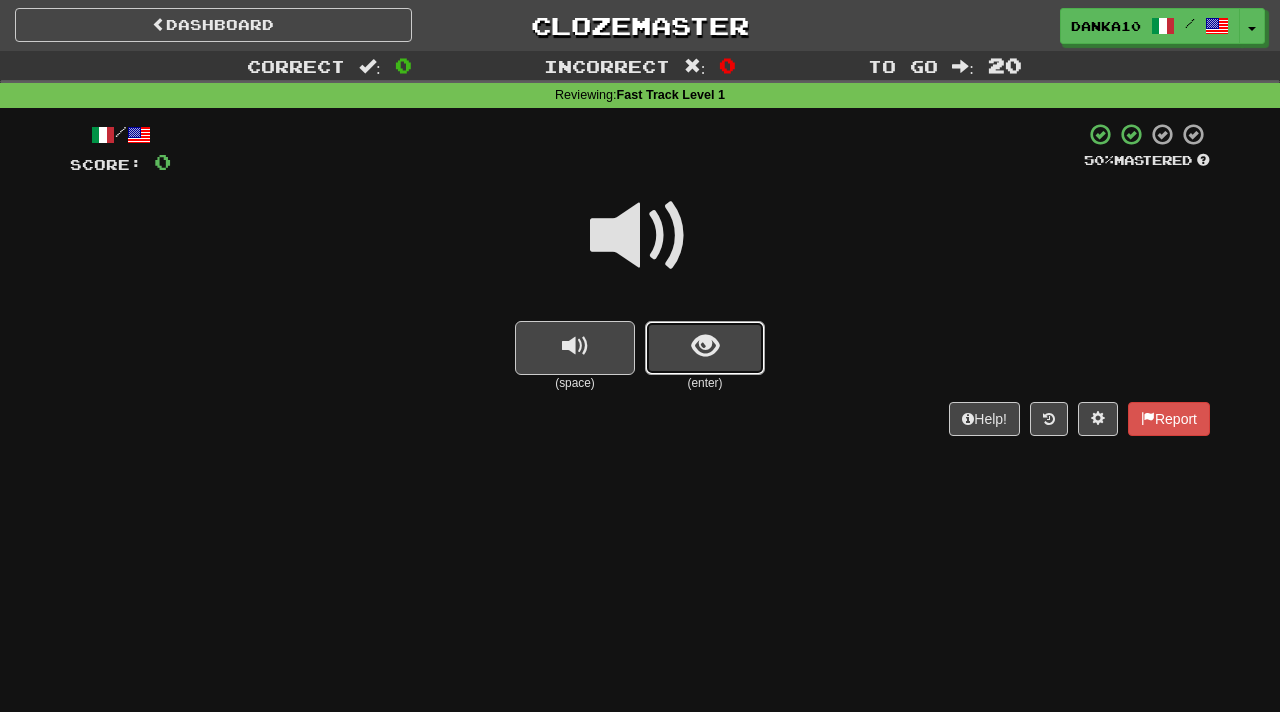 click at bounding box center [705, 346] 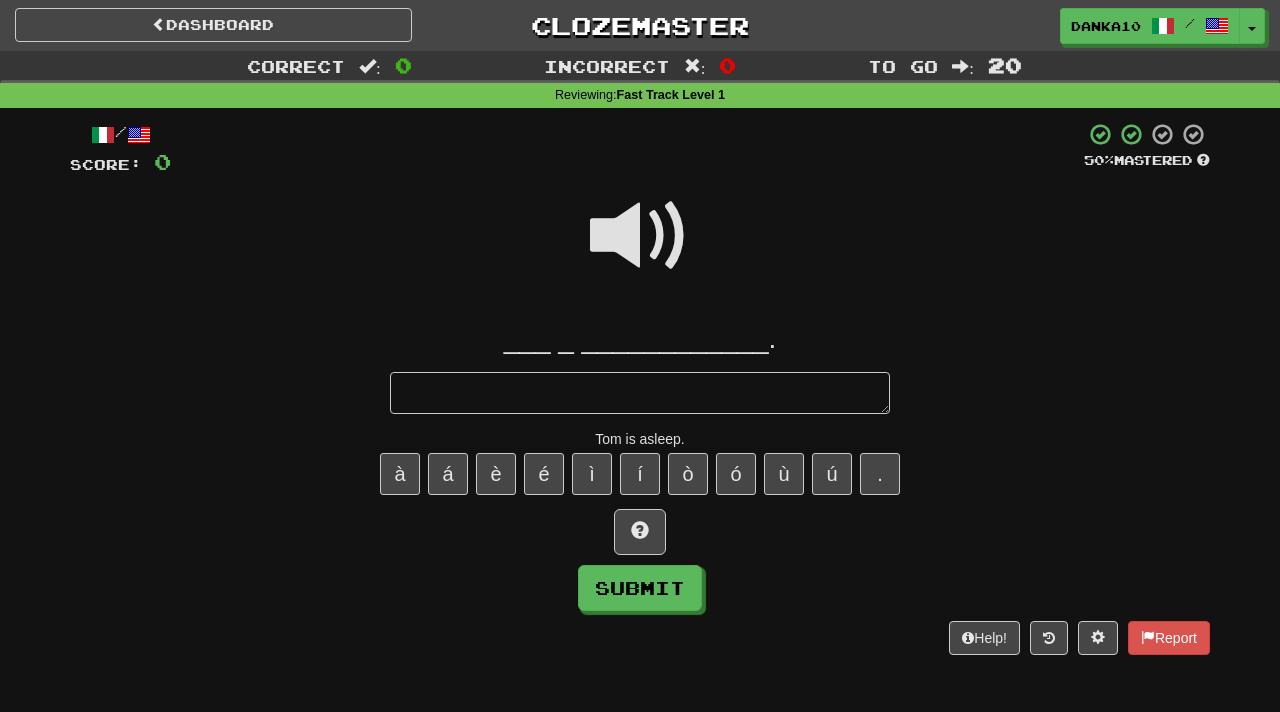 type on "*" 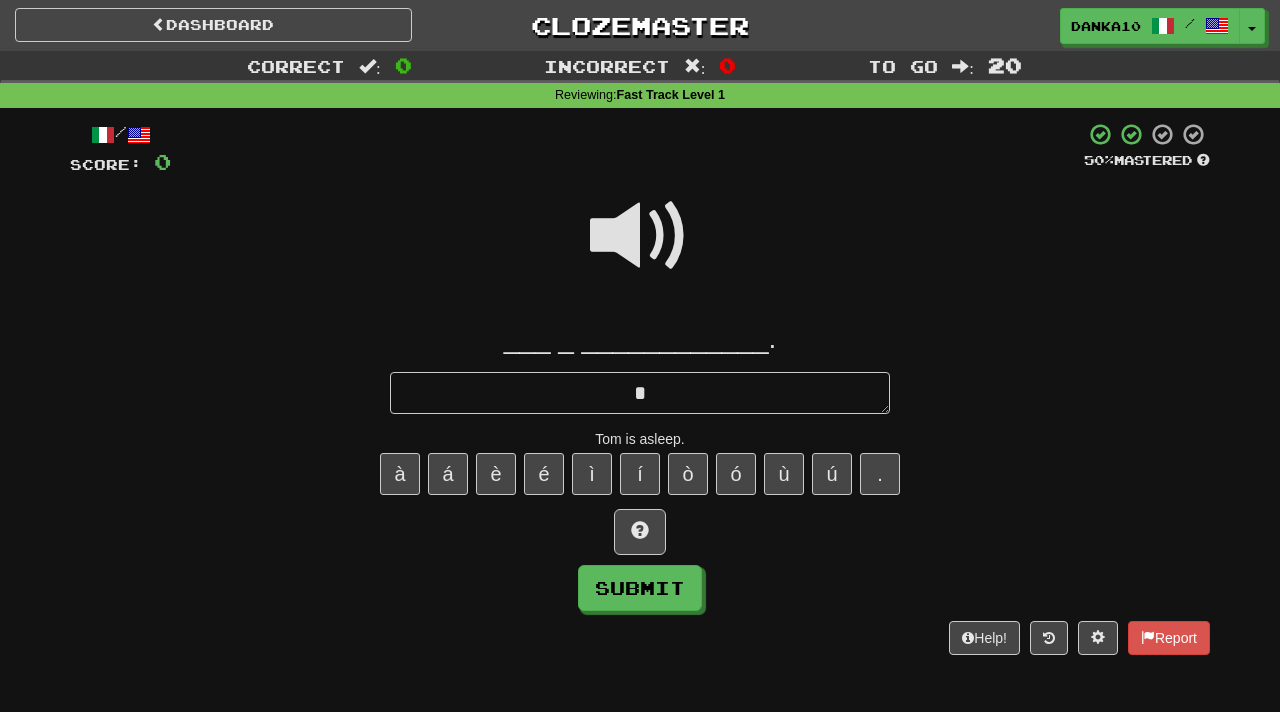 type on "*" 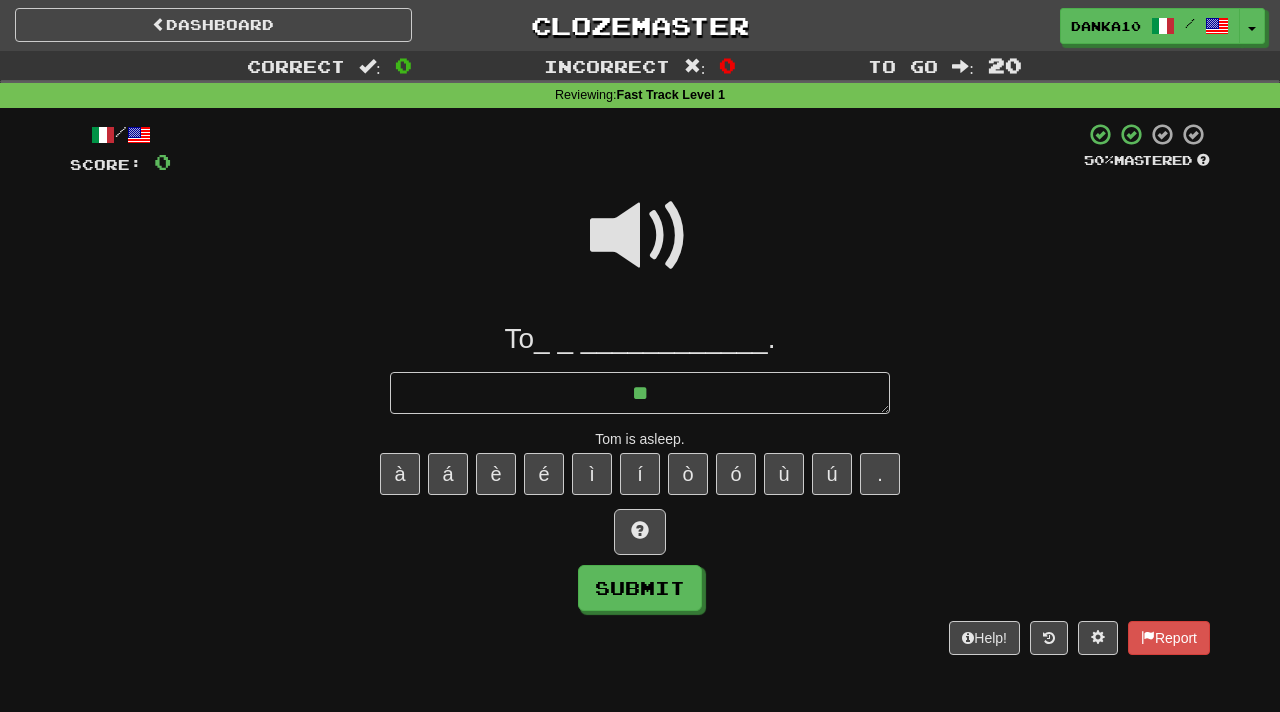 type on "***" 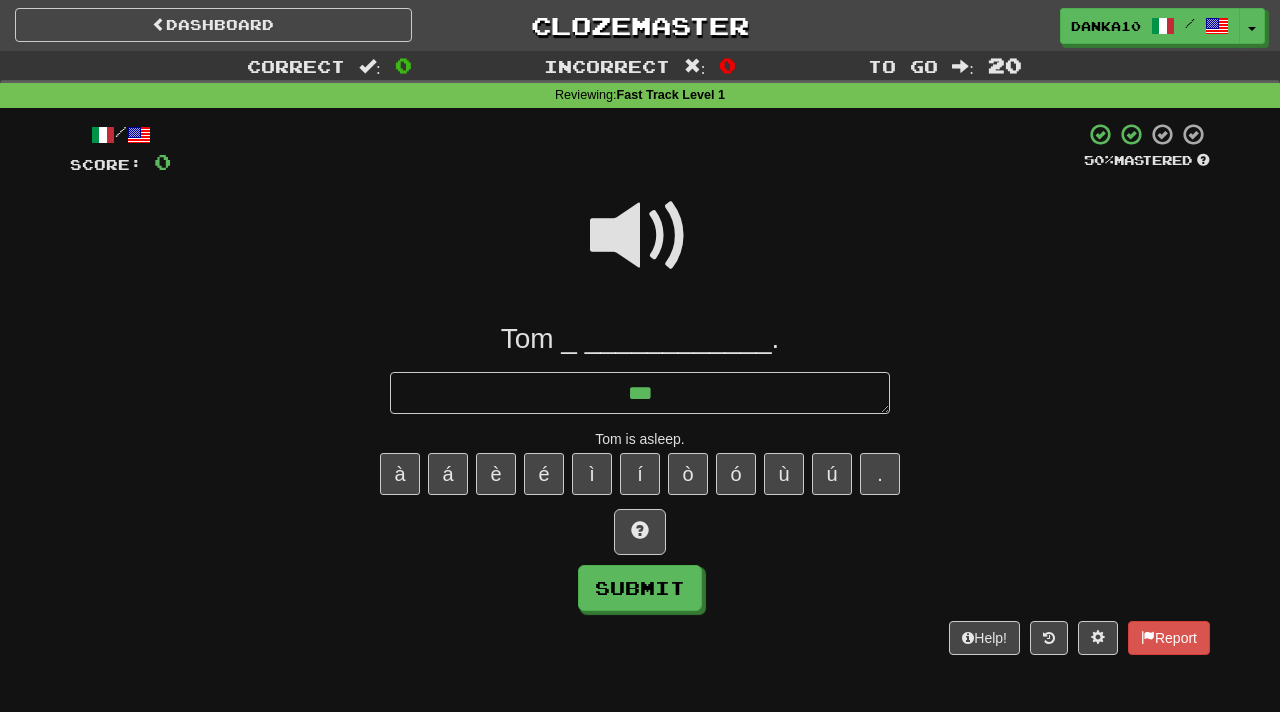 type on "*" 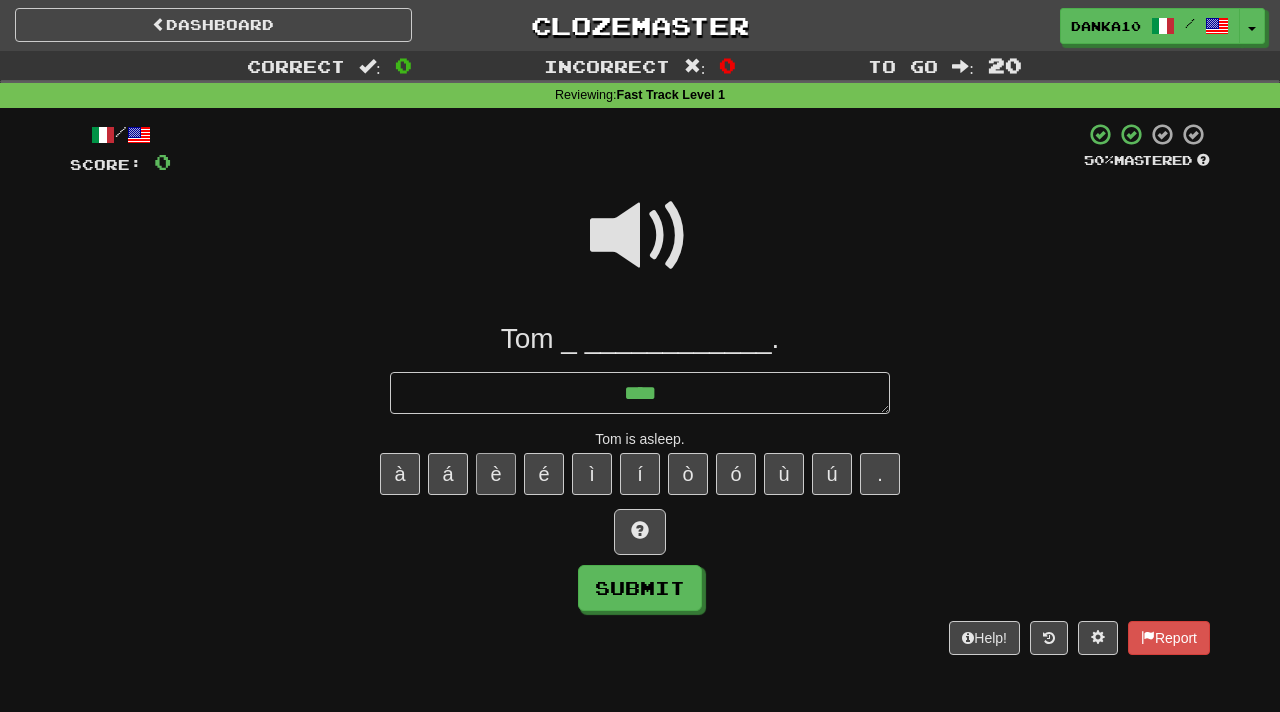 type on "***" 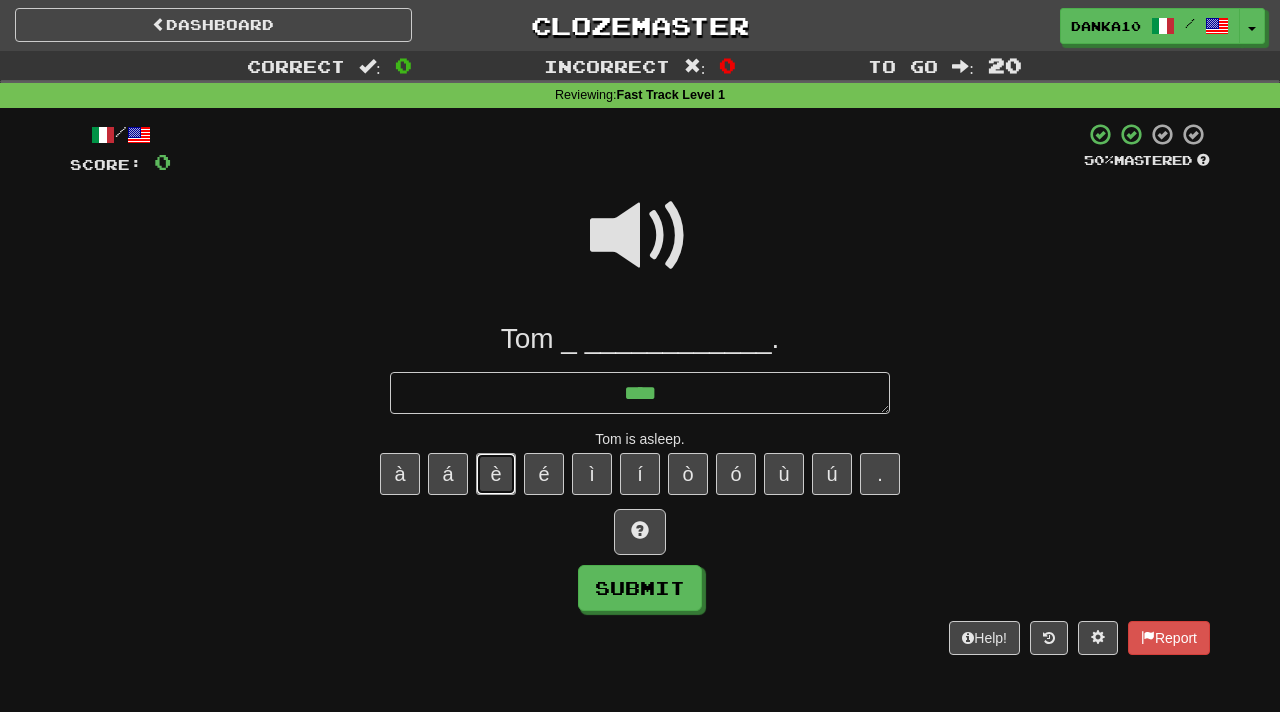 click on "è" at bounding box center [496, 474] 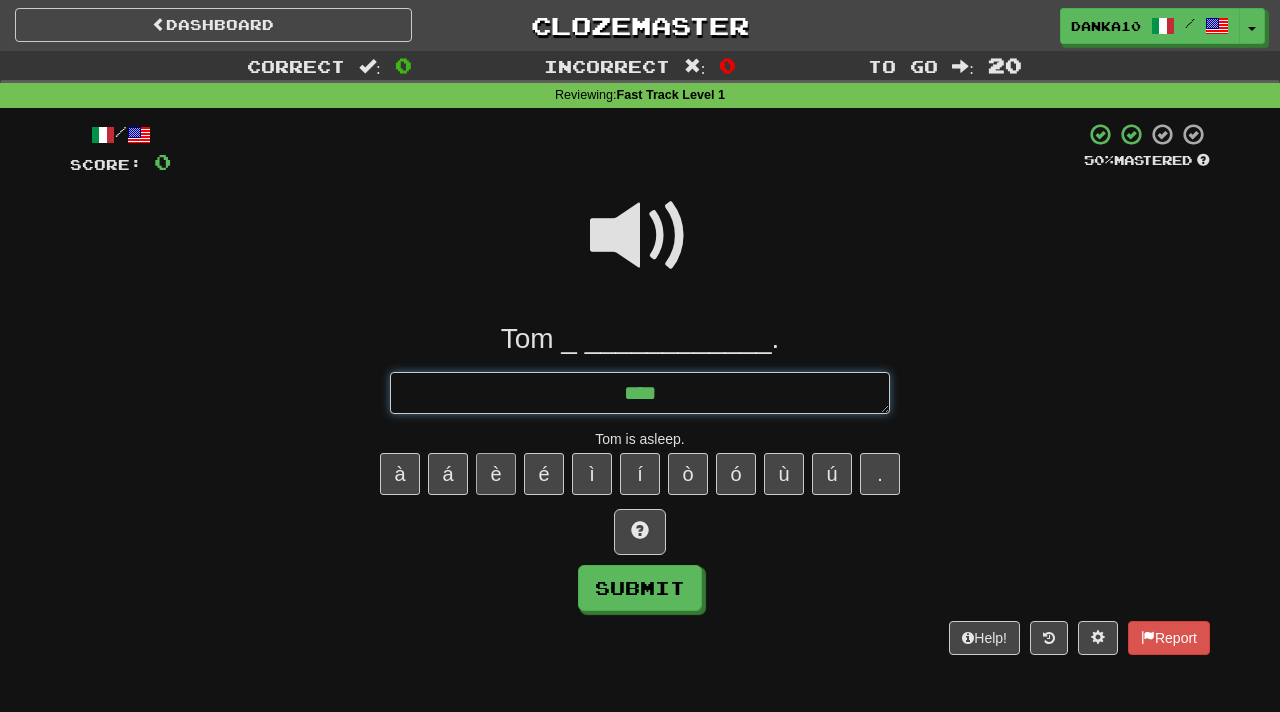 type on "*" 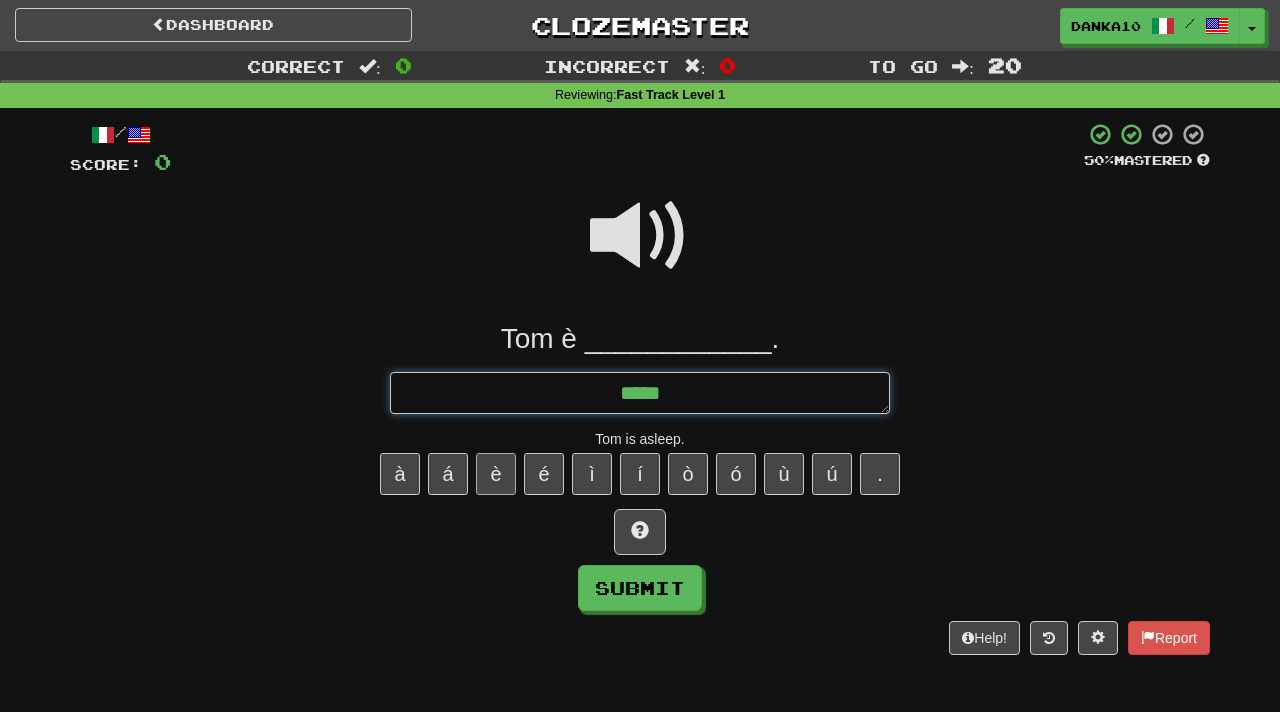 type on "*" 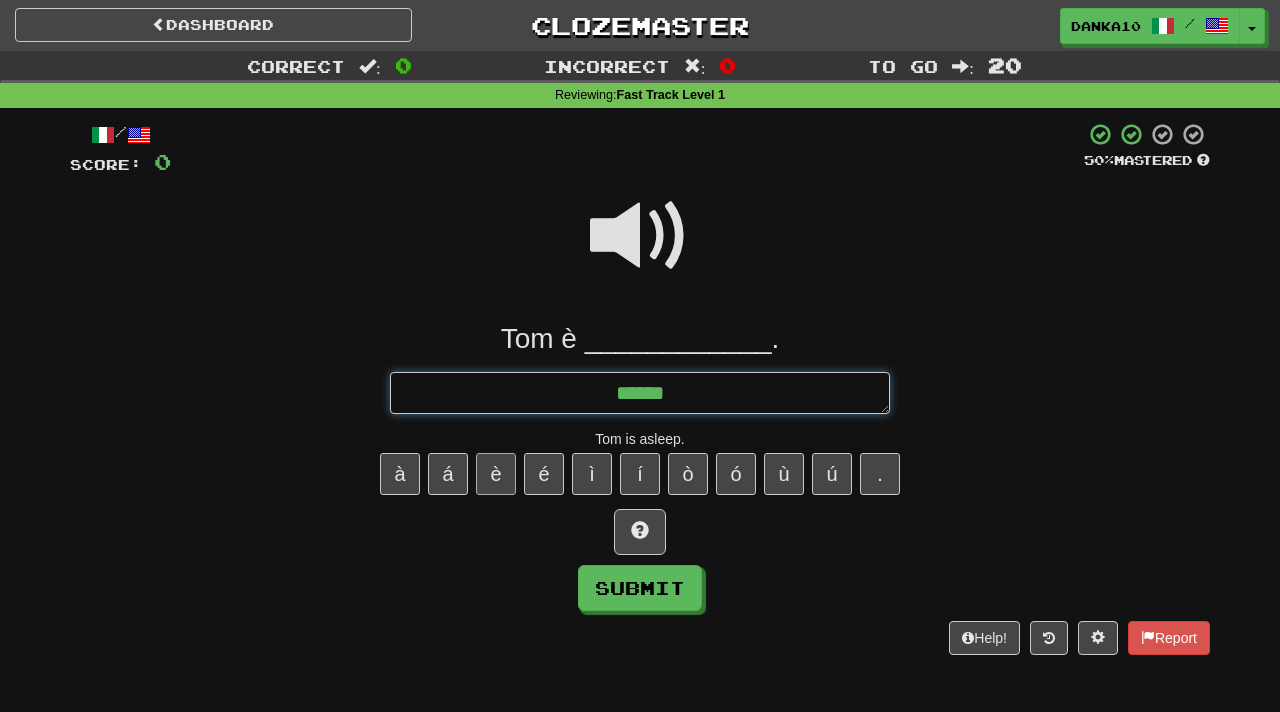 type on "*" 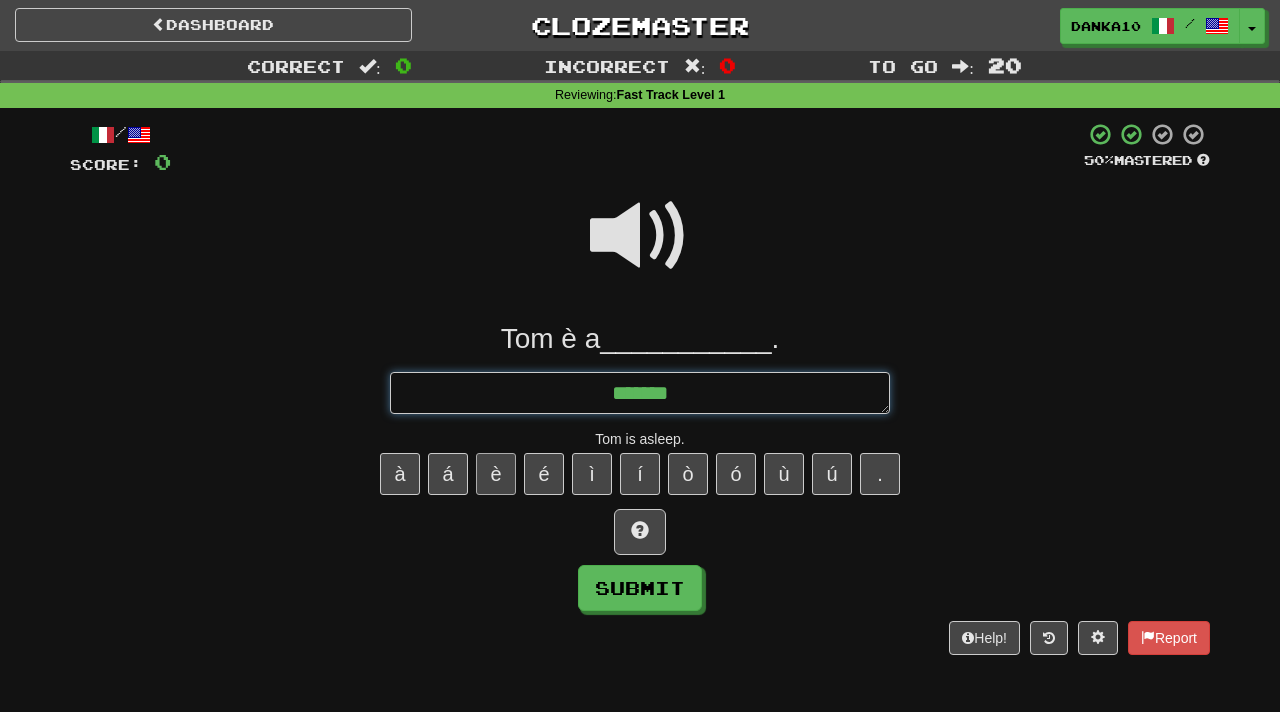 type on "*" 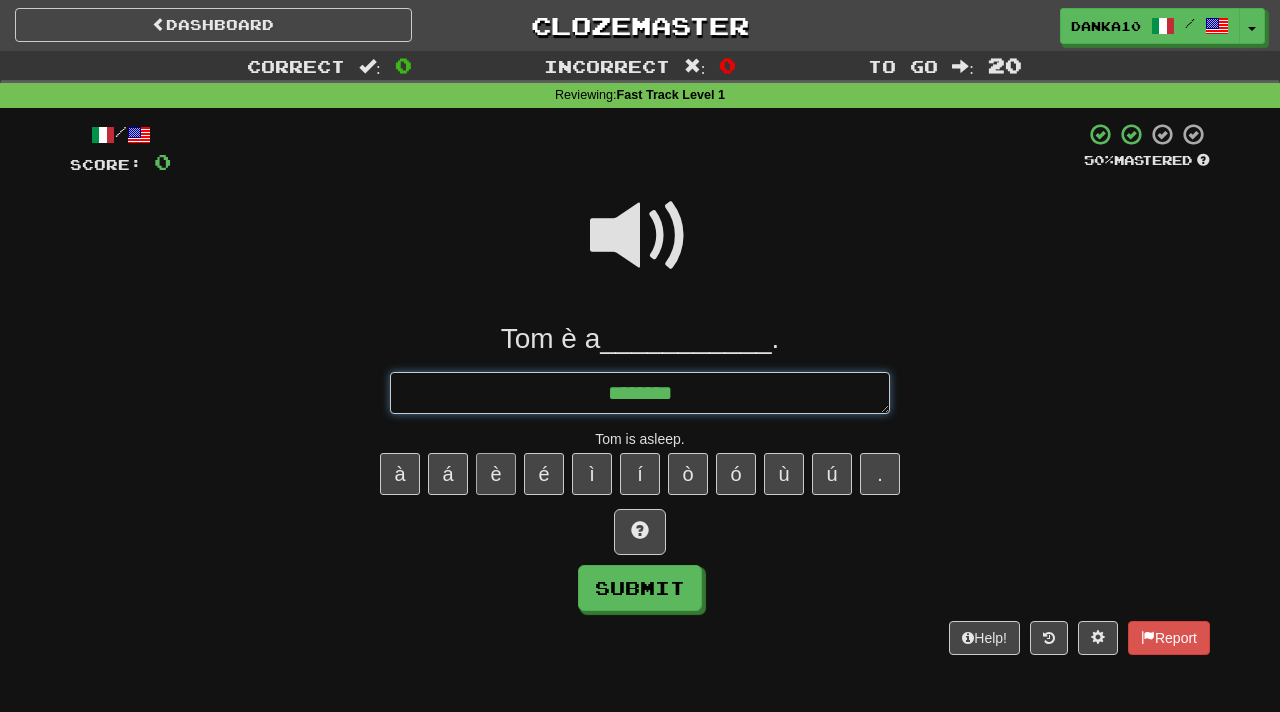 type on "*" 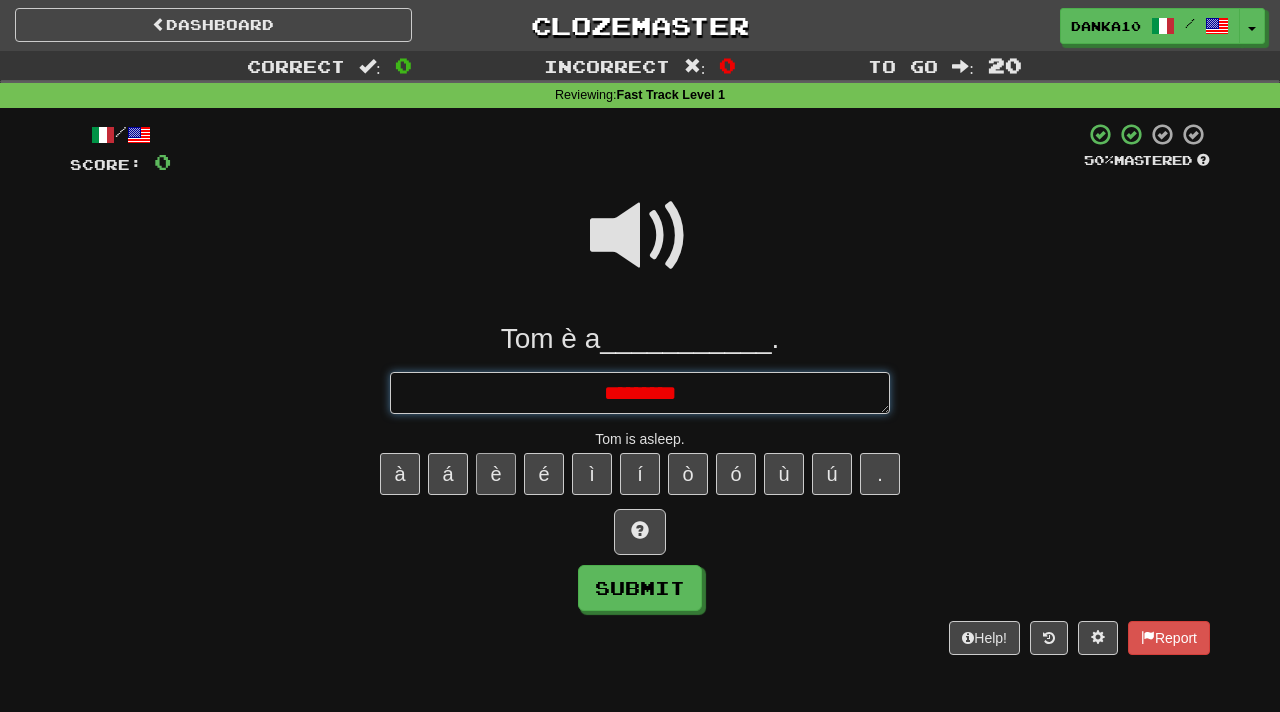 type on "*" 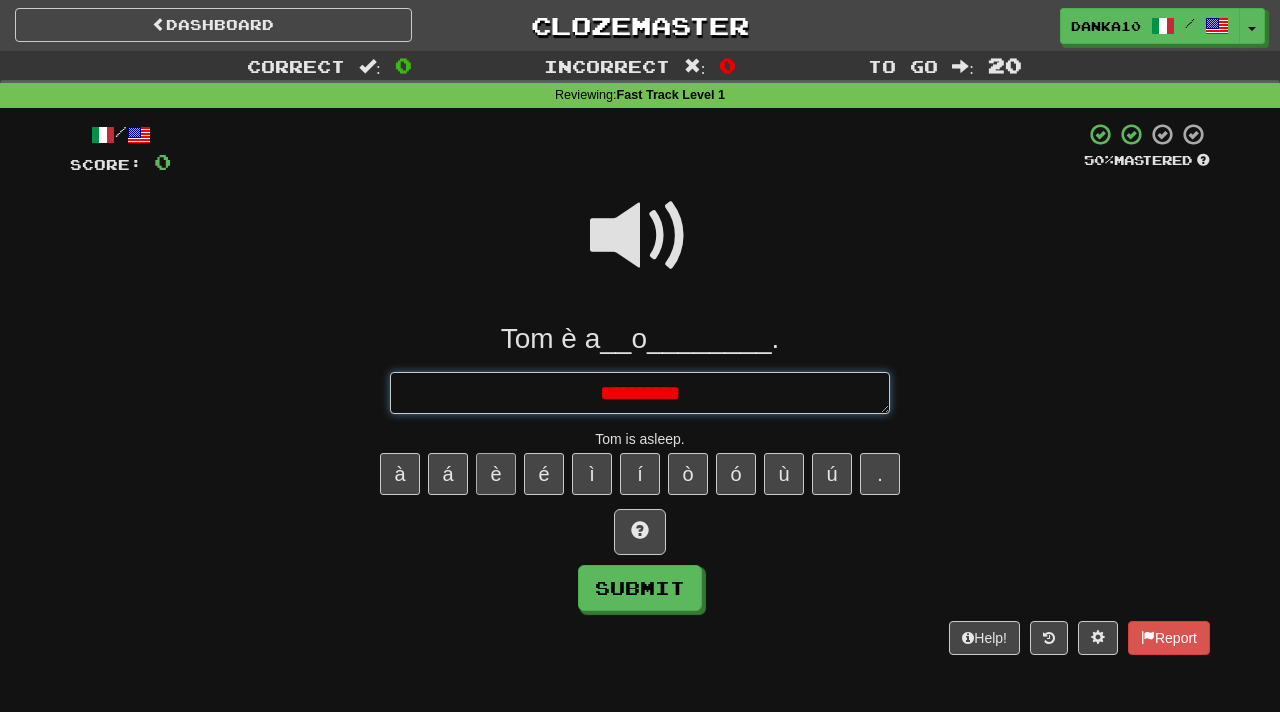 type on "*" 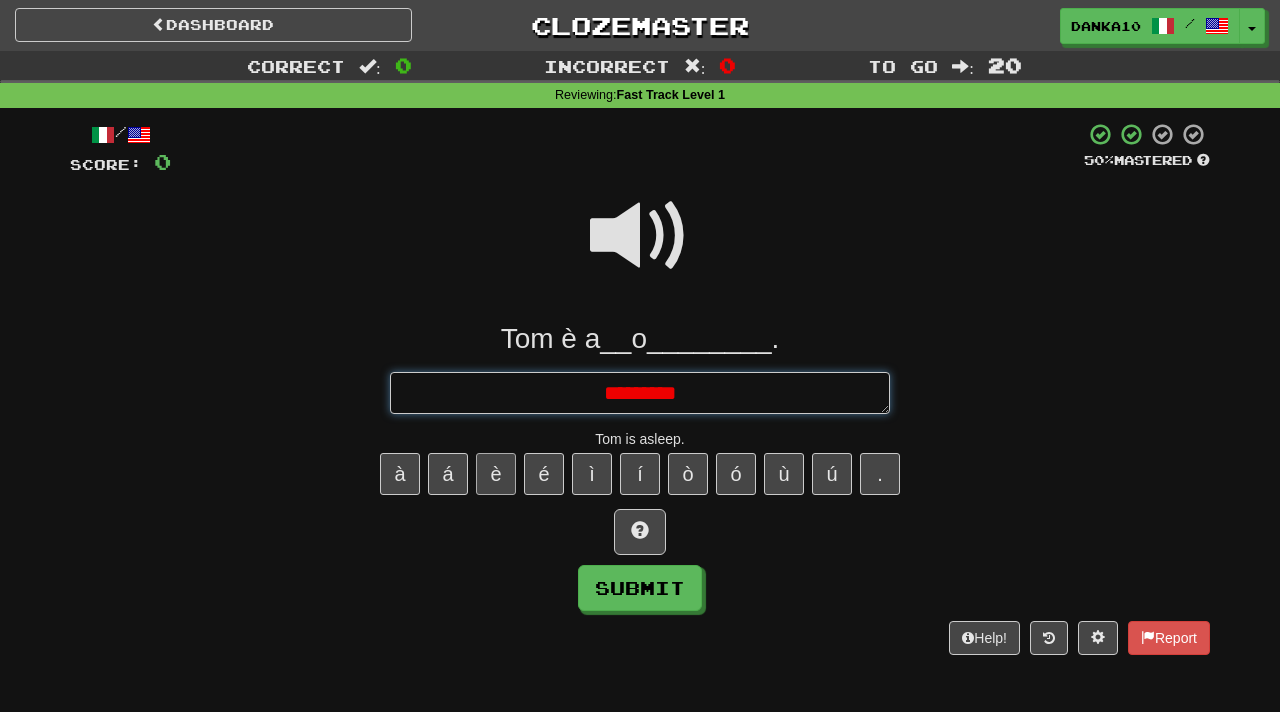 type on "*" 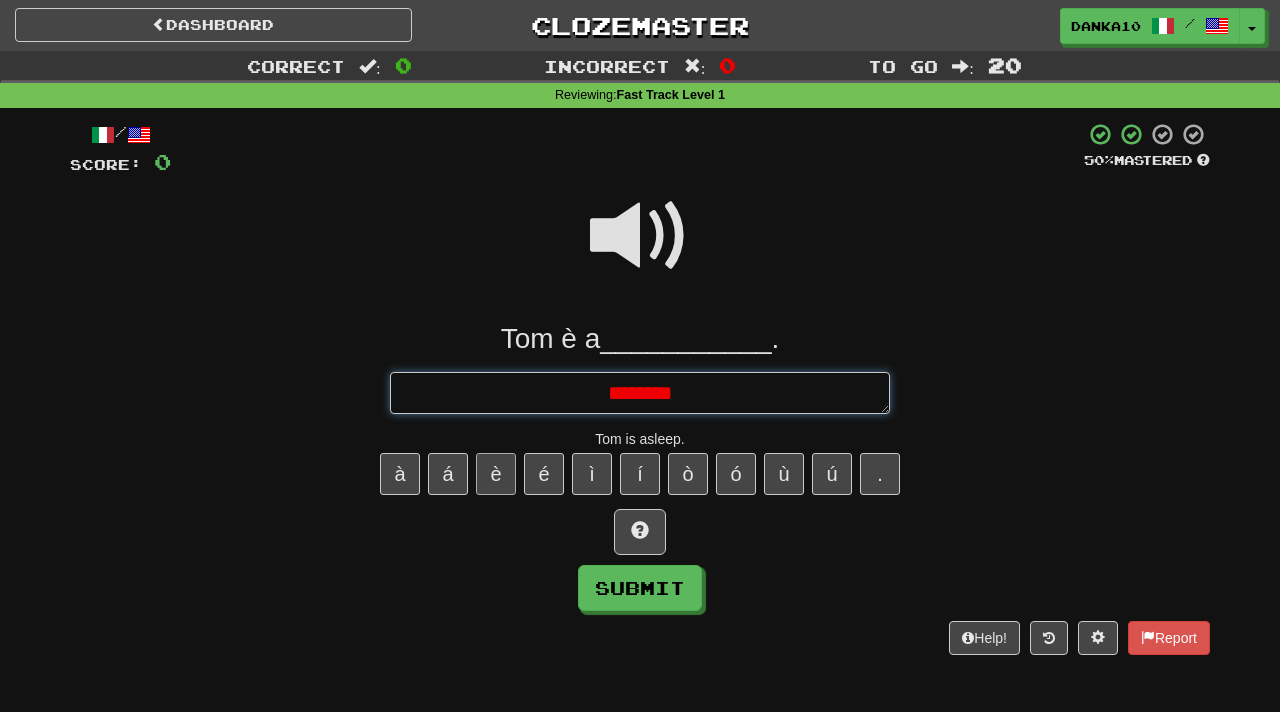 type on "*" 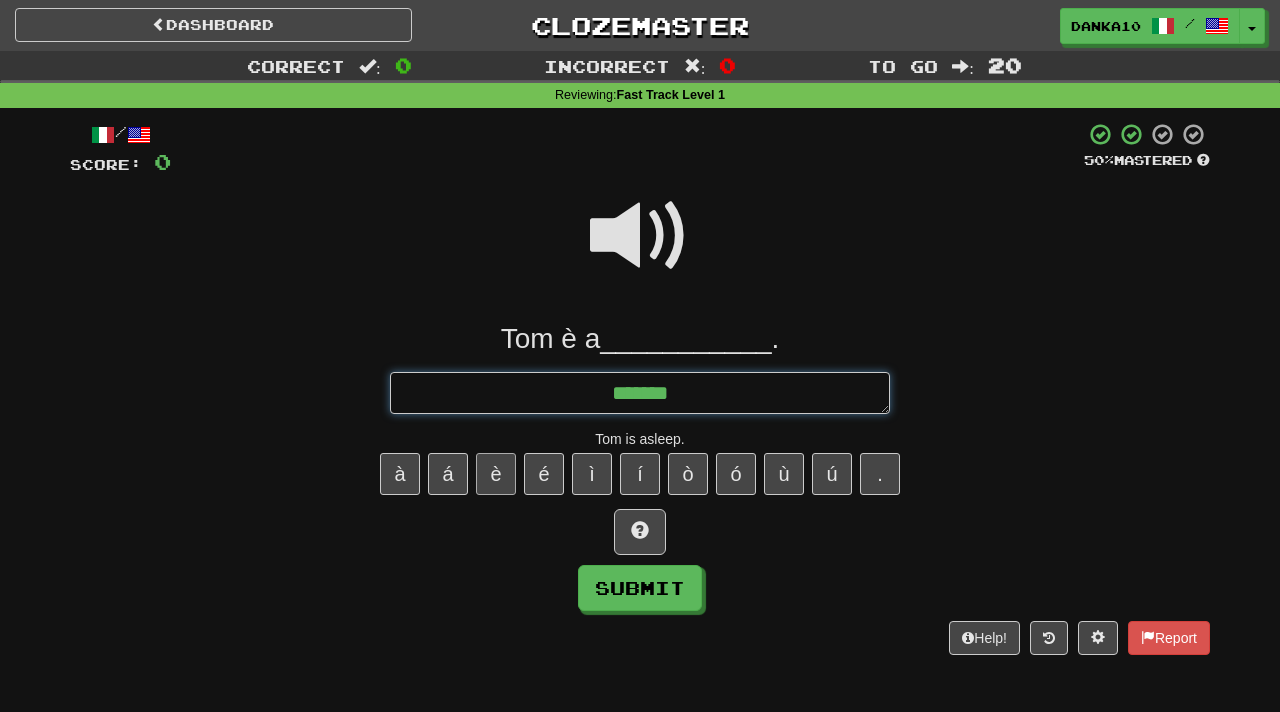 type on "*" 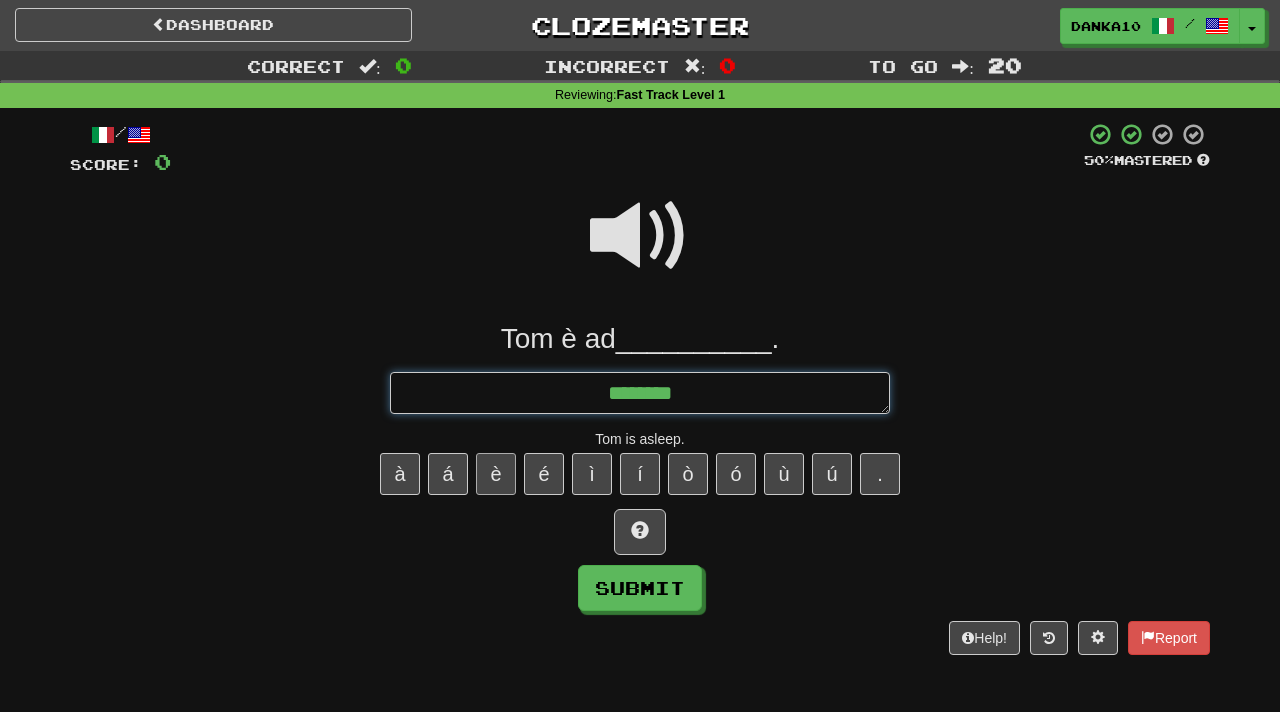 type on "*" 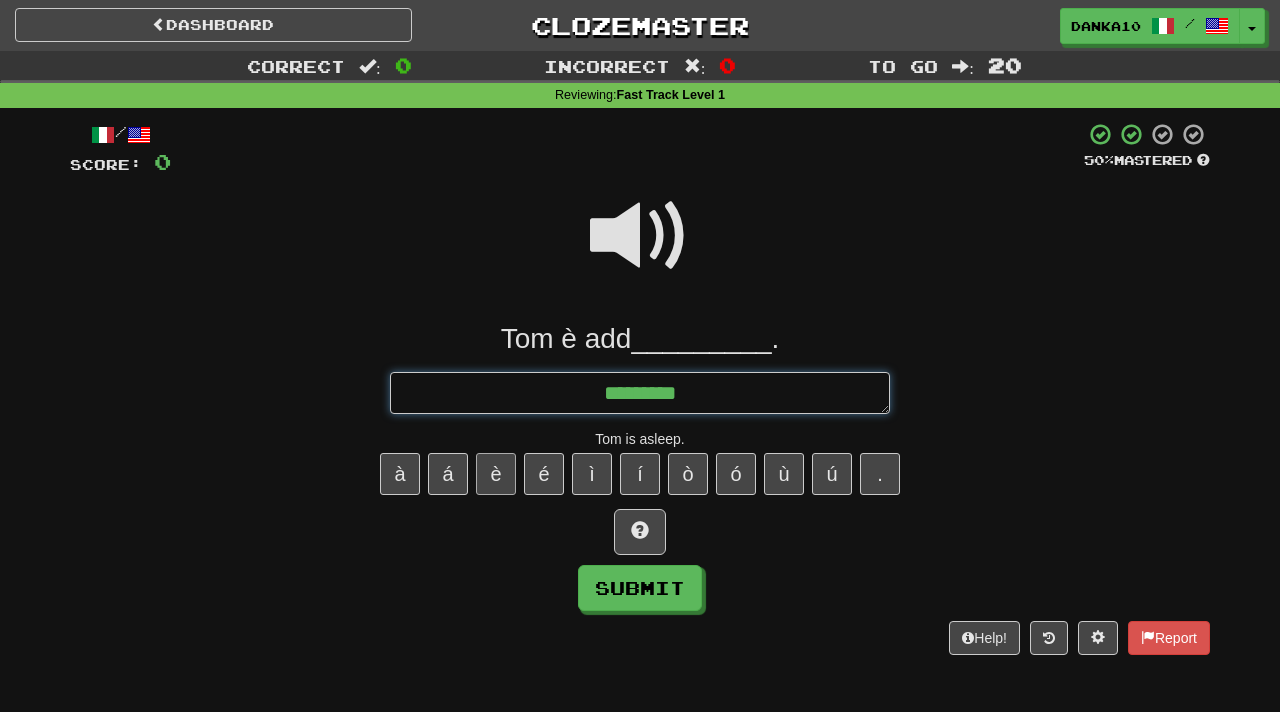 type on "*" 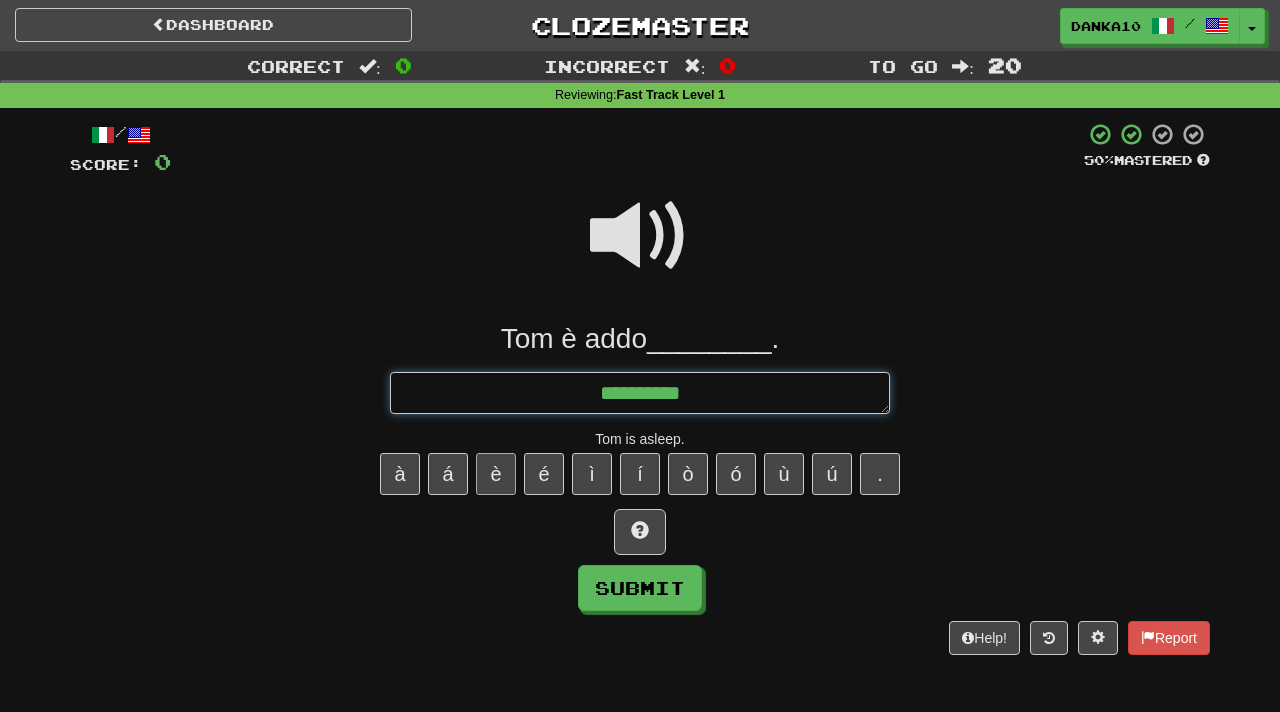 type on "*" 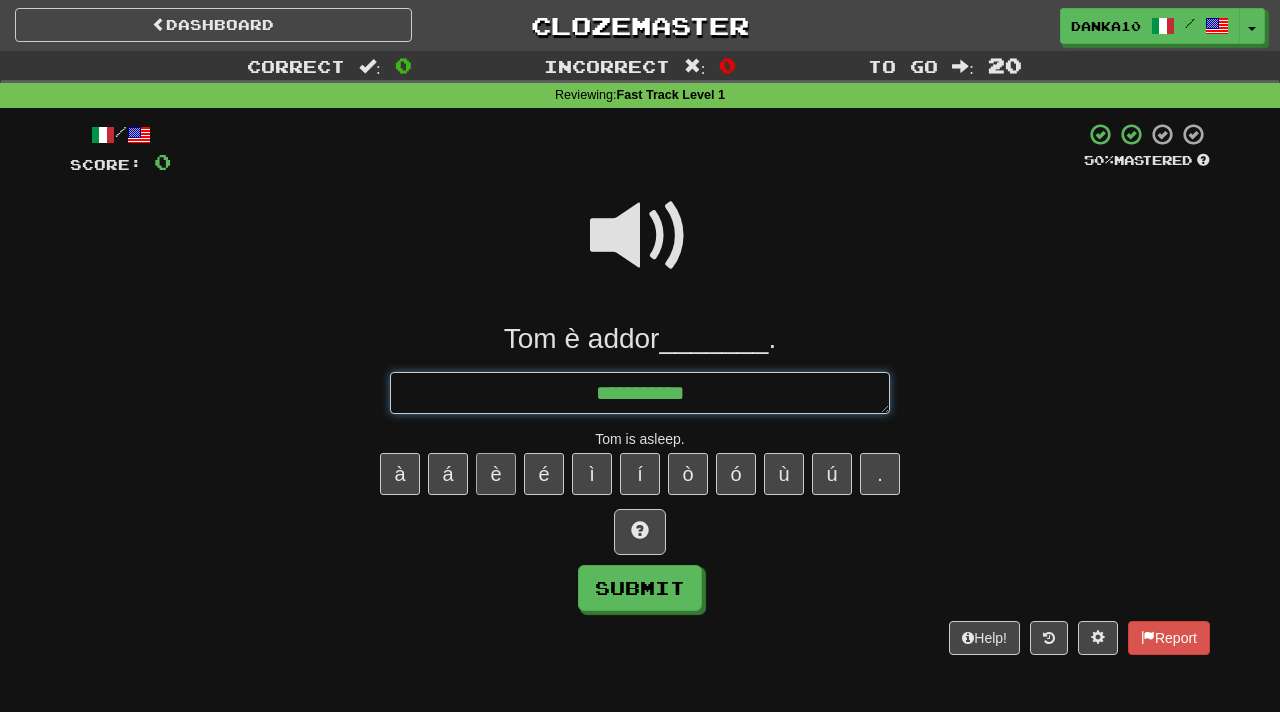 type on "*" 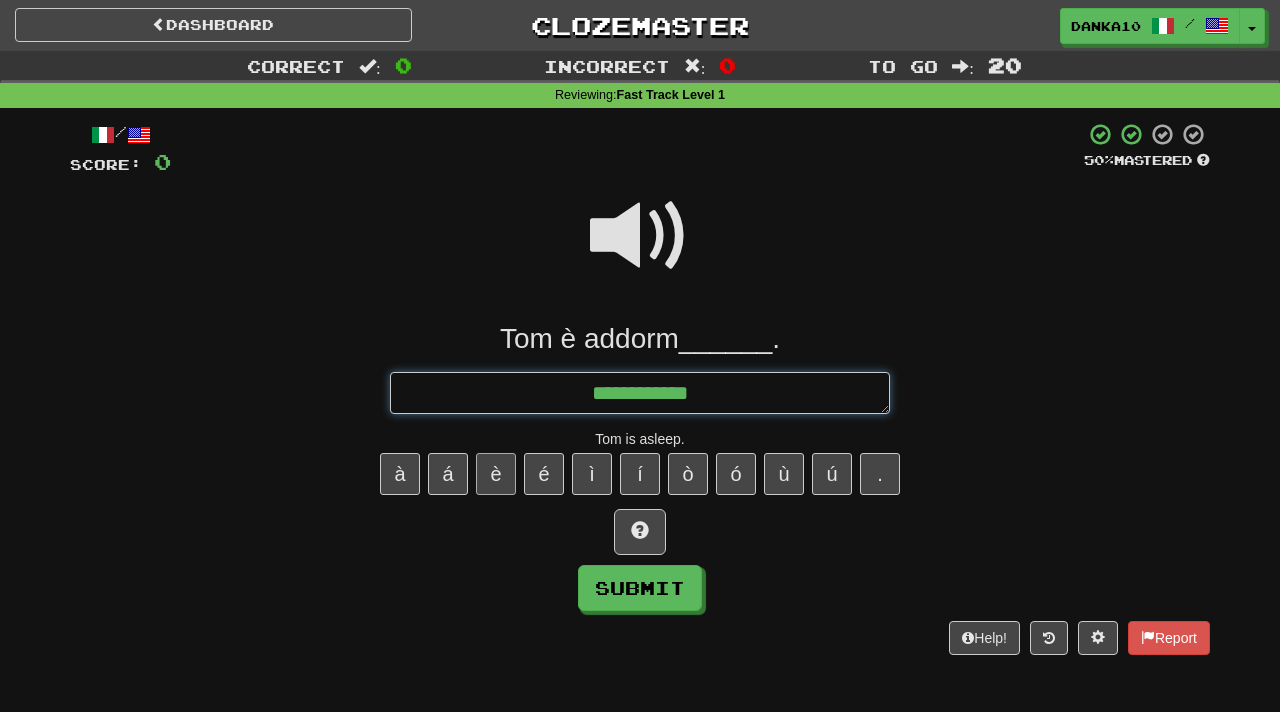 type on "*" 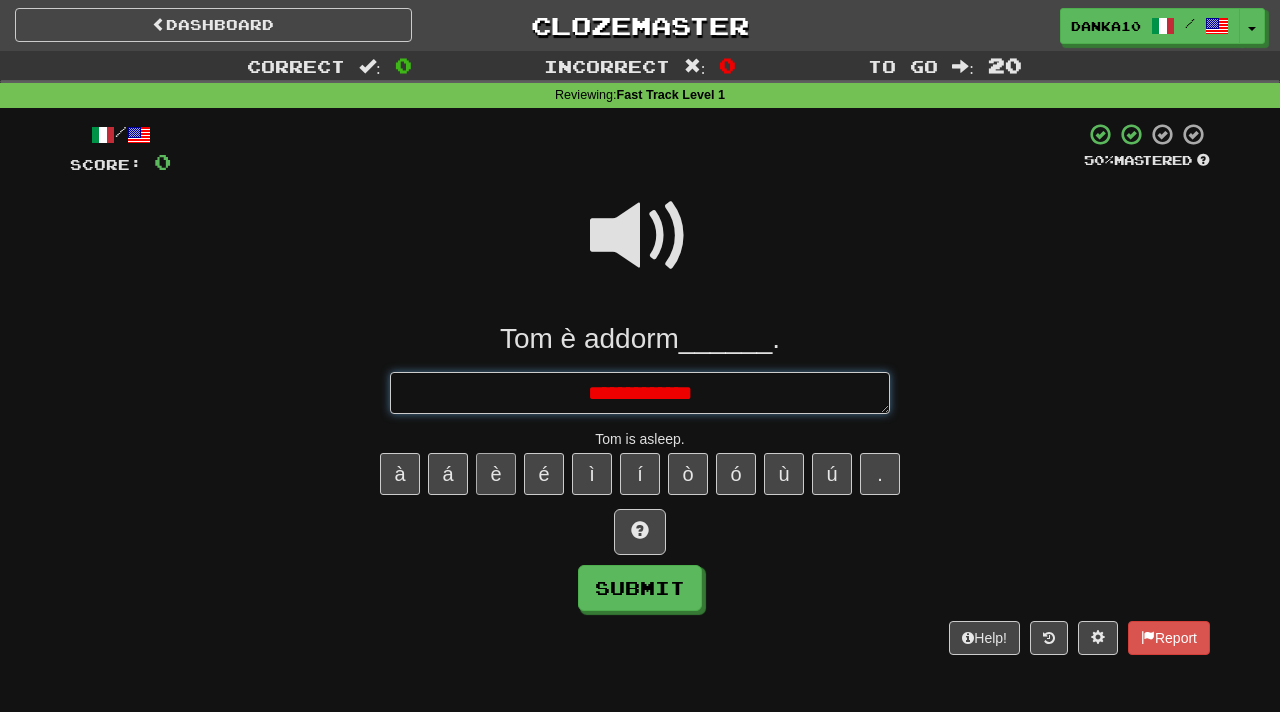 type on "*" 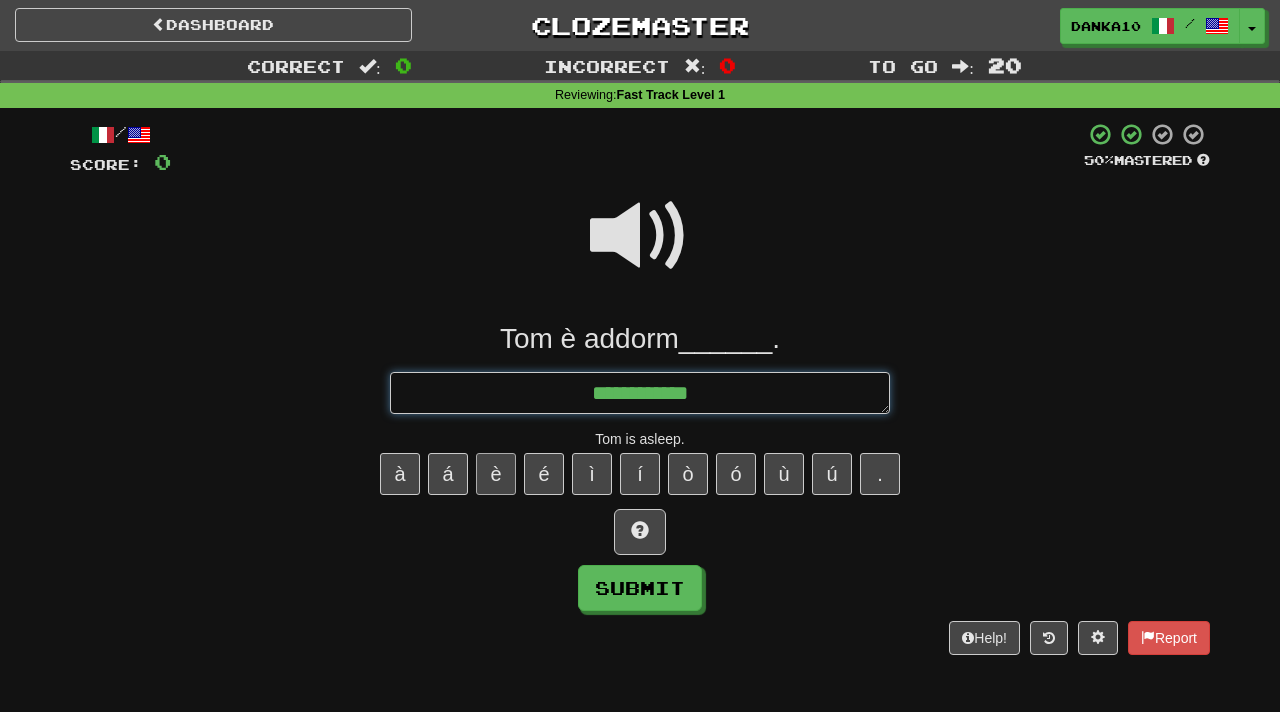 type on "*" 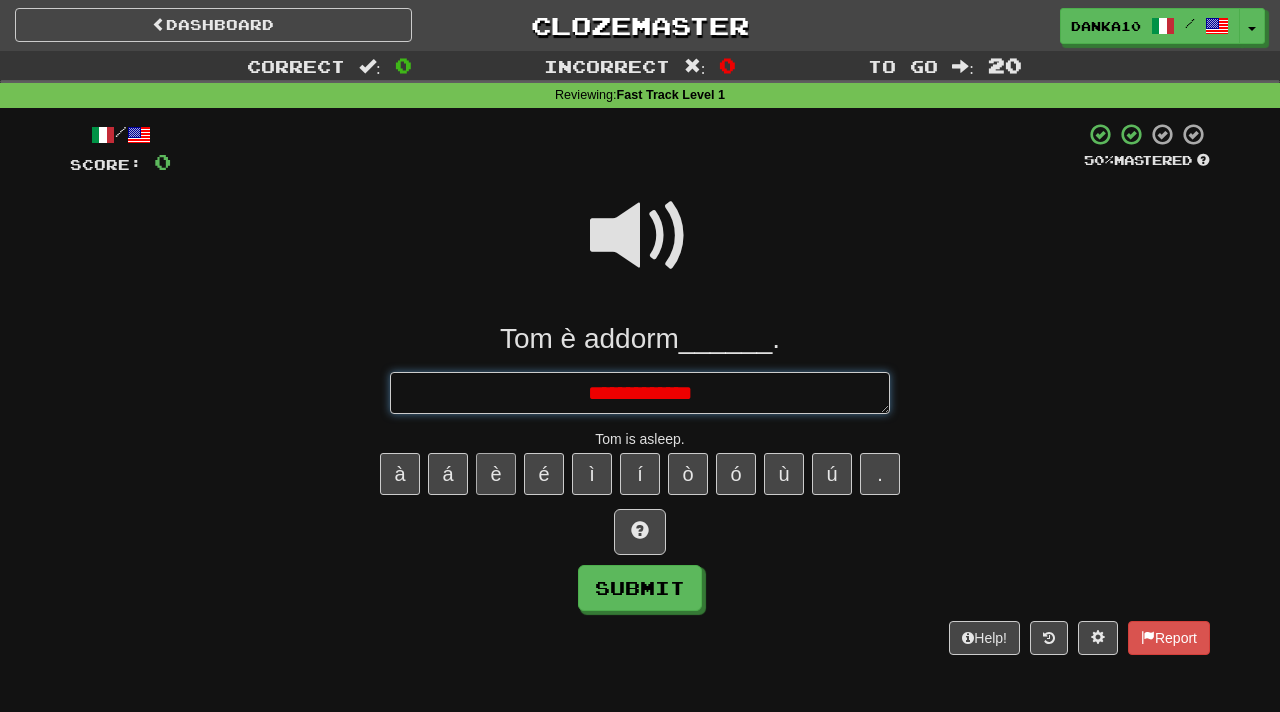 type on "*" 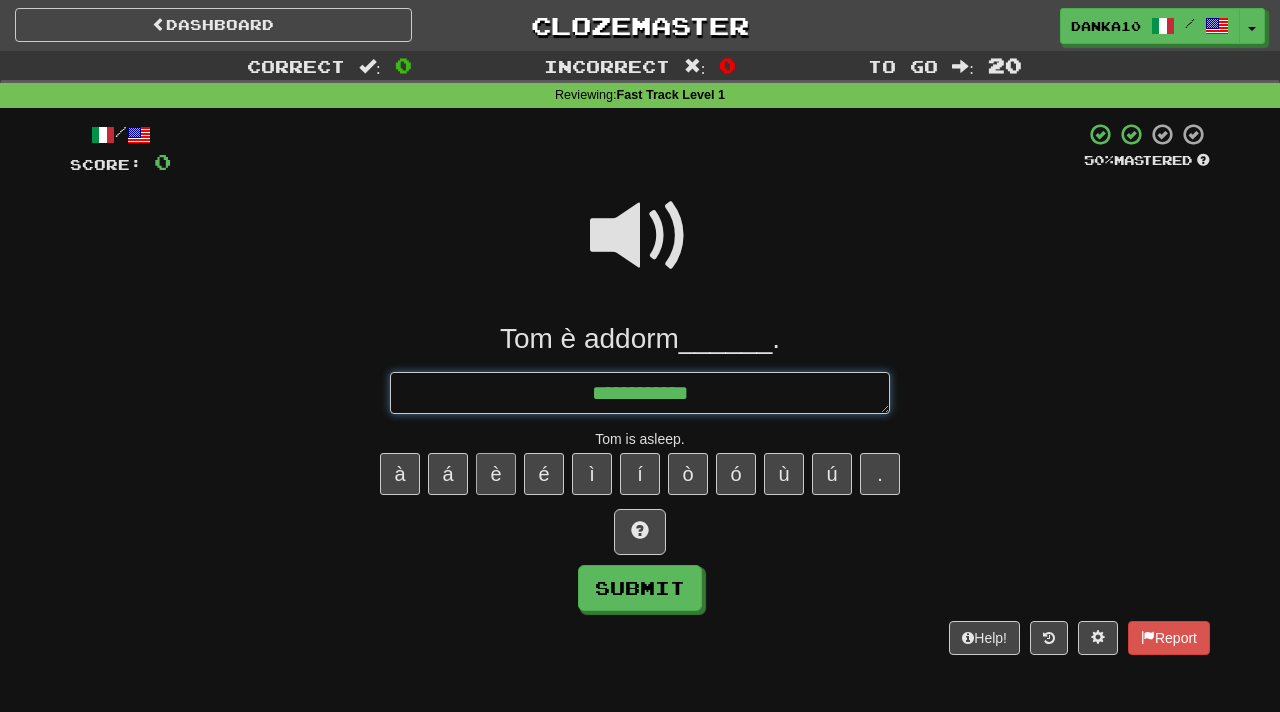 type on "*" 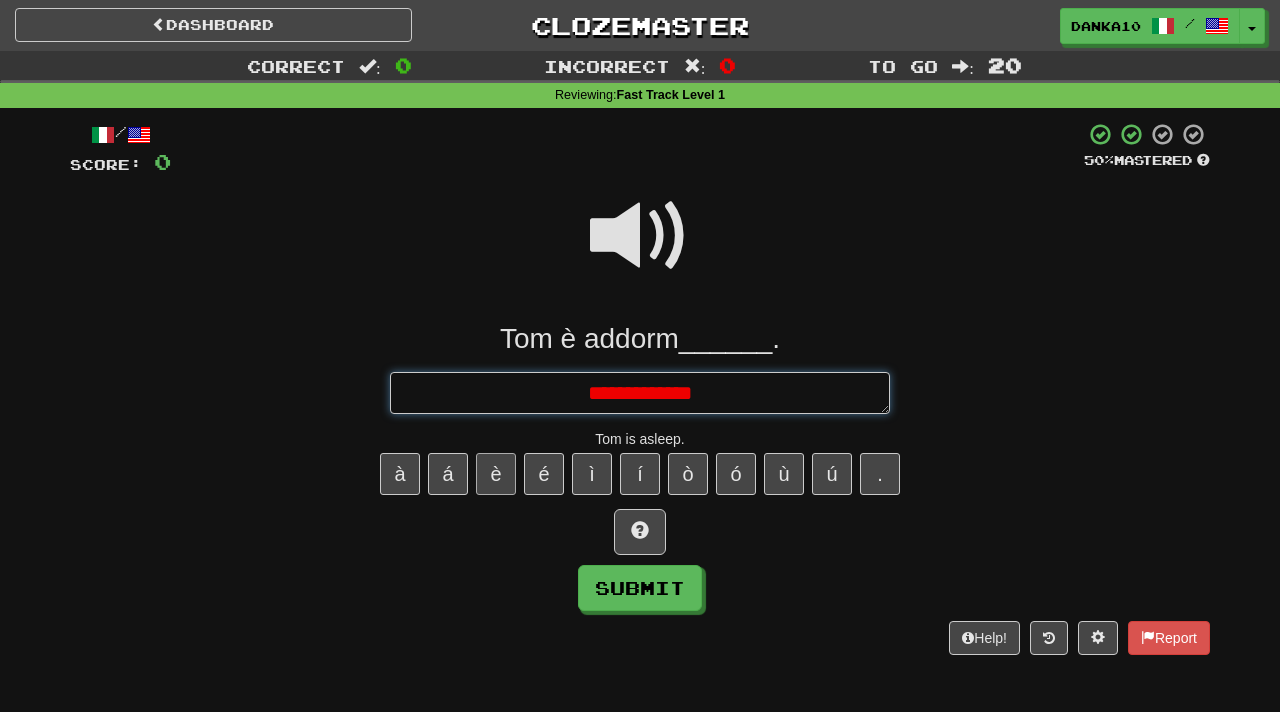 type on "*" 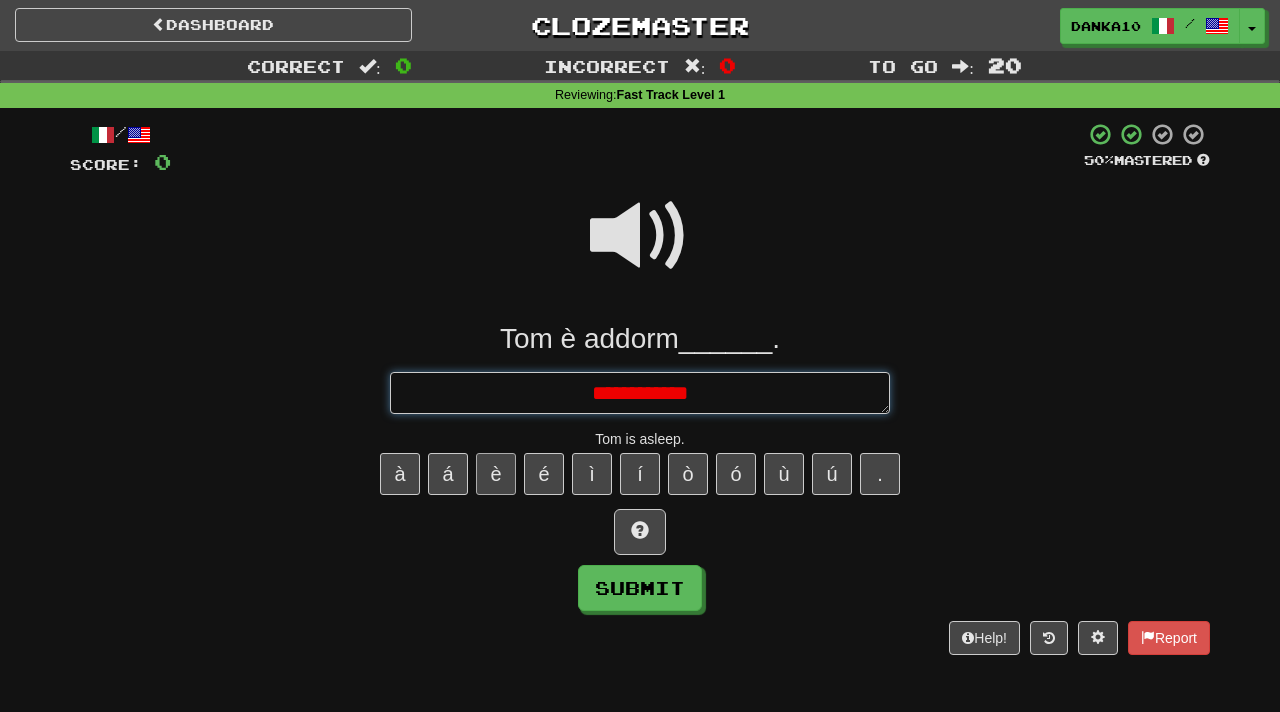 type on "*" 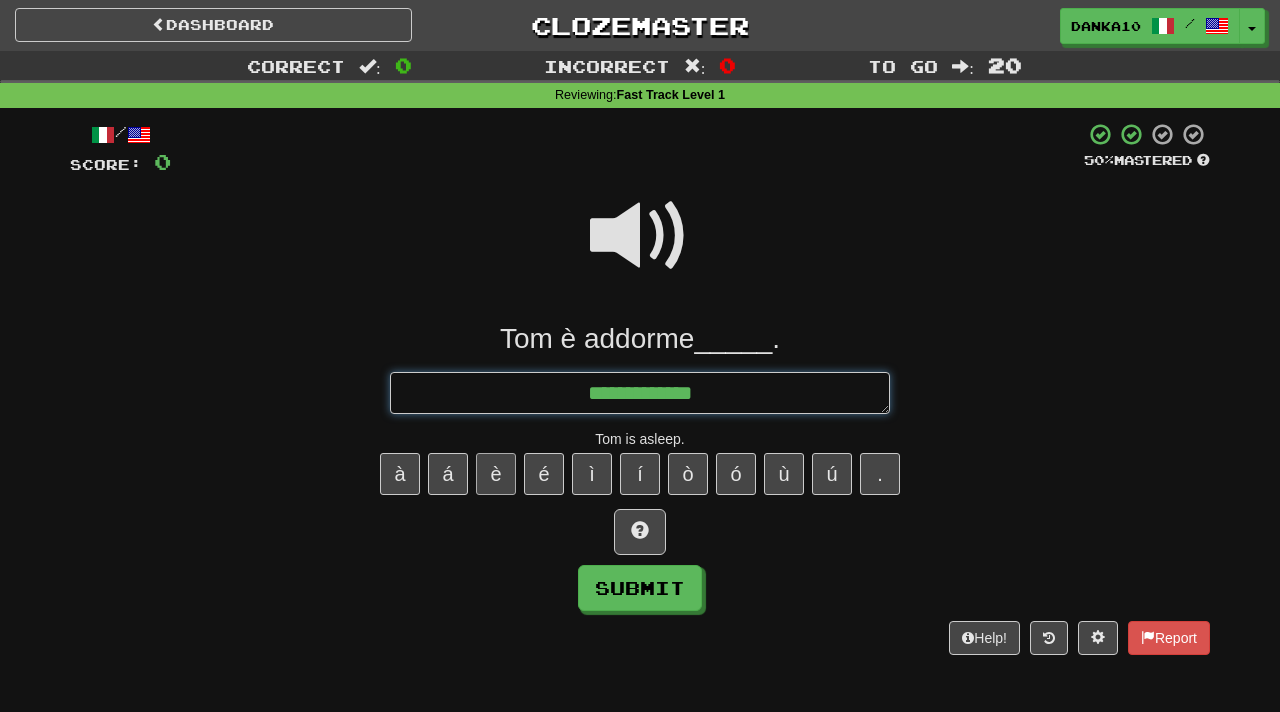 type on "*" 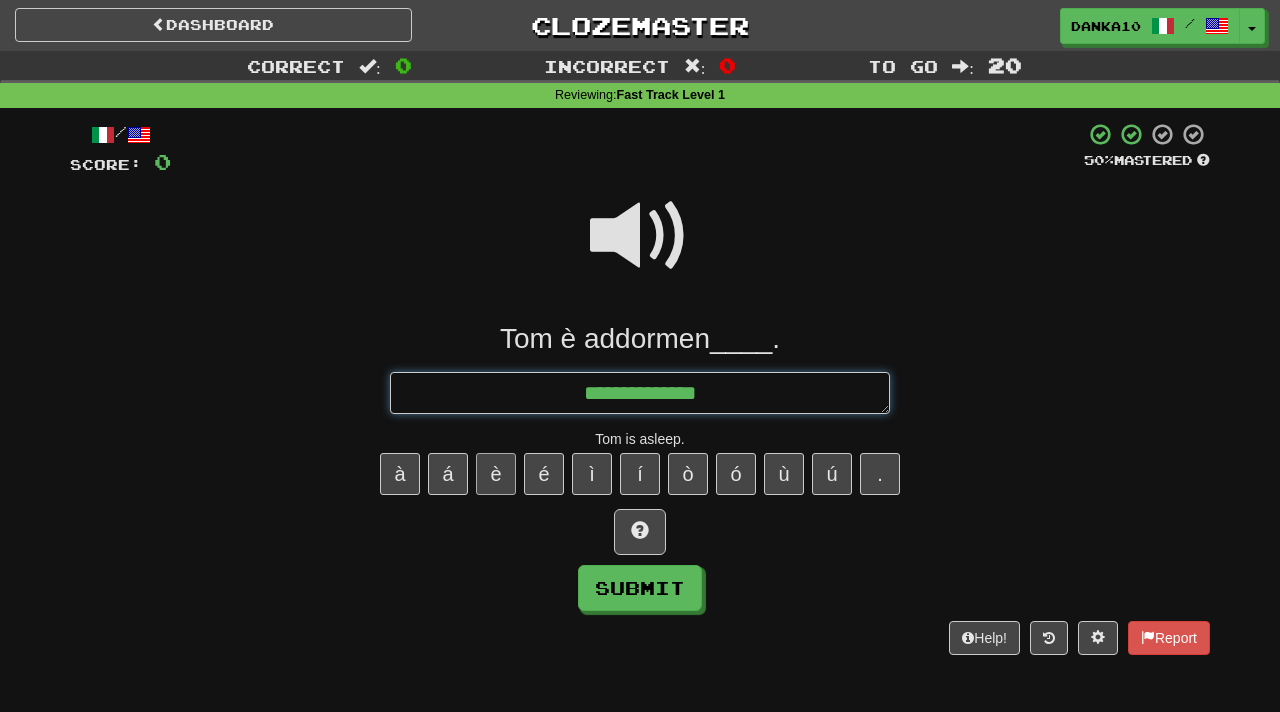 type on "*" 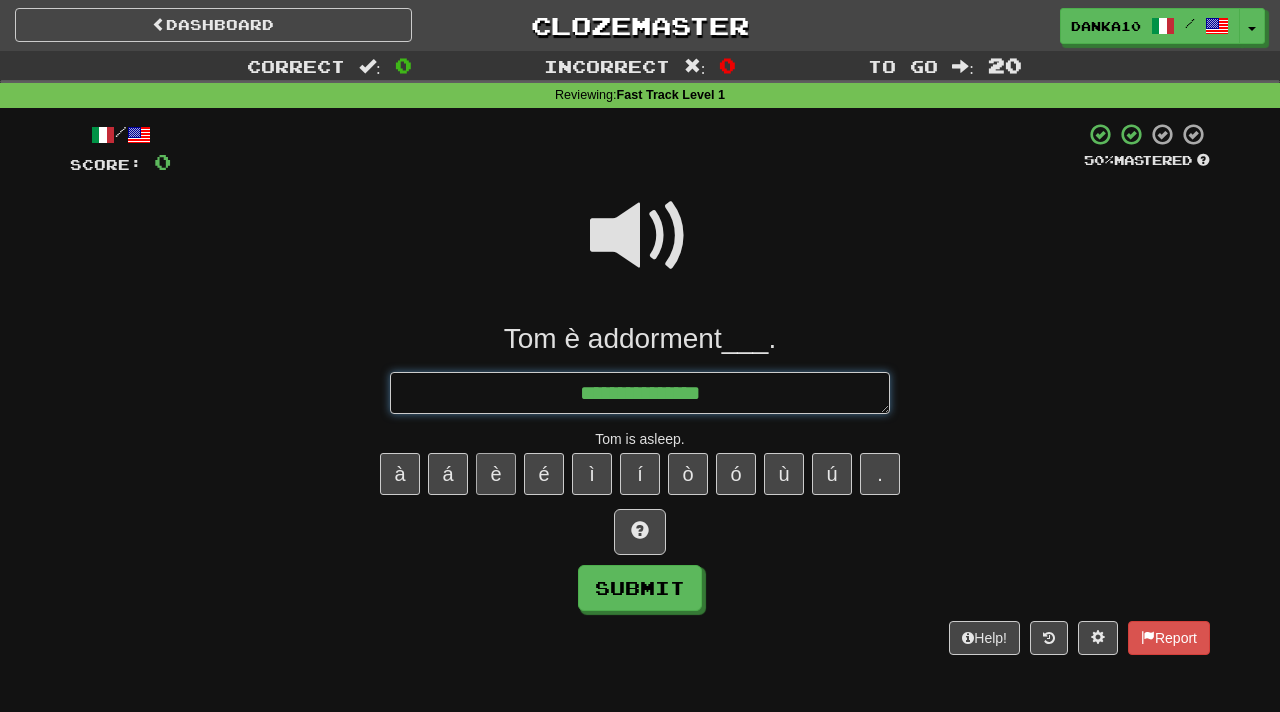 type on "*" 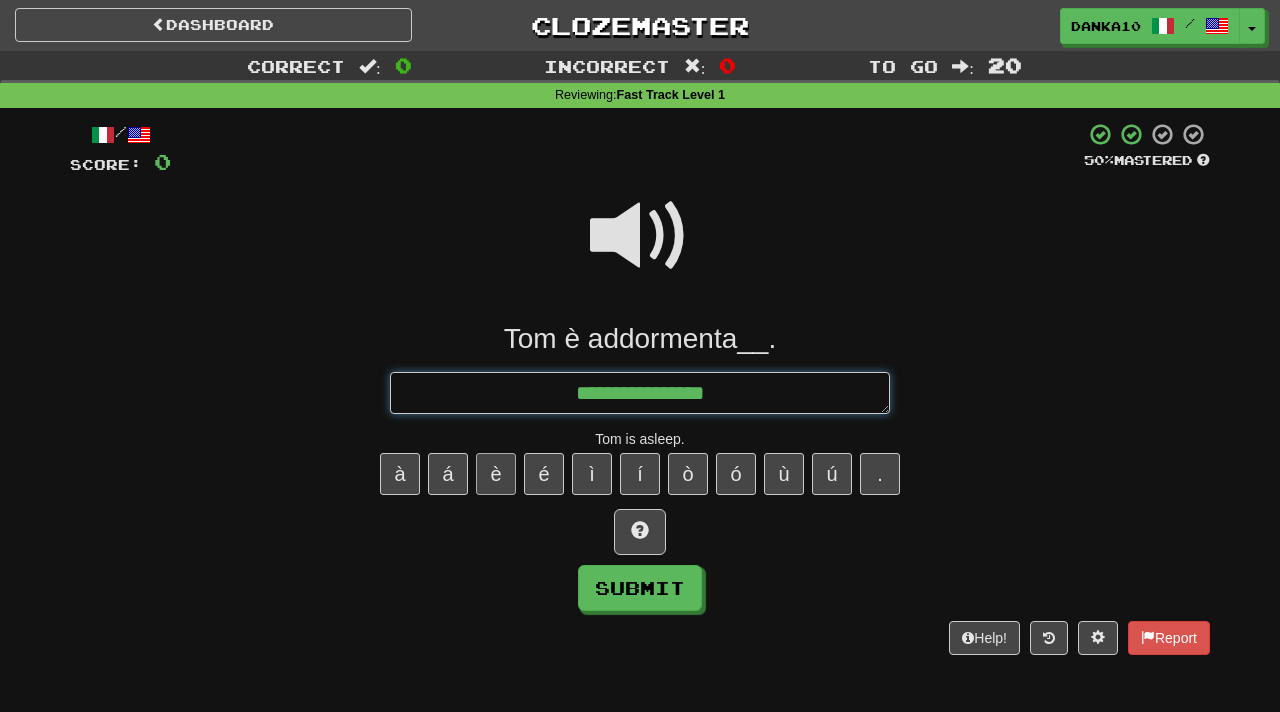 type on "*" 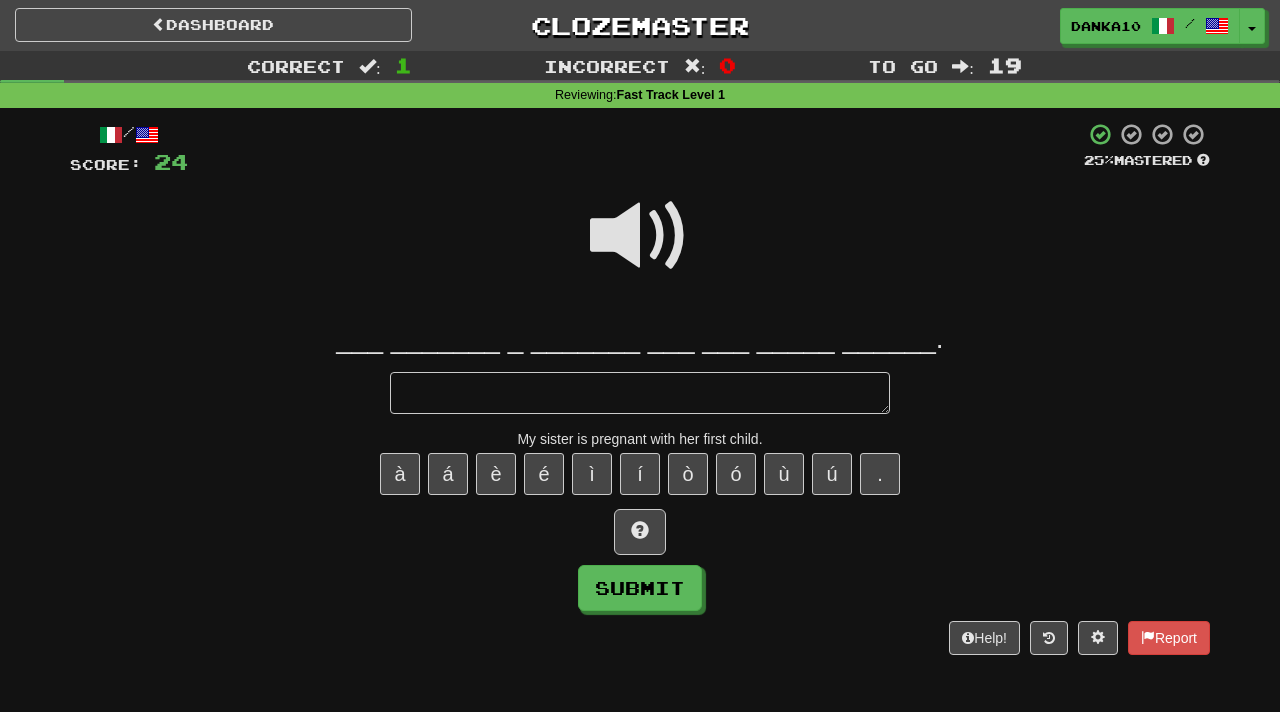 type on "*" 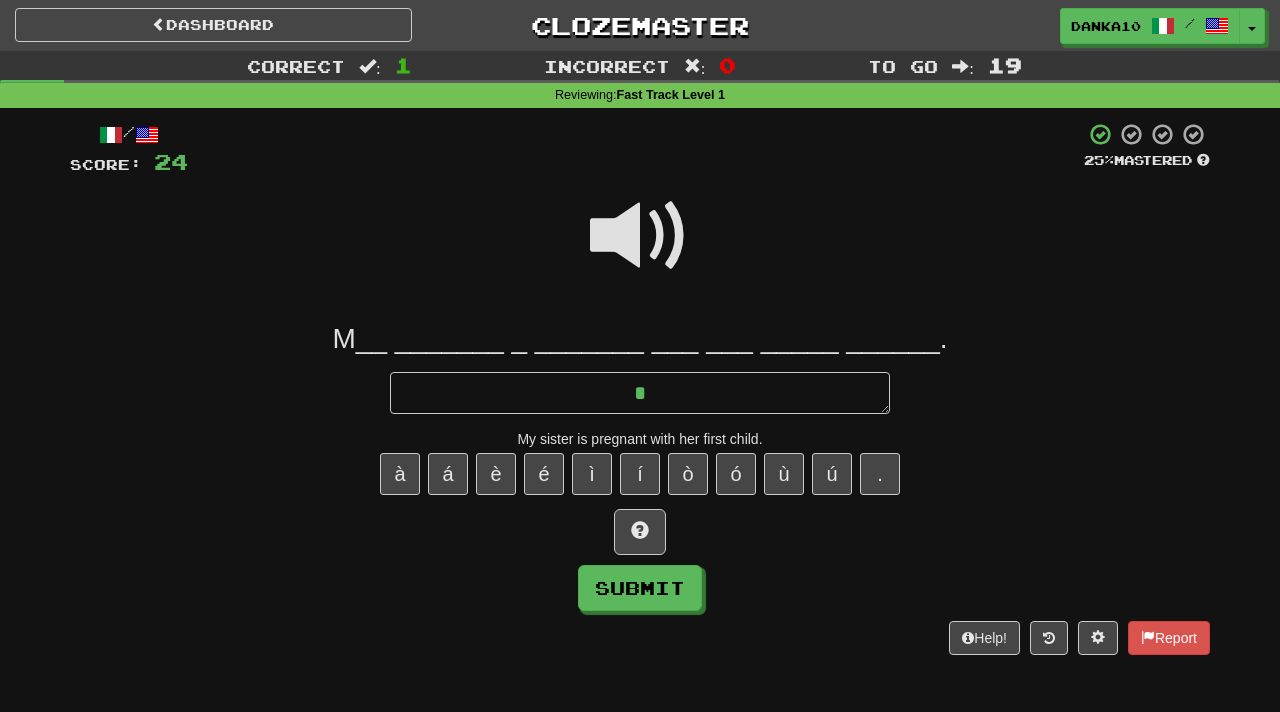 type on "*" 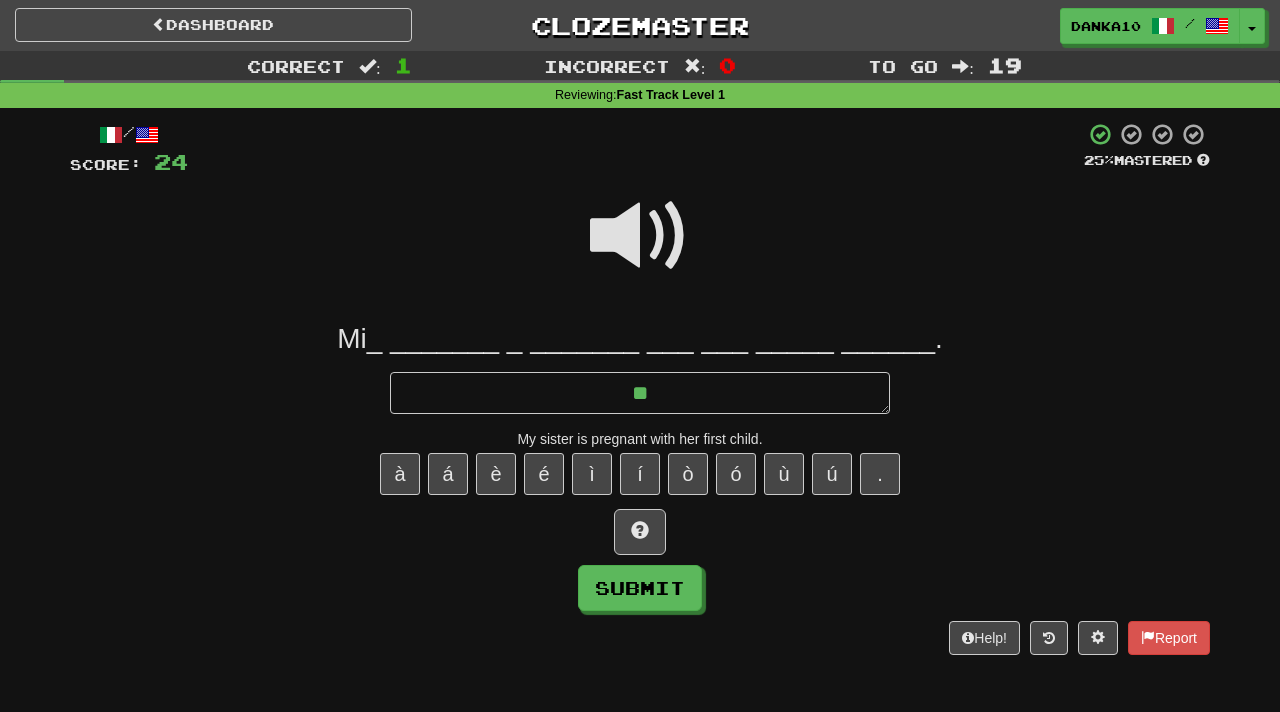 type on "*" 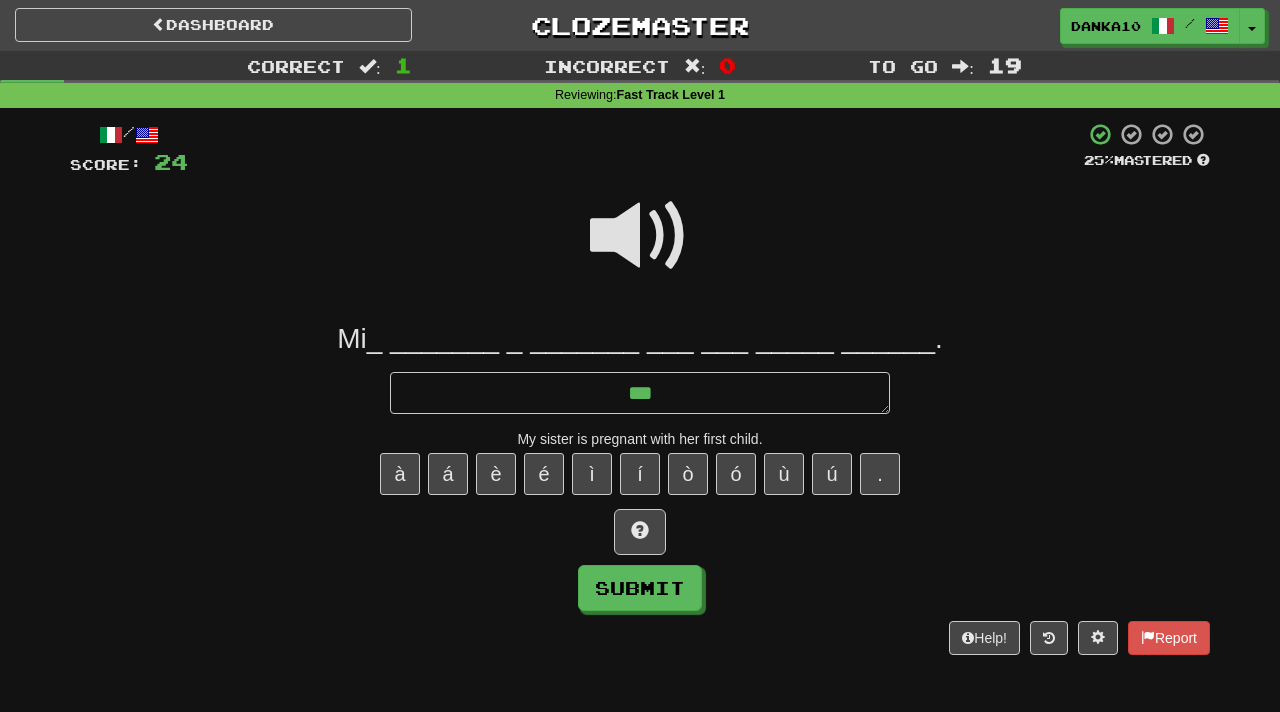 type on "*" 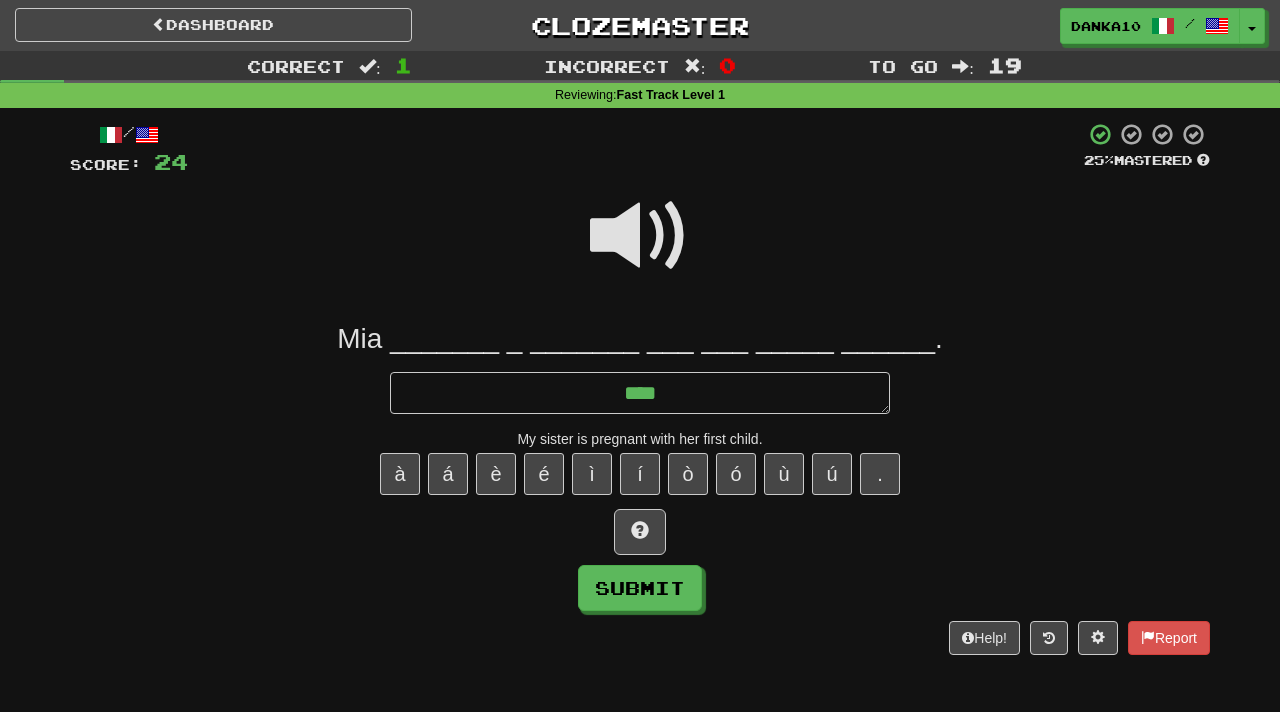 type on "*" 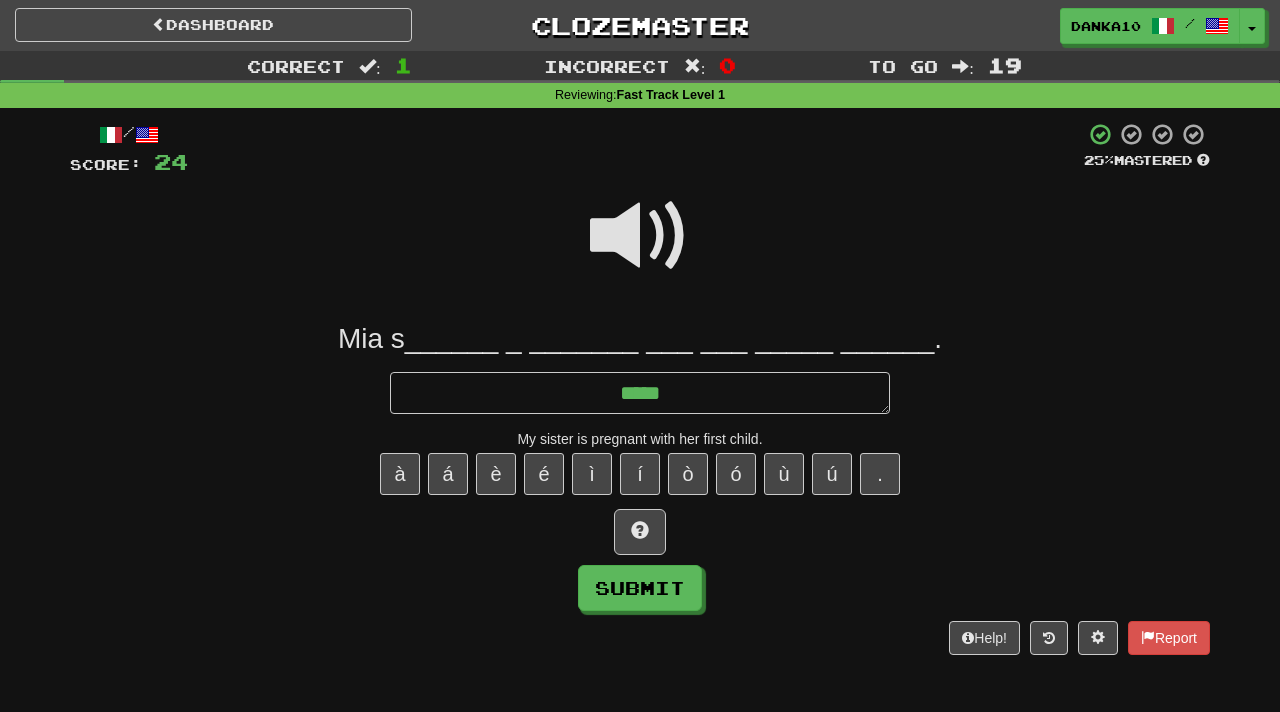 type on "*" 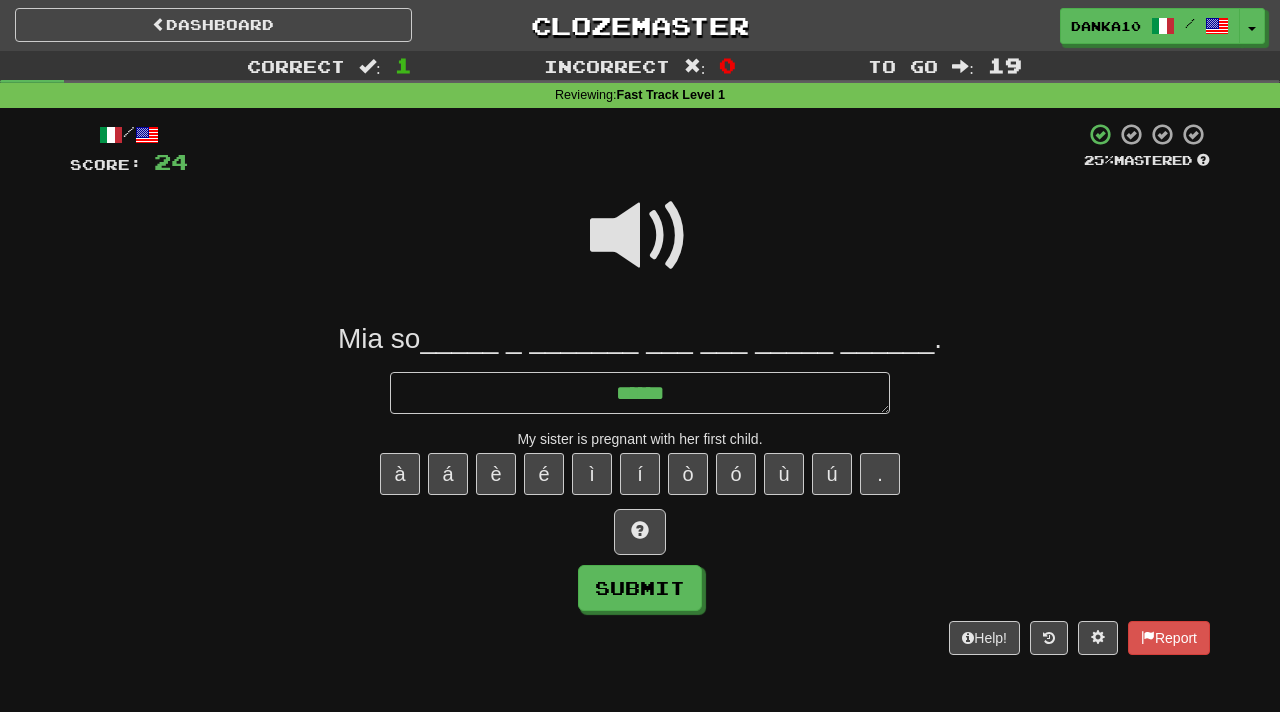 type on "*" 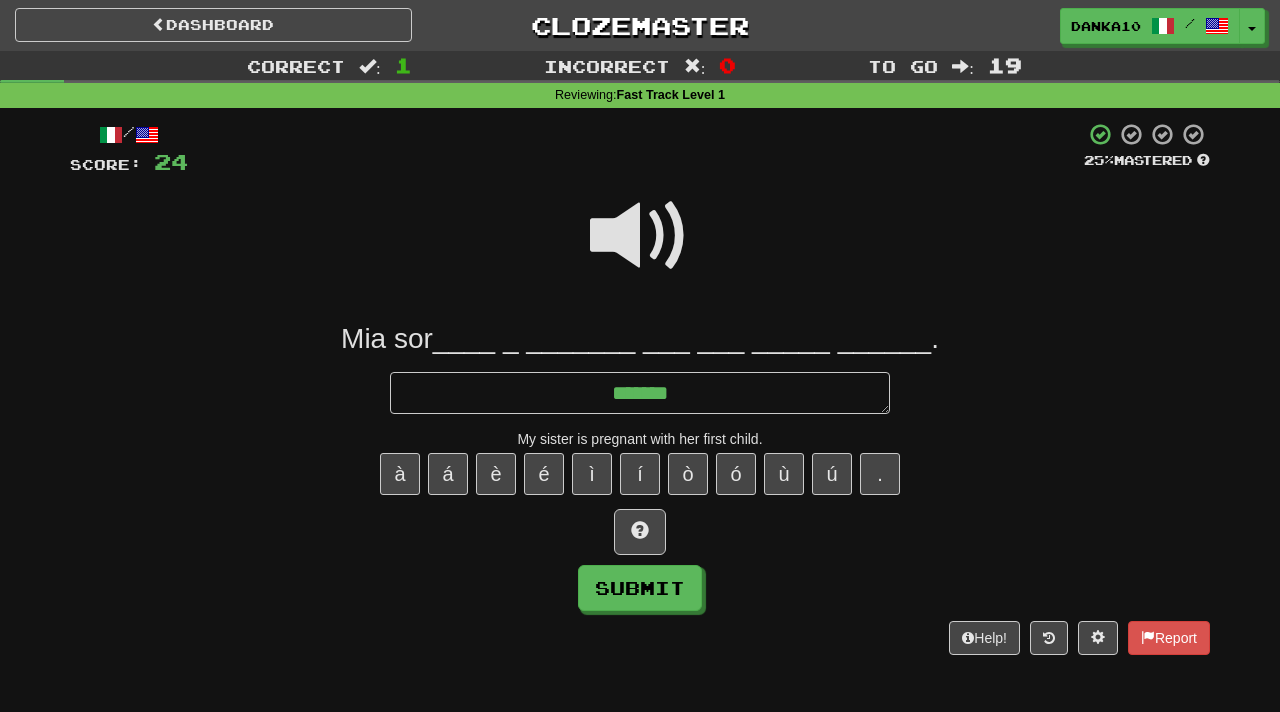 type on "*" 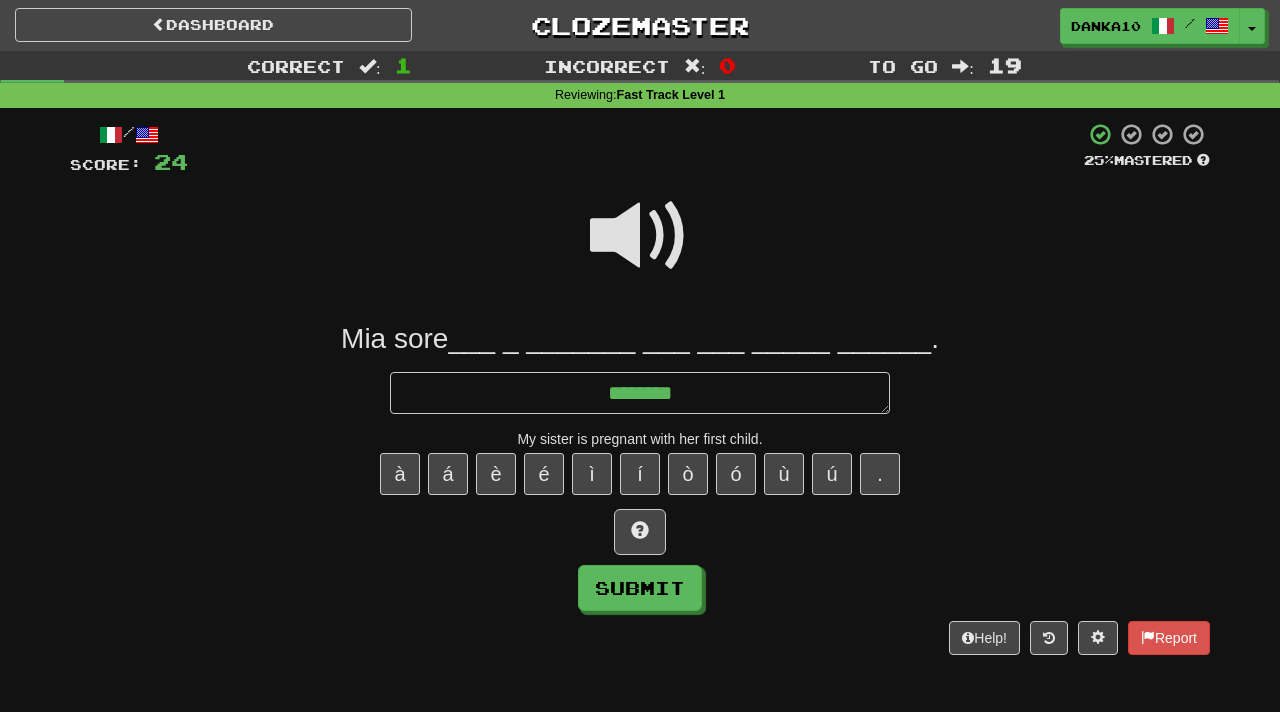 type on "*" 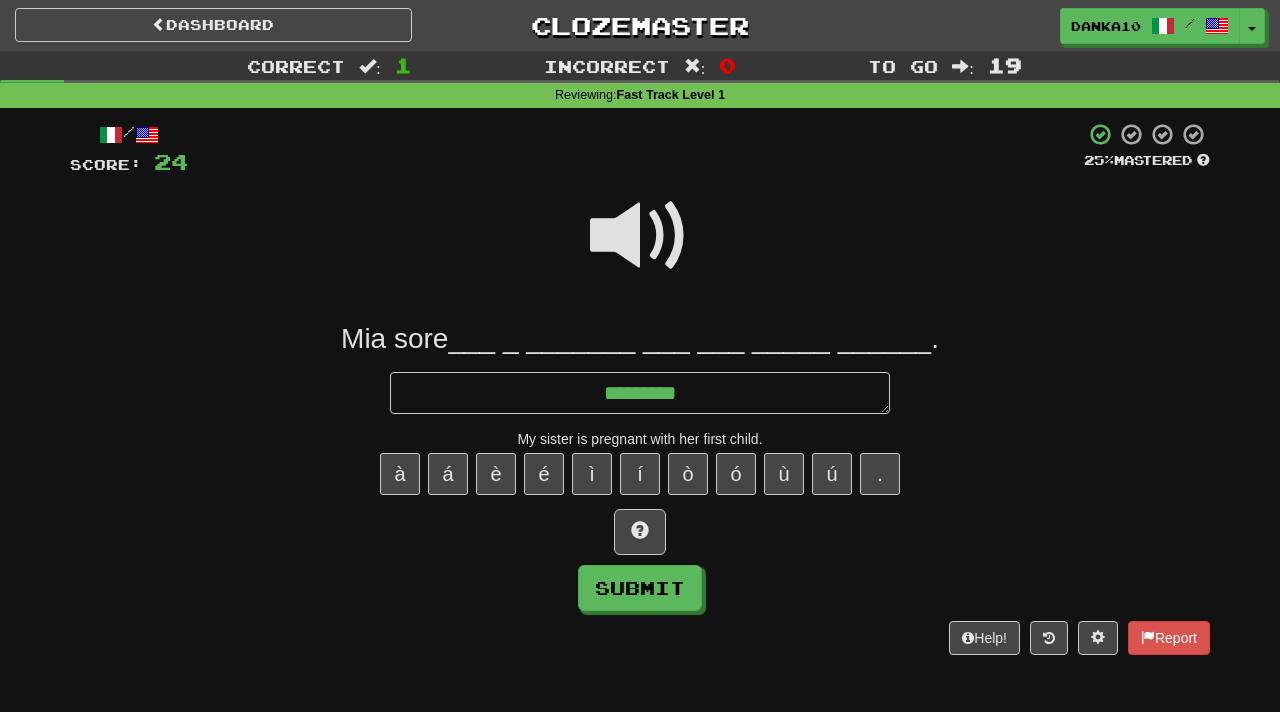 type on "*" 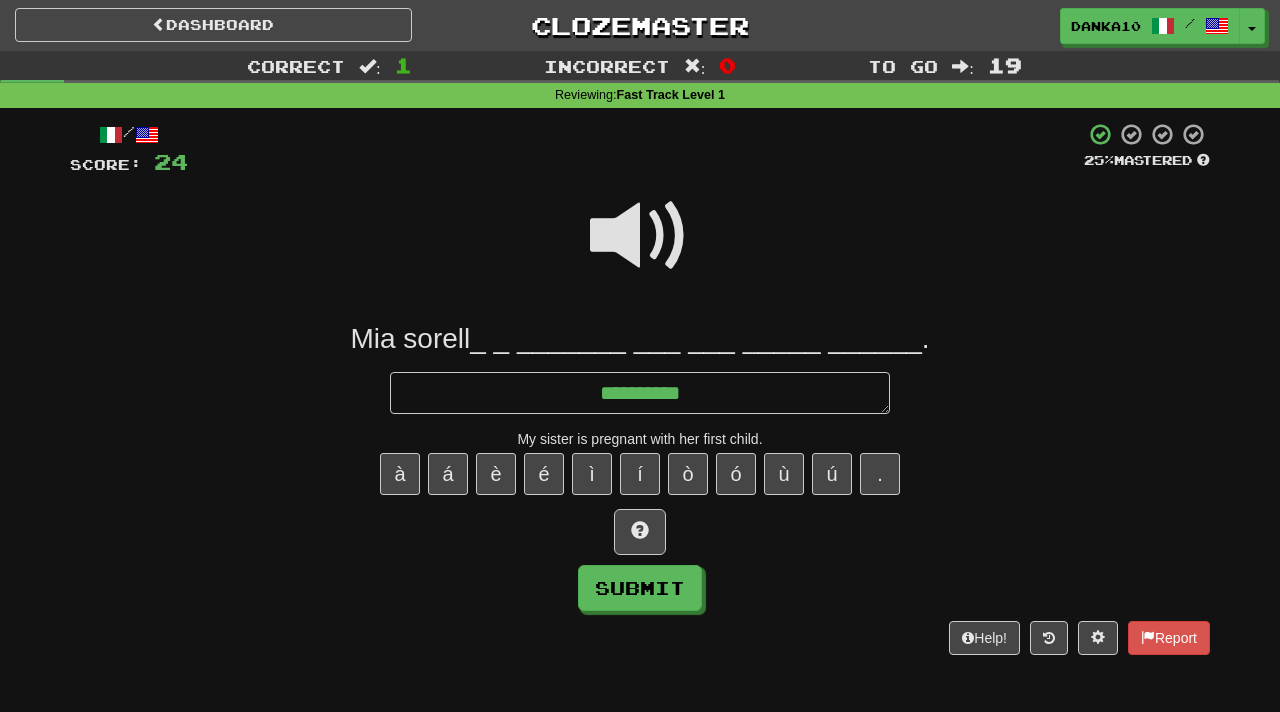 type on "*" 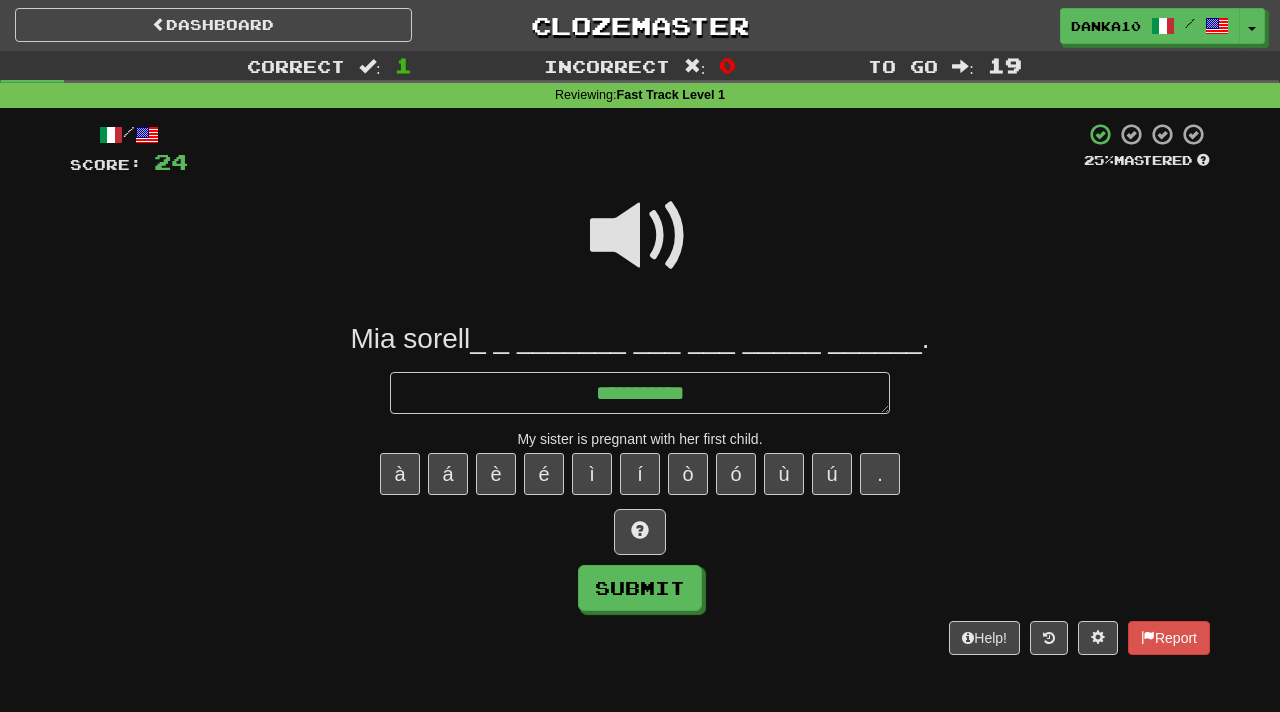 type on "*" 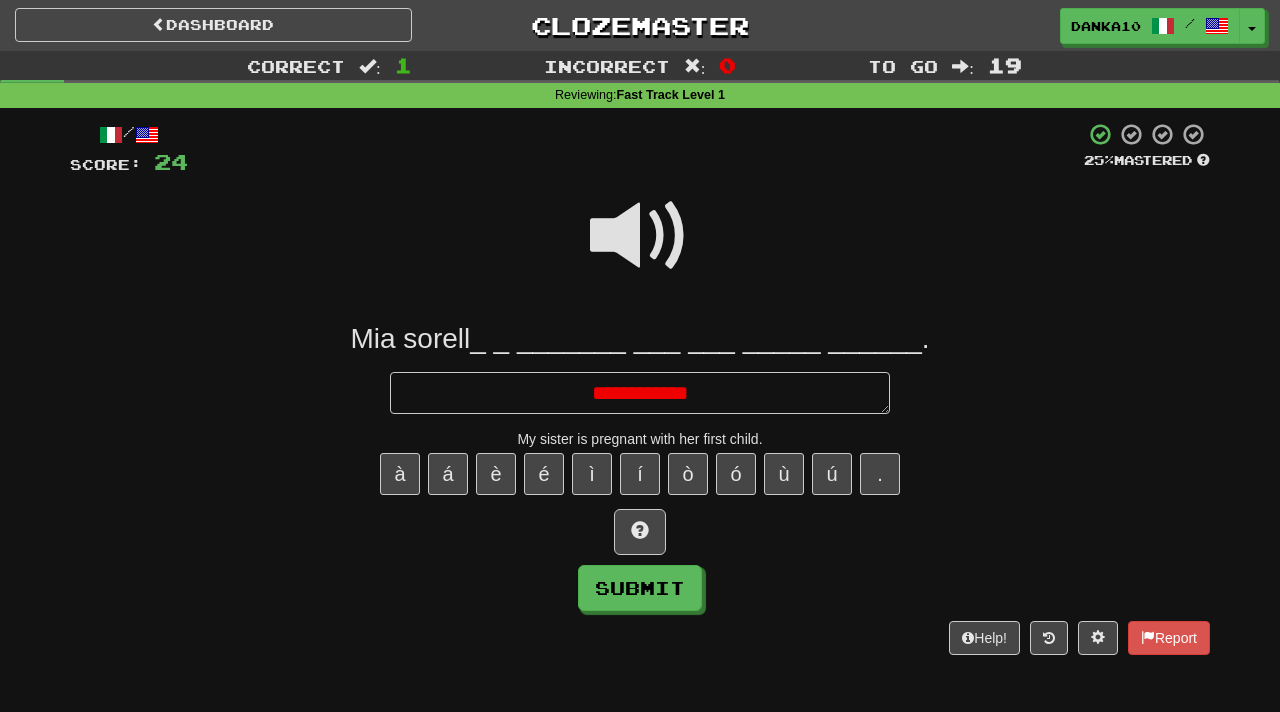 type on "*" 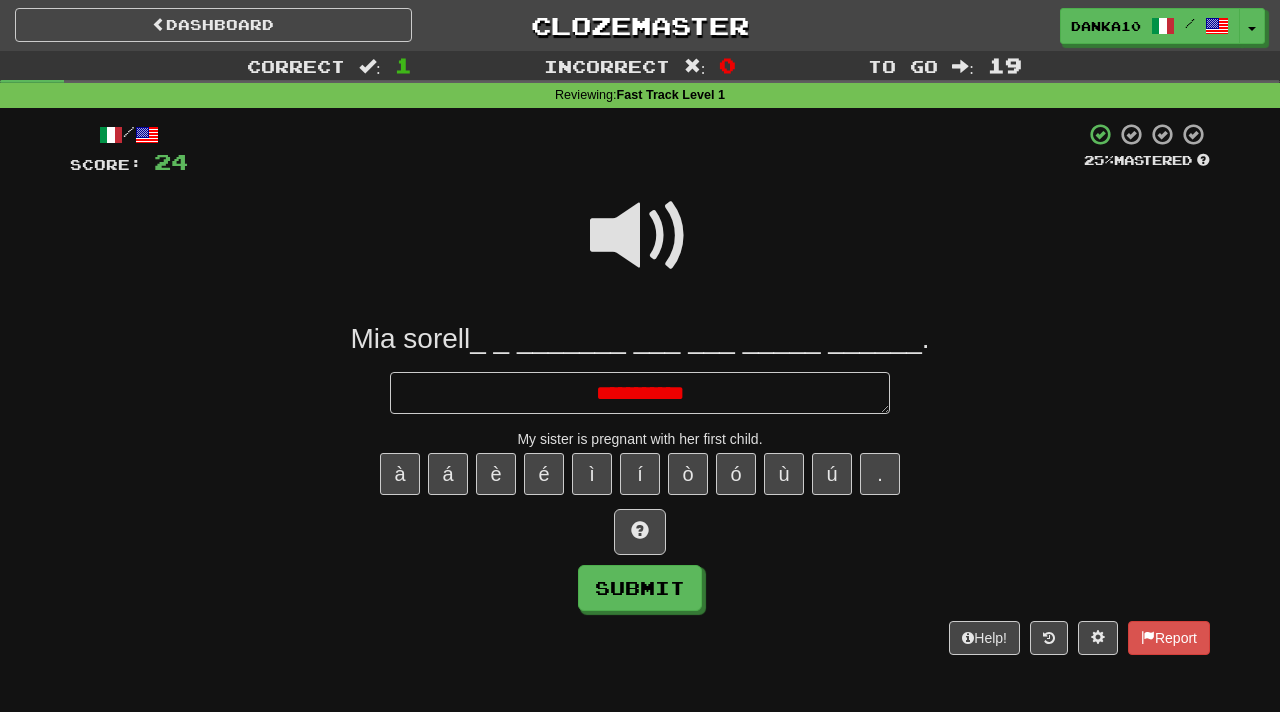 type on "*" 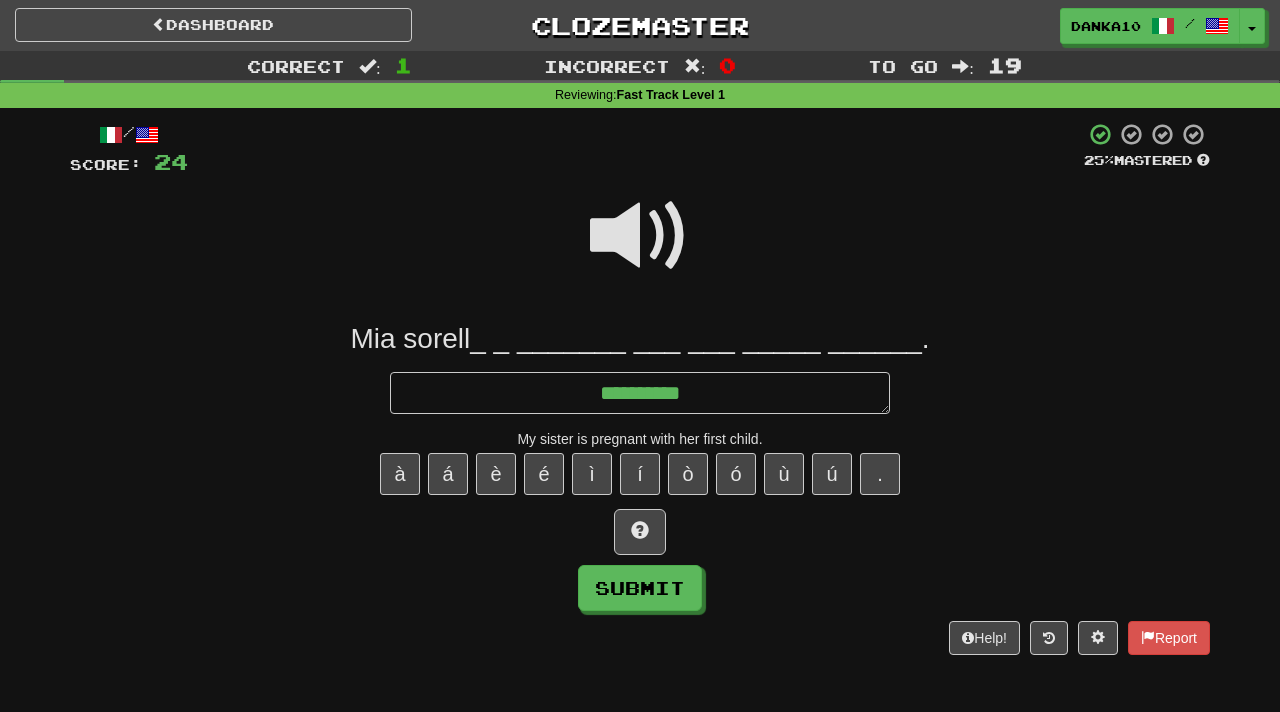 type on "*" 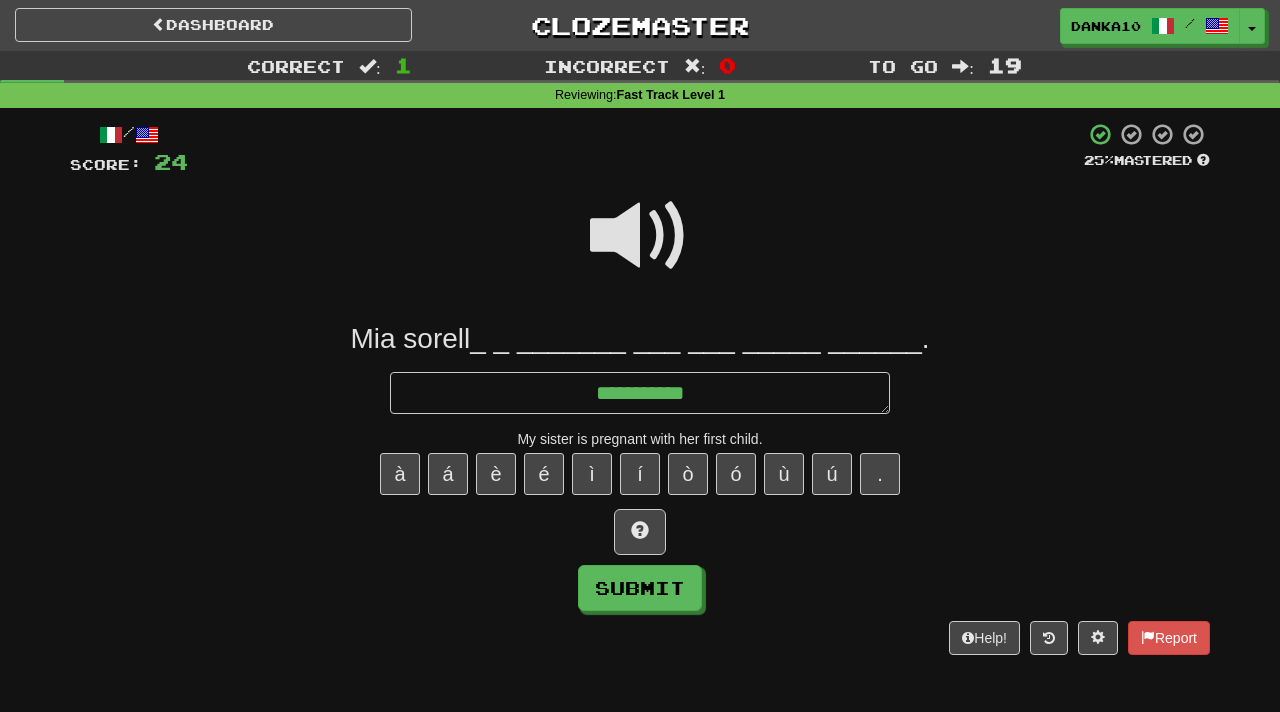 type on "*" 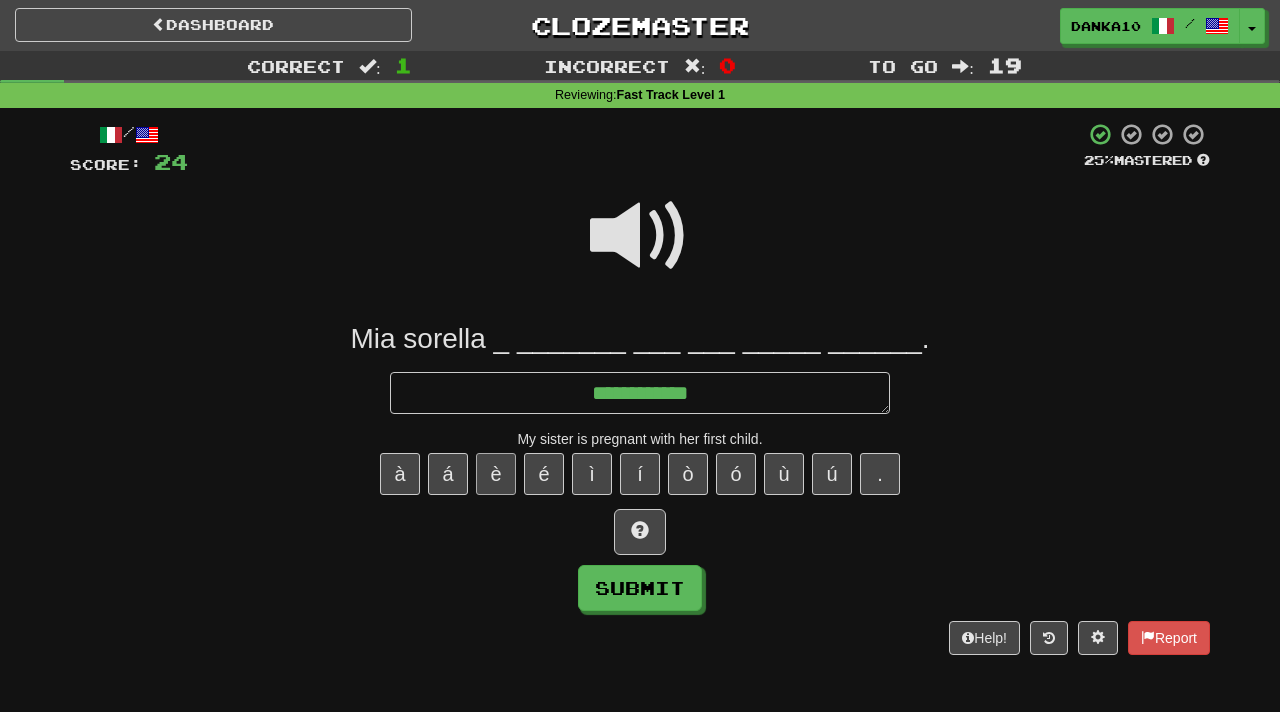 type on "**********" 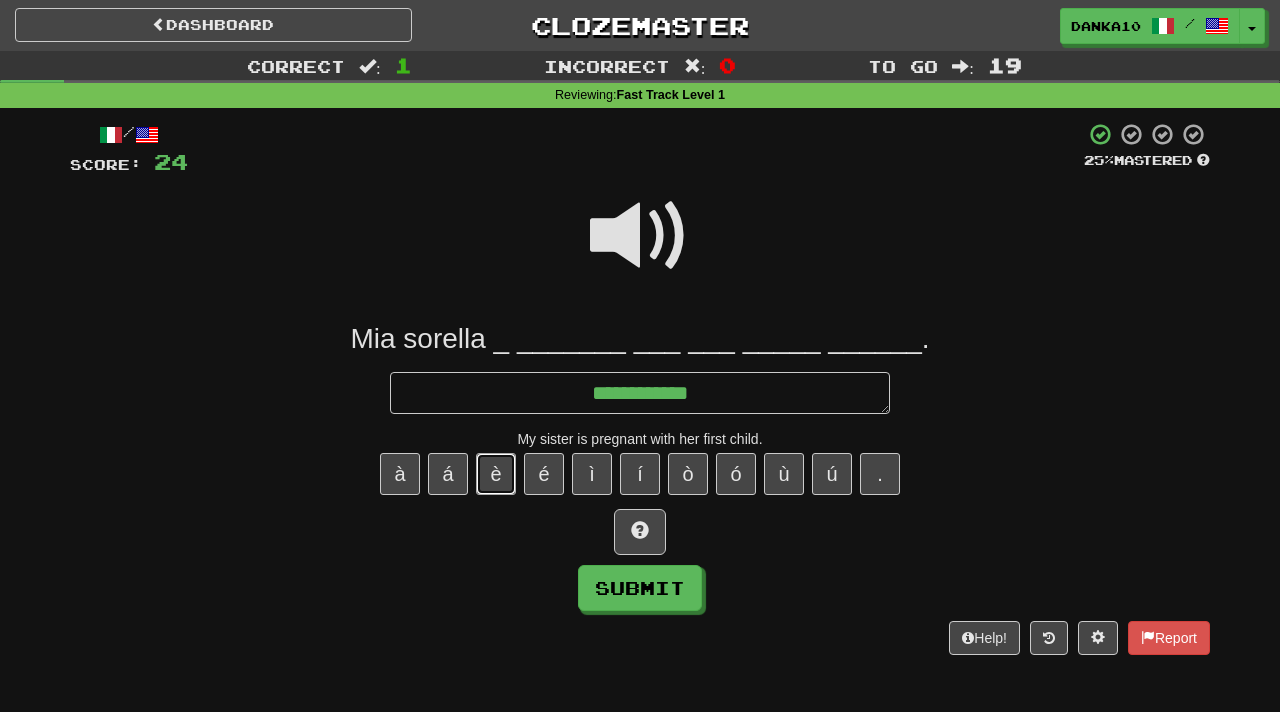 click on "è" at bounding box center (496, 474) 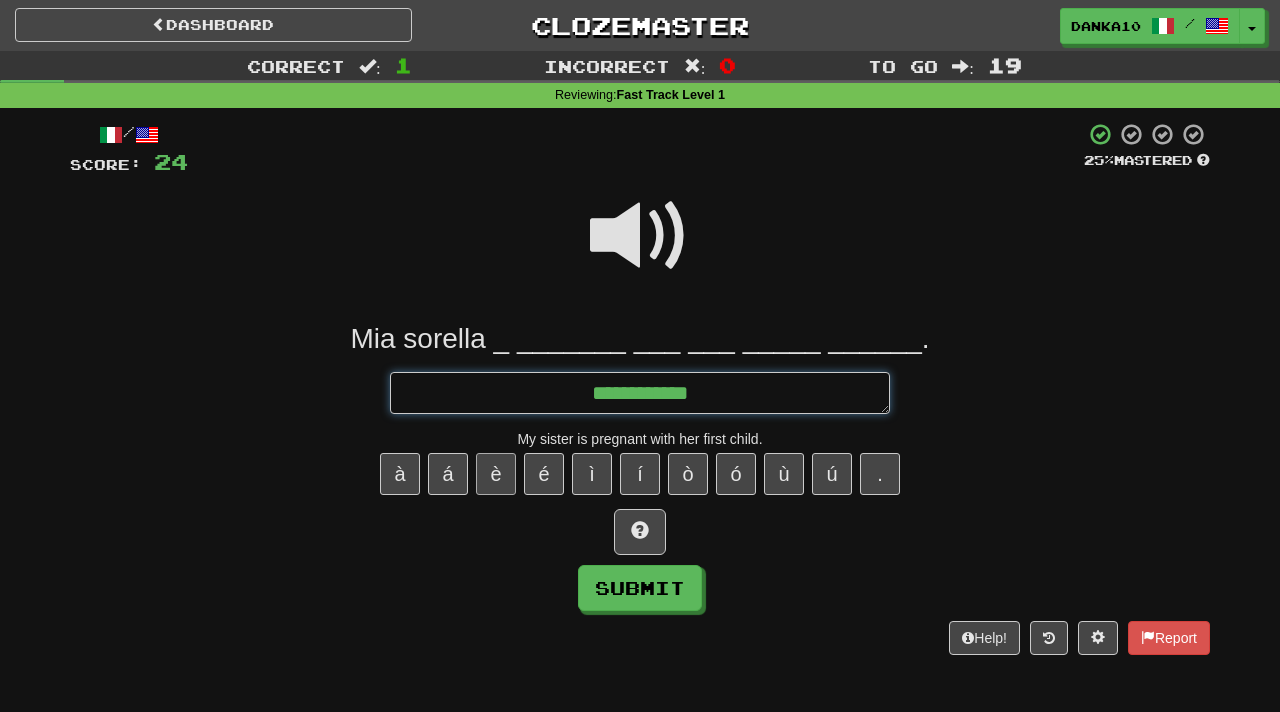type on "*" 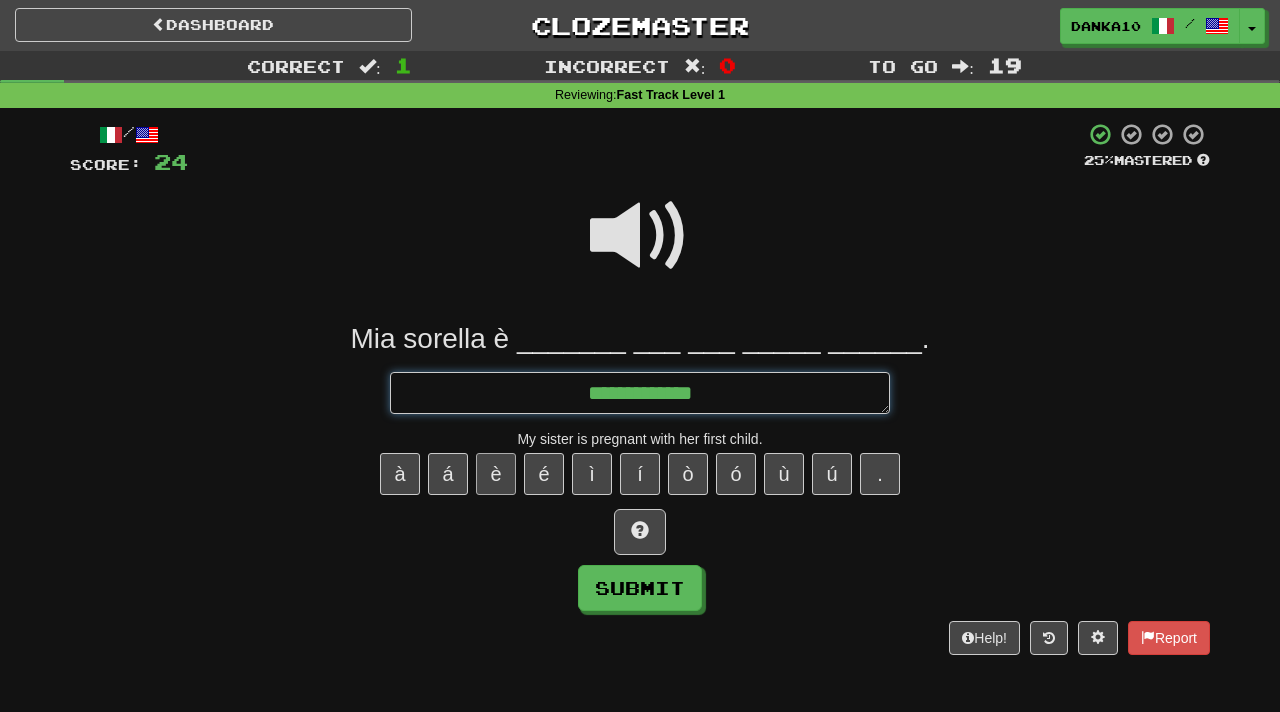 type on "*" 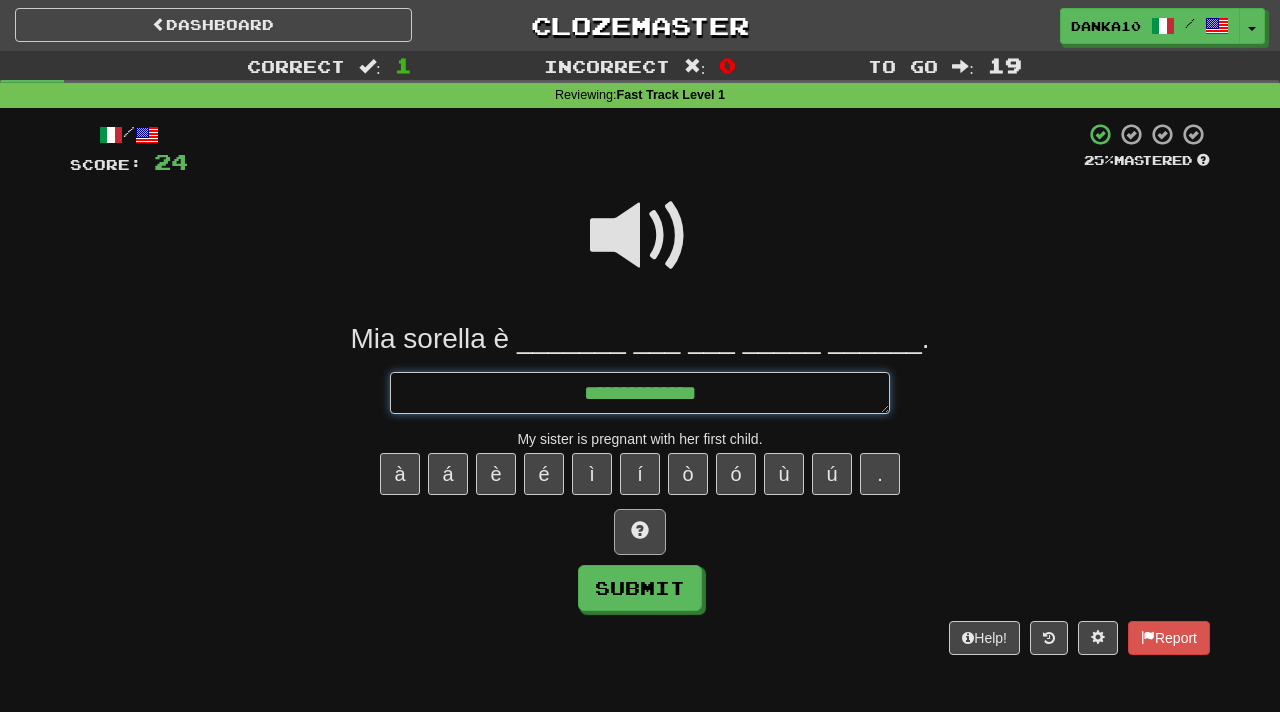 type on "**********" 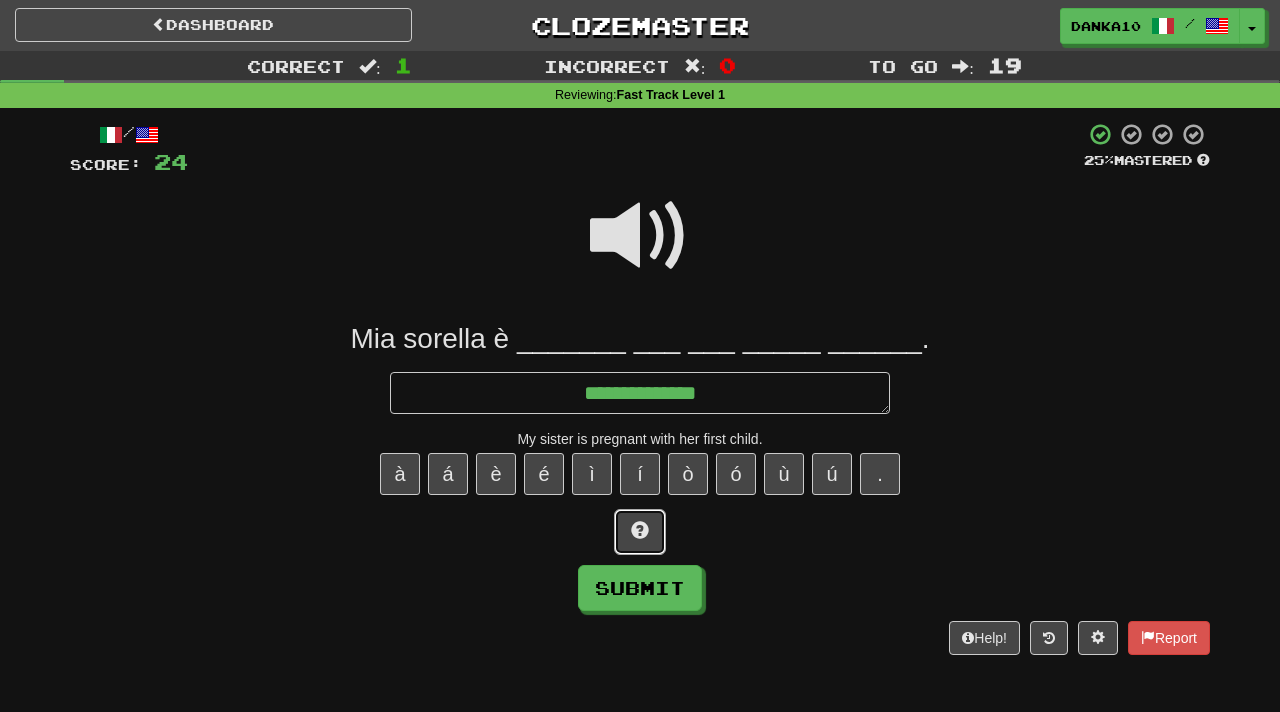 click at bounding box center [640, 532] 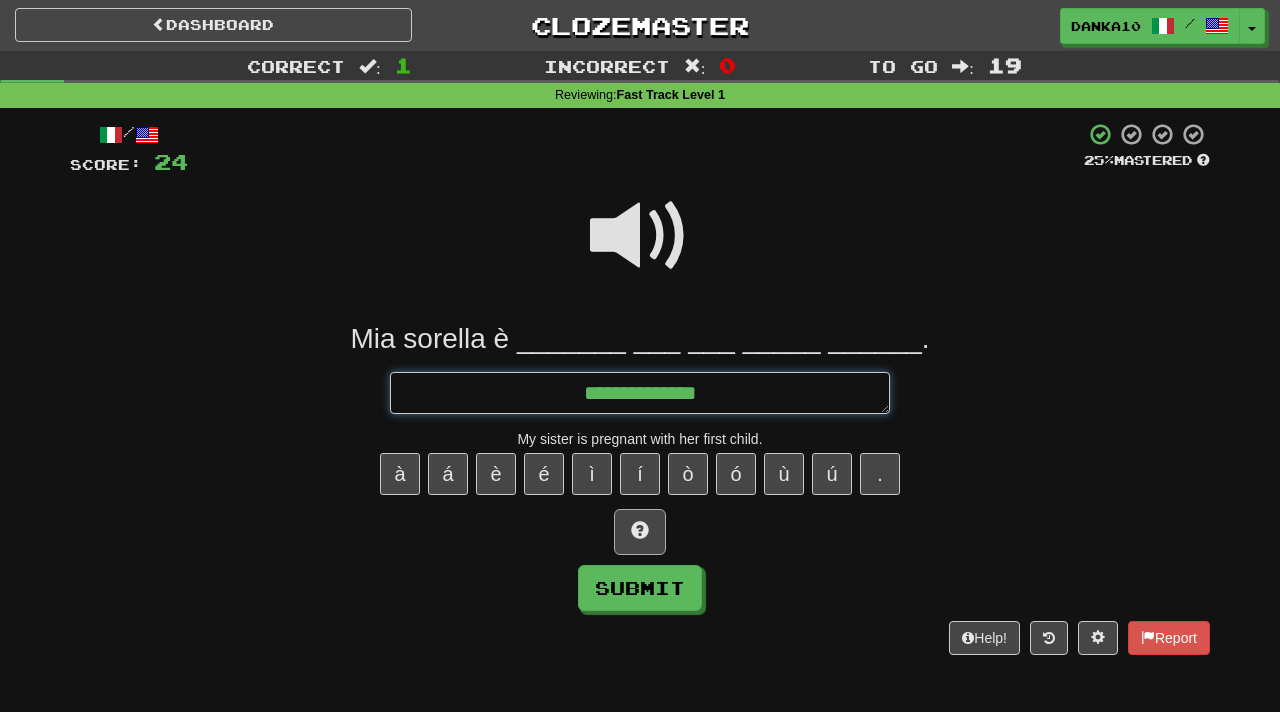 type on "*" 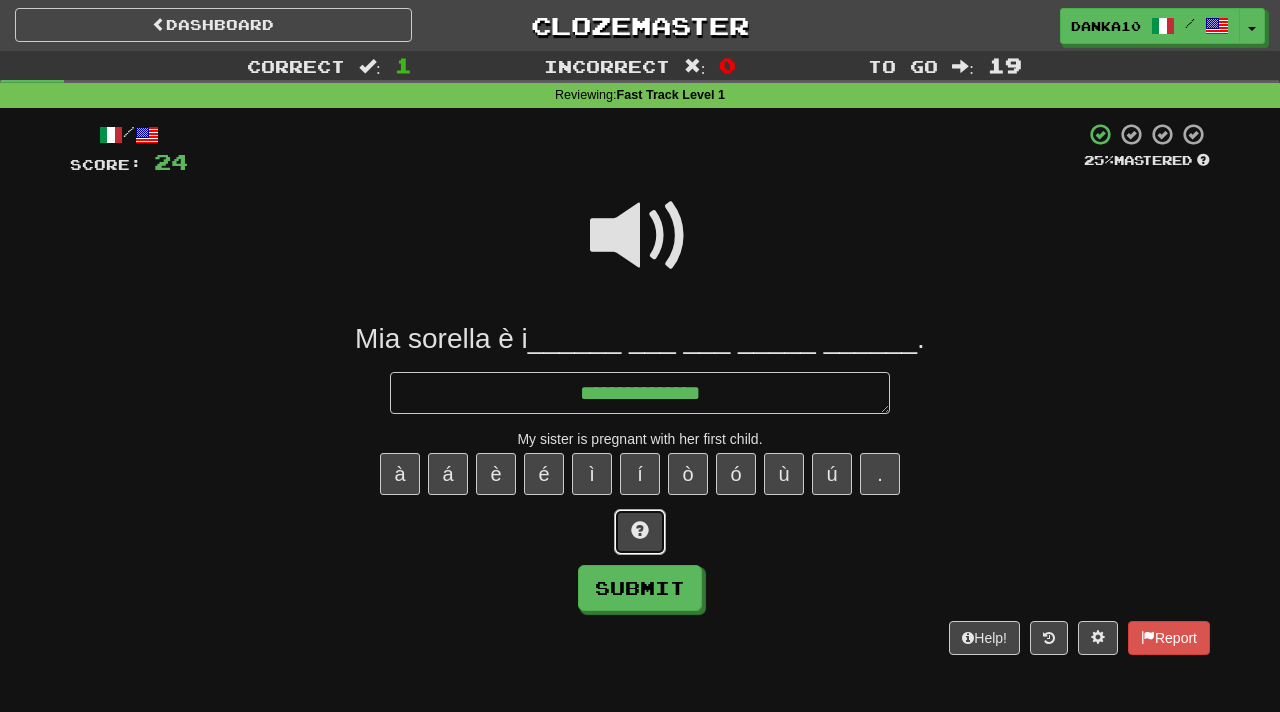 click at bounding box center (640, 532) 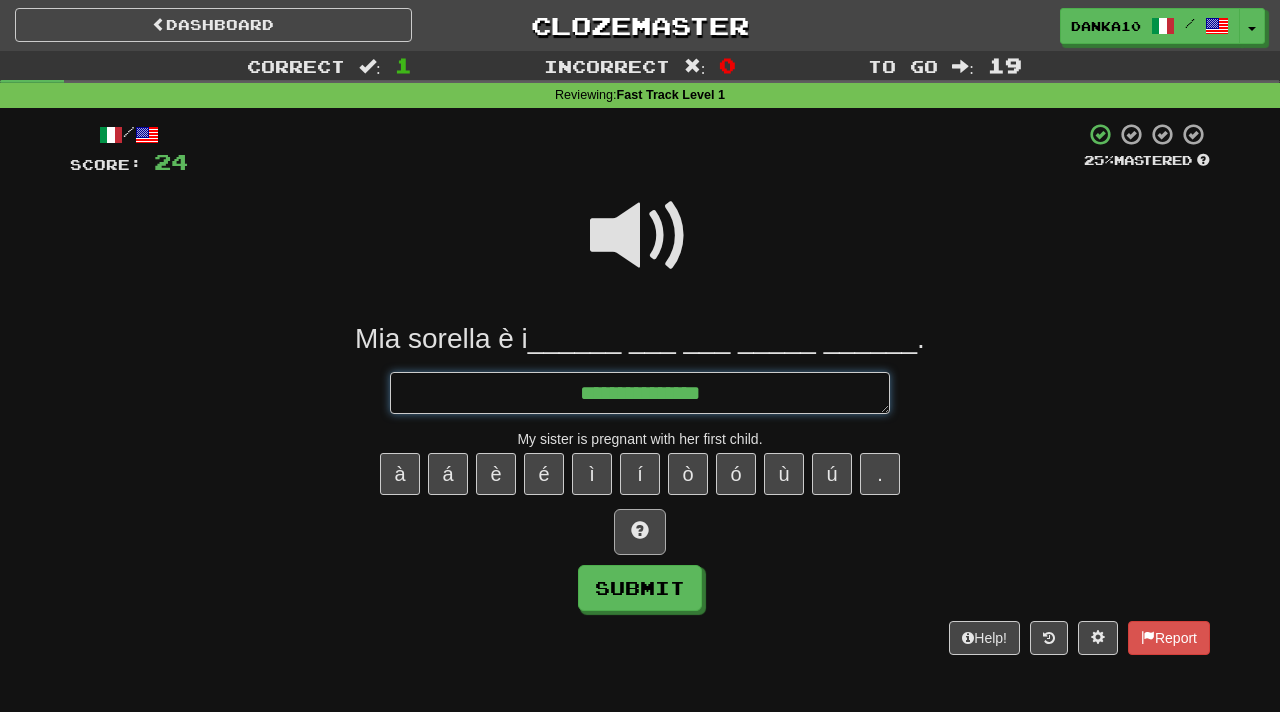 type on "*" 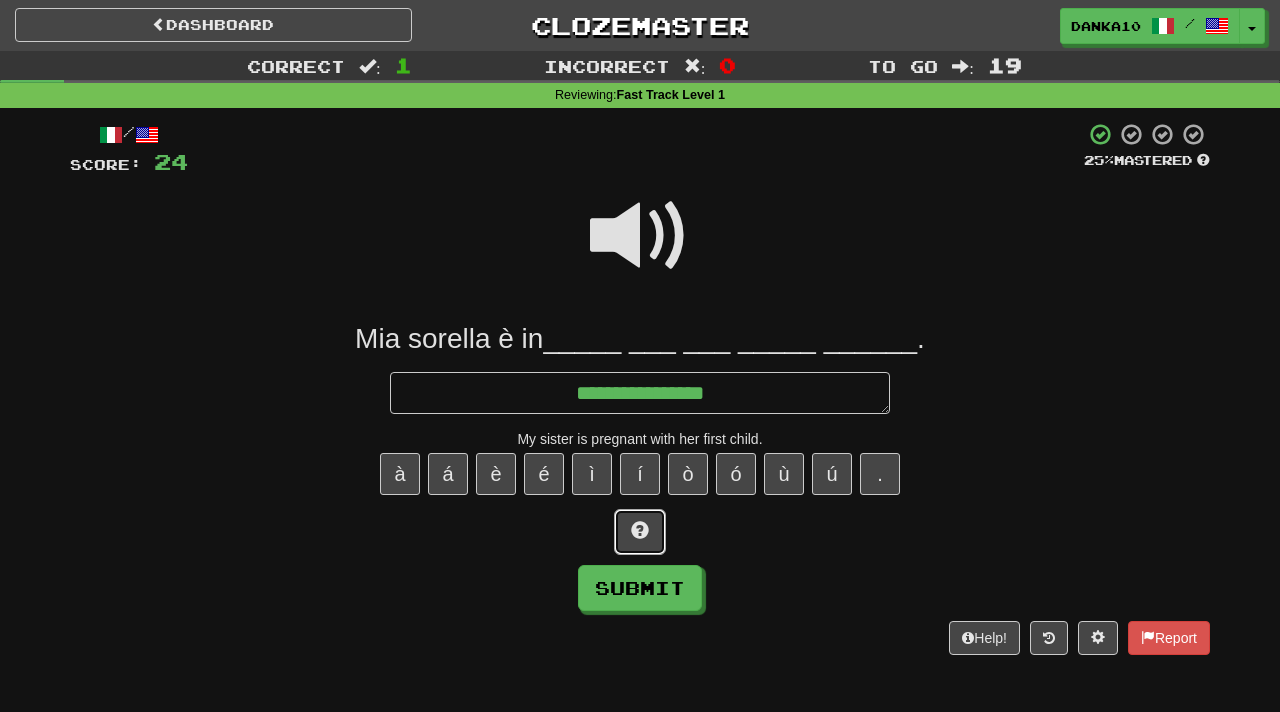 click at bounding box center (640, 532) 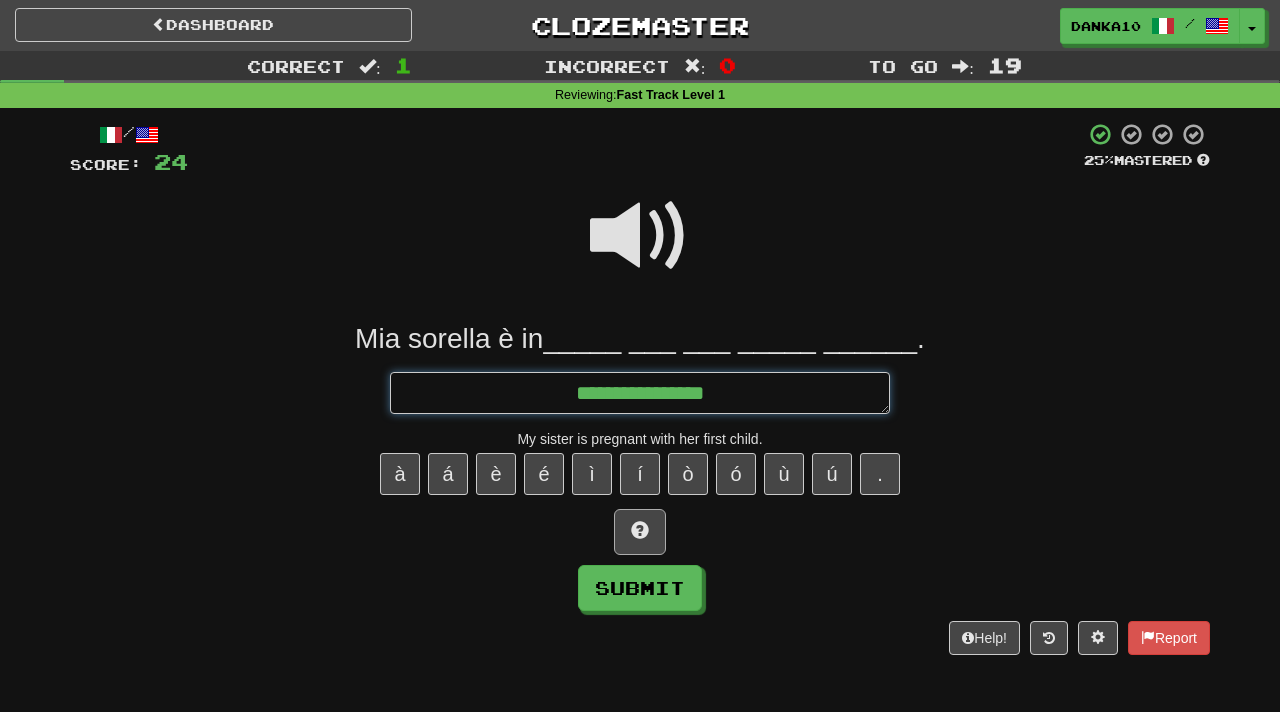 type on "*" 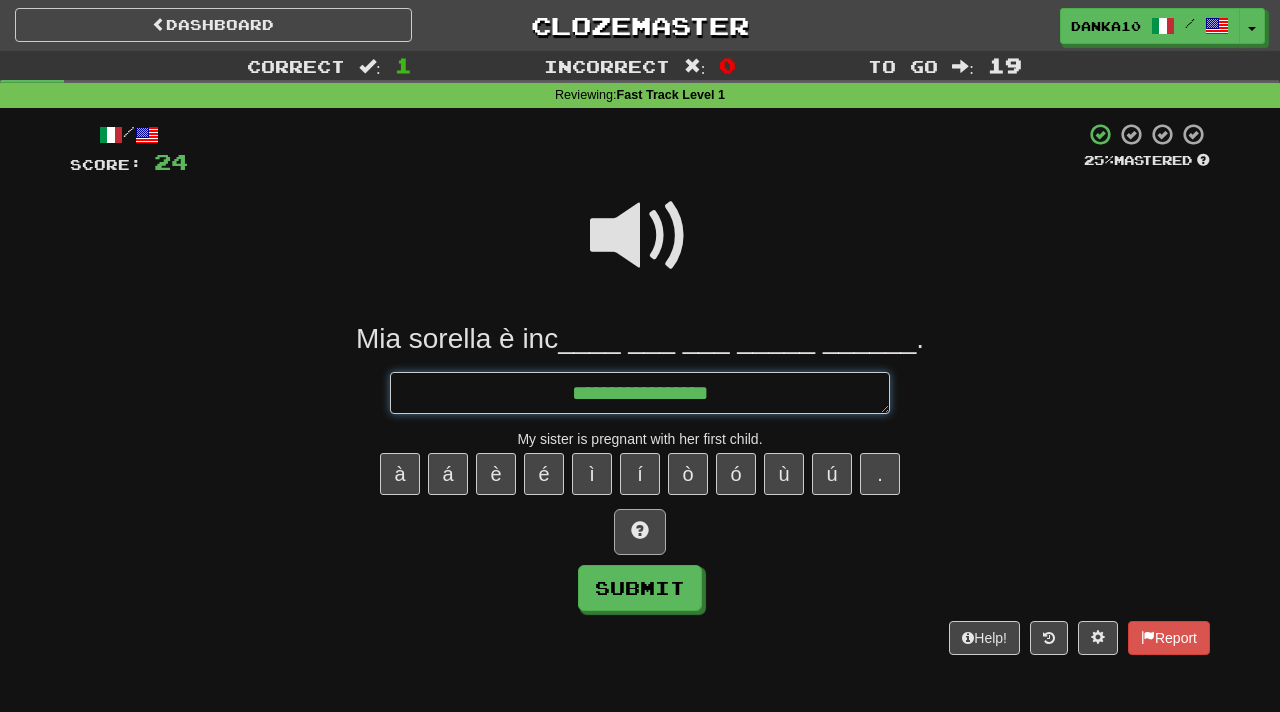 type on "*" 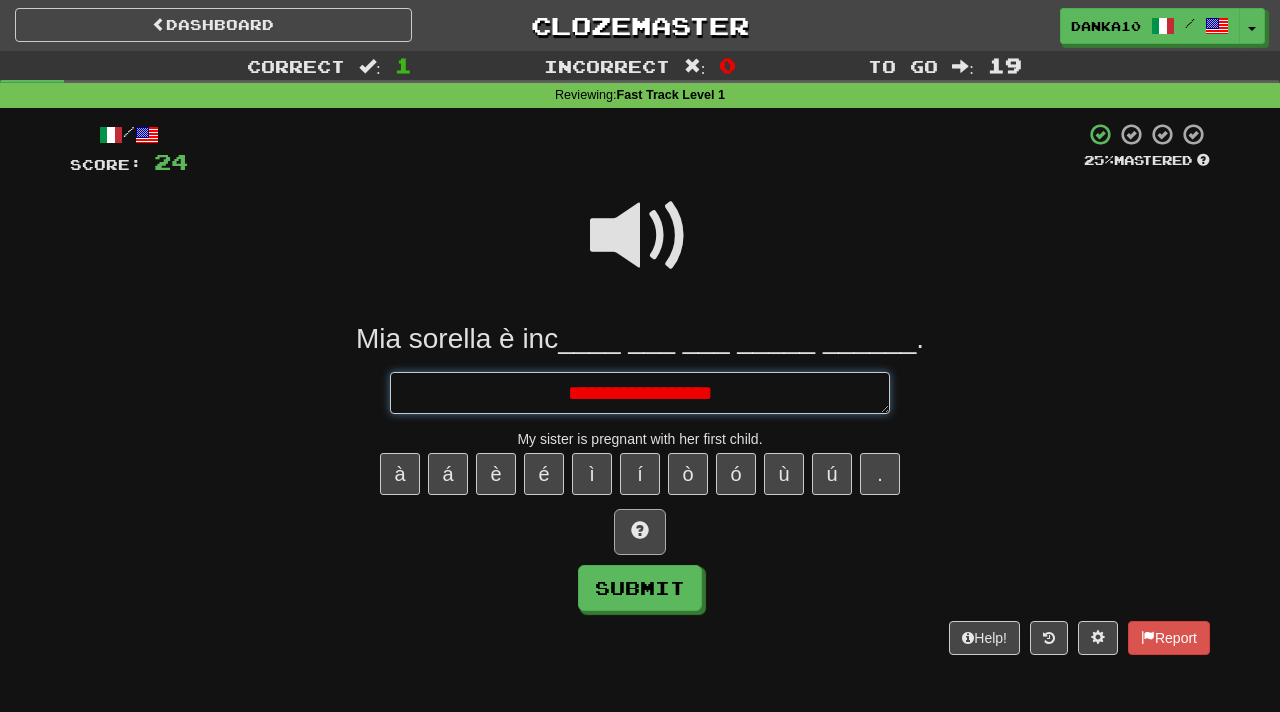 type on "*" 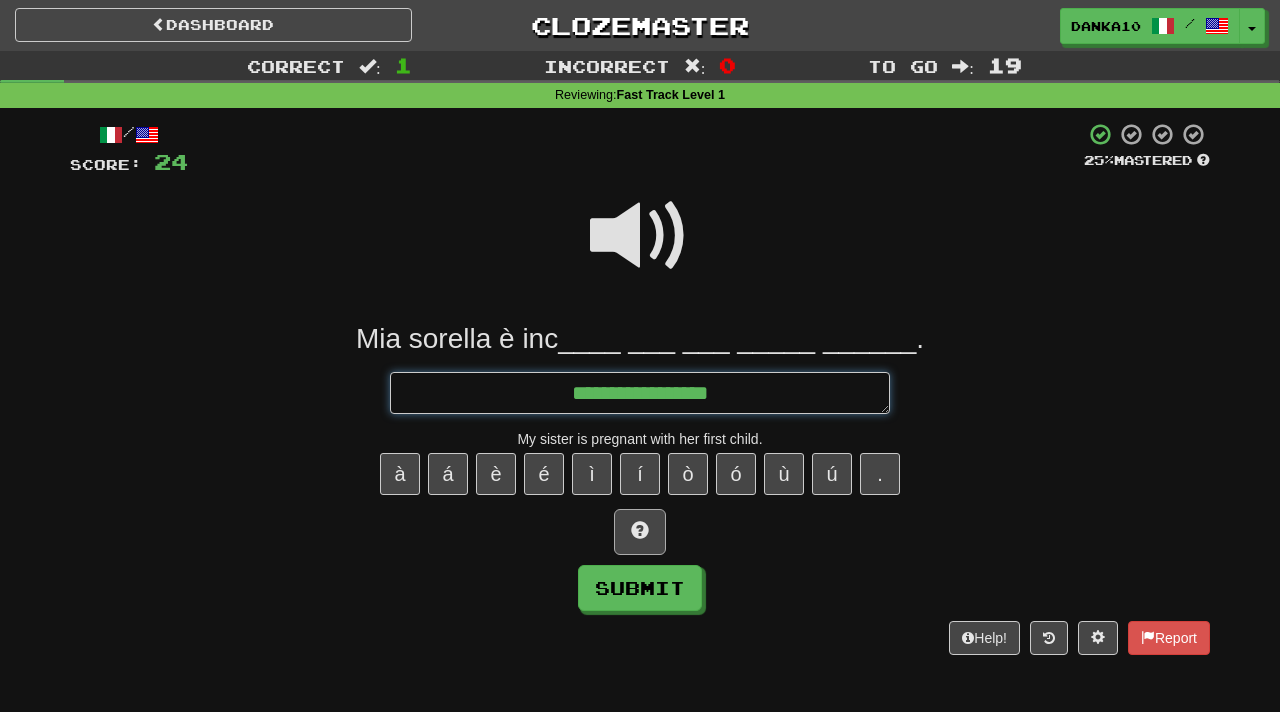 type on "*" 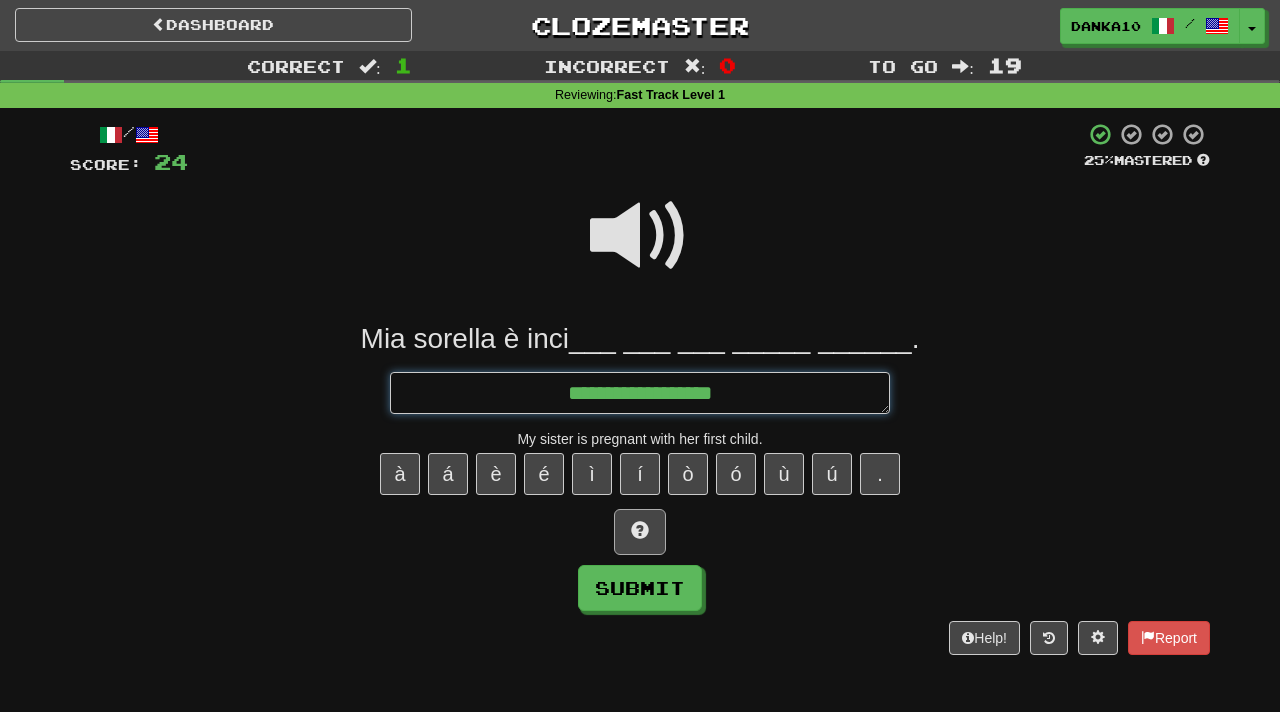 type on "*" 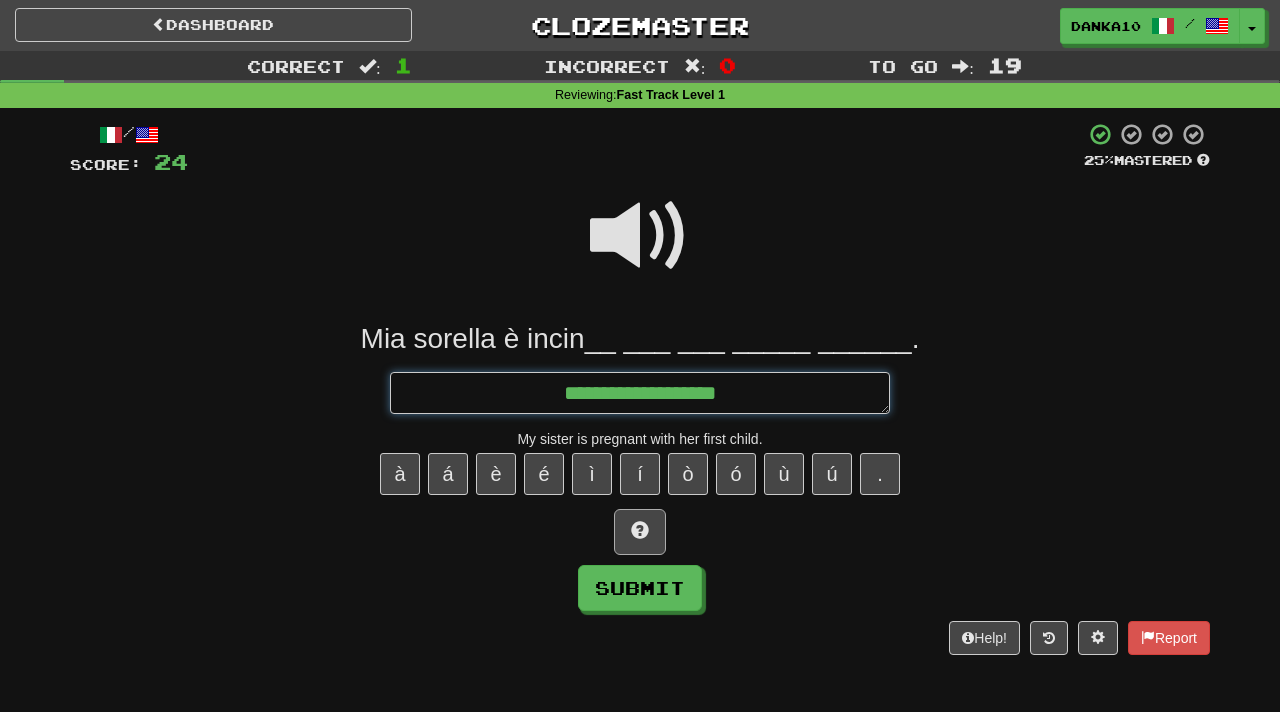 type on "*" 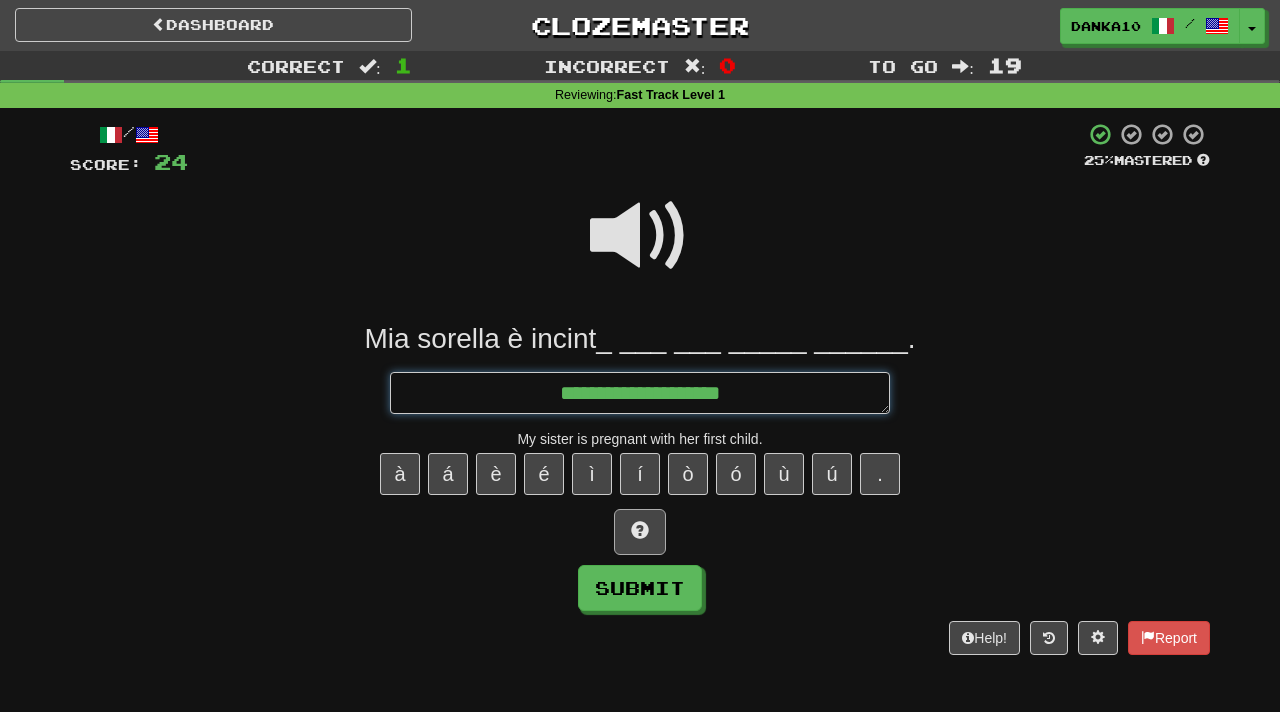 type on "*" 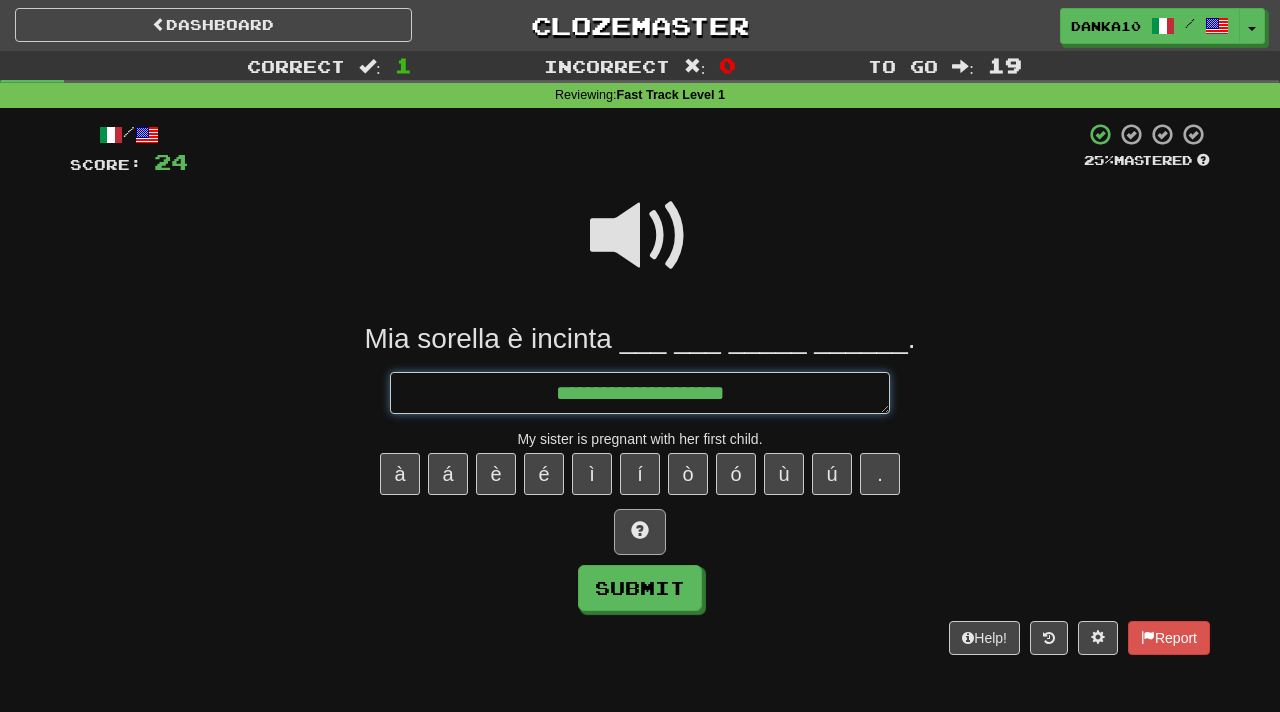 type on "*" 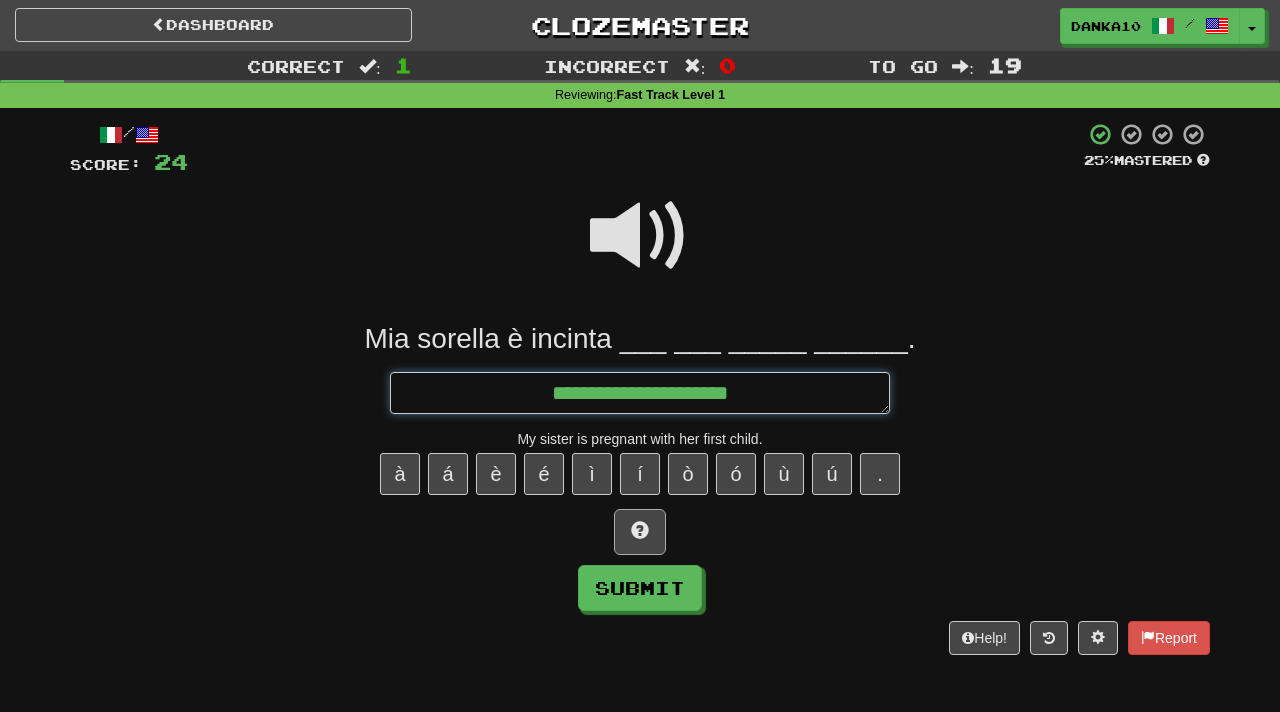 type on "*" 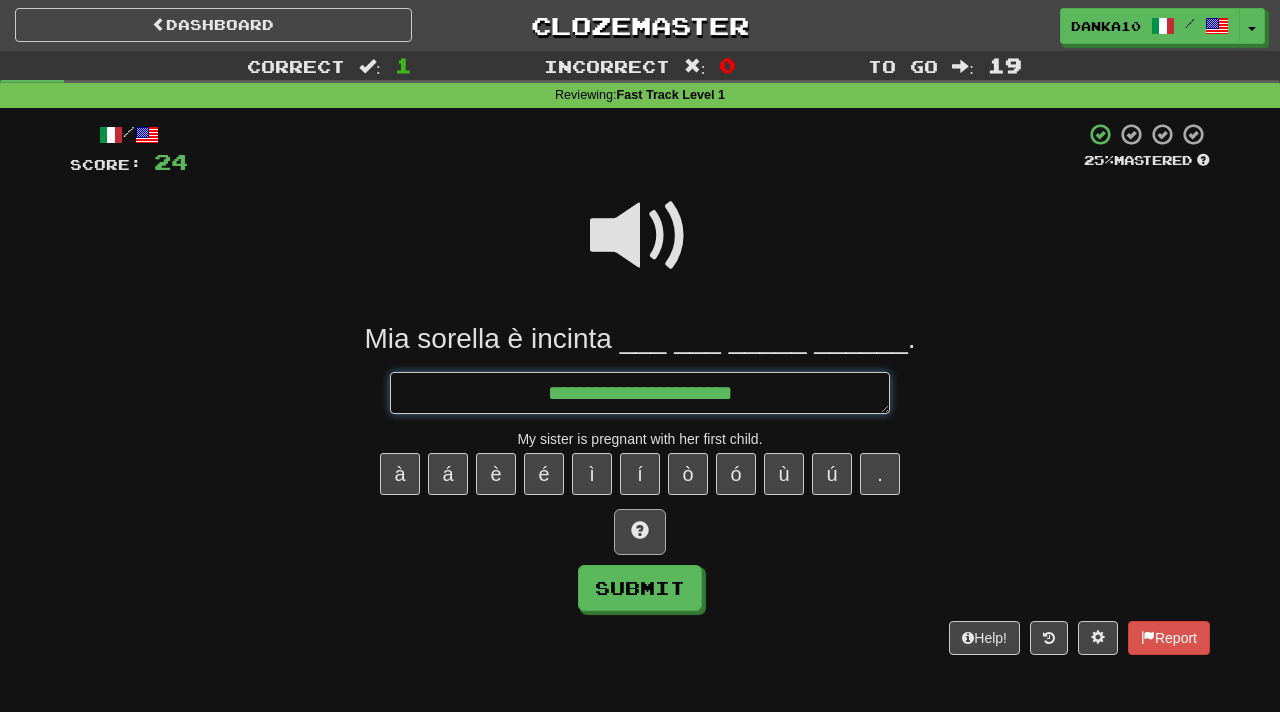 type on "*" 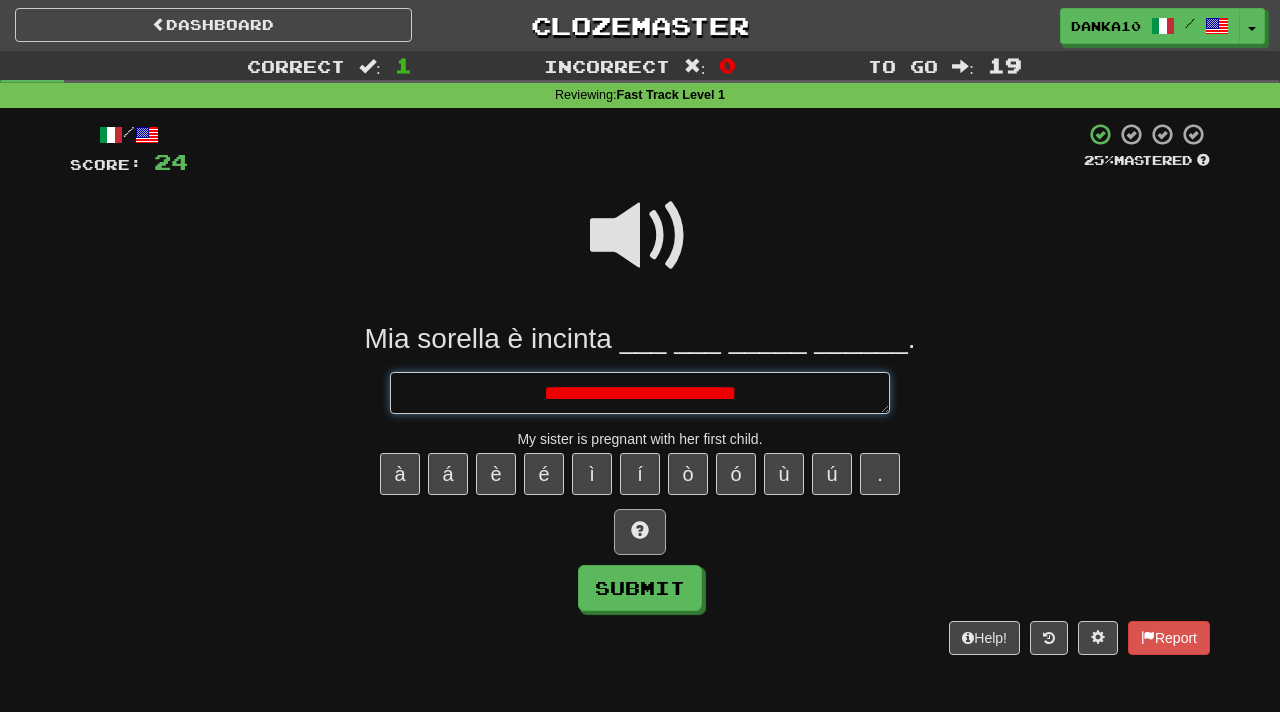 type on "*" 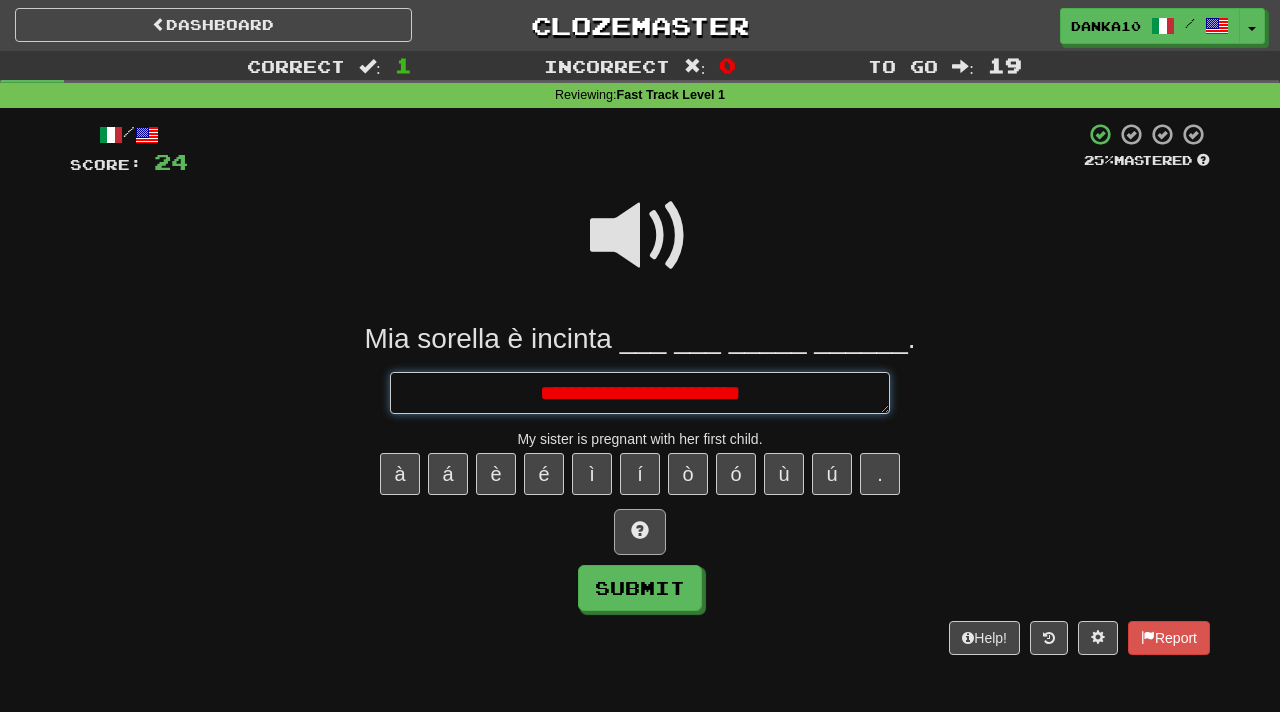 type on "*" 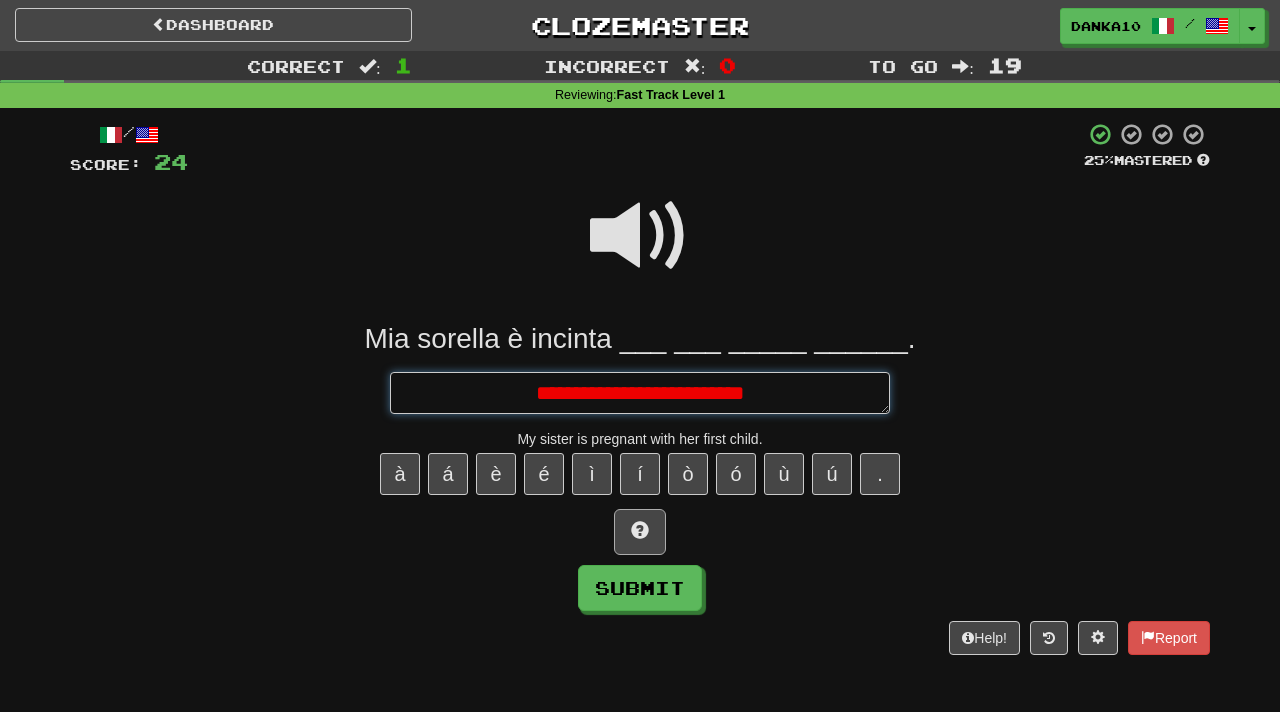 type on "*" 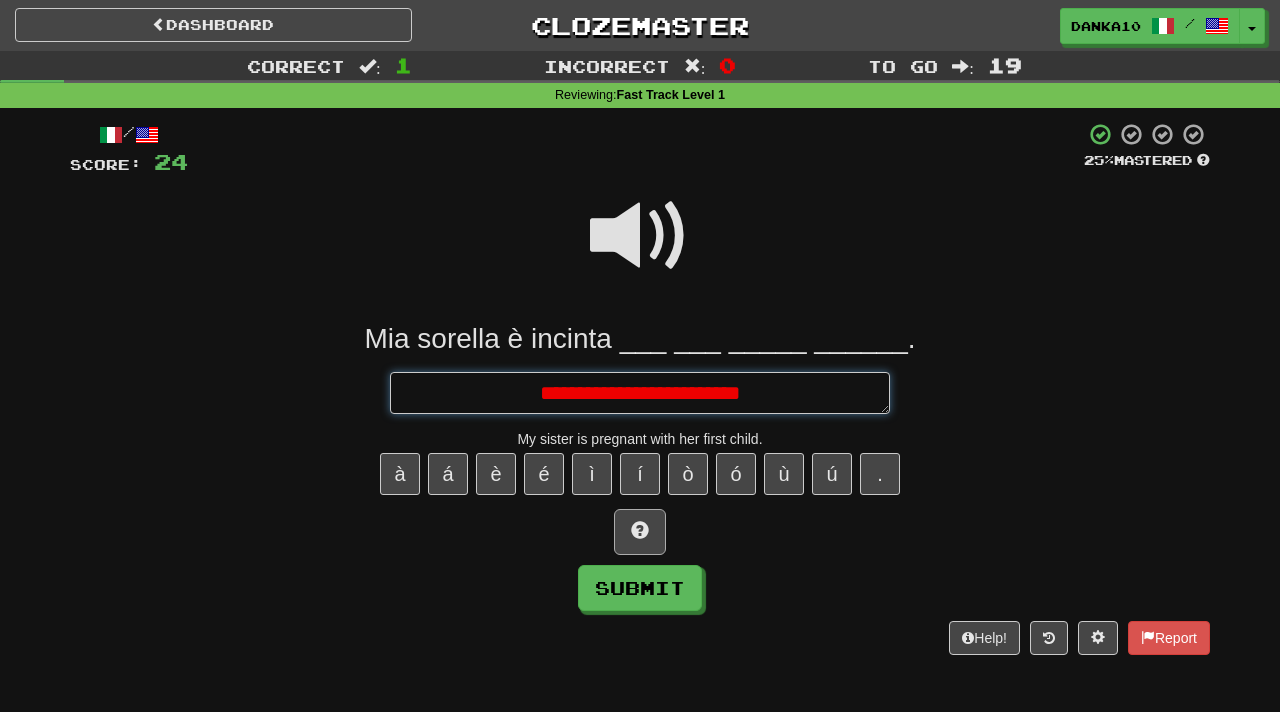 type on "*" 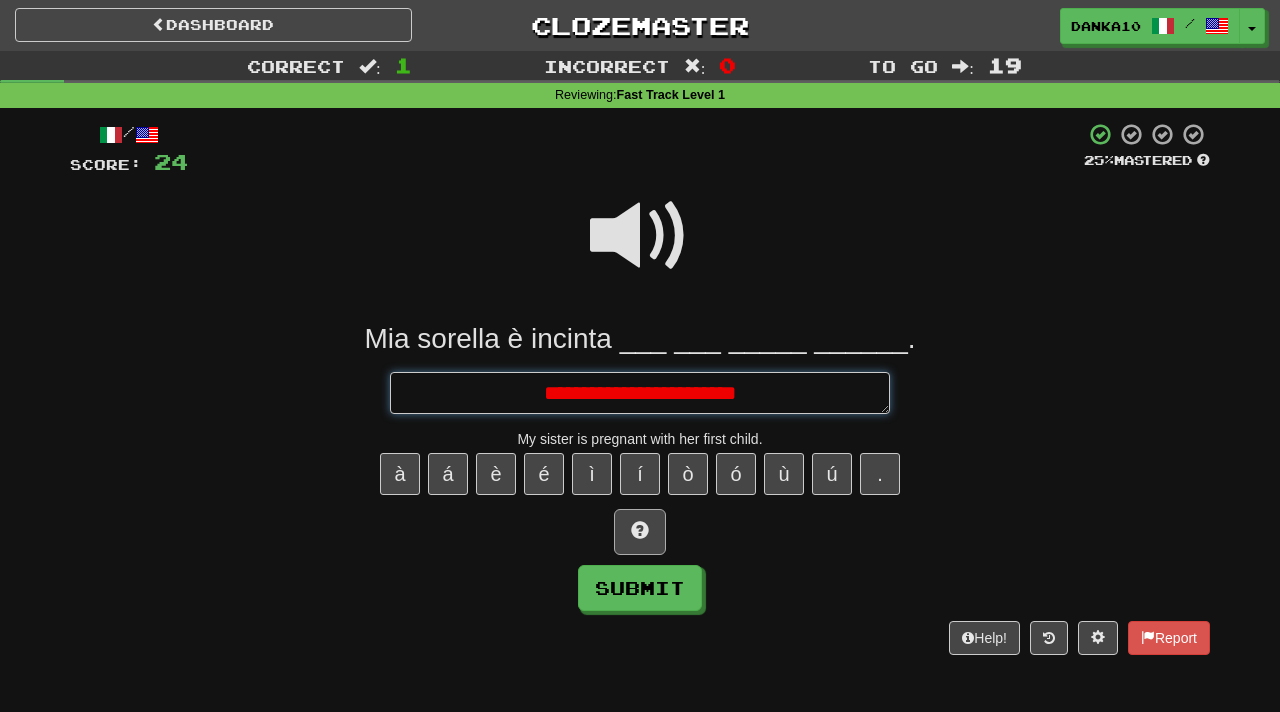 type on "*" 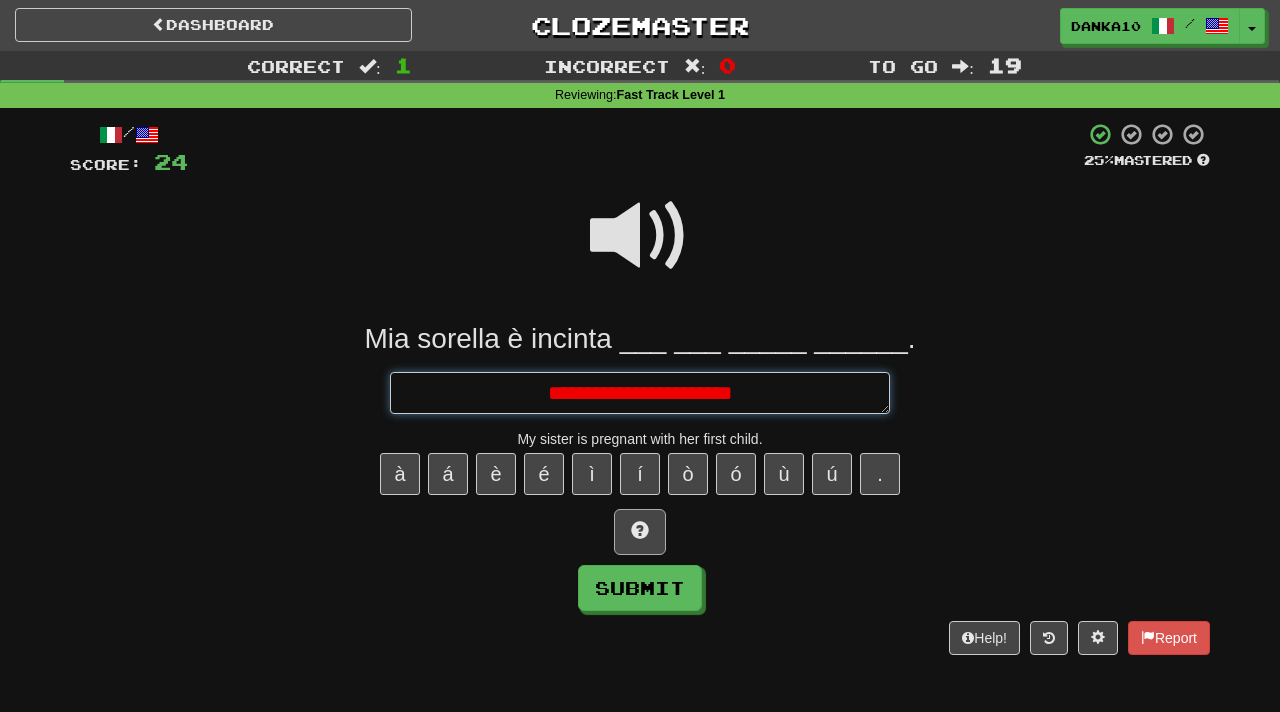 type on "*" 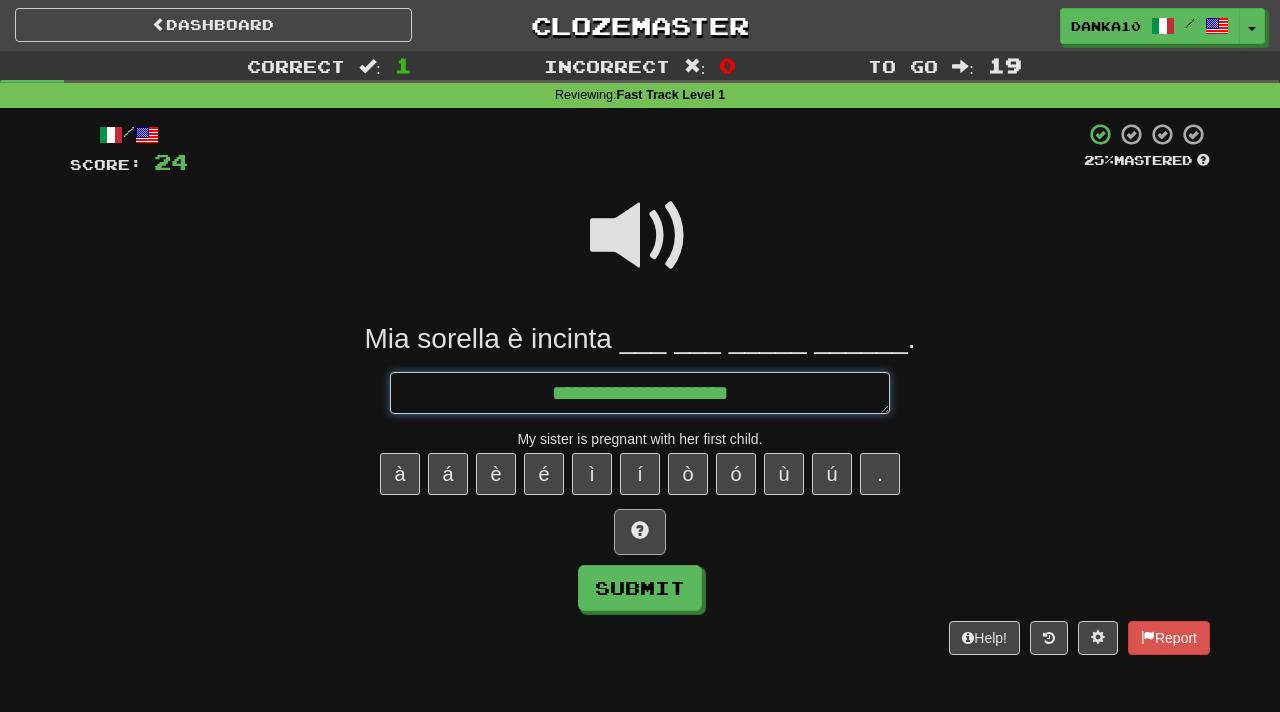 type on "*" 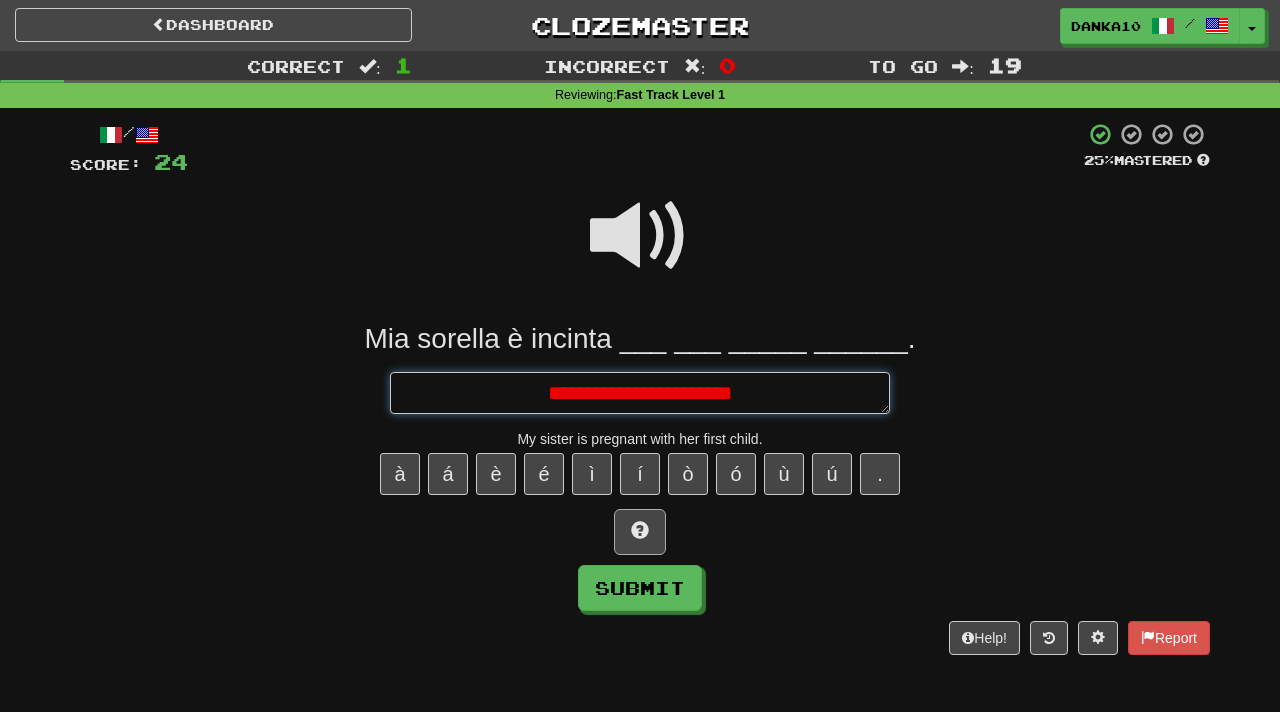 type on "*" 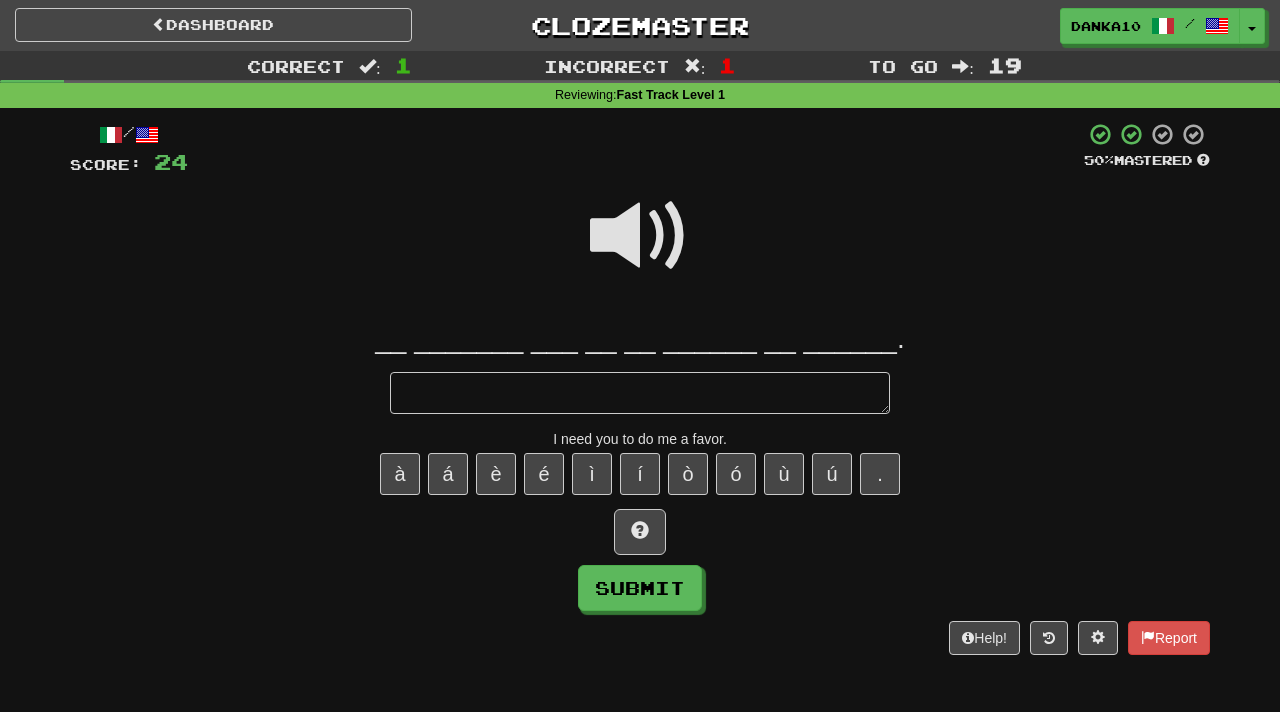 type on "*" 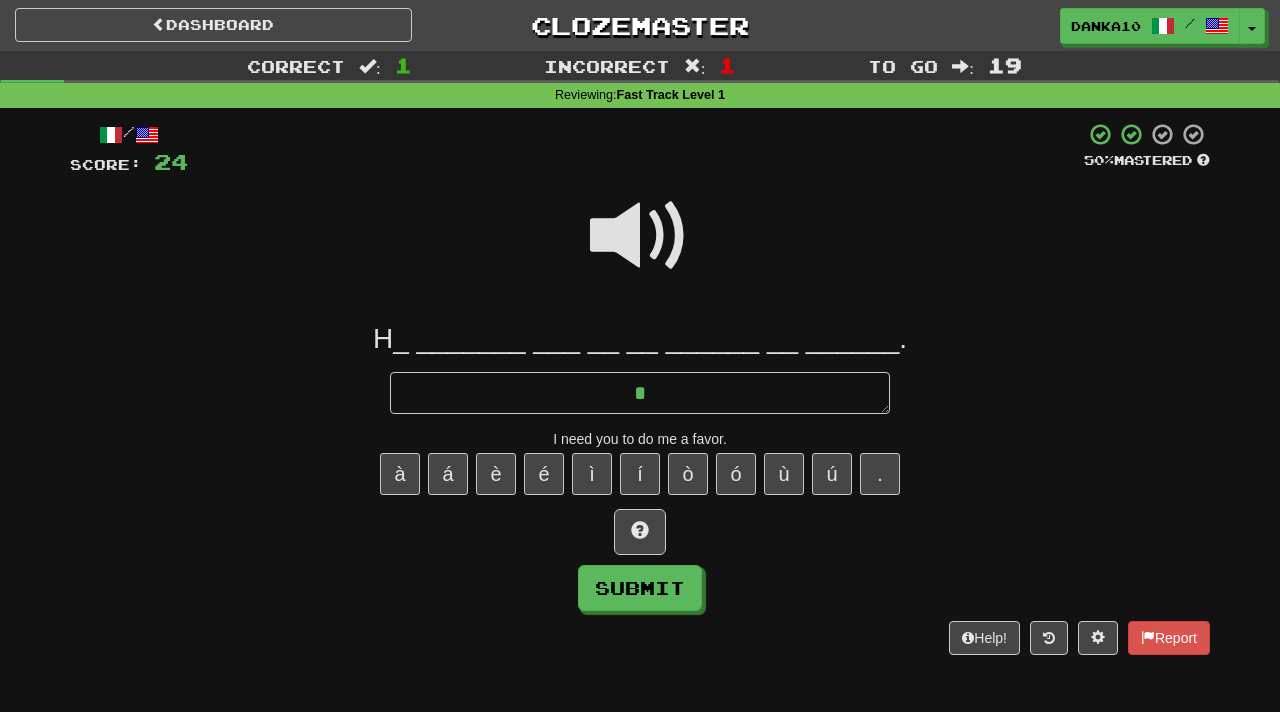 type on "*" 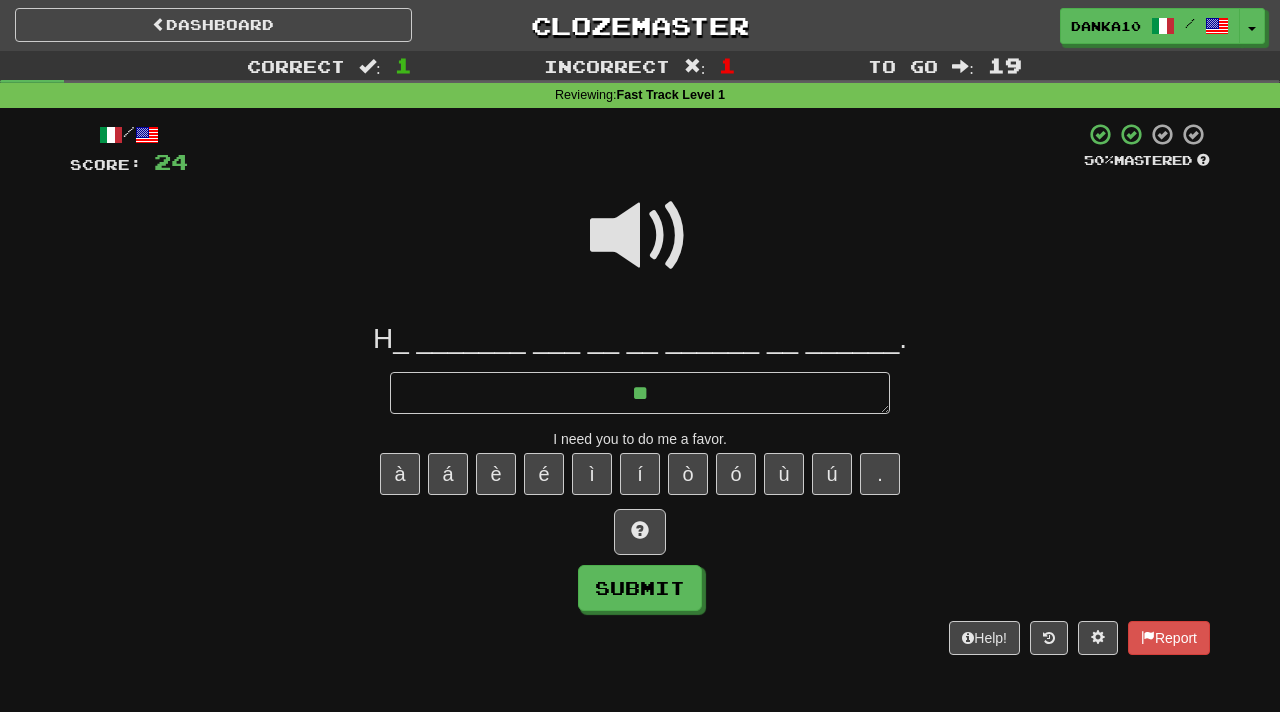 type on "*" 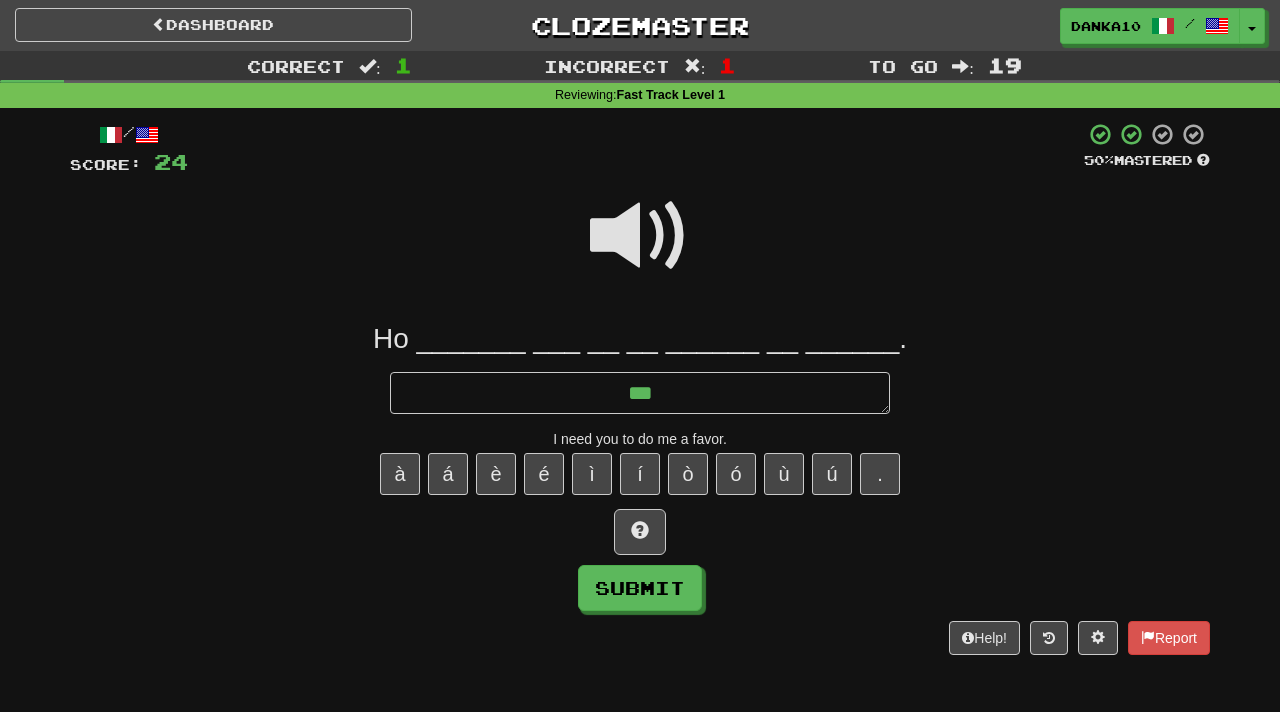 type on "*" 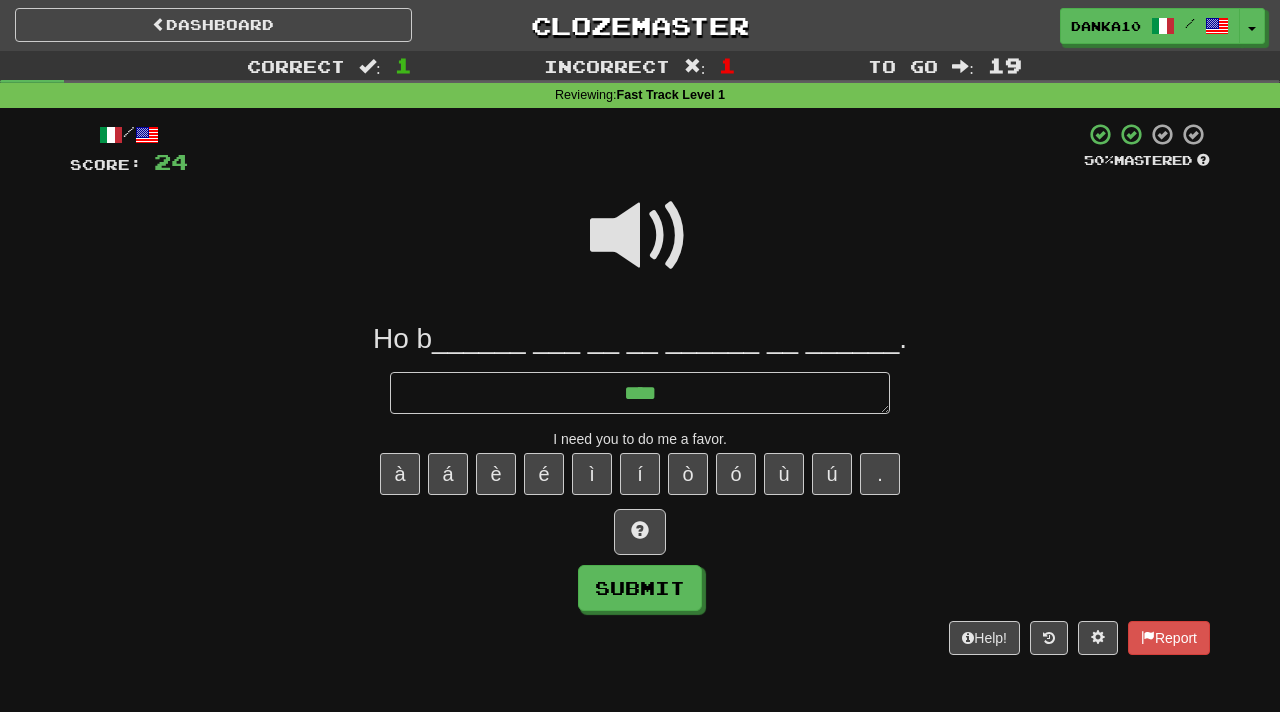 type on "*****" 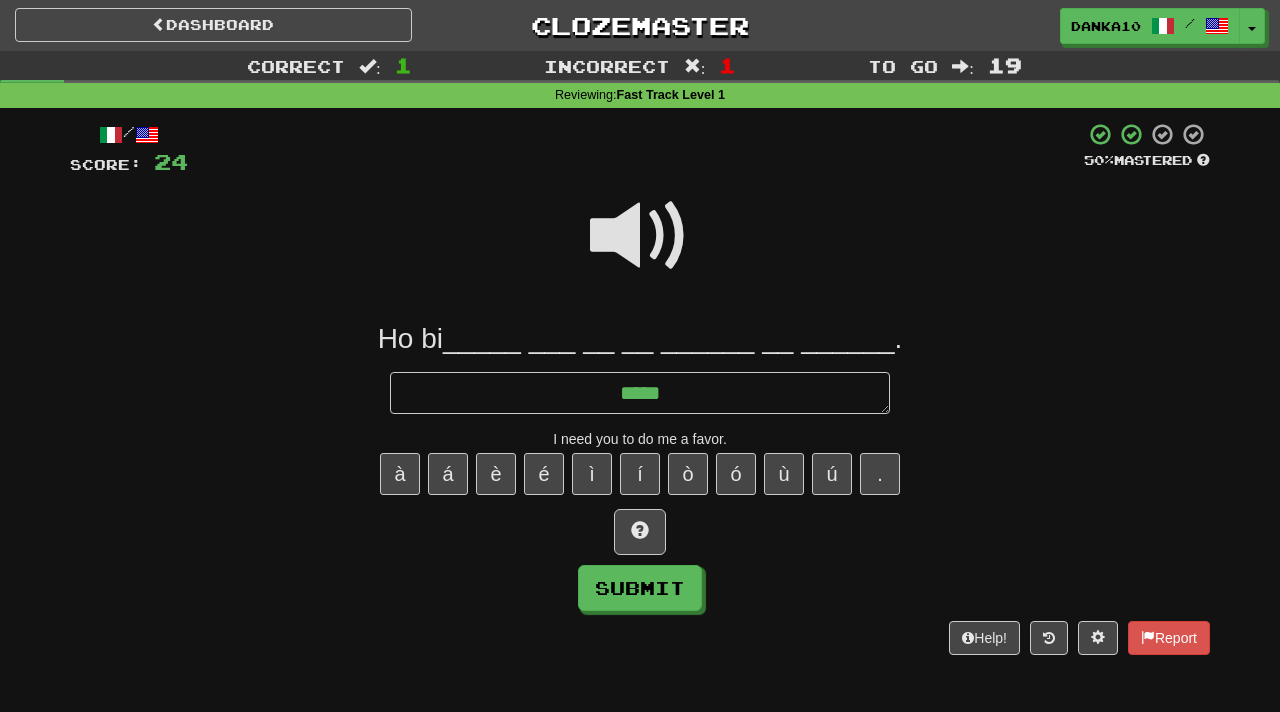 type on "*" 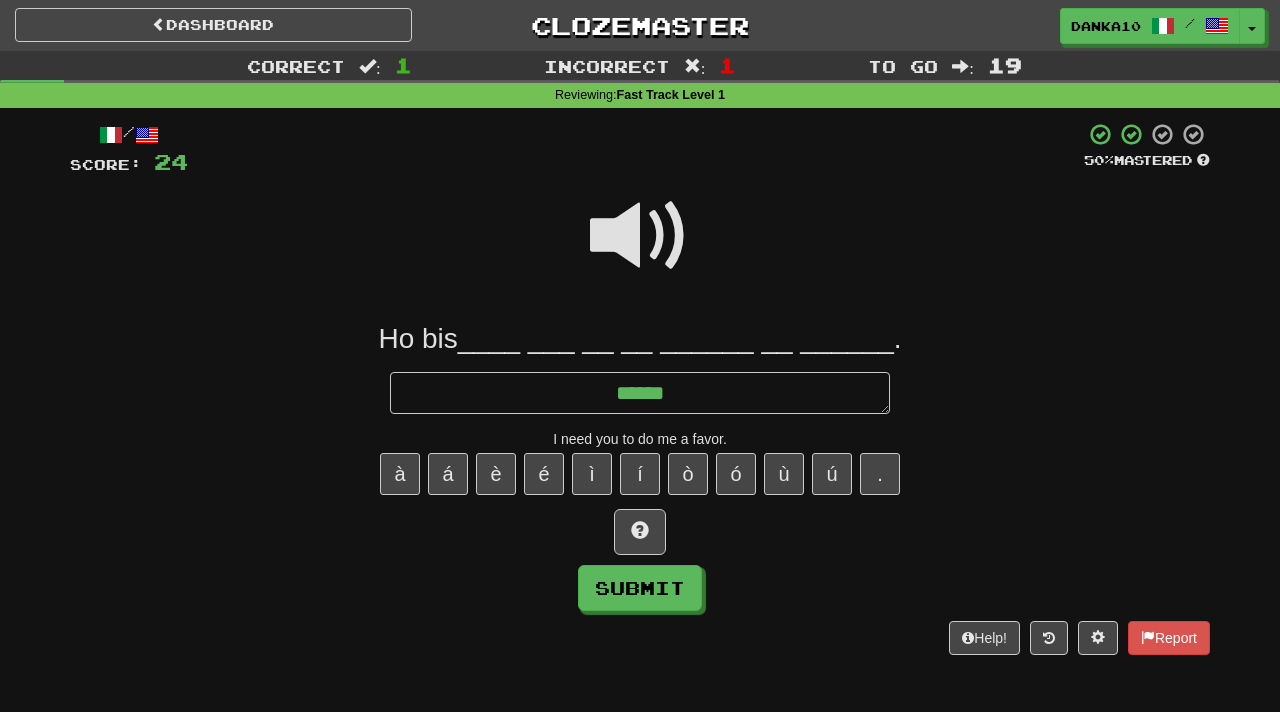 type on "*" 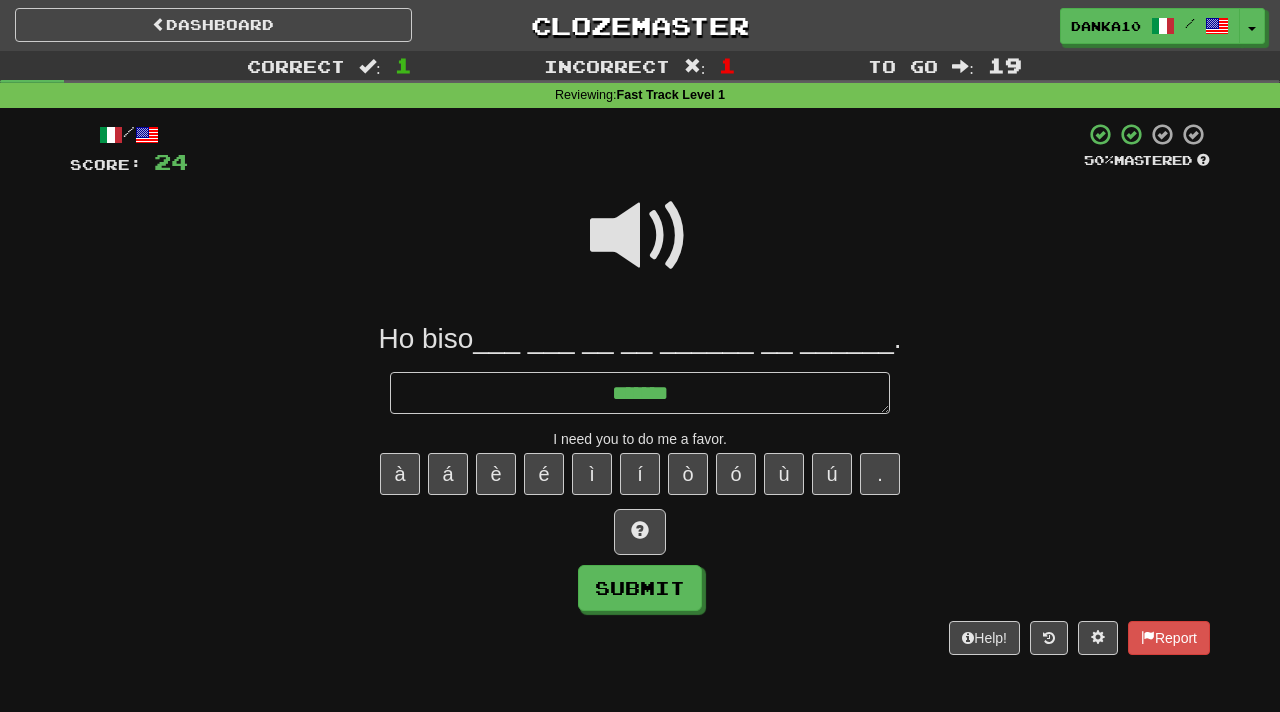 type on "*" 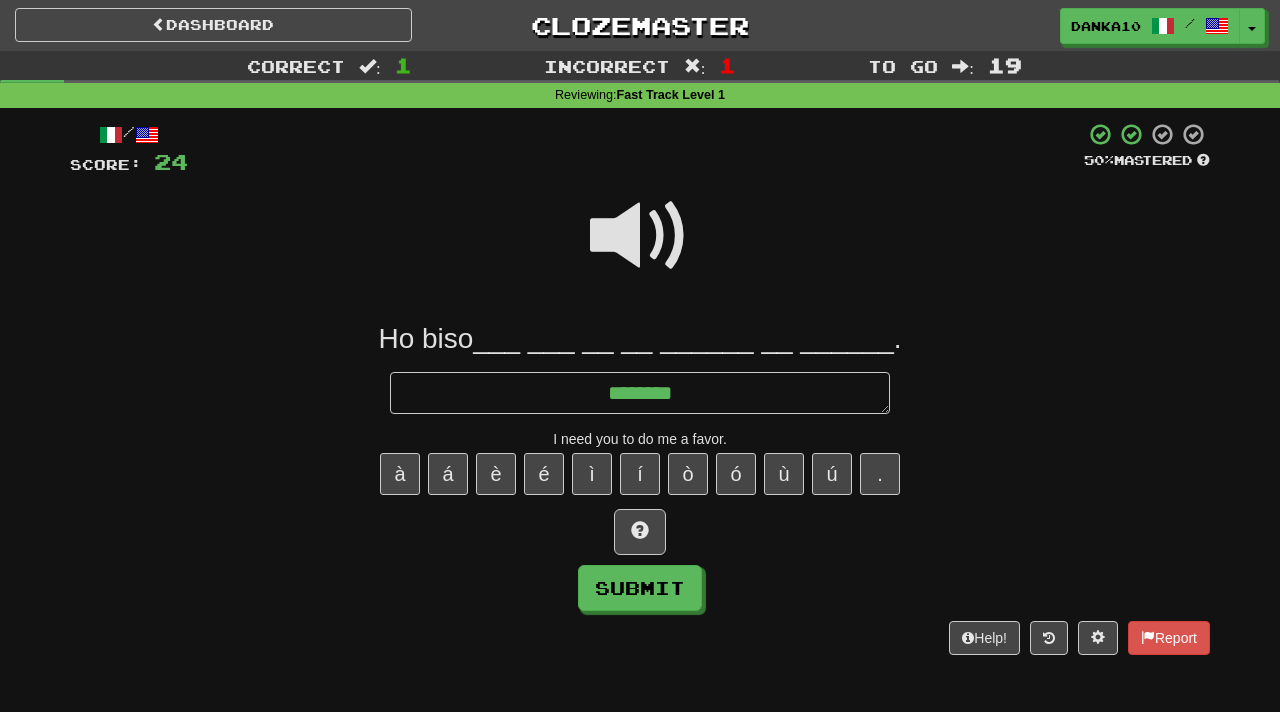 type on "*" 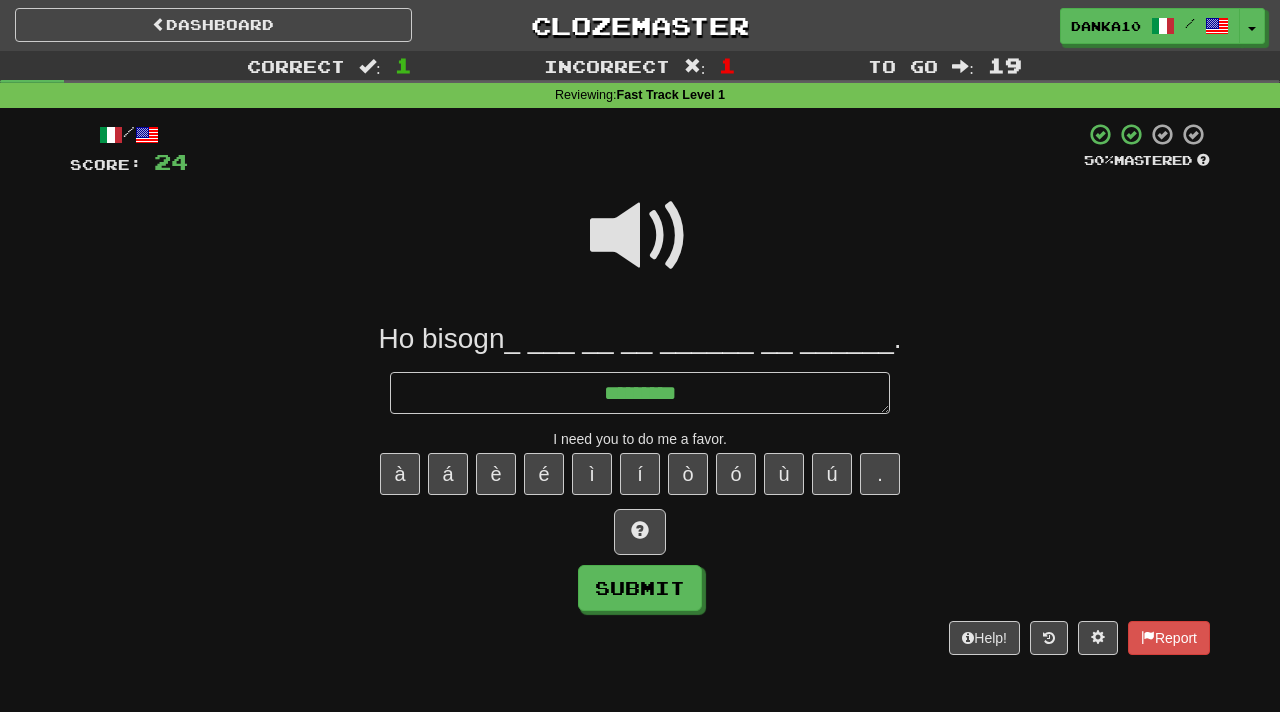 type on "*" 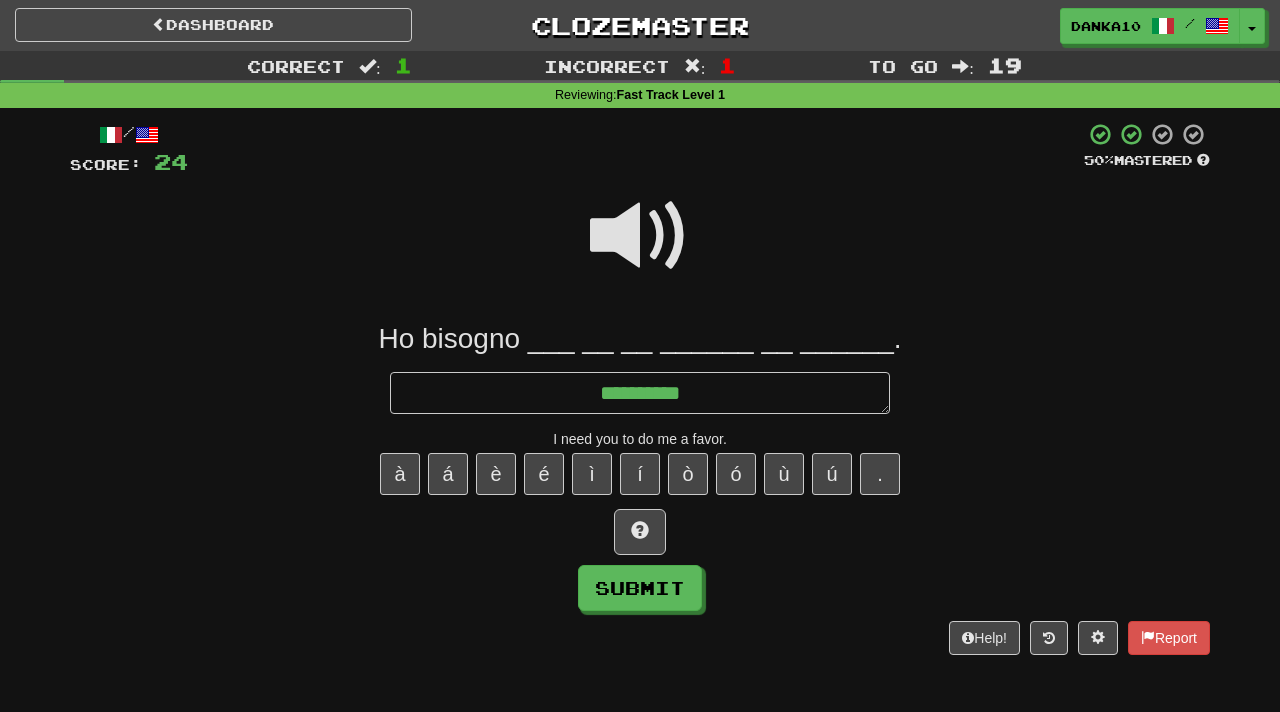 type on "*" 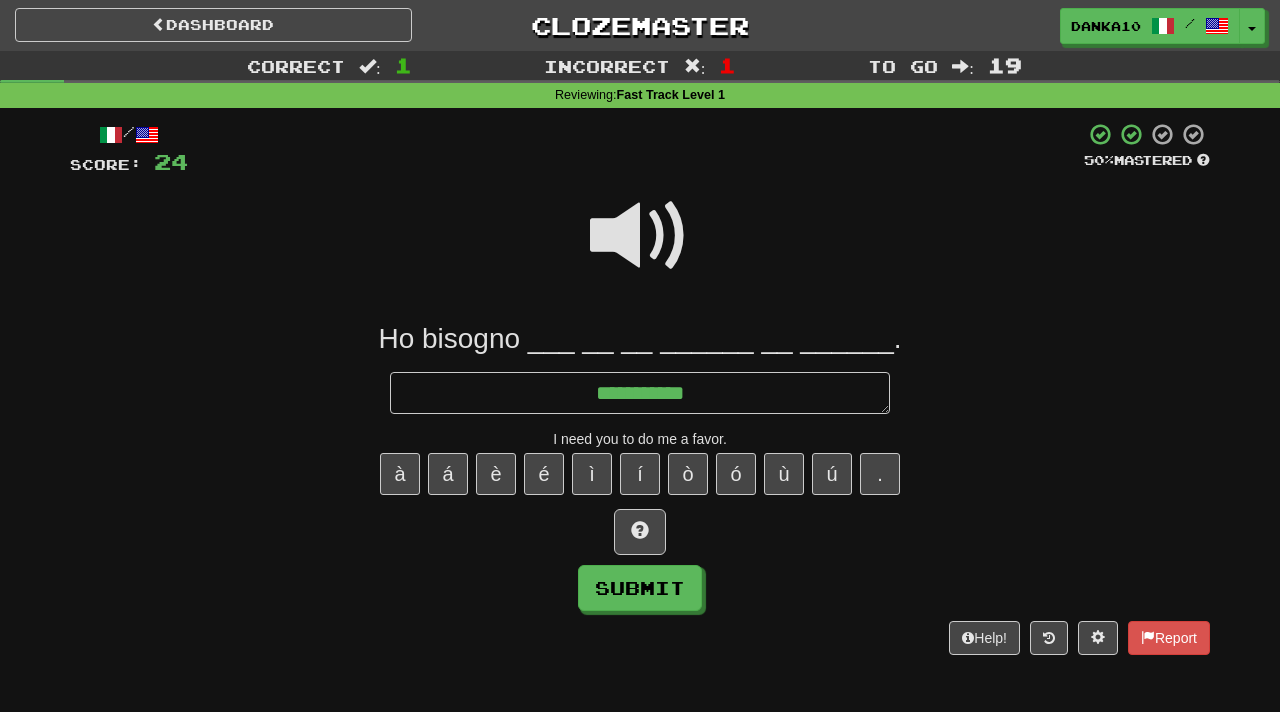 type on "*" 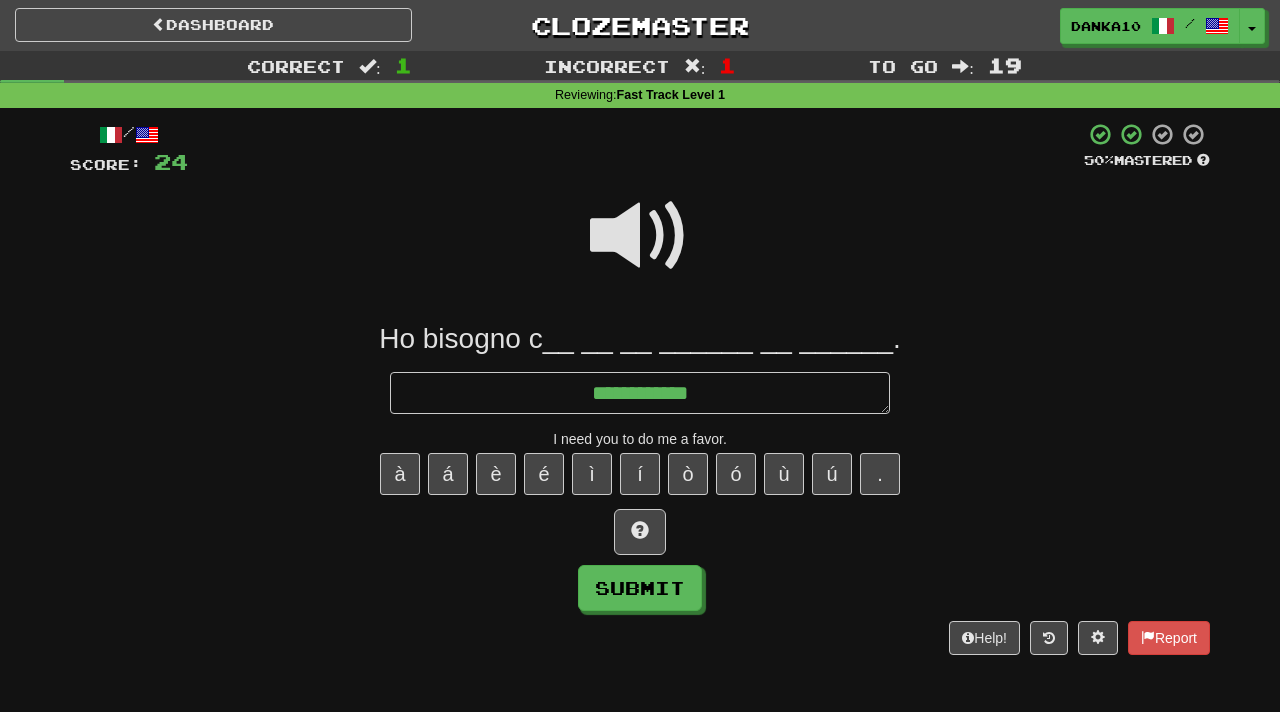 type on "*" 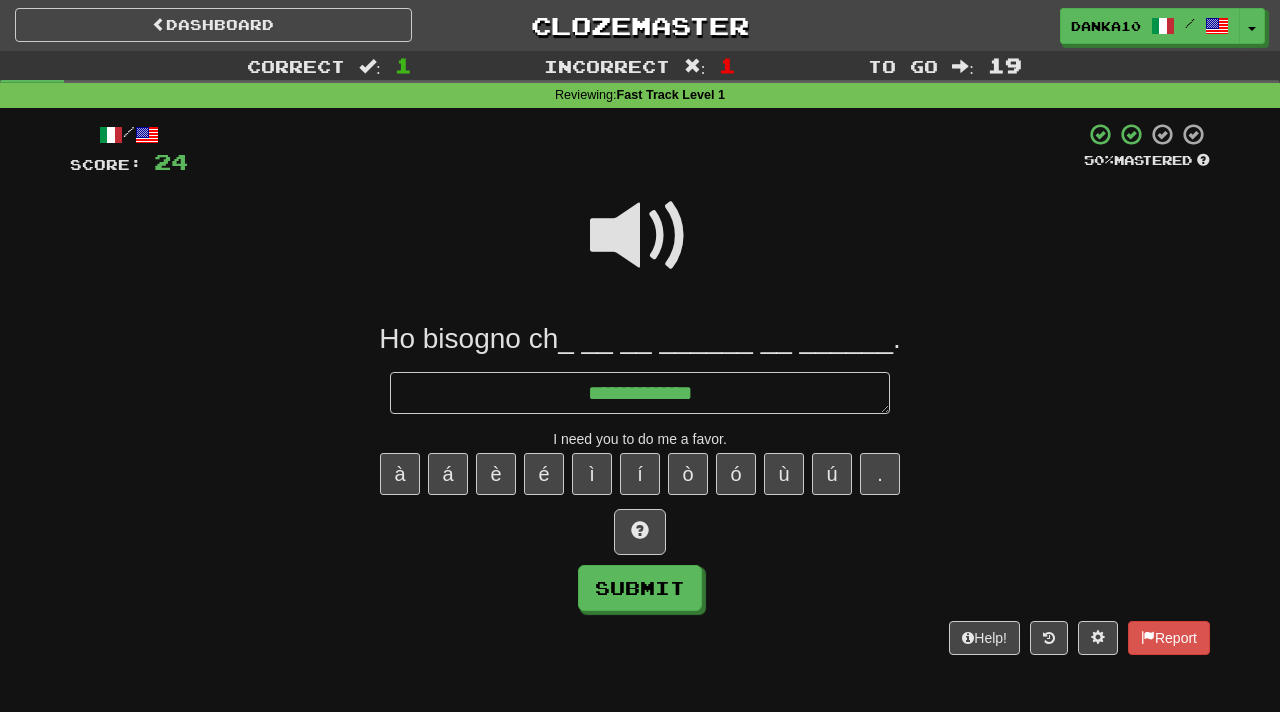 type on "*" 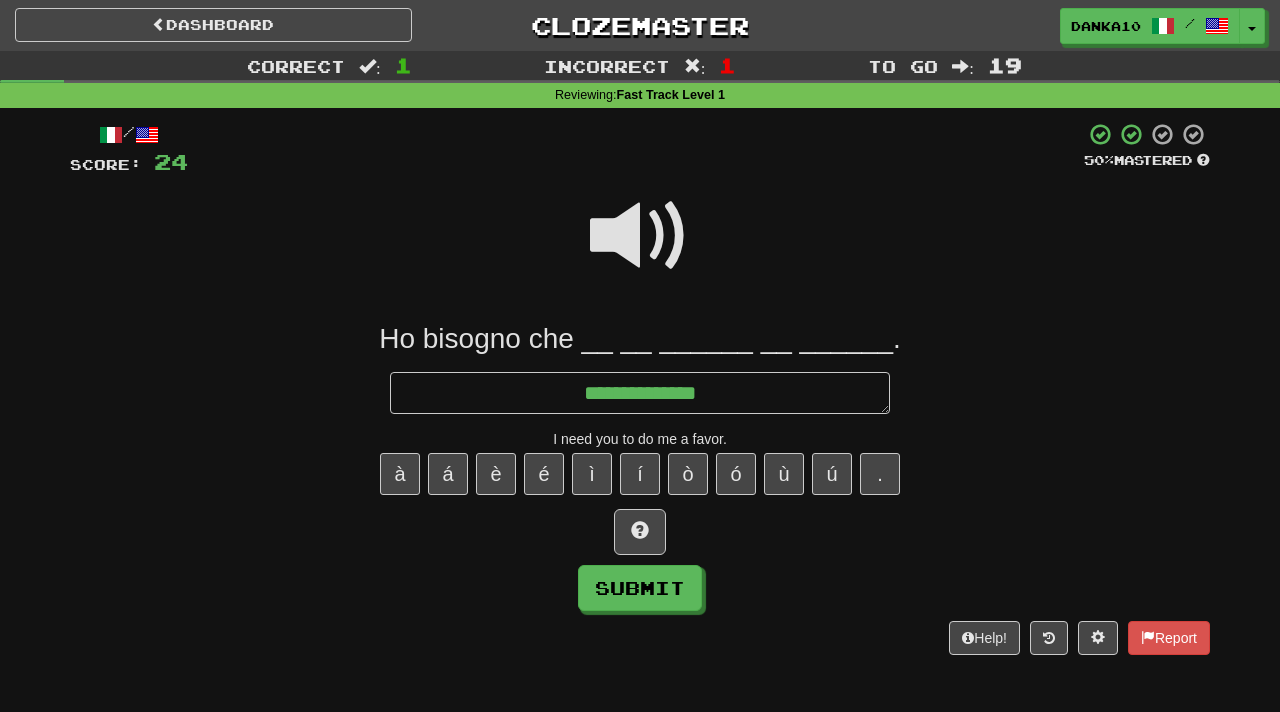 type on "*" 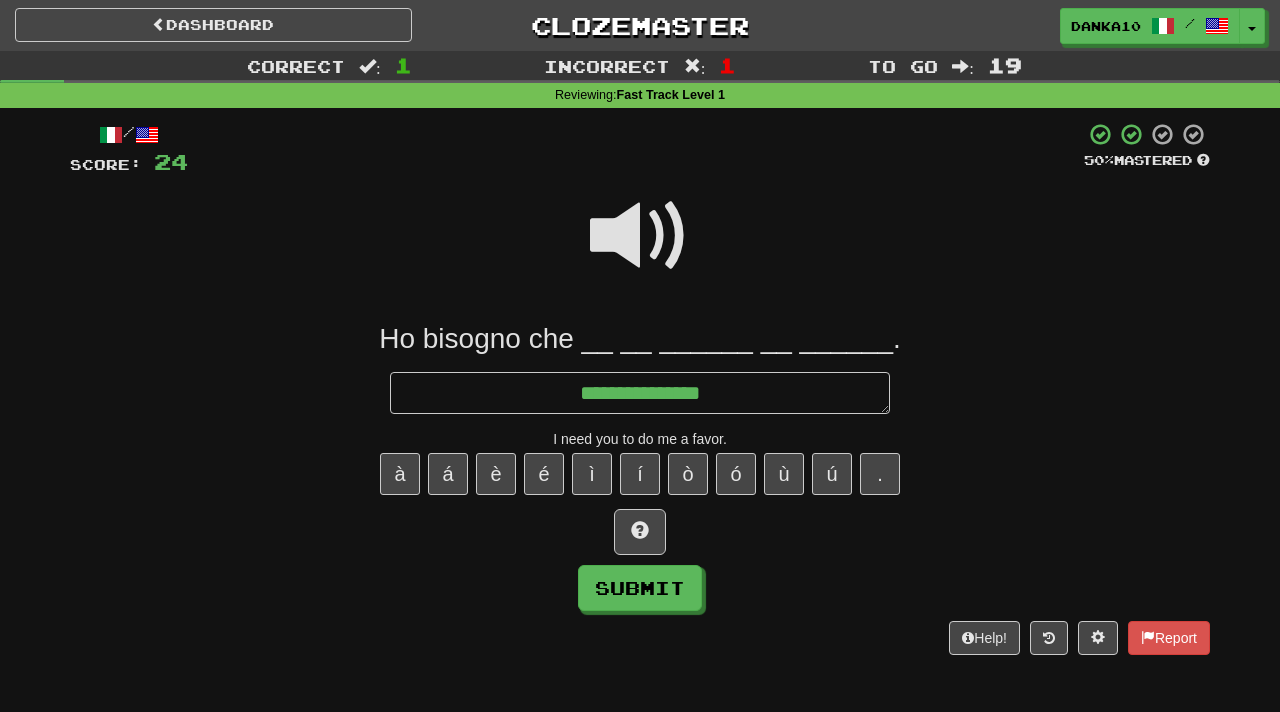 type on "*" 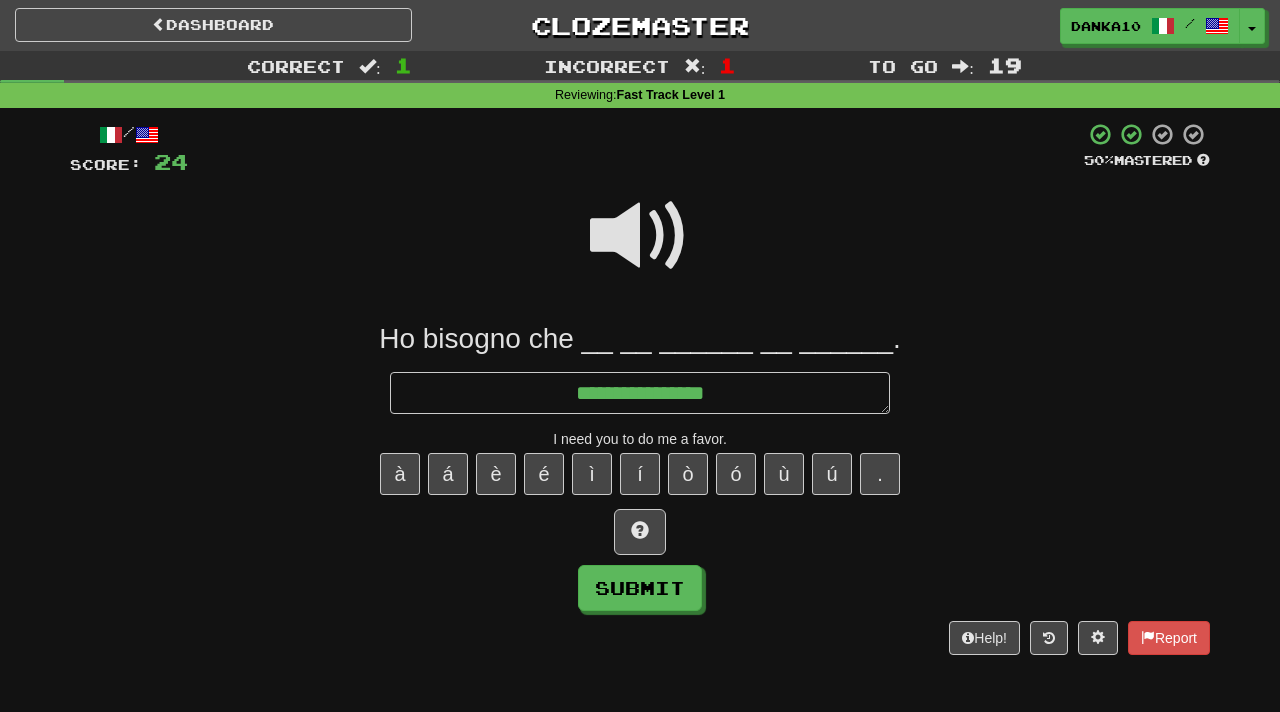 type on "*" 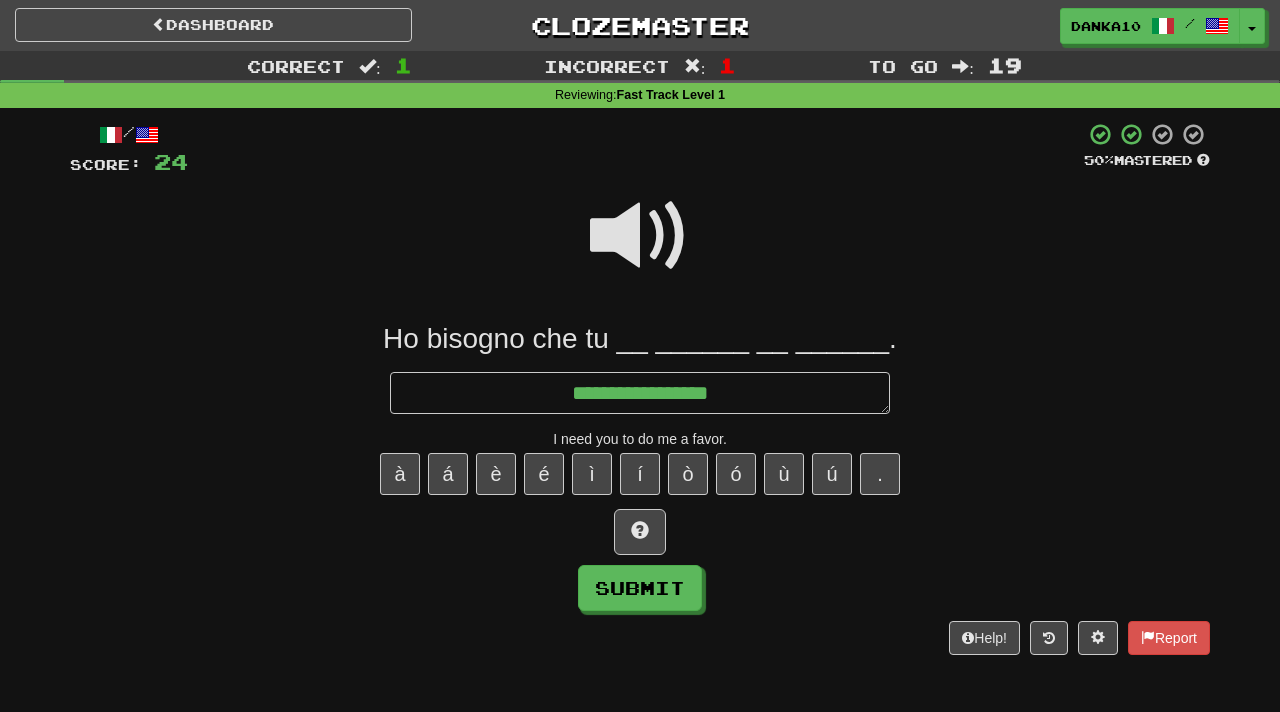 type on "*" 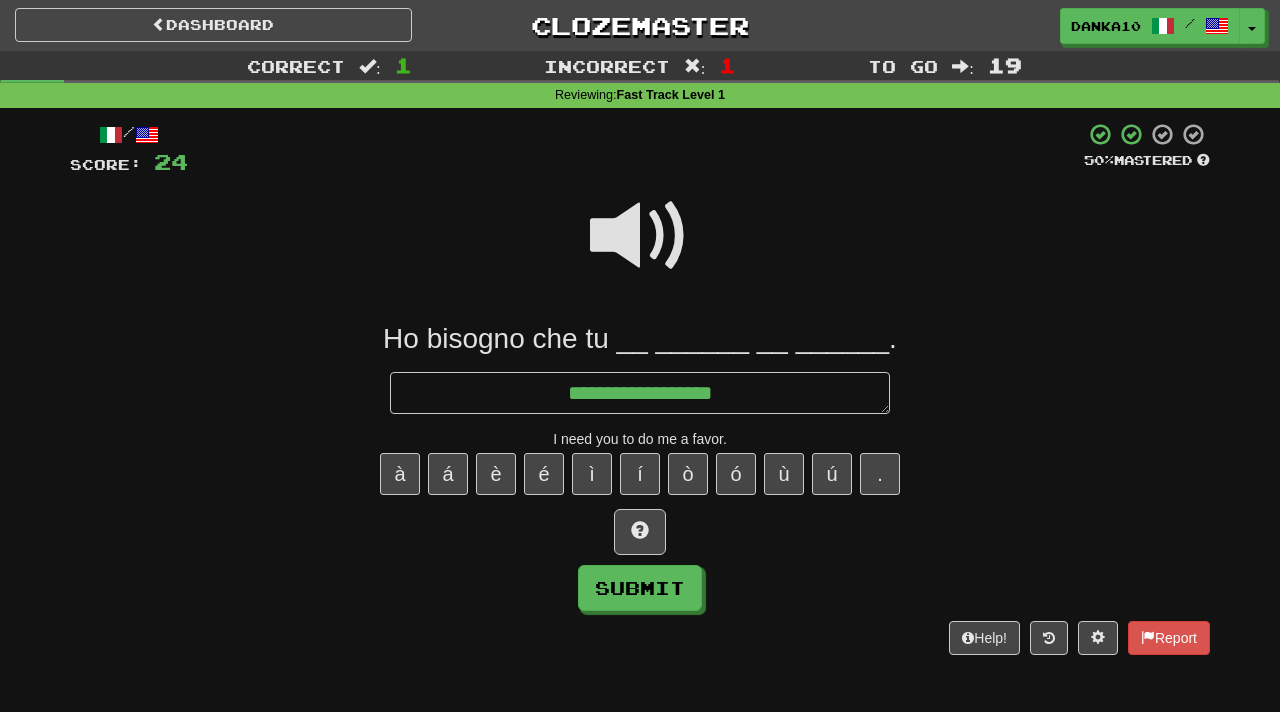 type on "*" 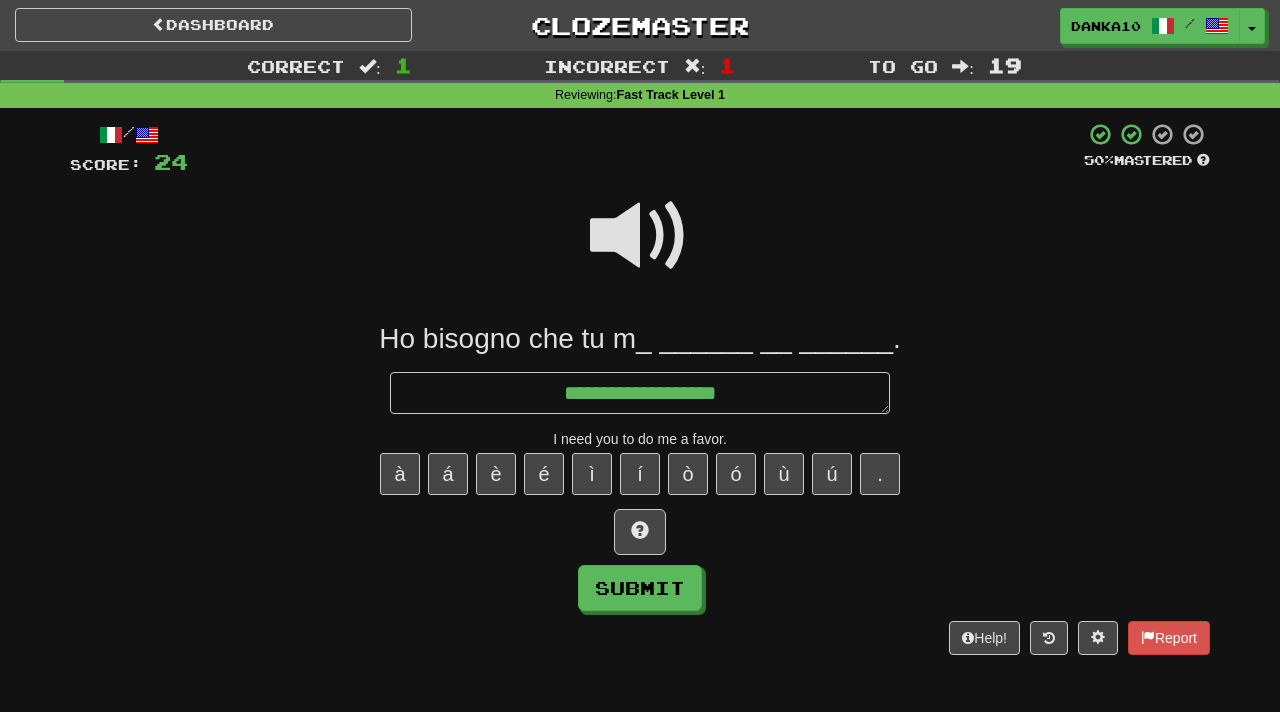 type on "*" 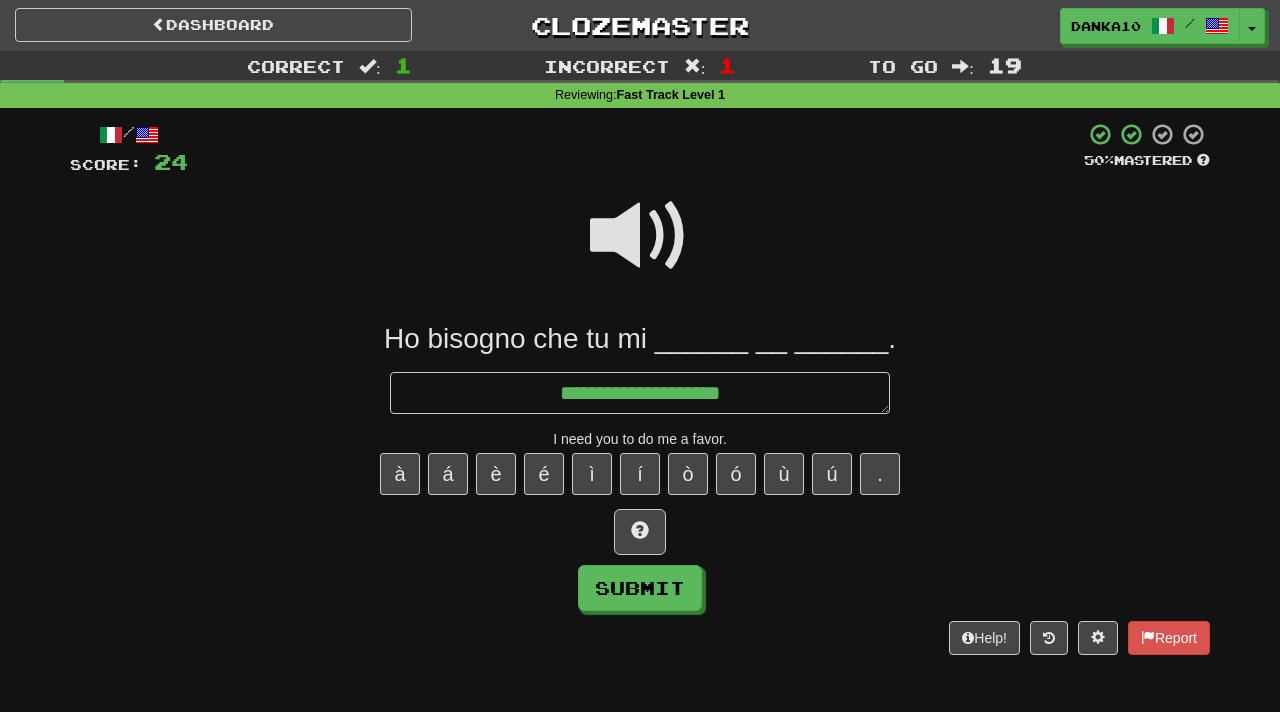 type on "**********" 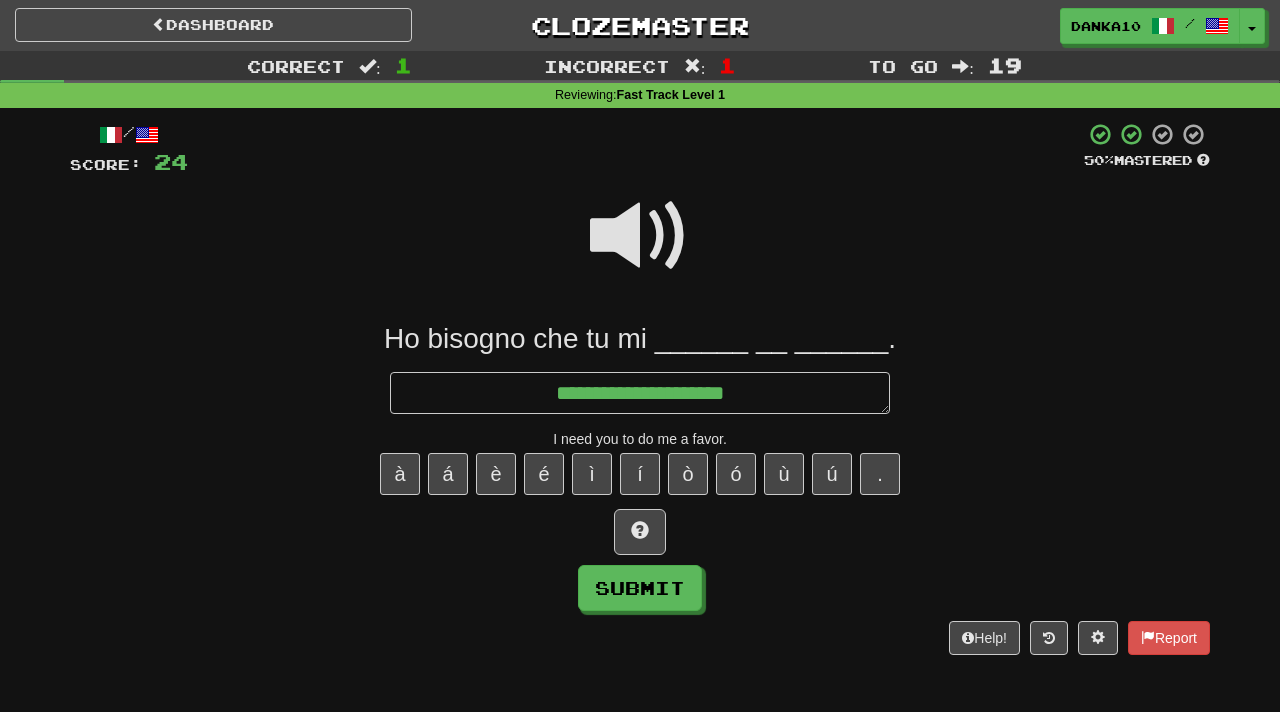 type on "*" 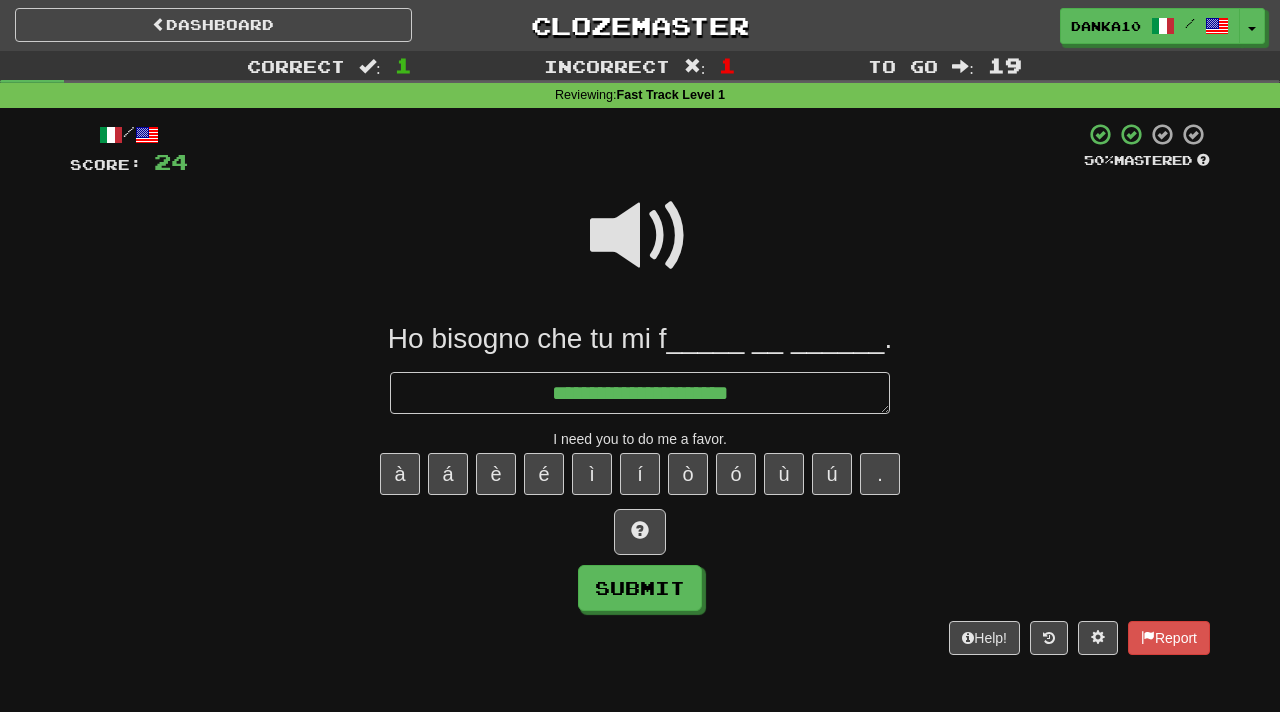 type on "*" 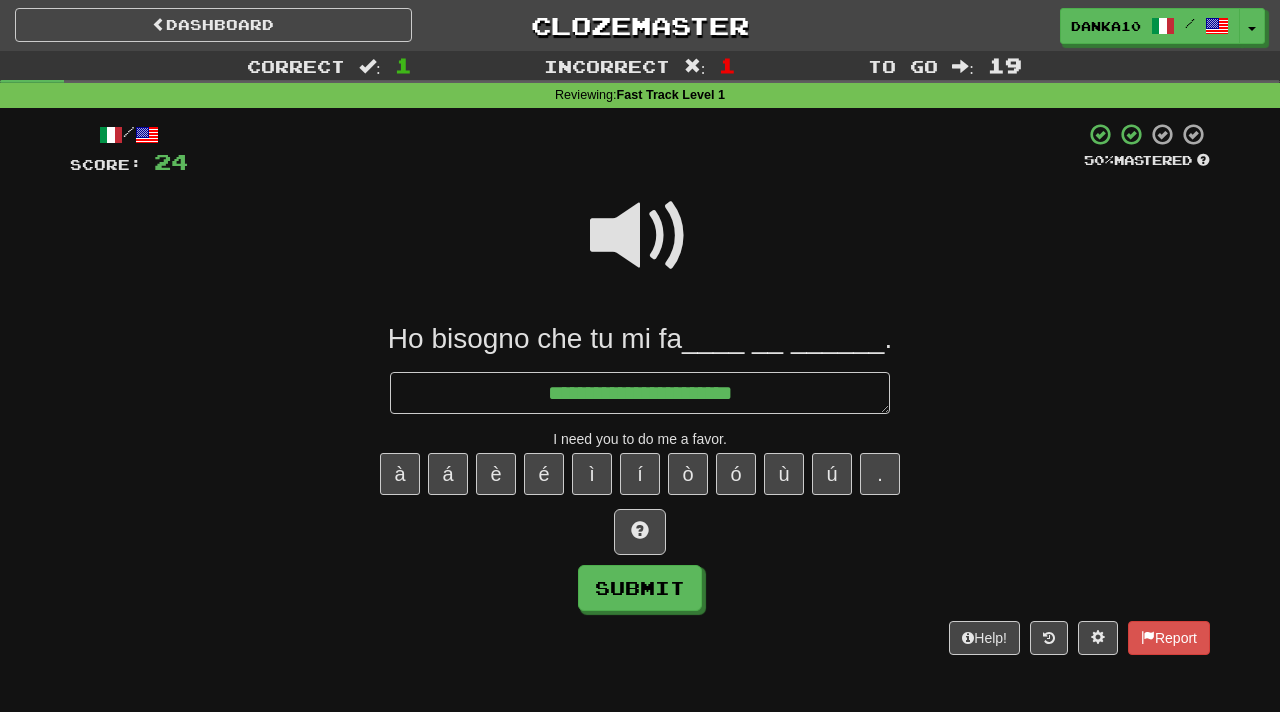 type on "*" 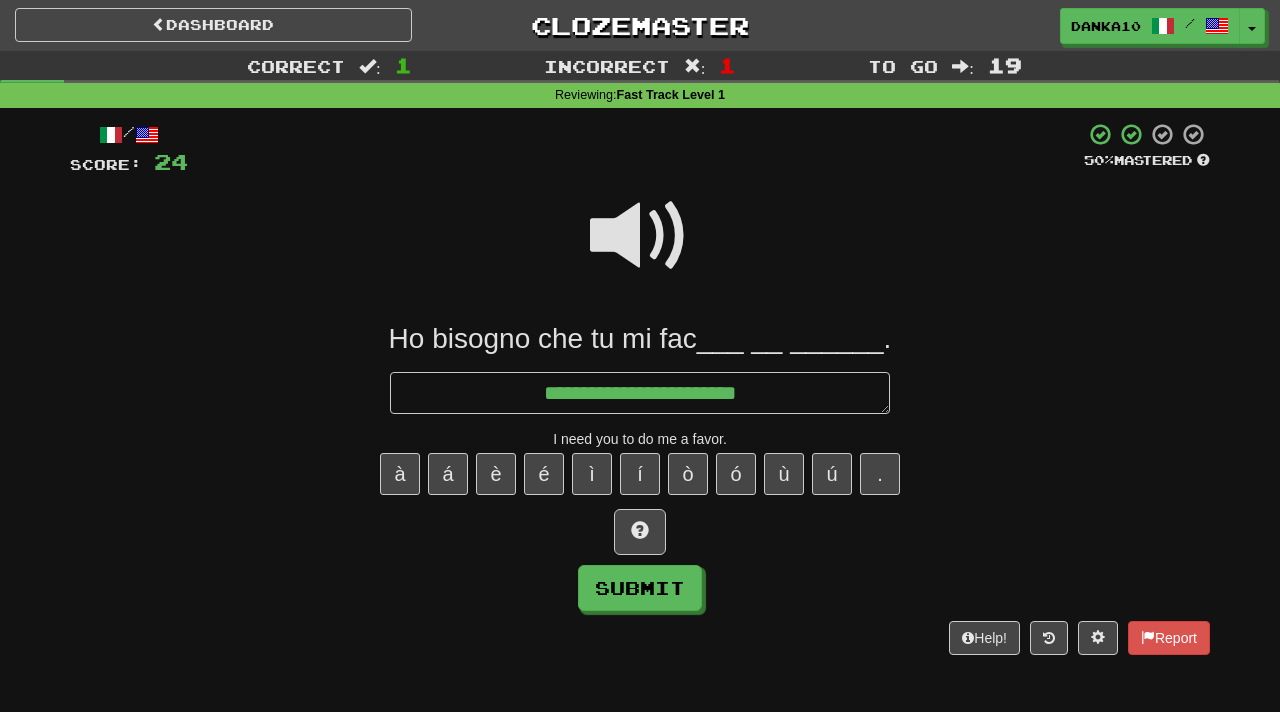 type on "*" 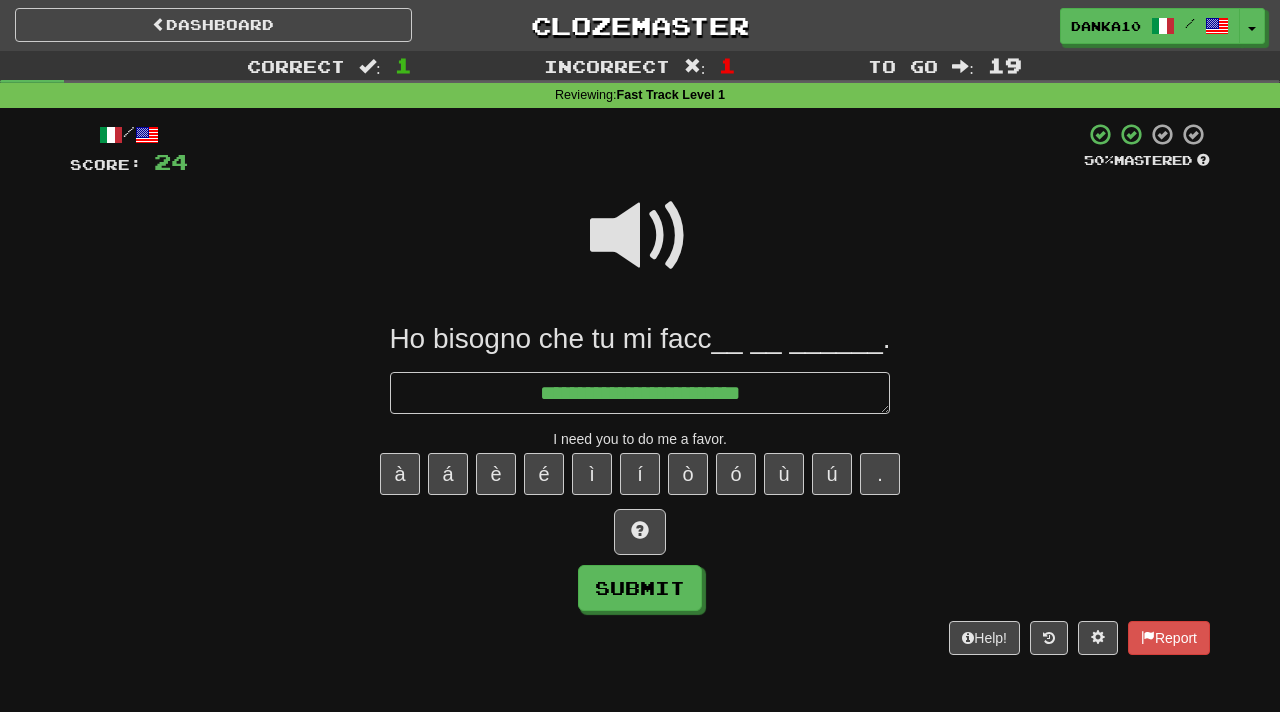 type on "*" 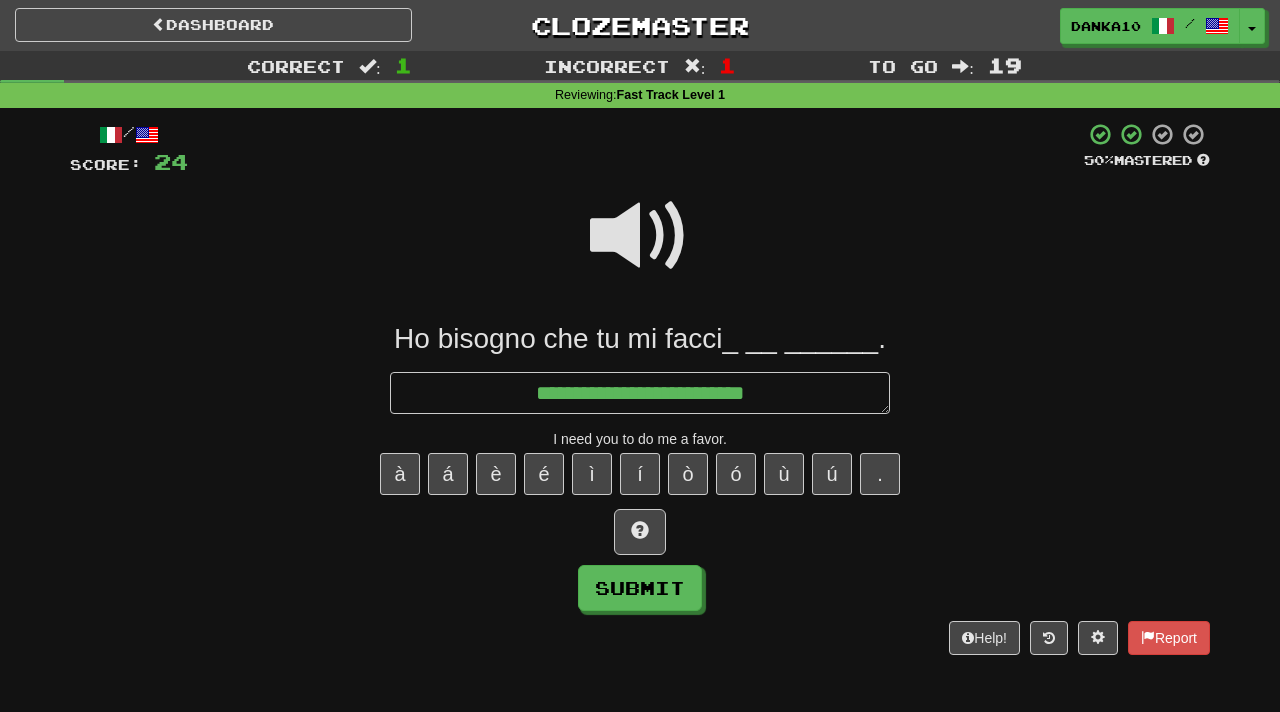 type on "*" 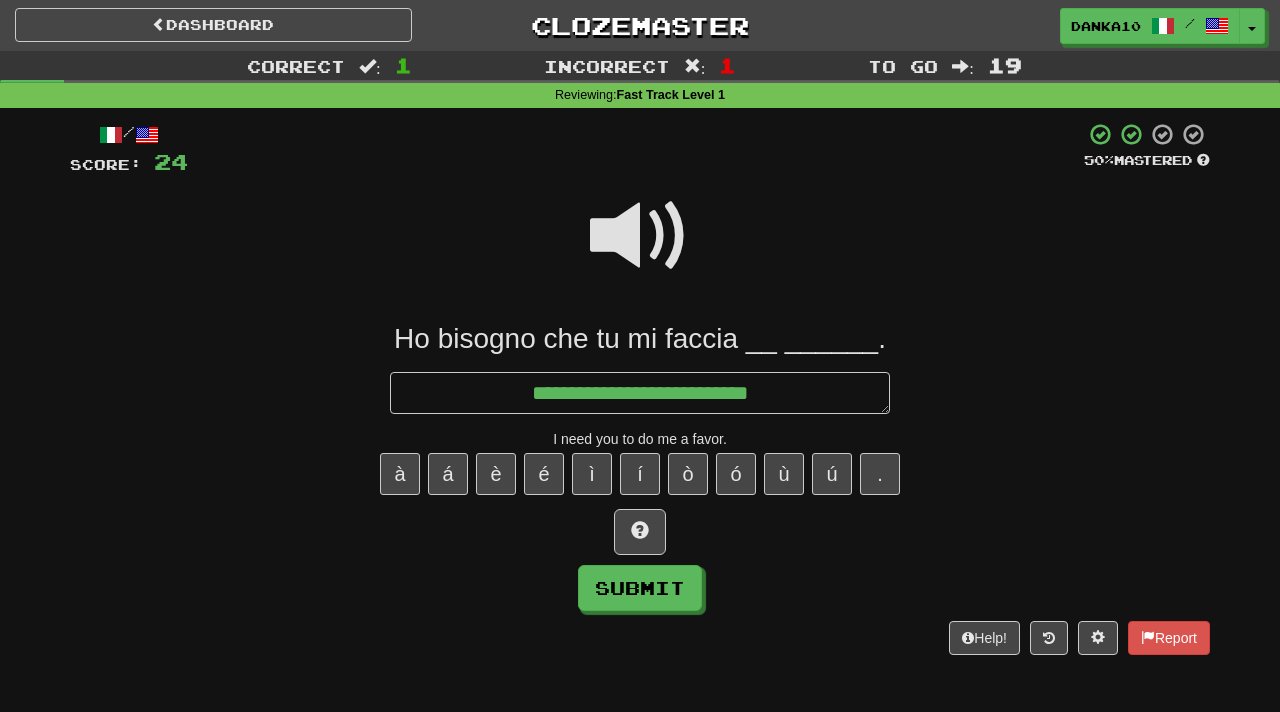 type on "*" 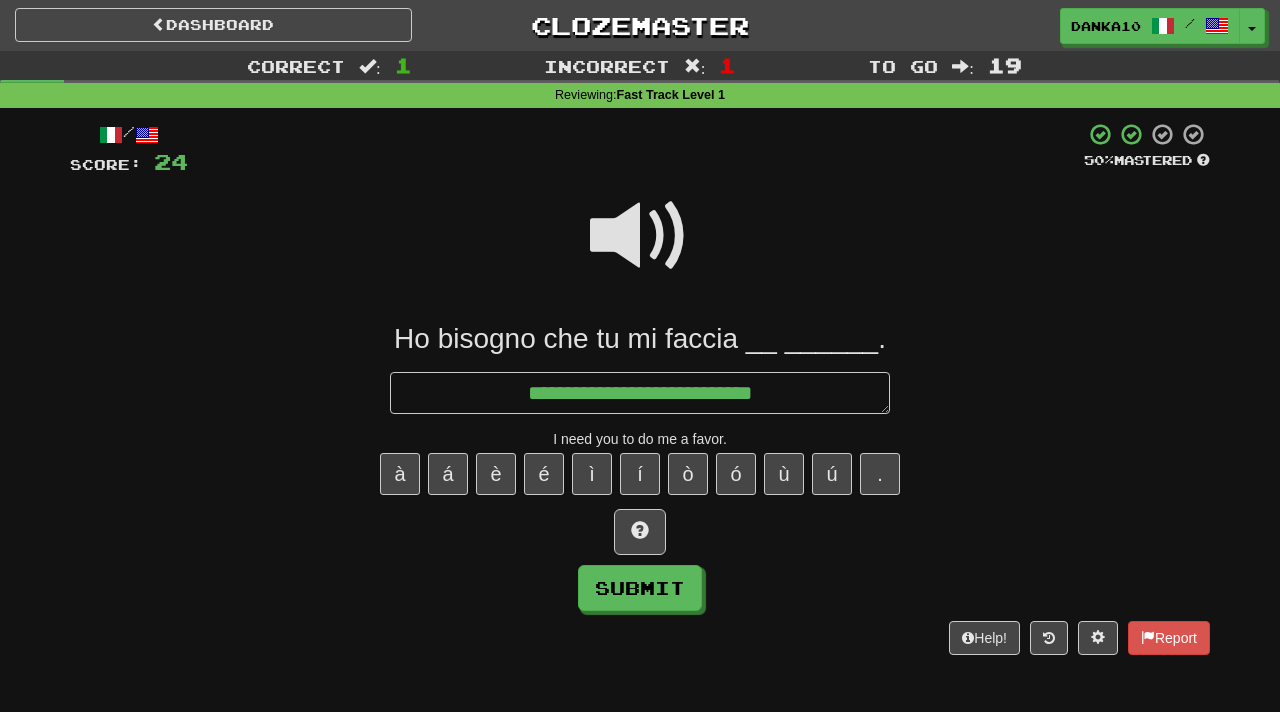 type on "*" 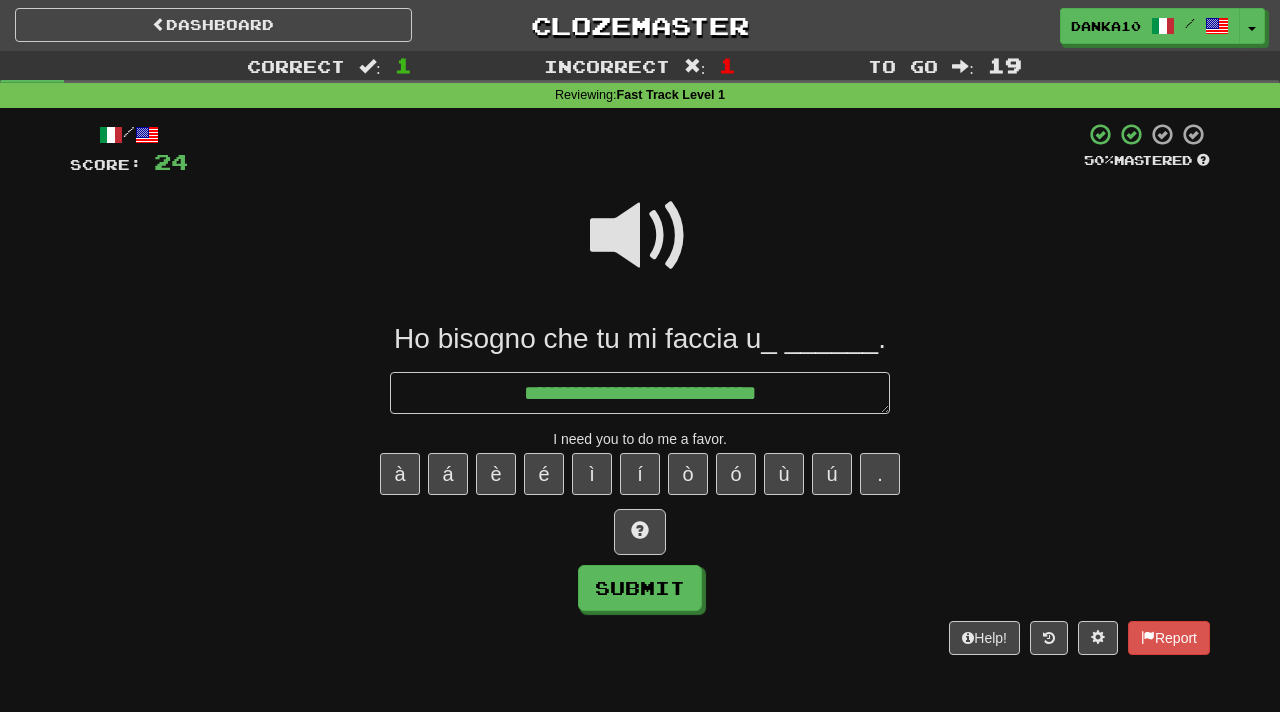 type on "*" 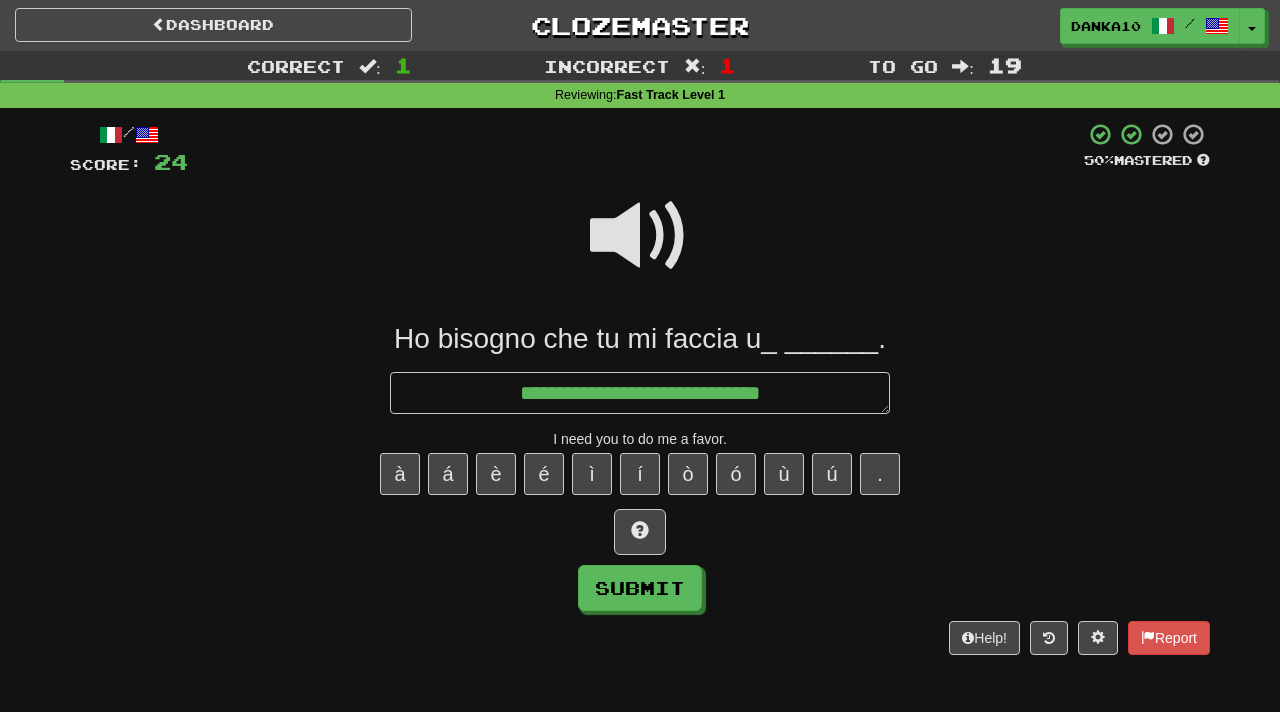 type on "**********" 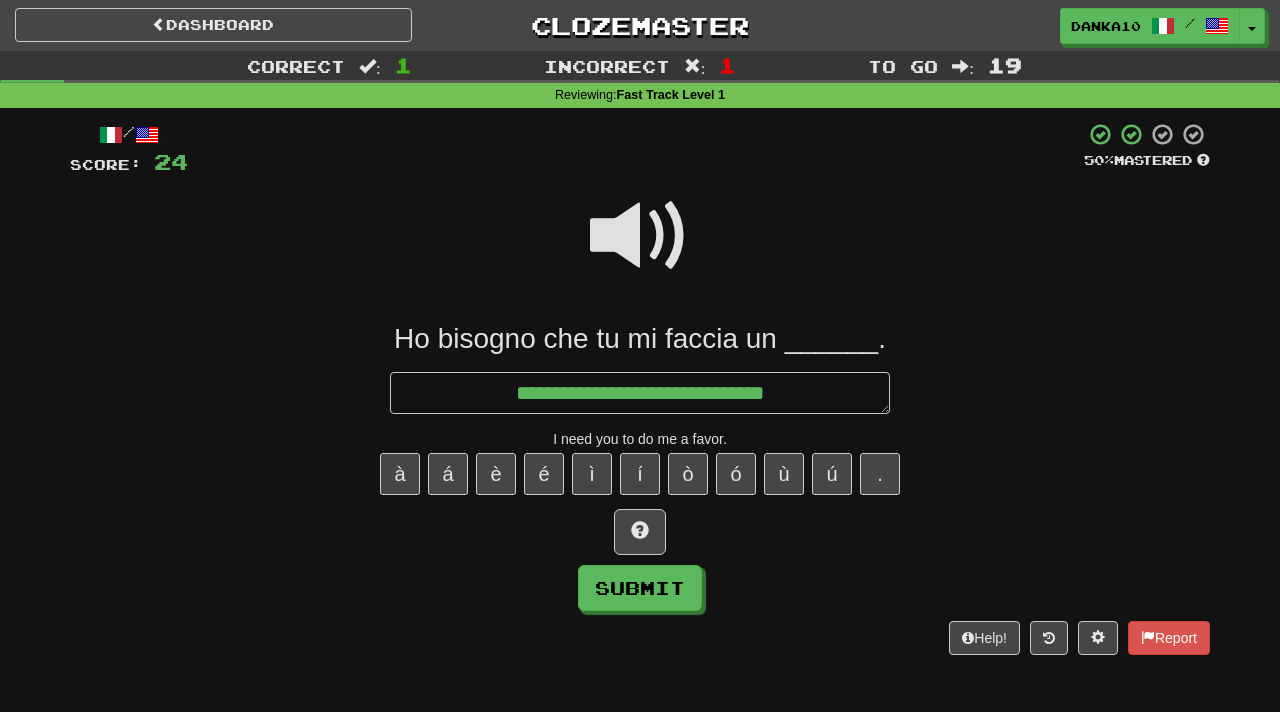 type on "*" 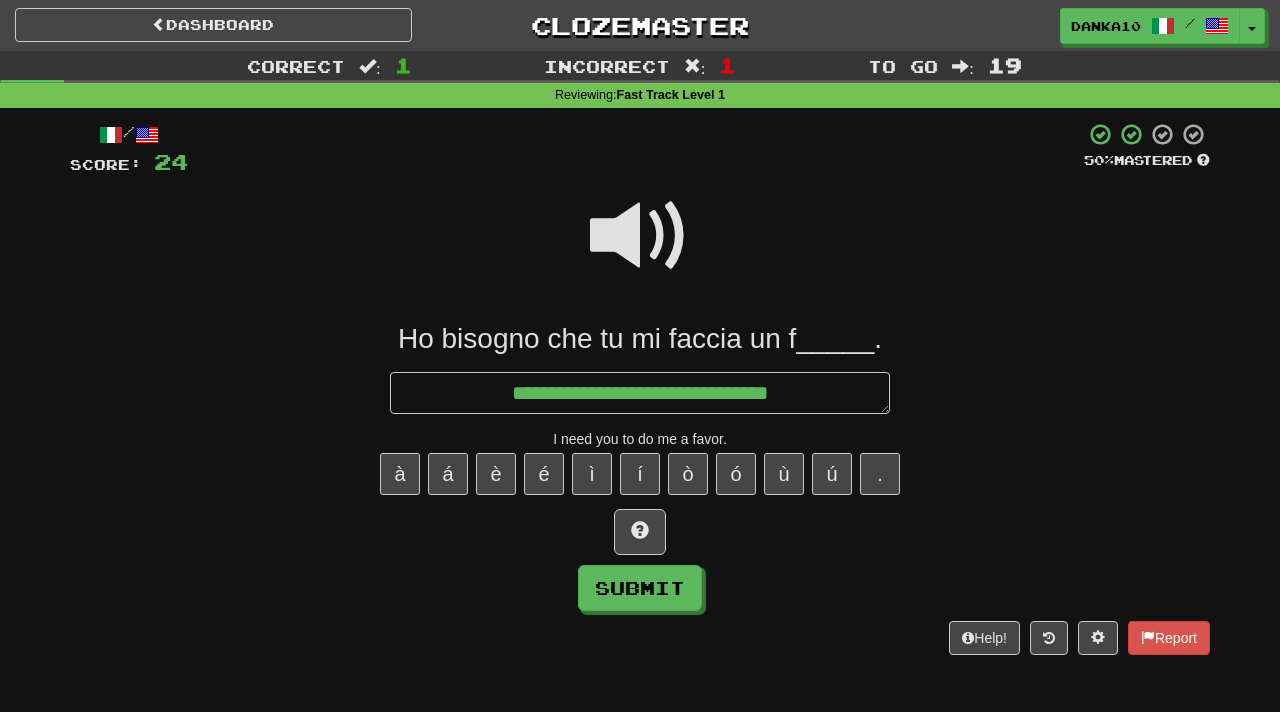 type on "*" 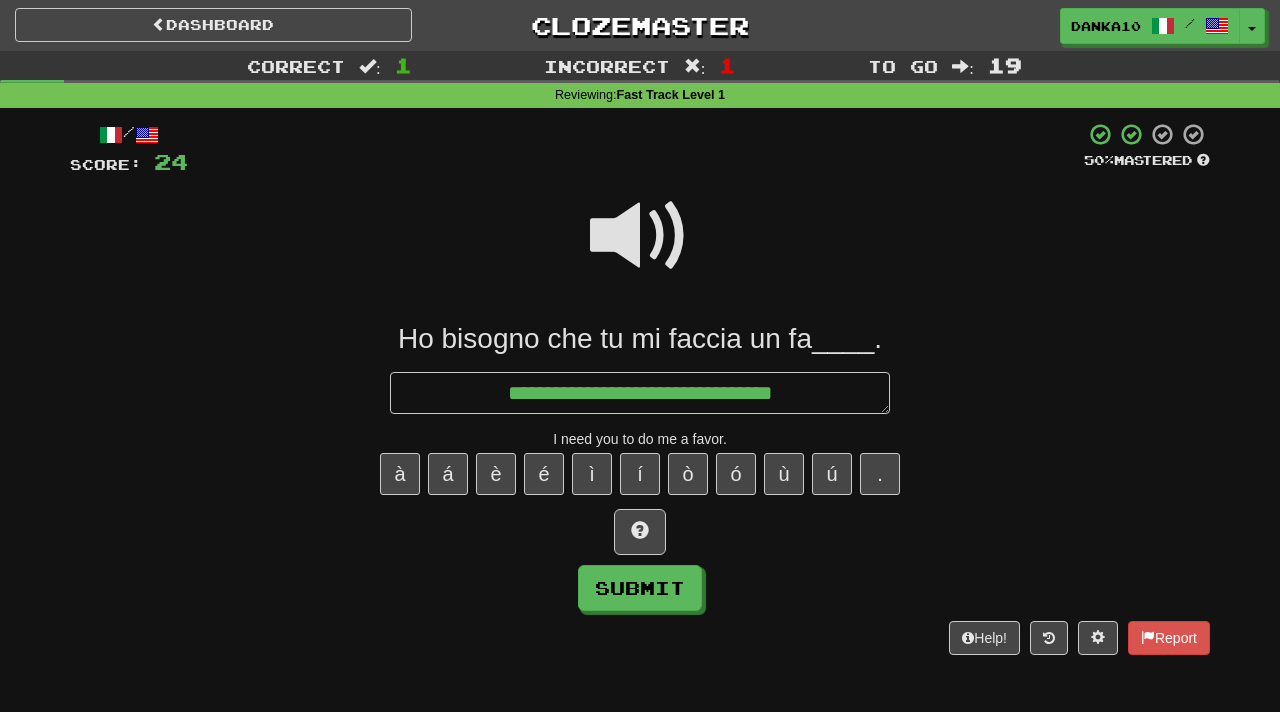 type on "*" 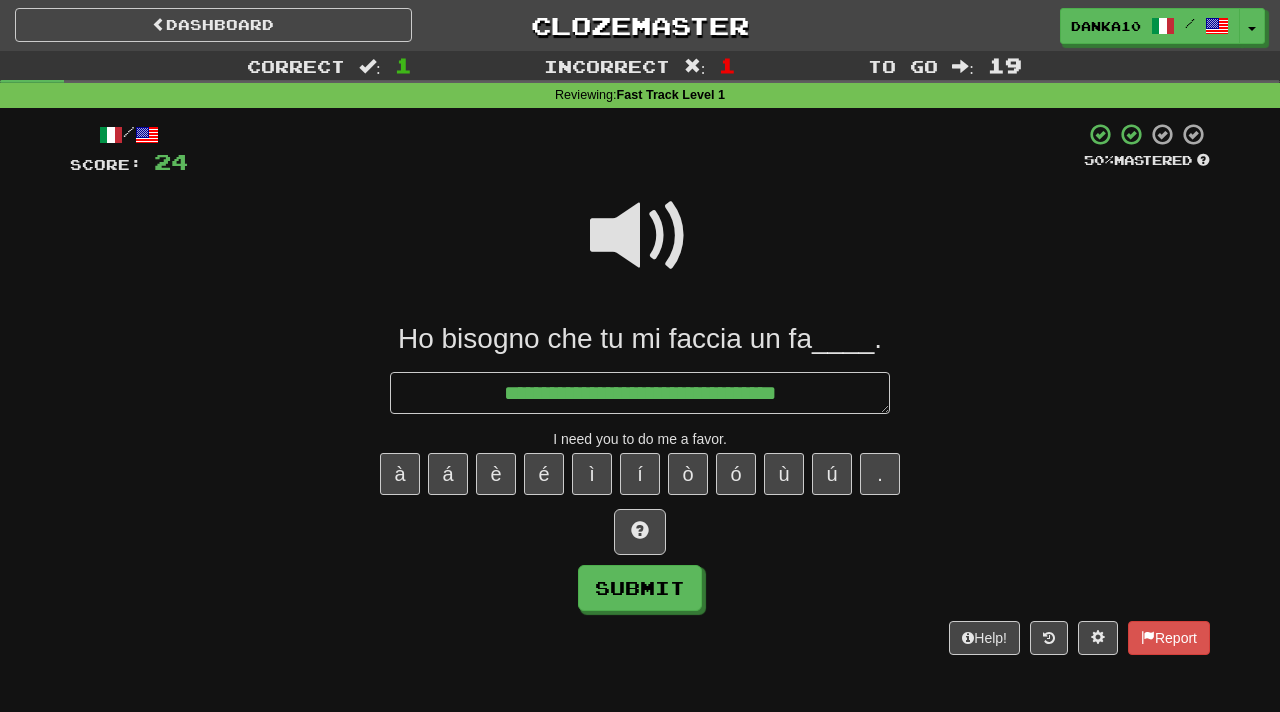 type on "*" 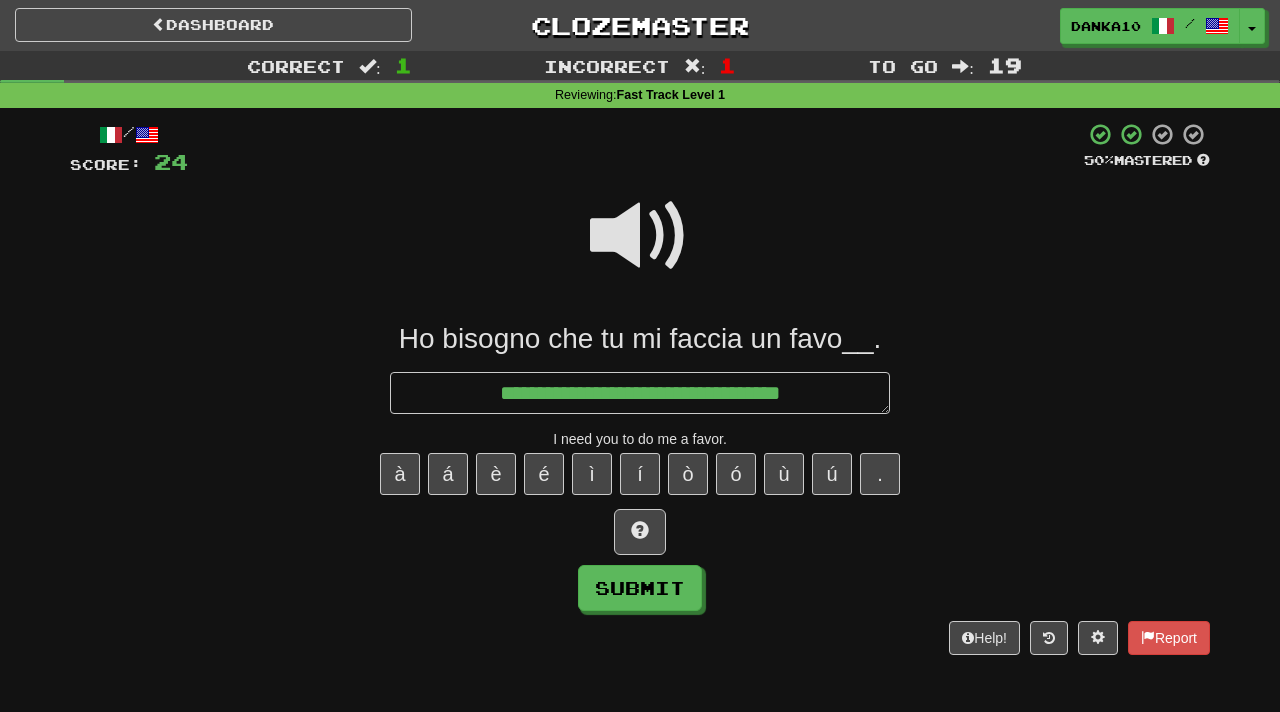 type on "*" 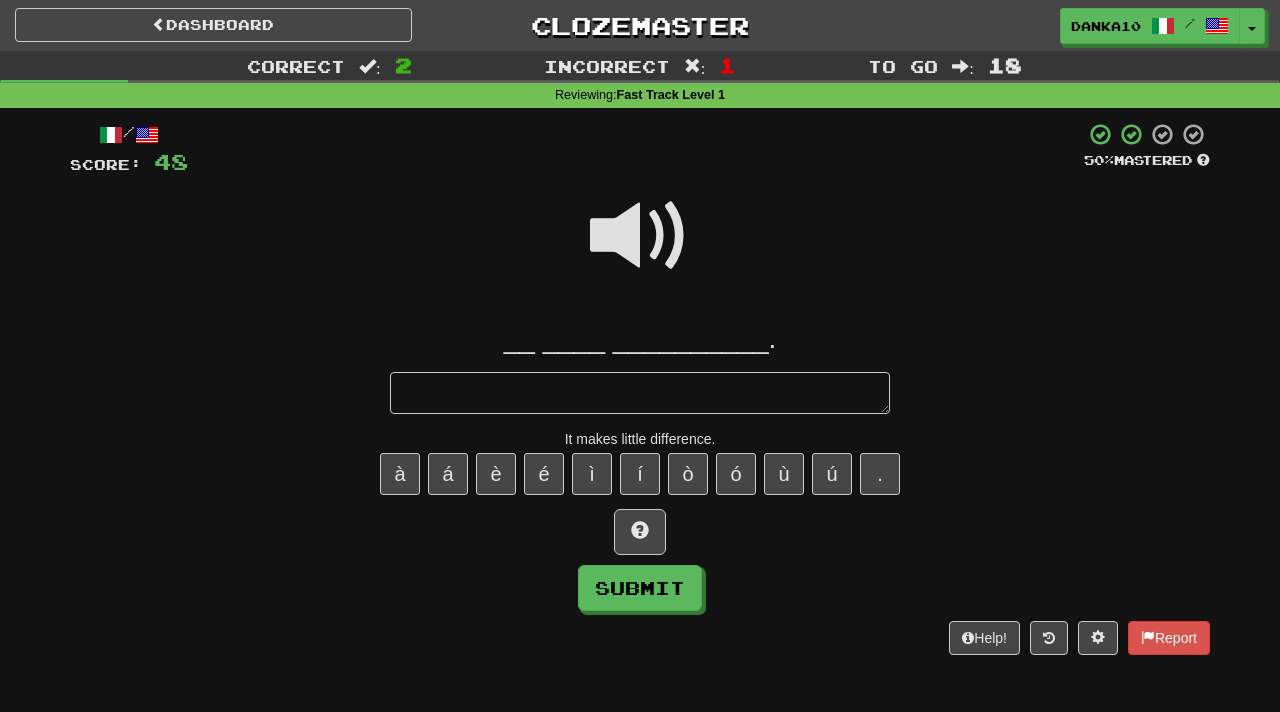 type on "*" 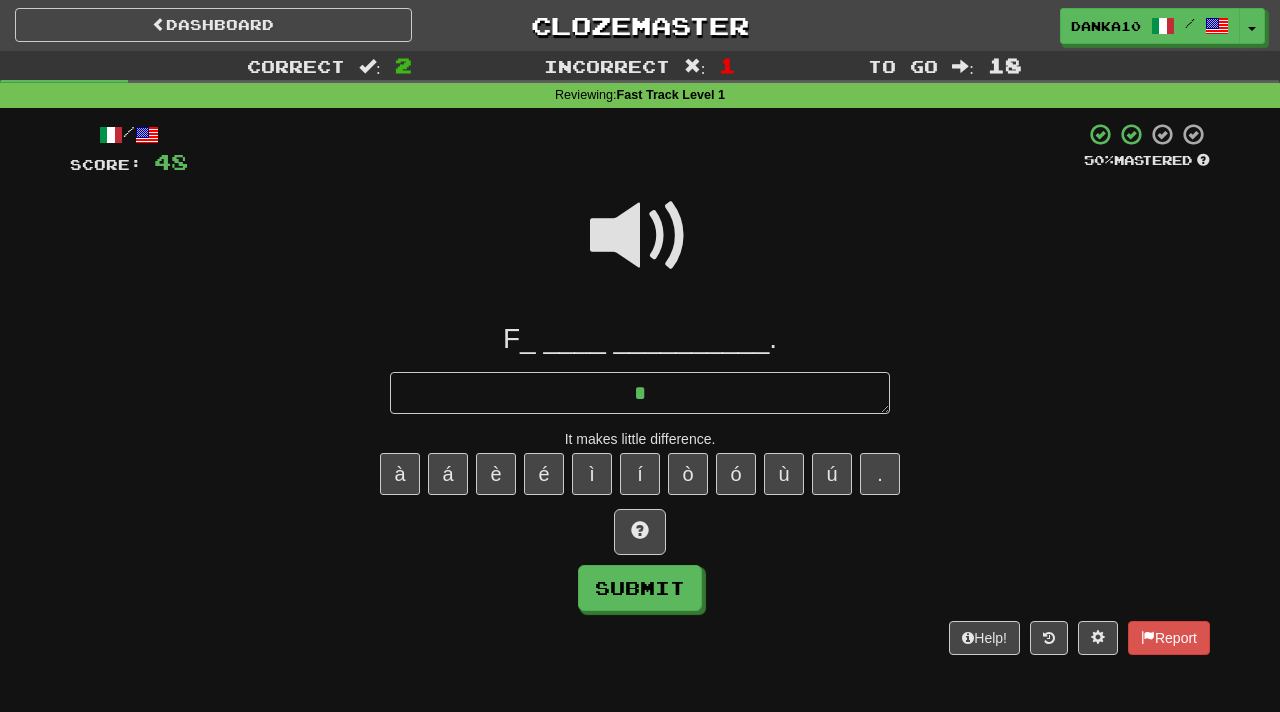 type 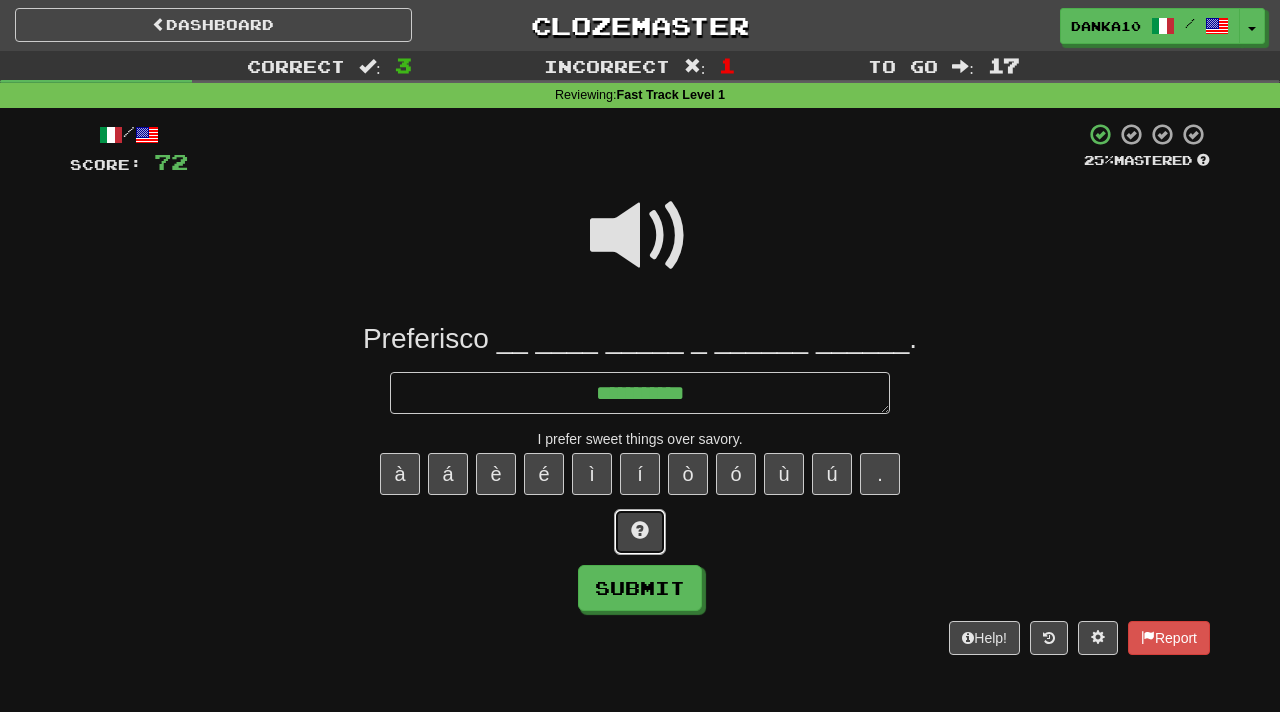 click at bounding box center (640, 532) 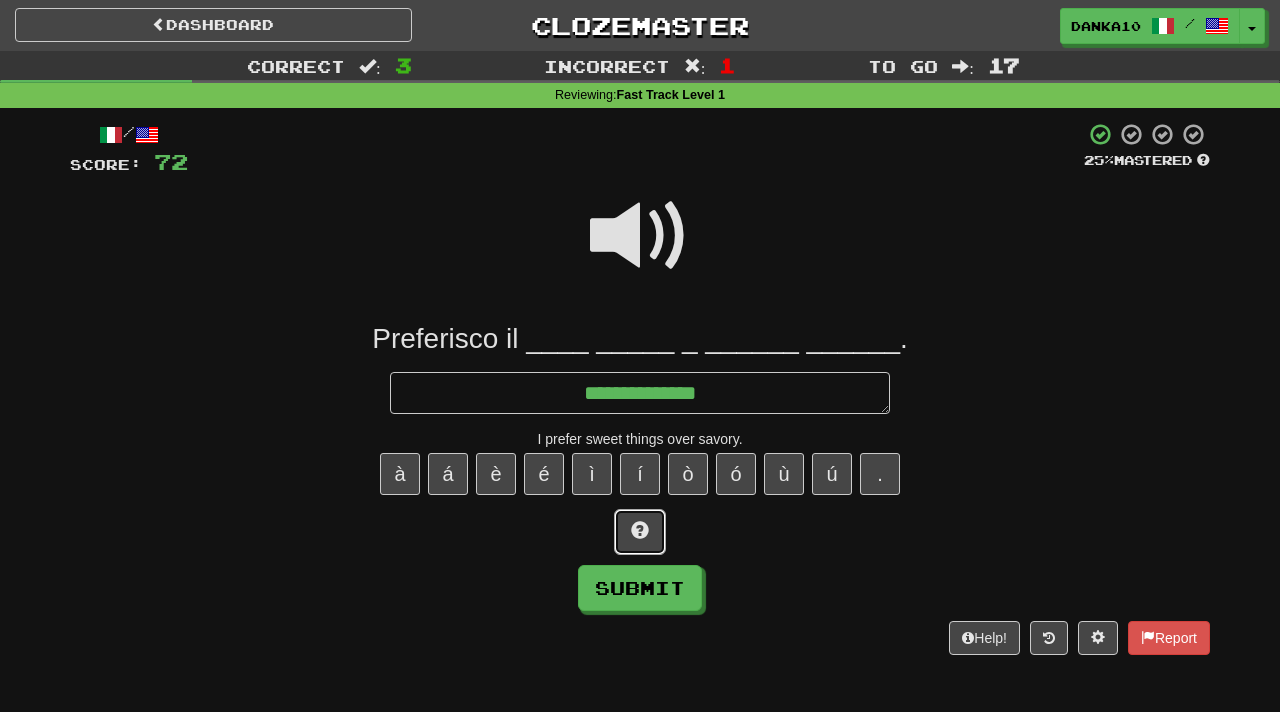 click at bounding box center [640, 530] 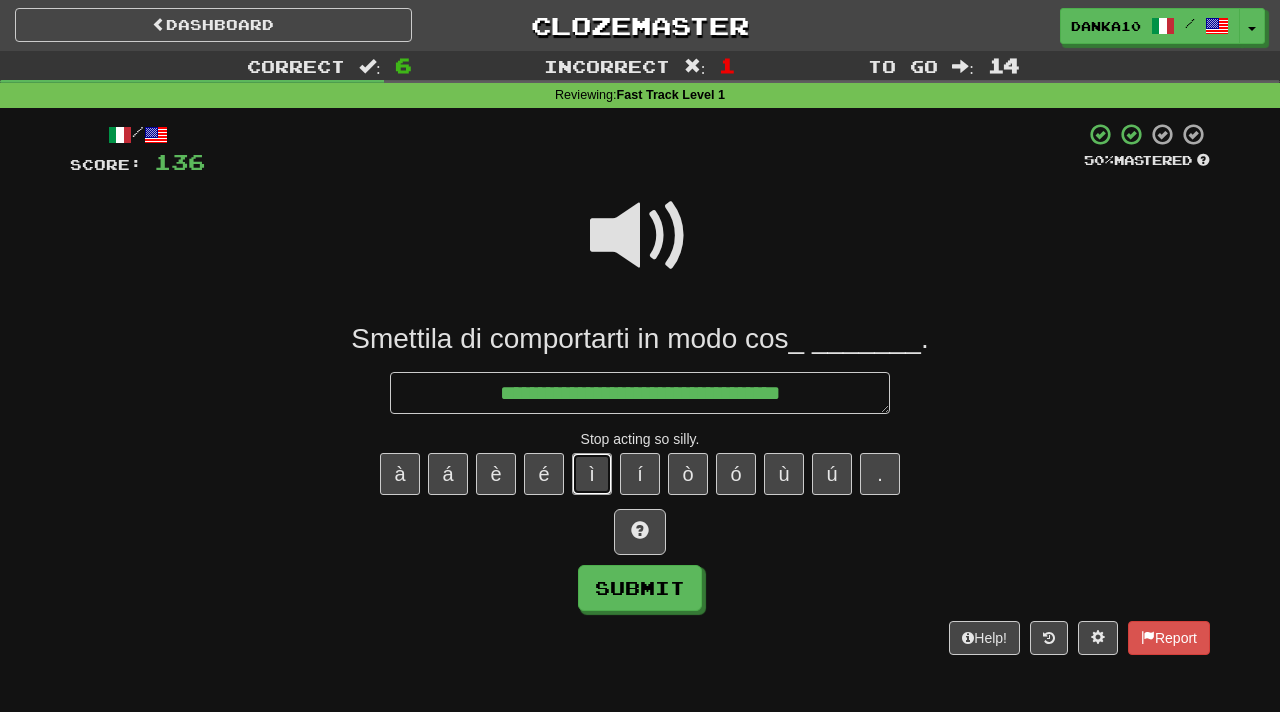 click on "ì" at bounding box center [592, 474] 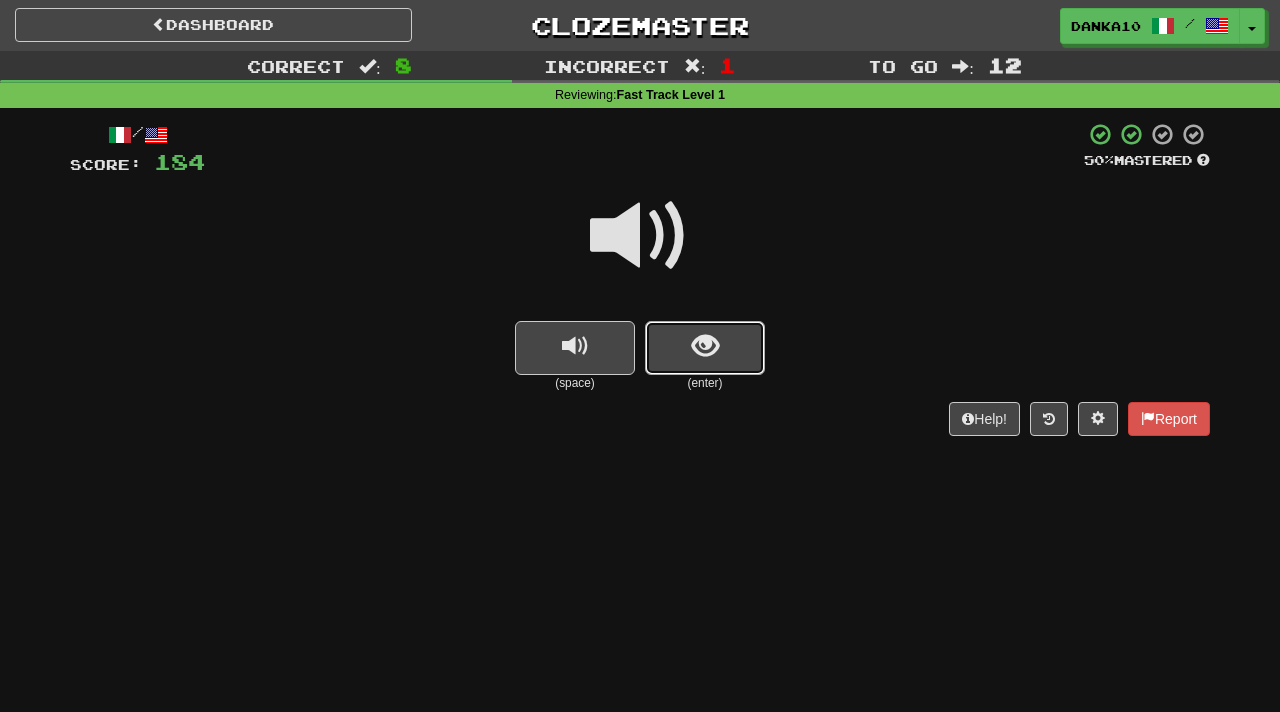 click at bounding box center [705, 348] 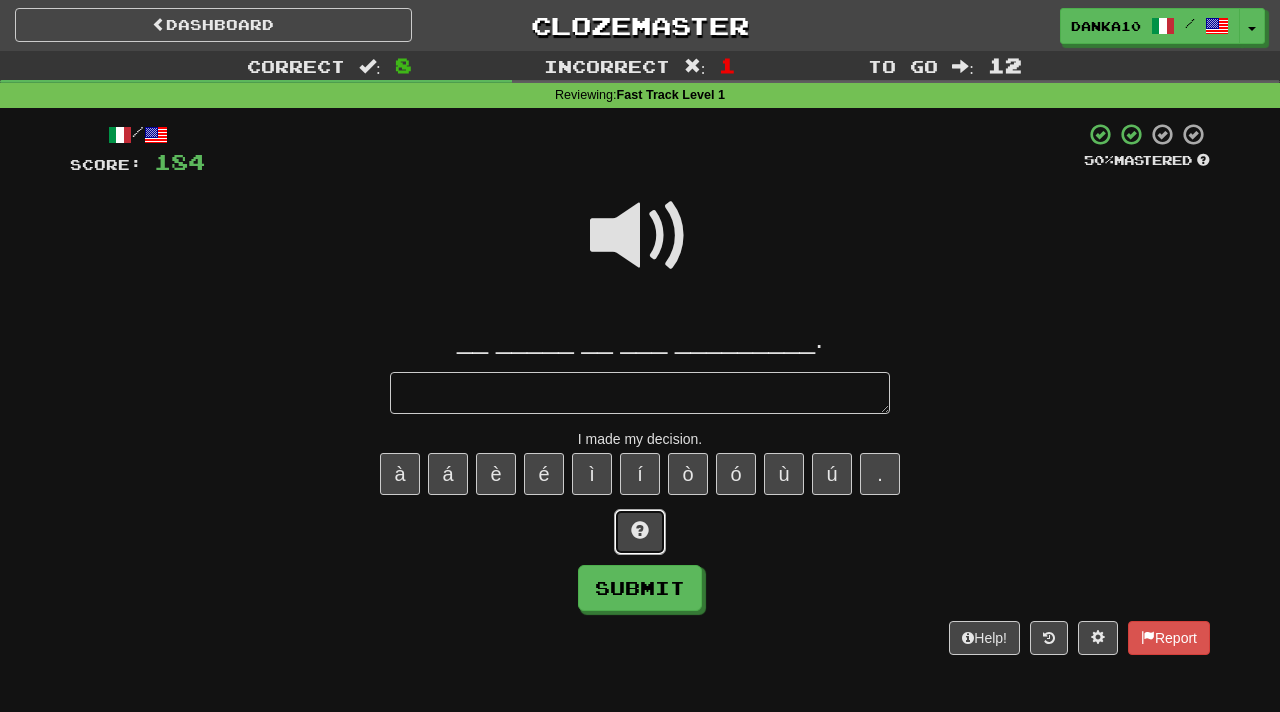 click at bounding box center [640, 530] 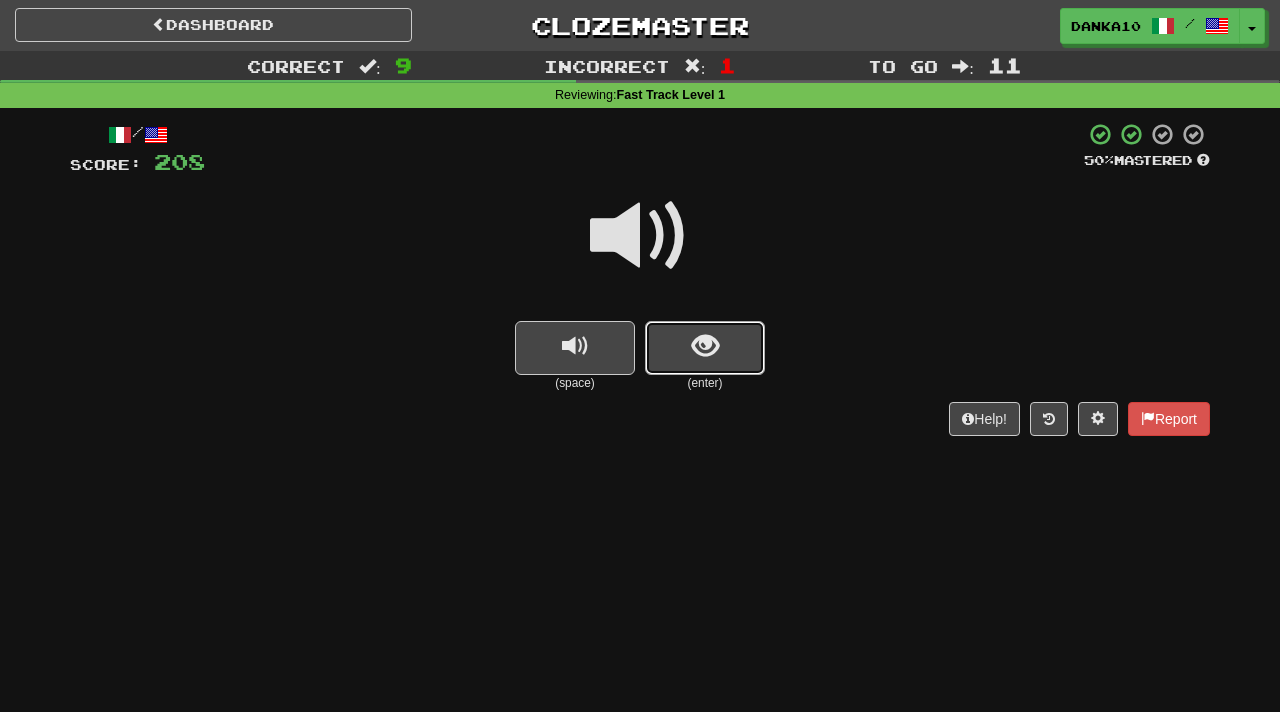 click at bounding box center (705, 348) 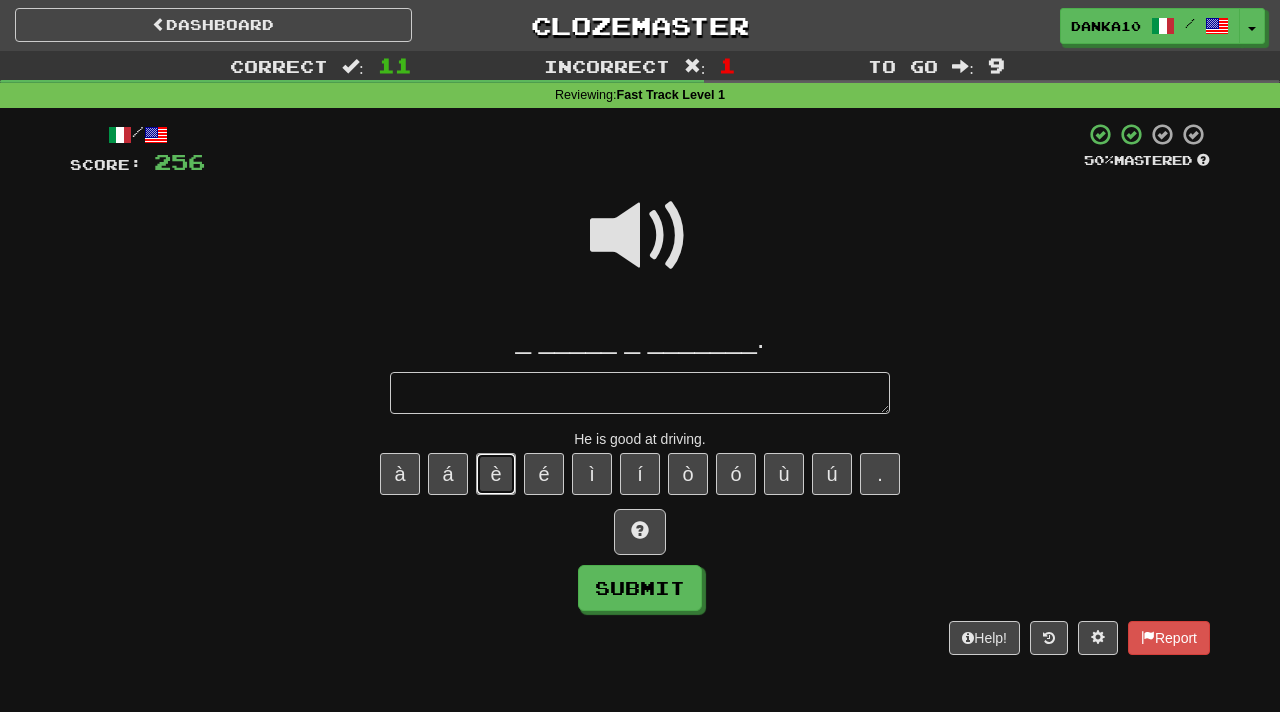 click on "è" at bounding box center [496, 474] 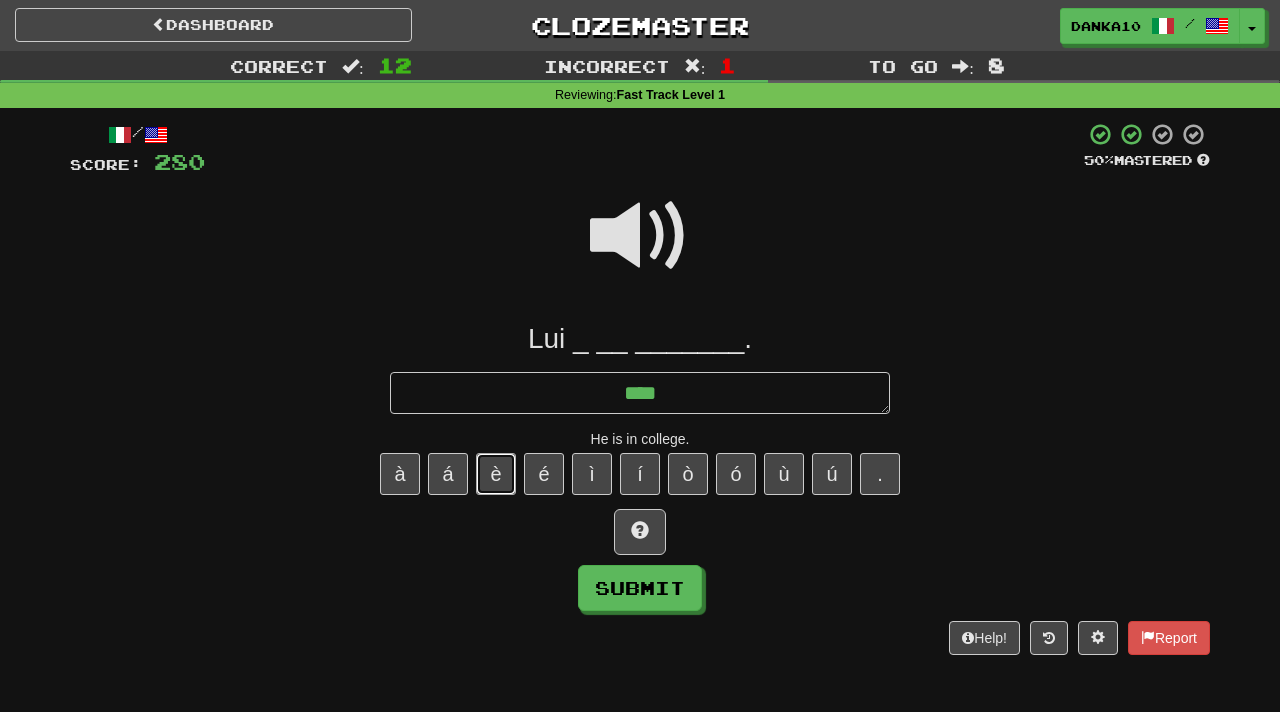 click on "è" at bounding box center [496, 474] 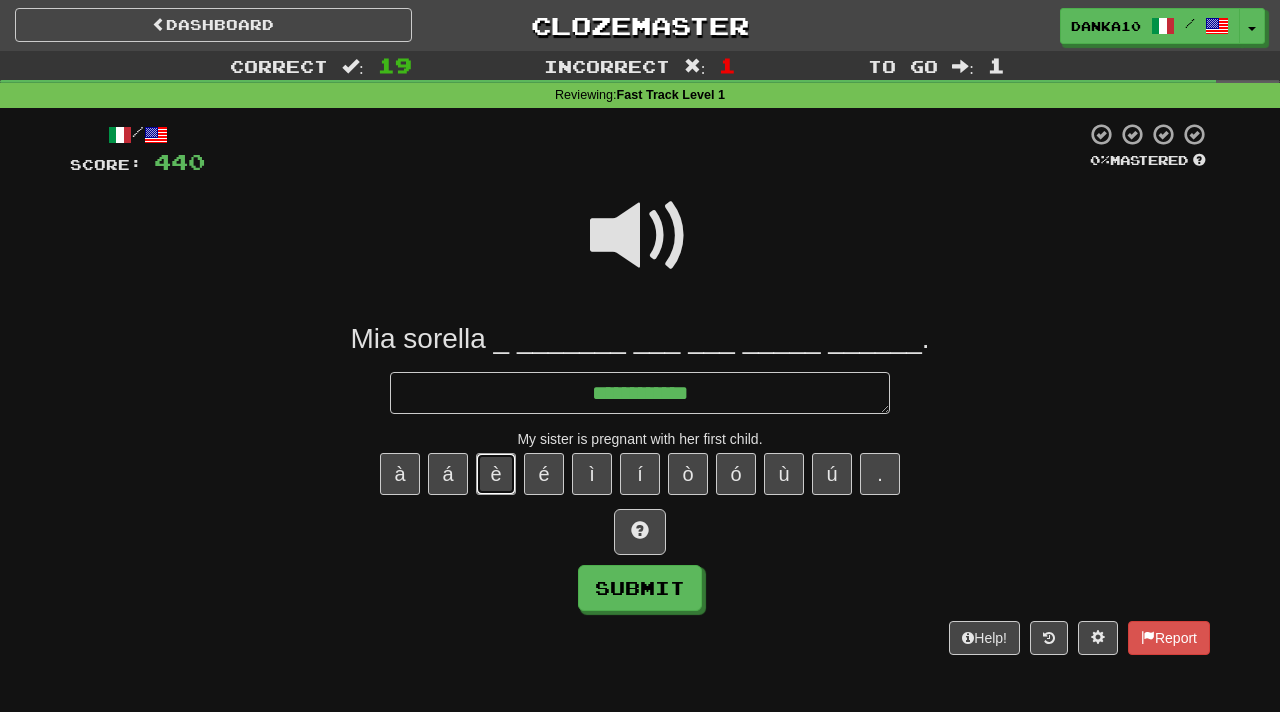 click on "è" at bounding box center (496, 474) 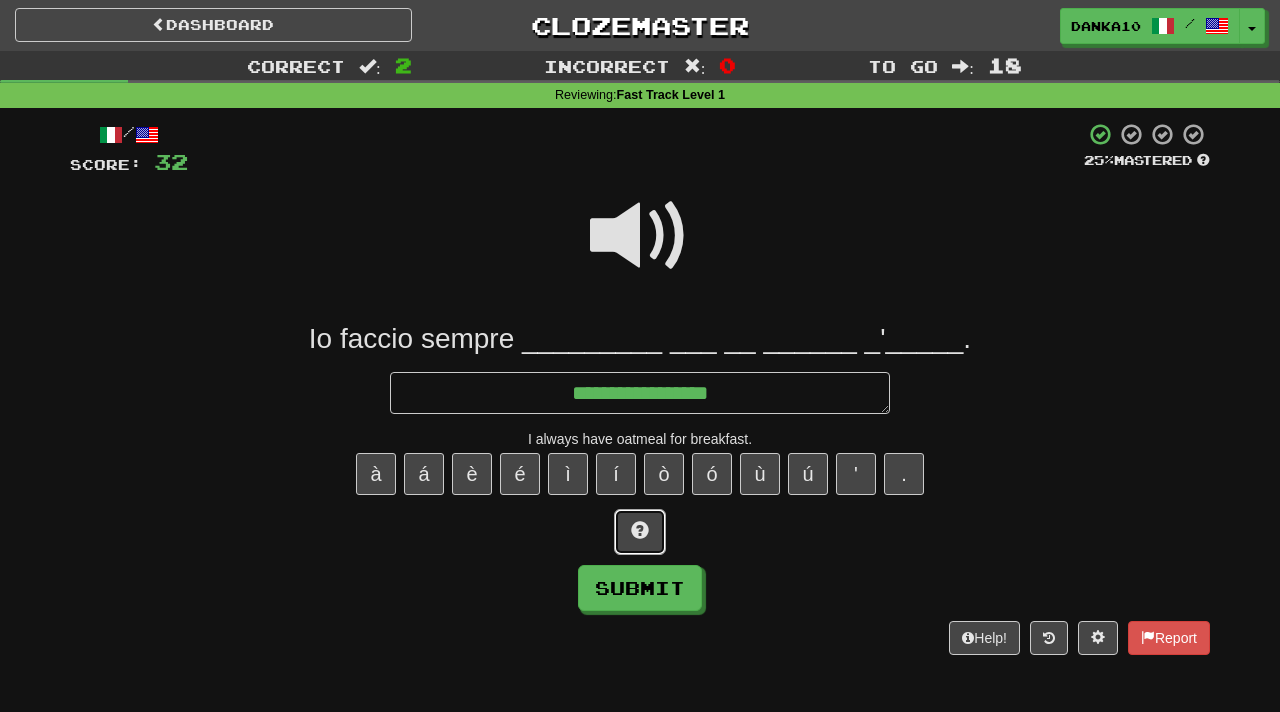 click at bounding box center [640, 532] 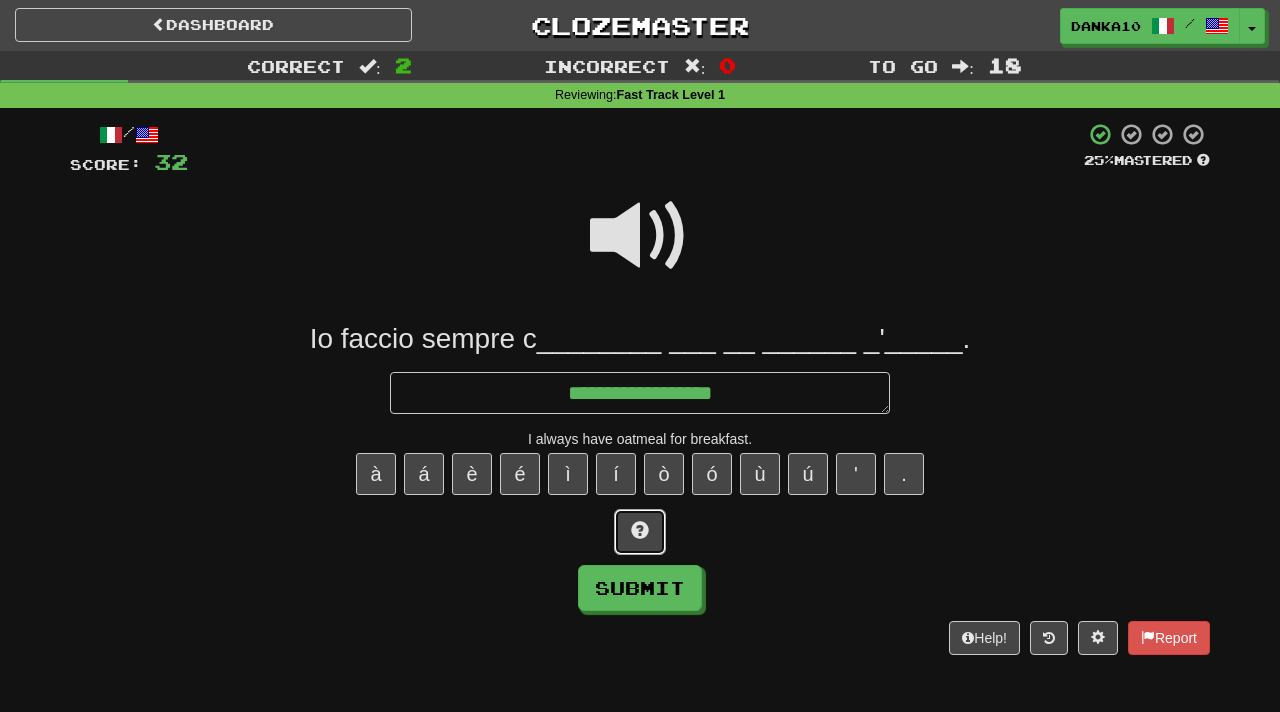 click at bounding box center (640, 532) 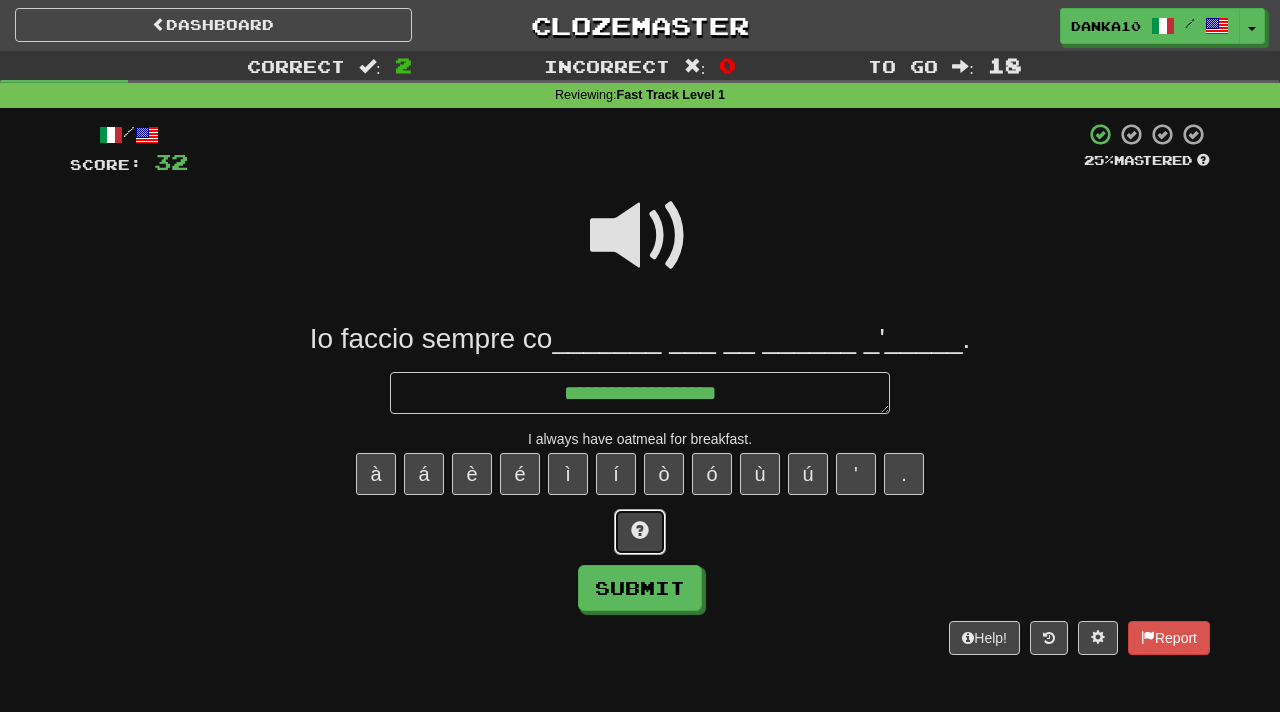 click at bounding box center (640, 532) 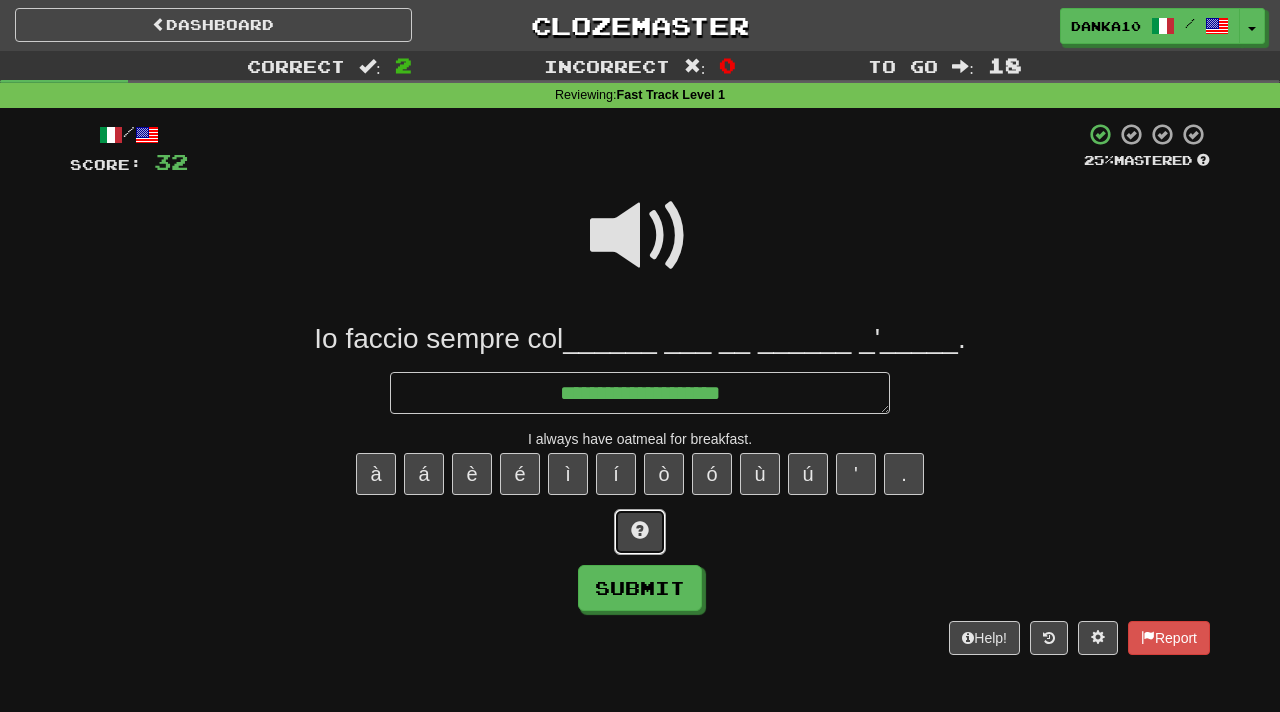 click at bounding box center (640, 532) 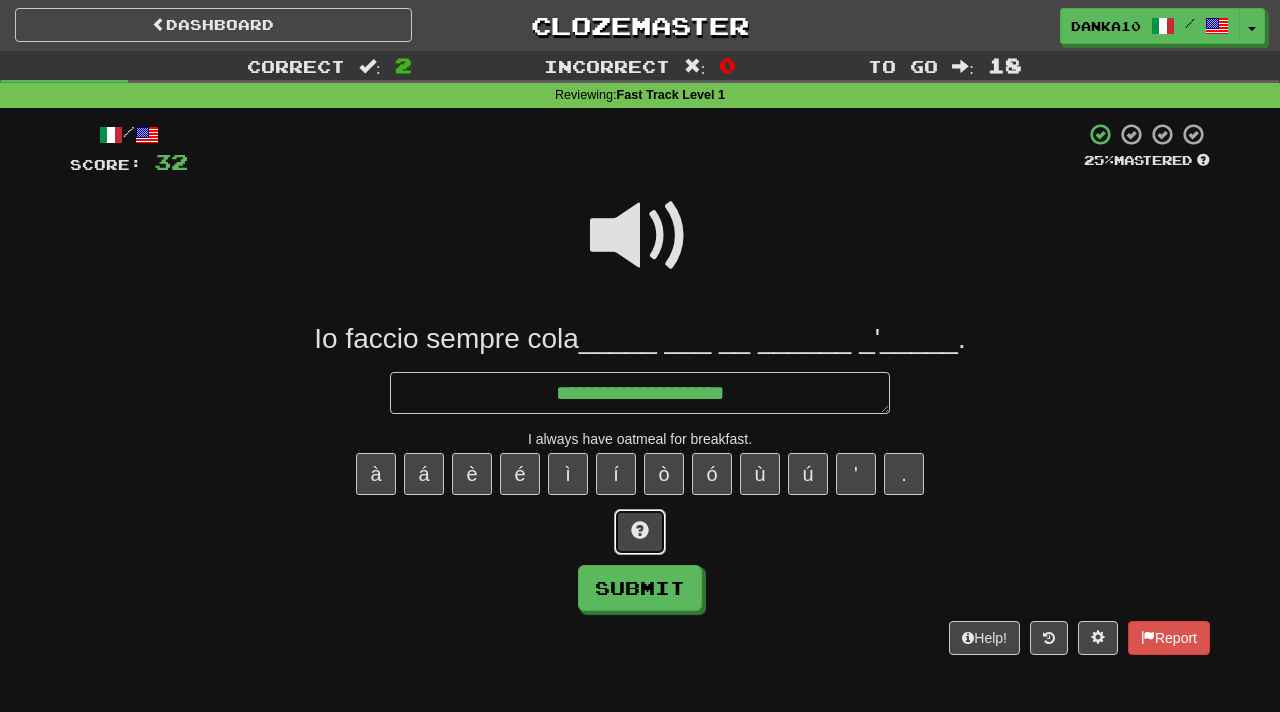 click at bounding box center (640, 532) 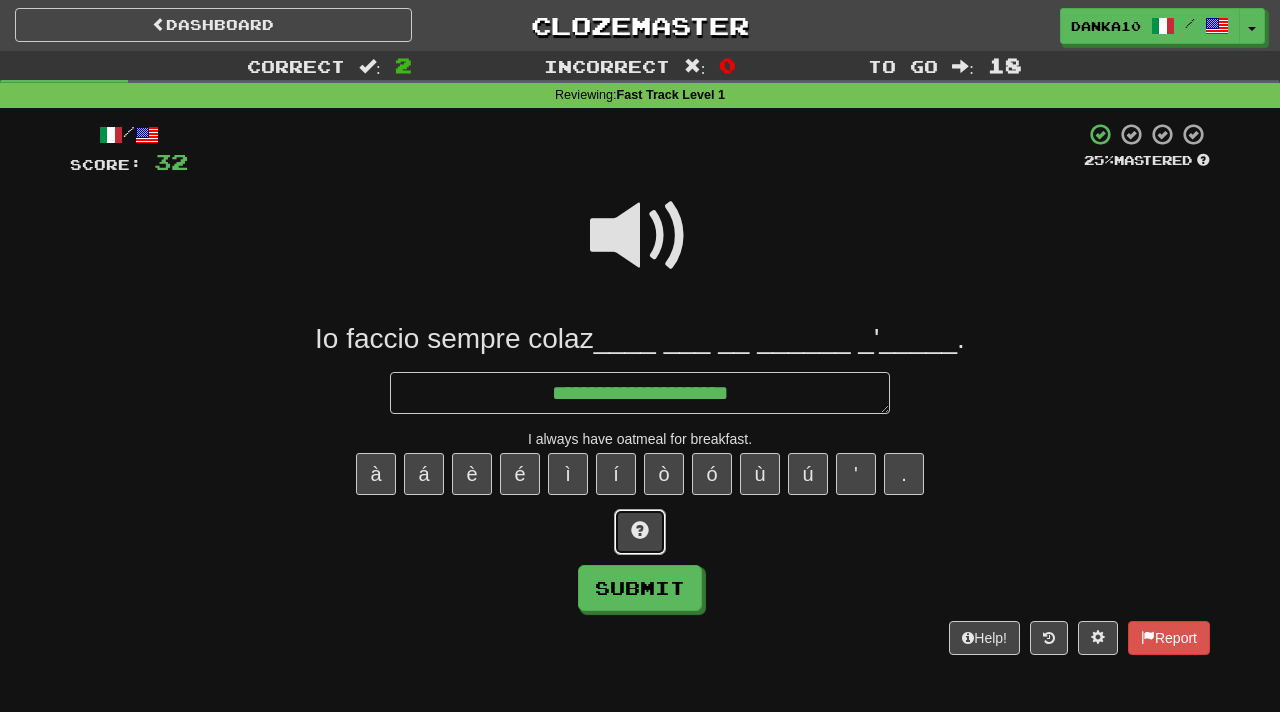 click at bounding box center [640, 532] 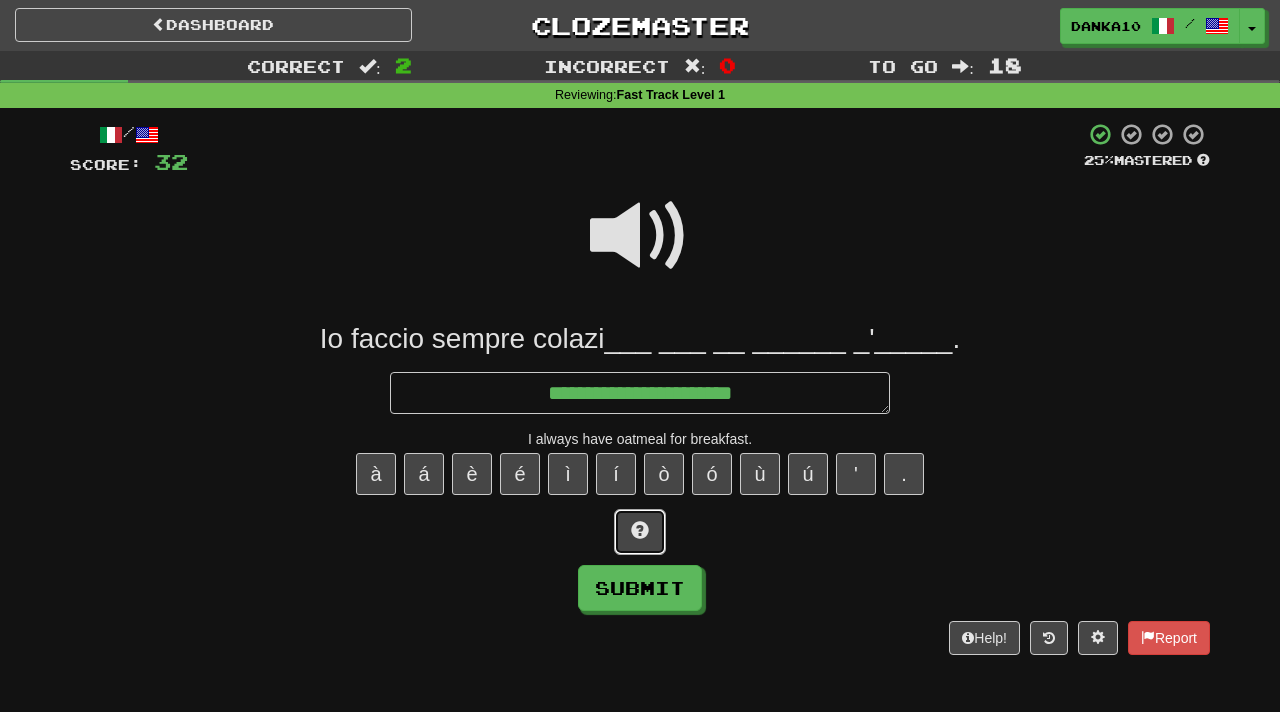 click at bounding box center (640, 532) 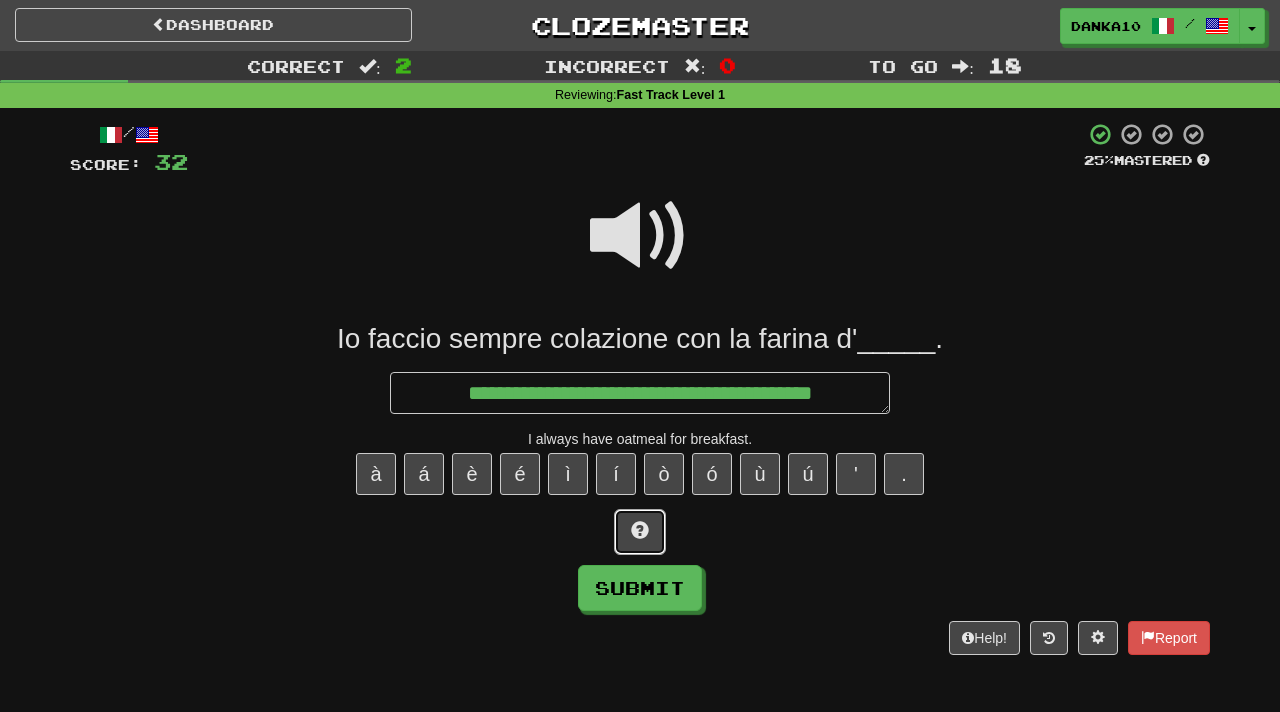 click at bounding box center [640, 532] 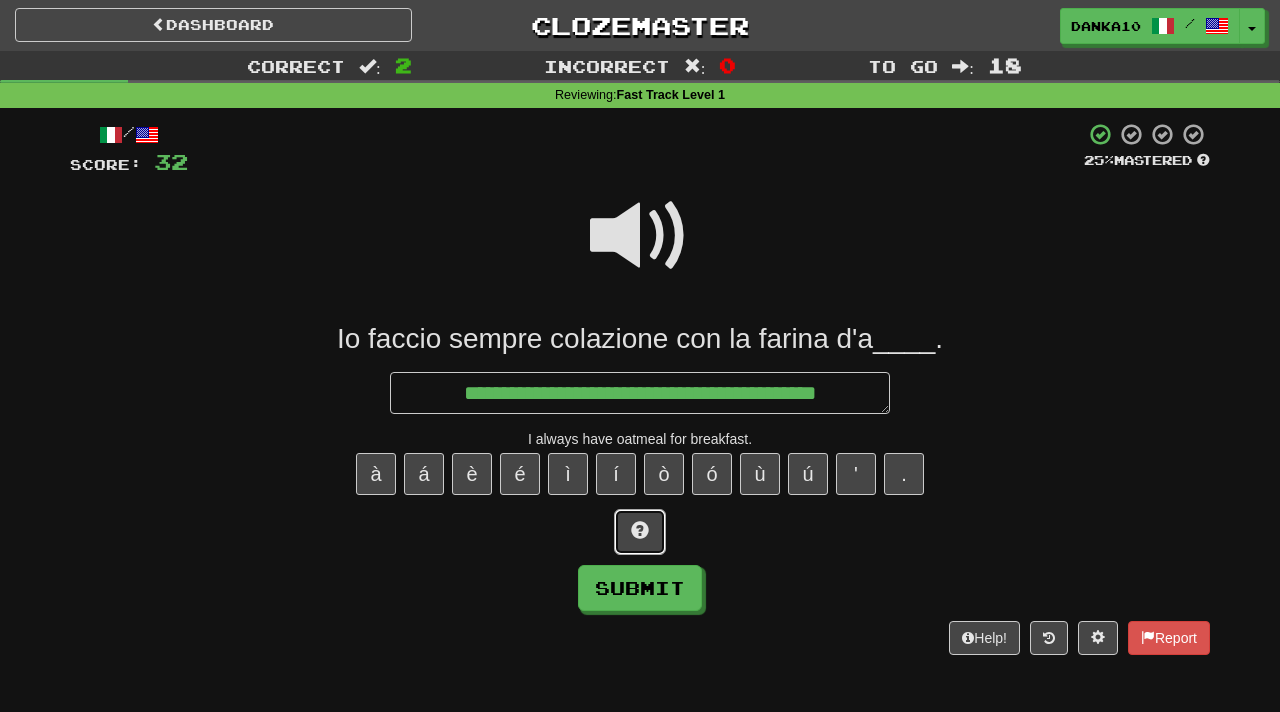 click at bounding box center [640, 532] 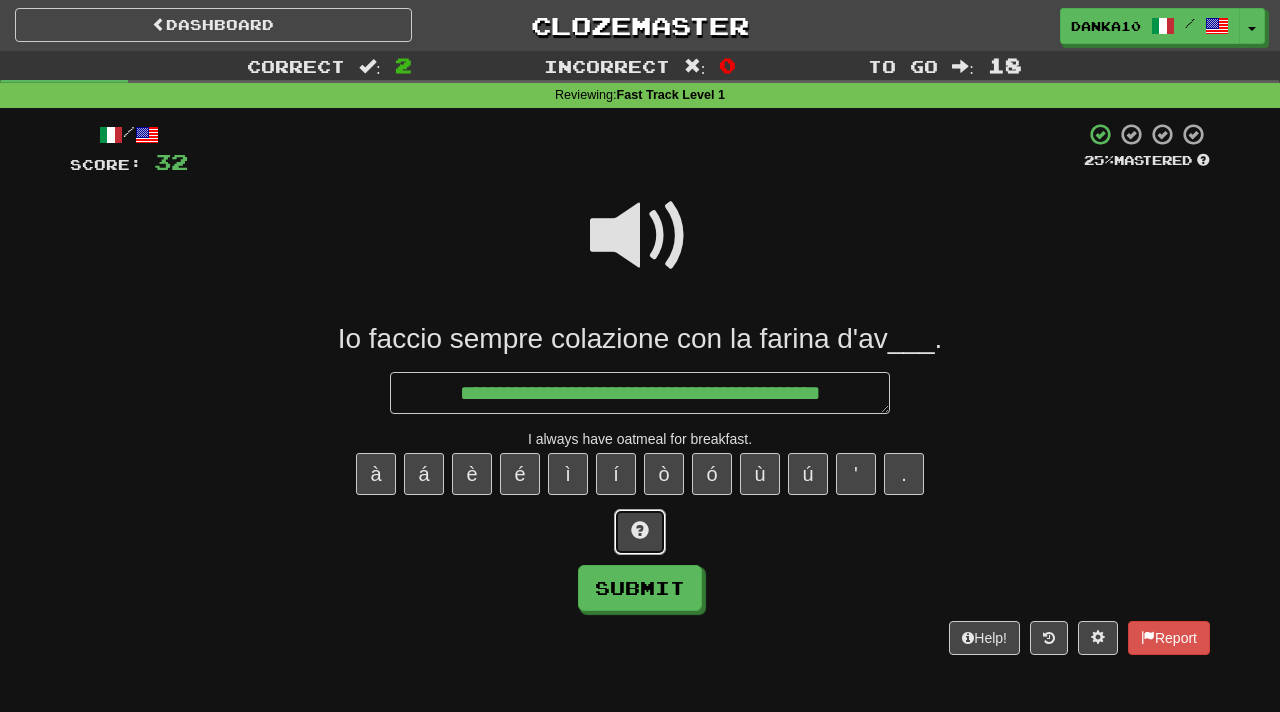 click at bounding box center (640, 532) 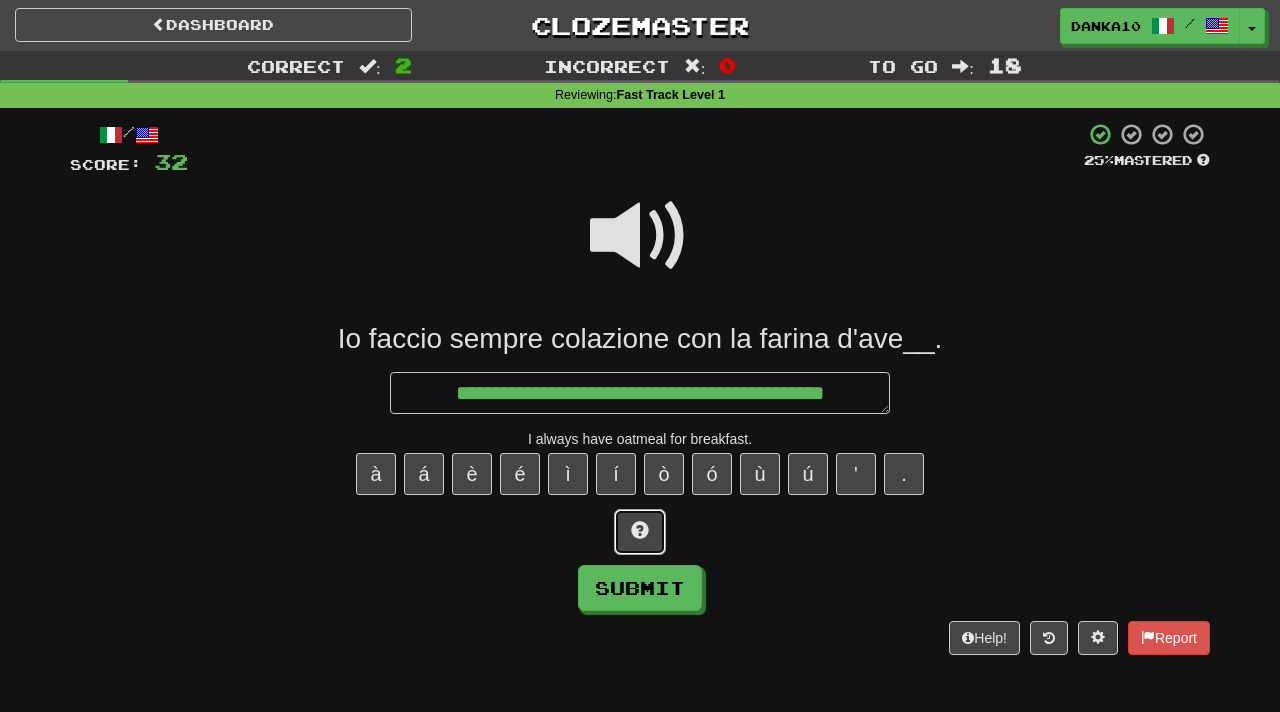 click at bounding box center (640, 532) 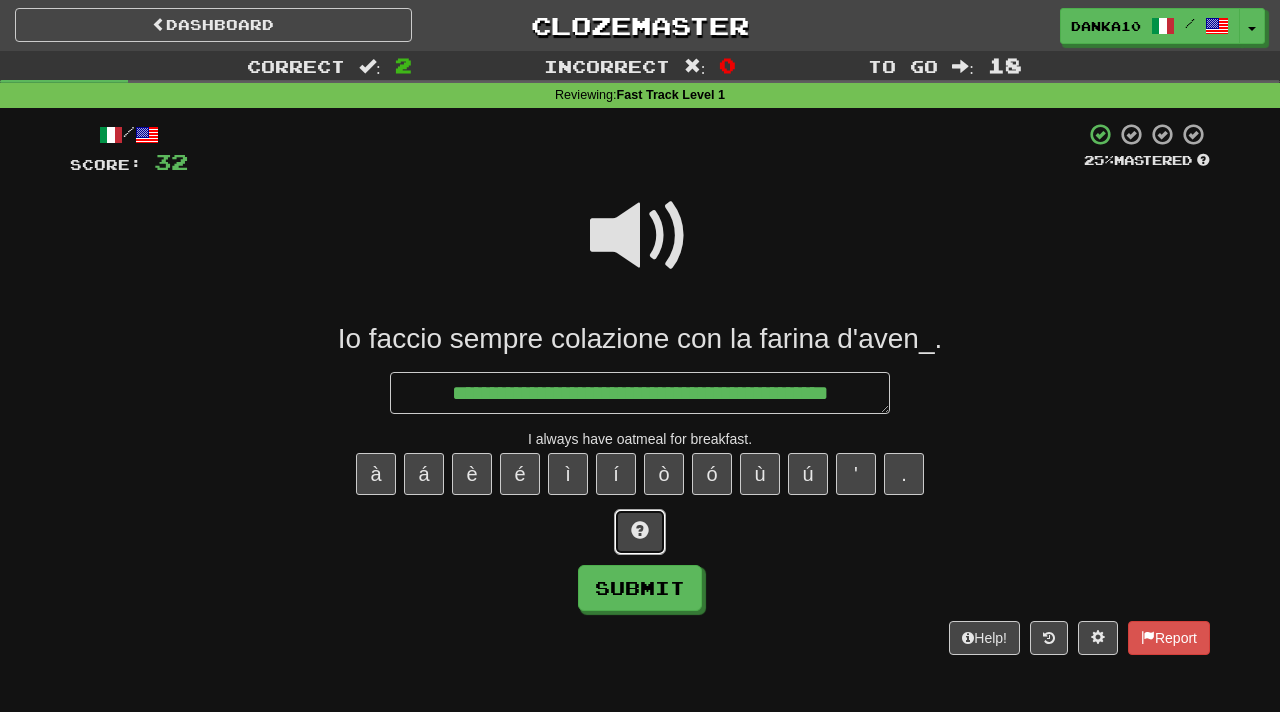 click at bounding box center (640, 532) 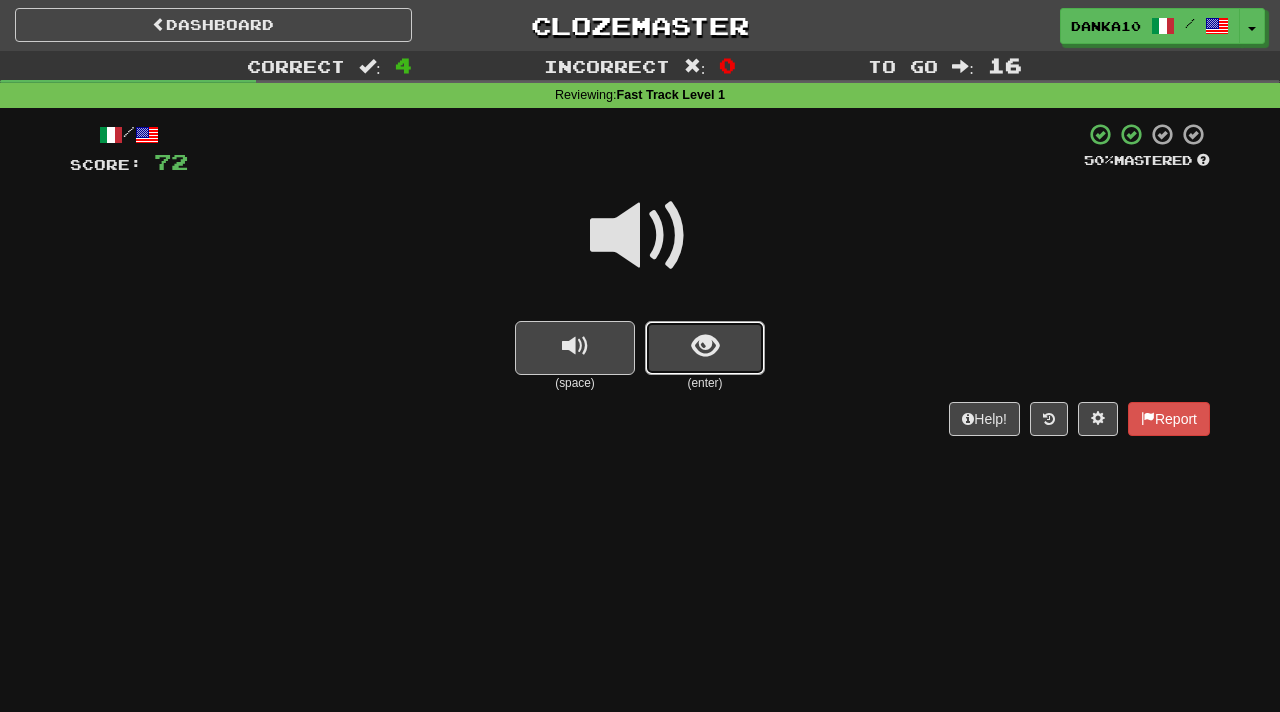 click at bounding box center (705, 346) 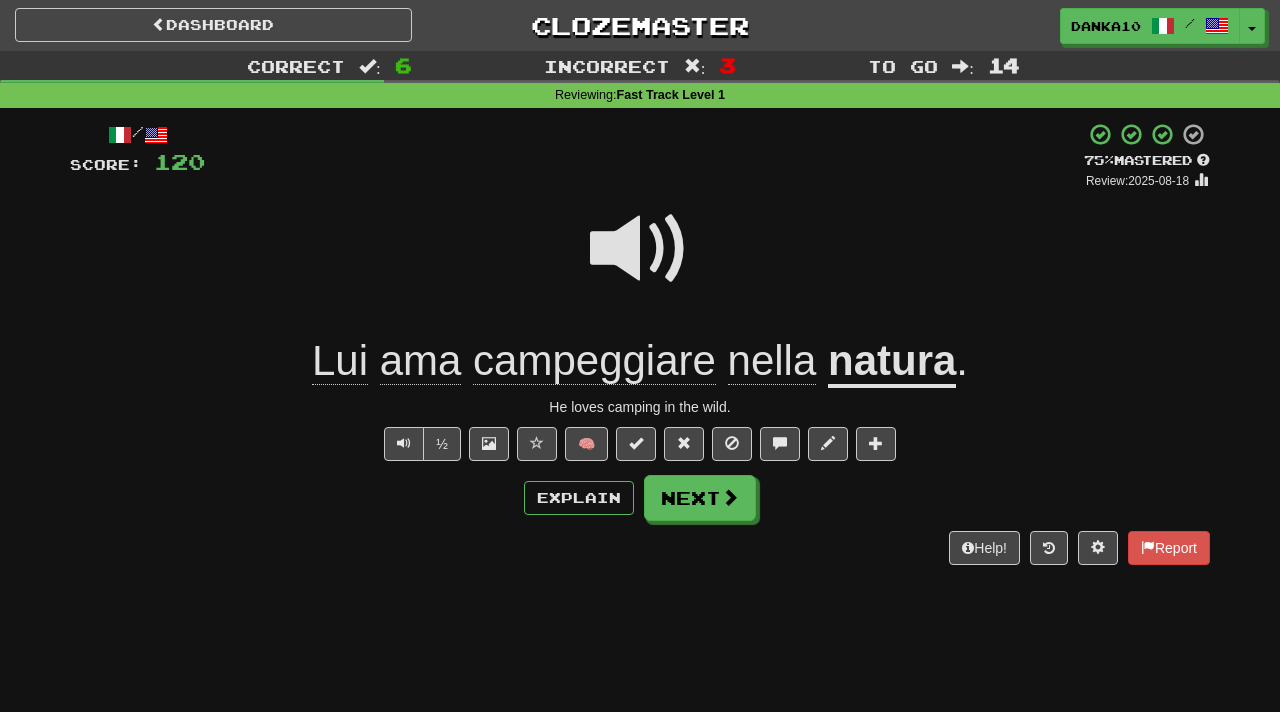 click on "campeggiare" 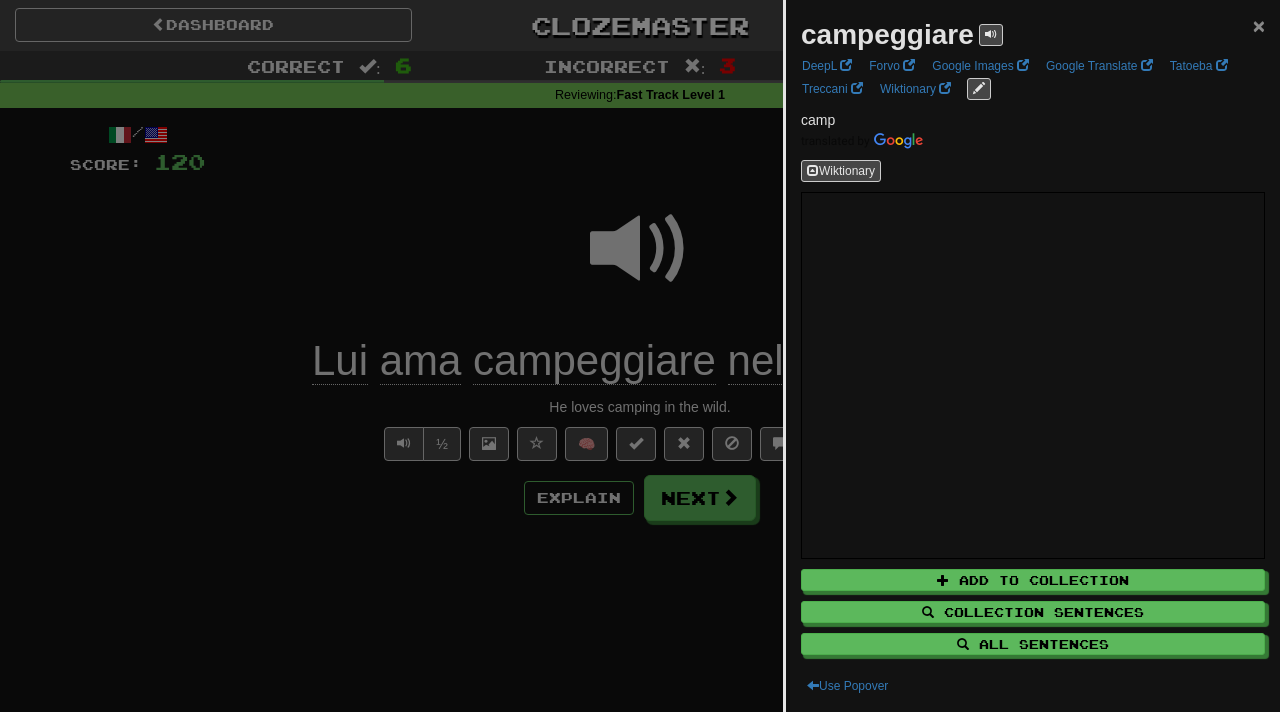 click on "×" at bounding box center [1259, 25] 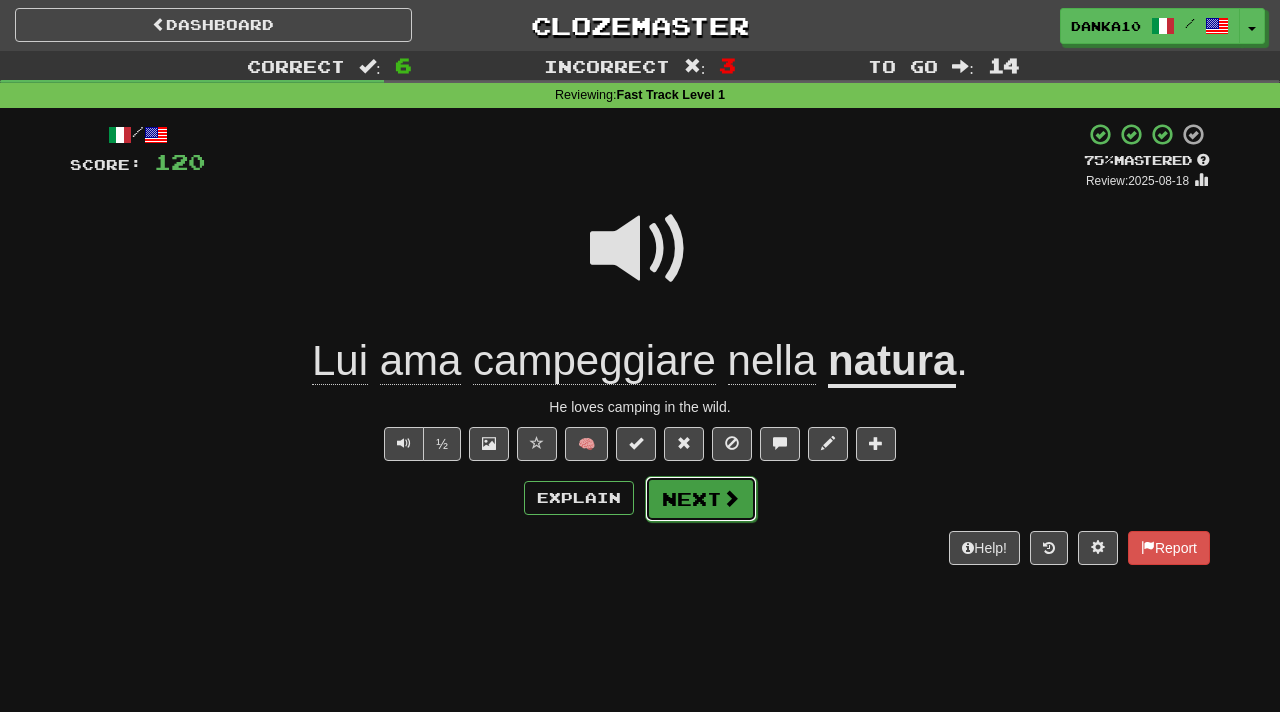 click on "Next" at bounding box center [701, 499] 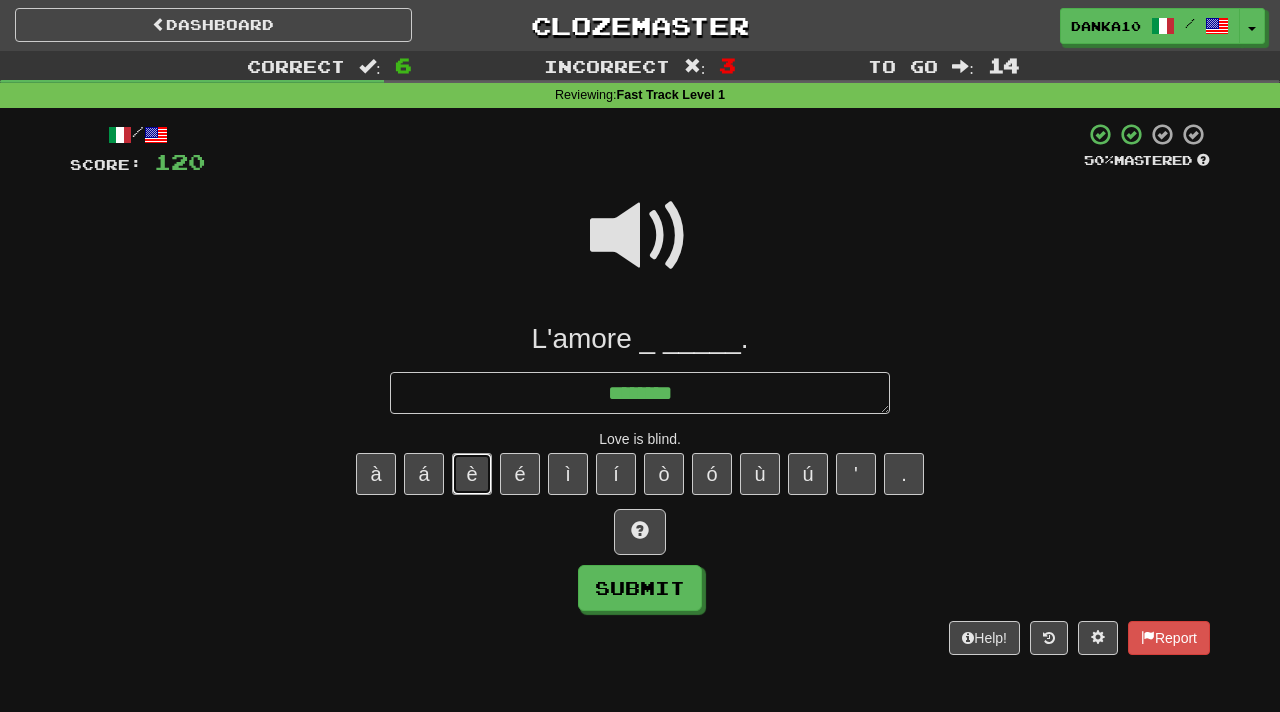 click on "è" at bounding box center (472, 474) 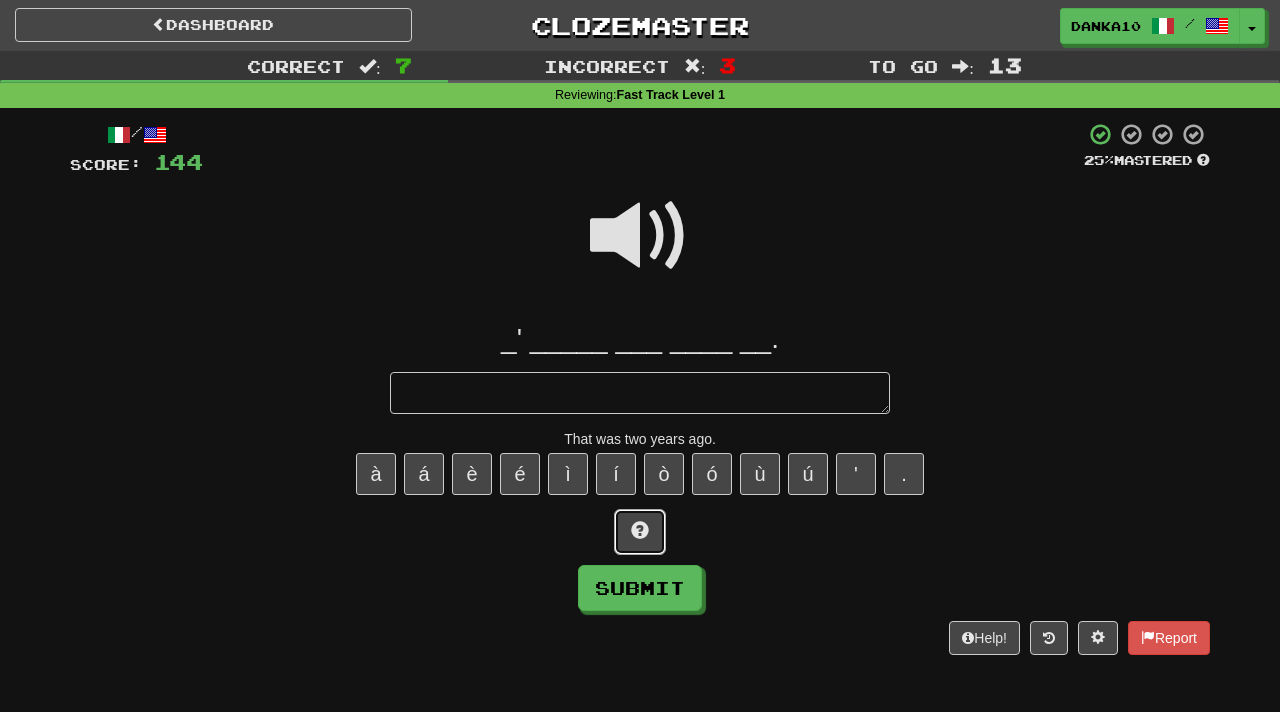 click at bounding box center [640, 530] 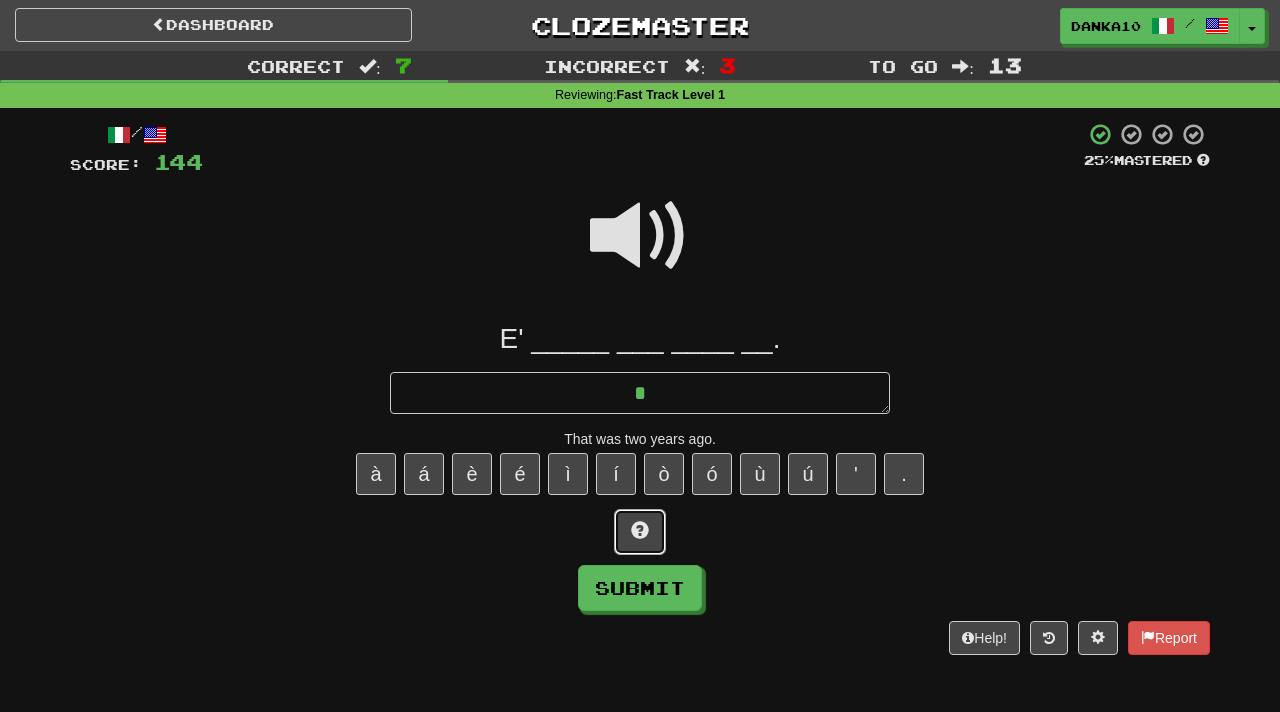 click at bounding box center (640, 532) 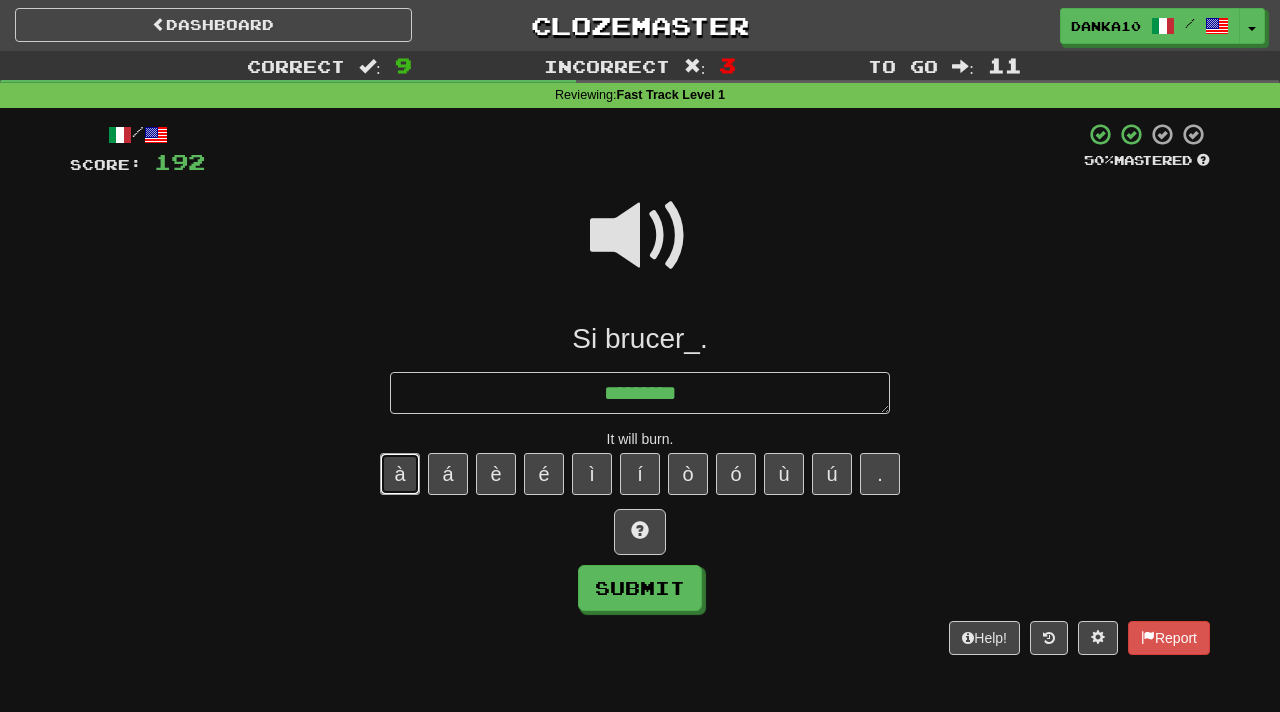 click on "à" at bounding box center (400, 474) 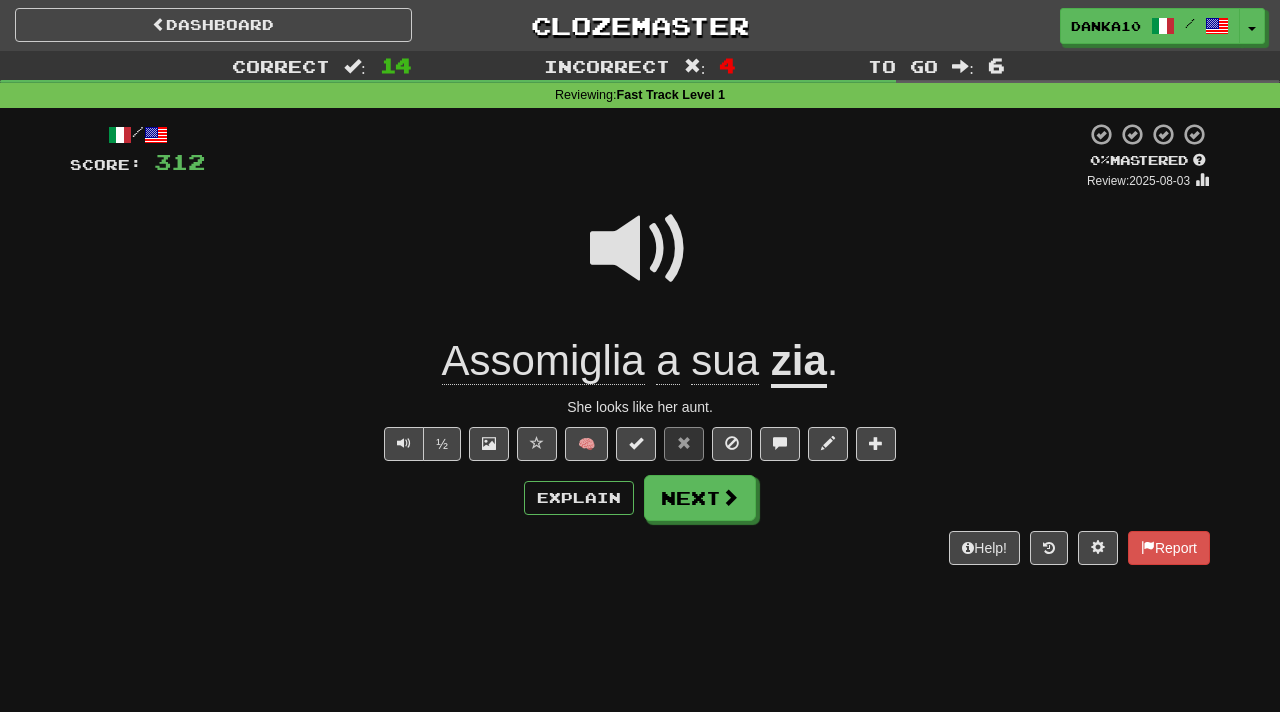 click on "Explain Next" at bounding box center (640, 498) 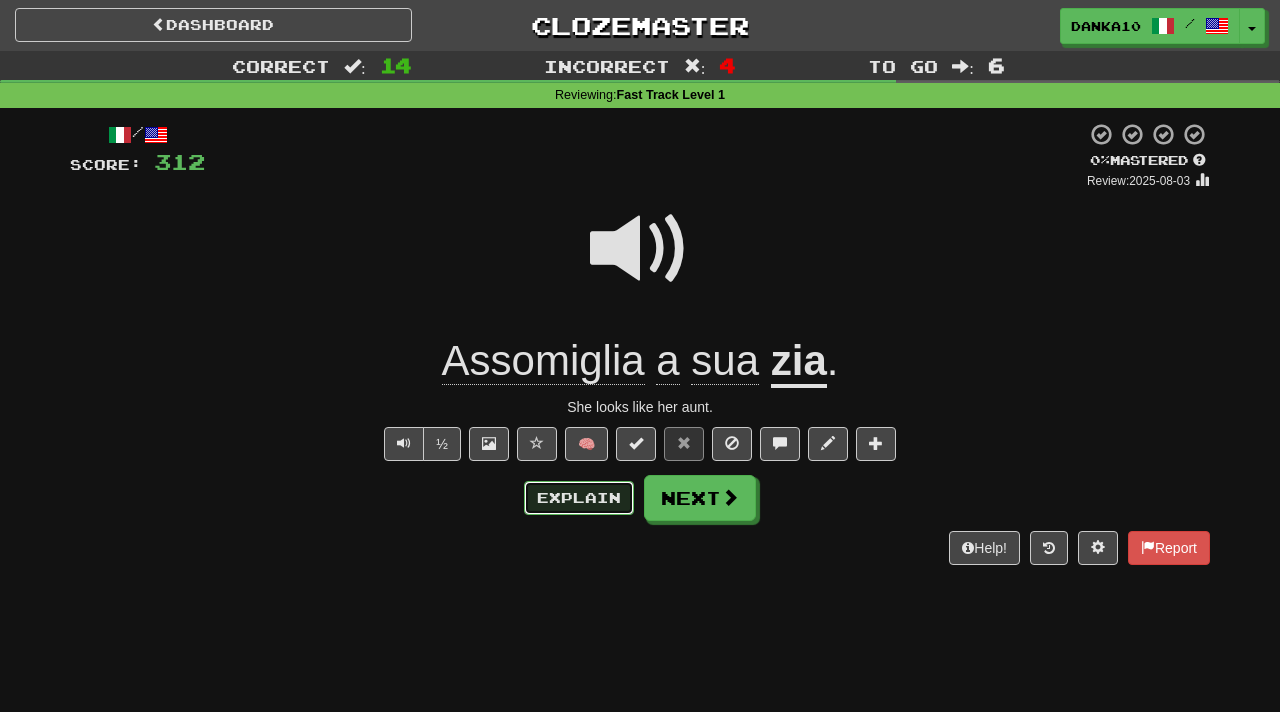 click on "Explain" at bounding box center (579, 498) 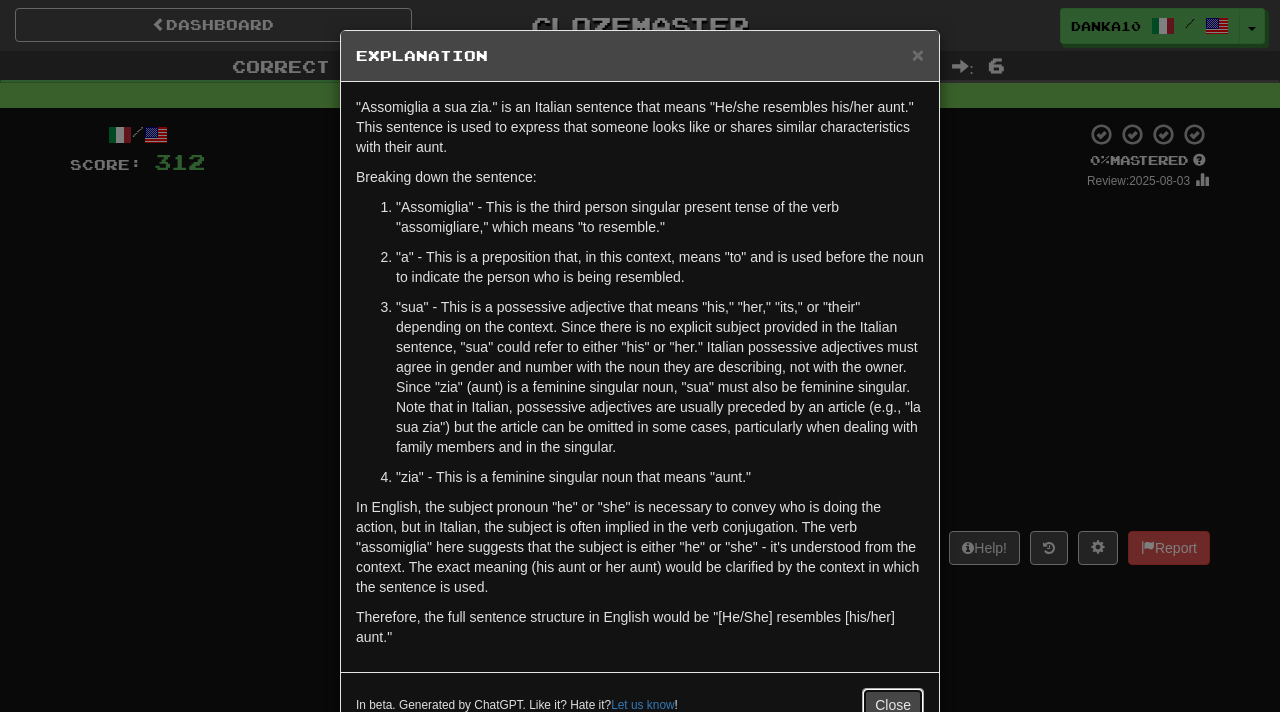 click on "Close" at bounding box center [893, 705] 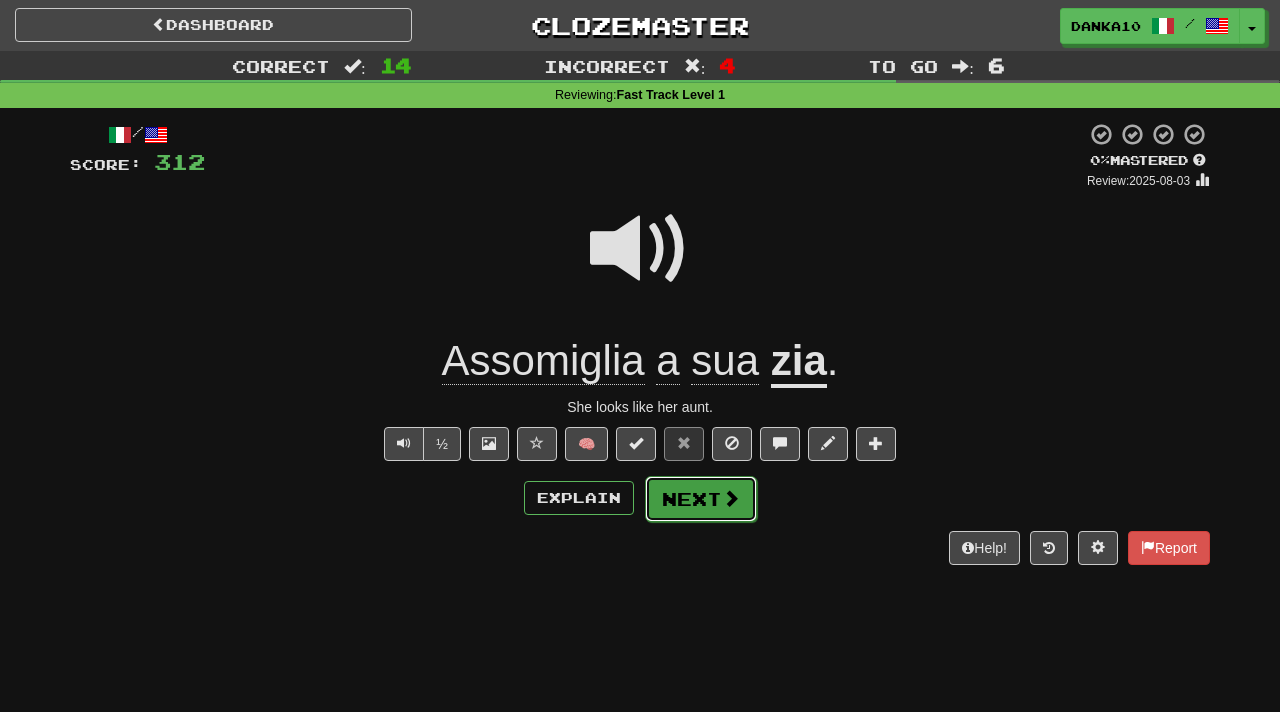 click at bounding box center [731, 498] 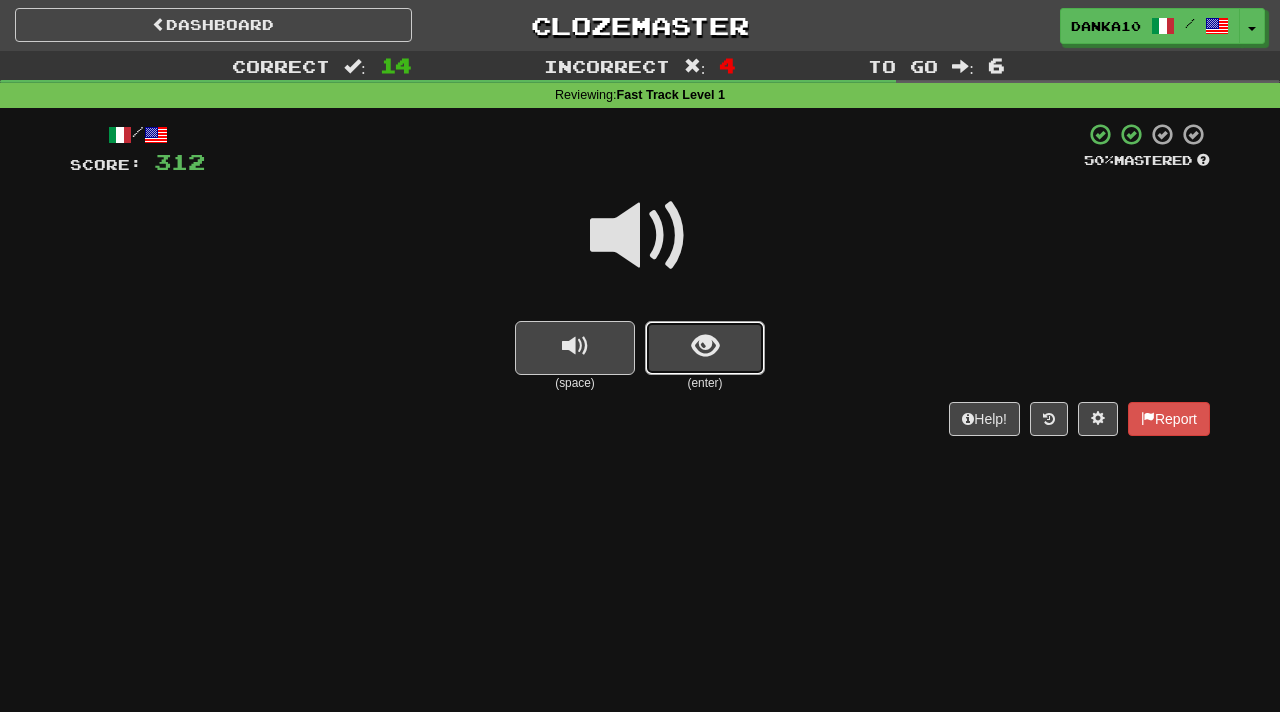 click at bounding box center (705, 348) 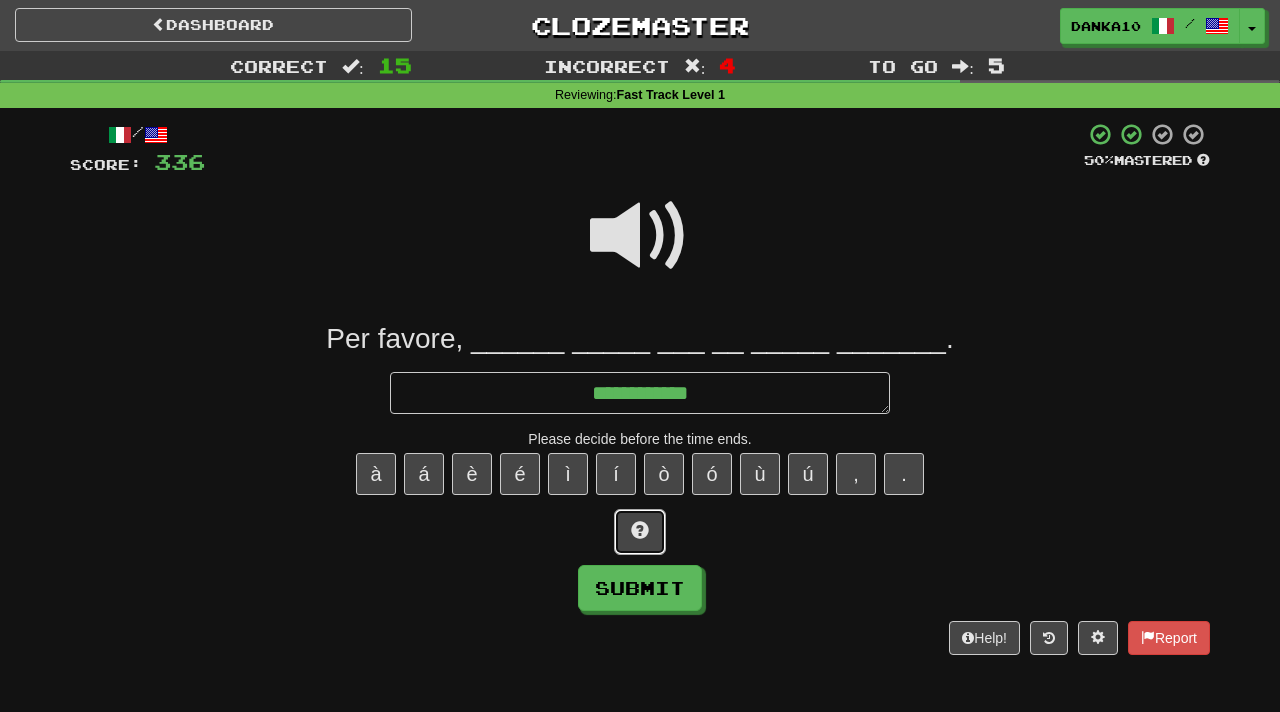 click at bounding box center (640, 530) 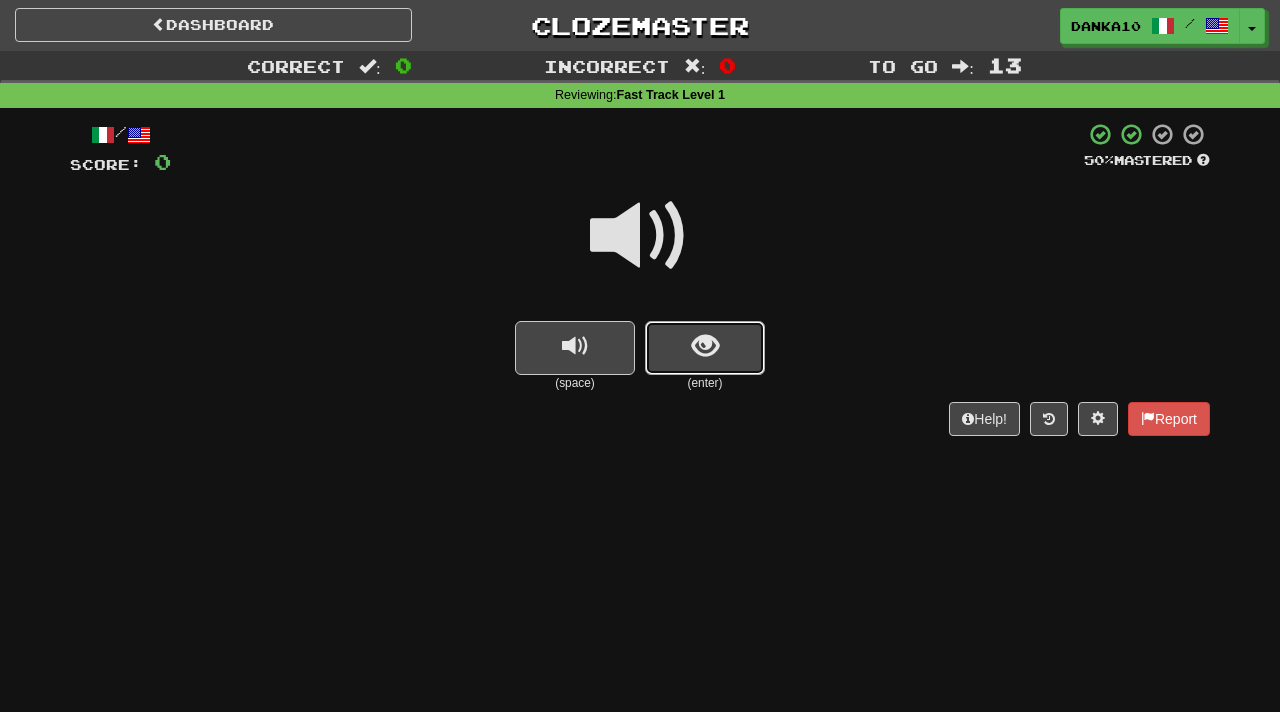 click at bounding box center (705, 348) 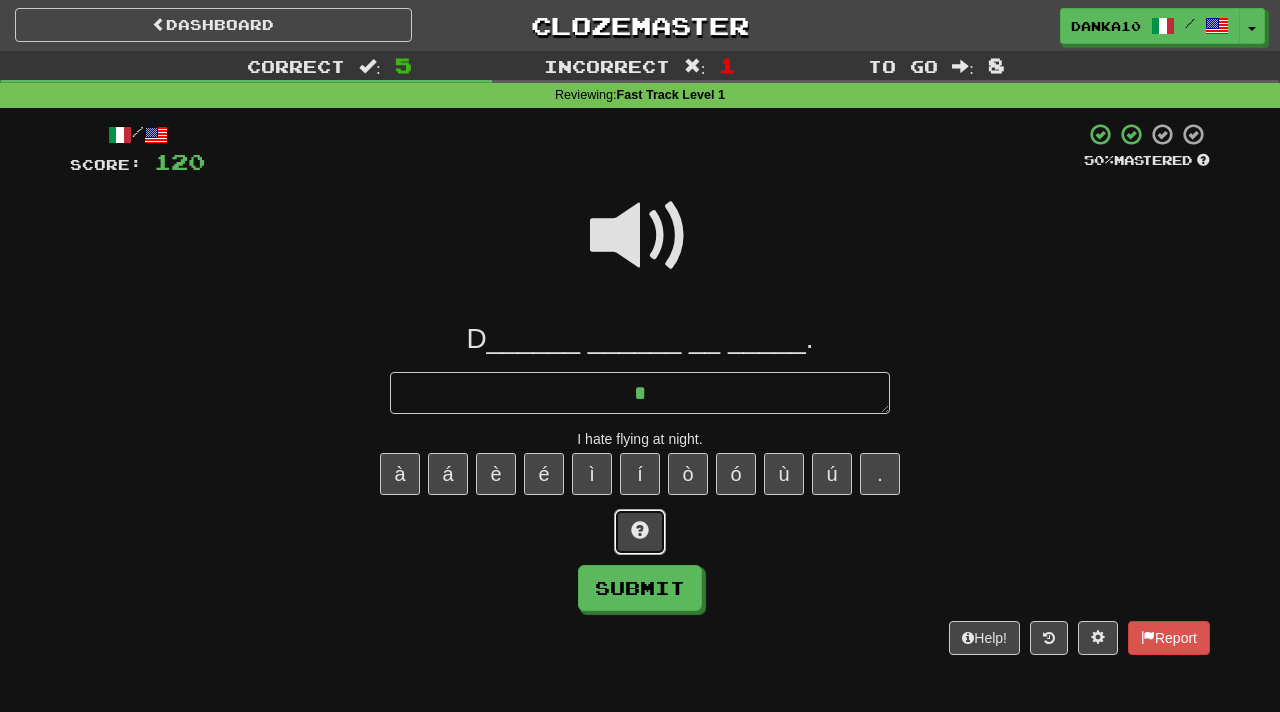 click at bounding box center (640, 532) 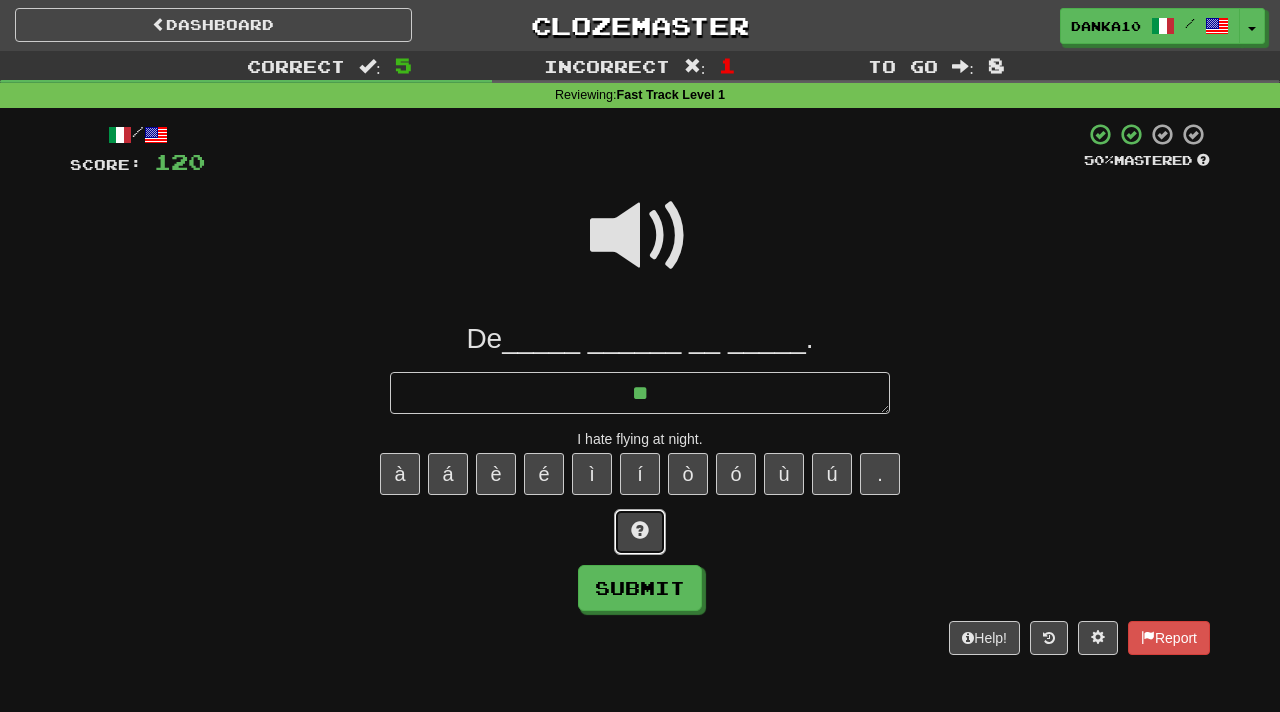 click at bounding box center [640, 532] 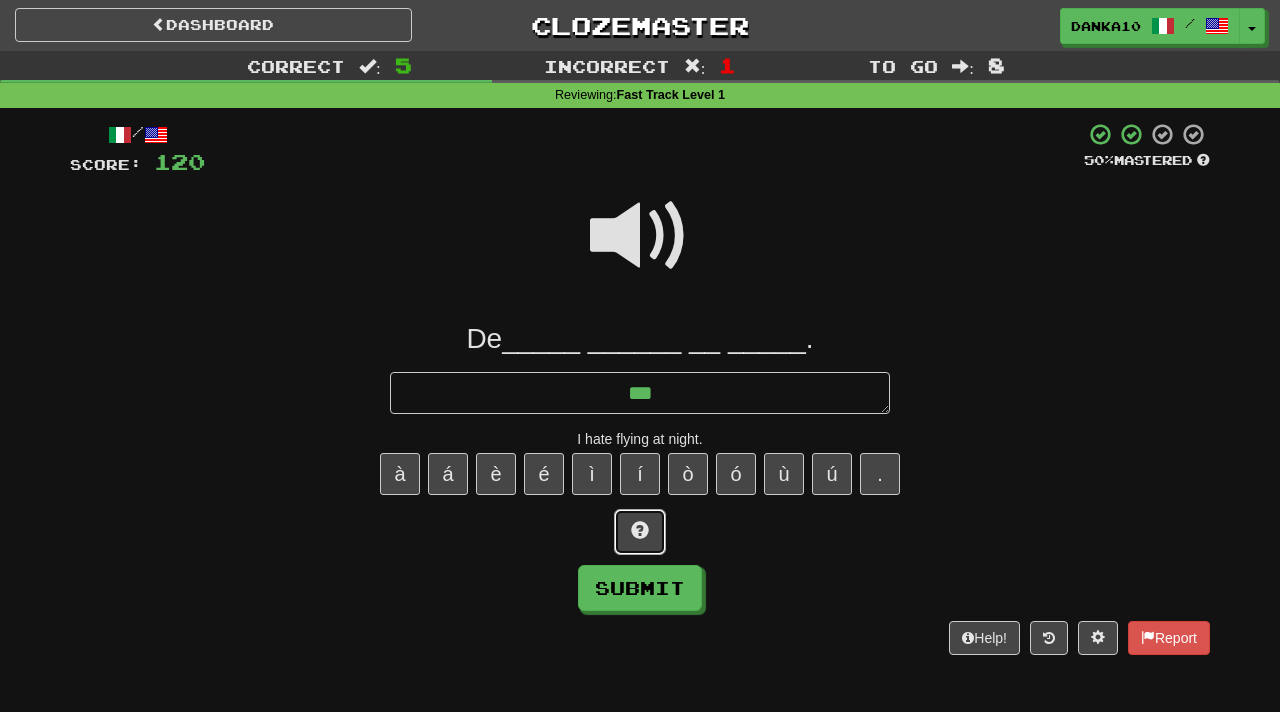 click at bounding box center [640, 532] 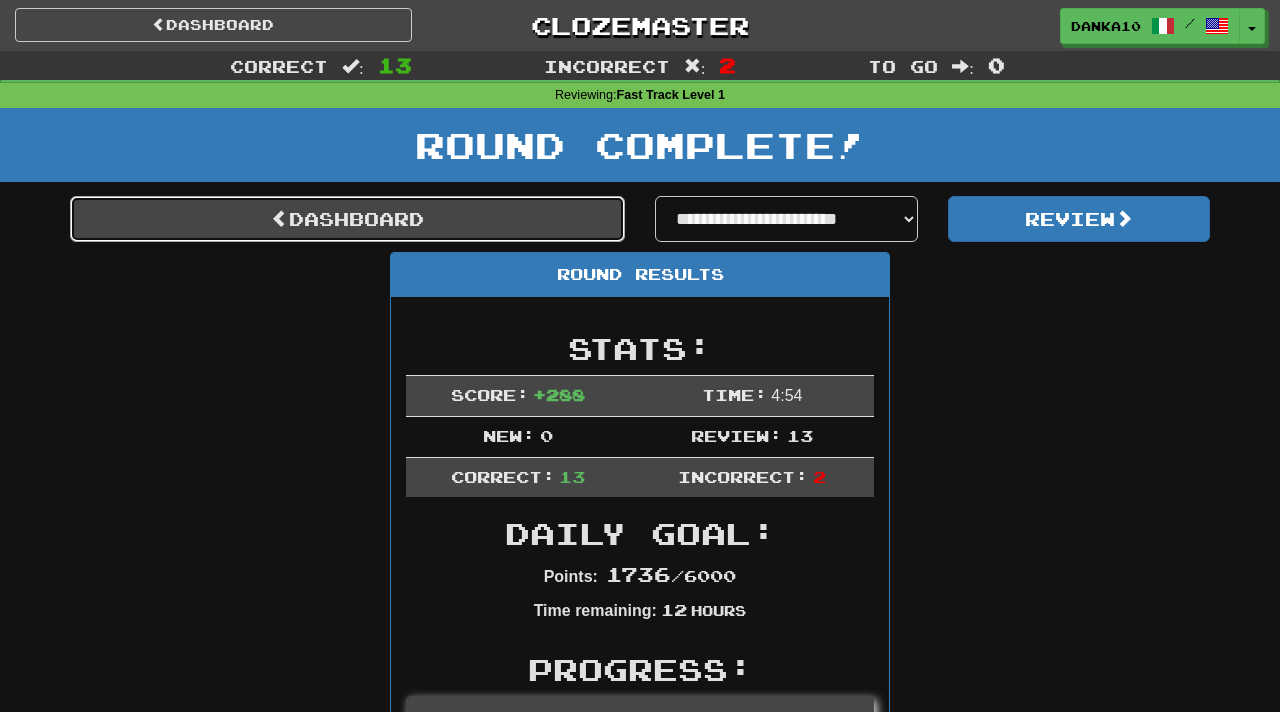 click on "Dashboard" at bounding box center (347, 219) 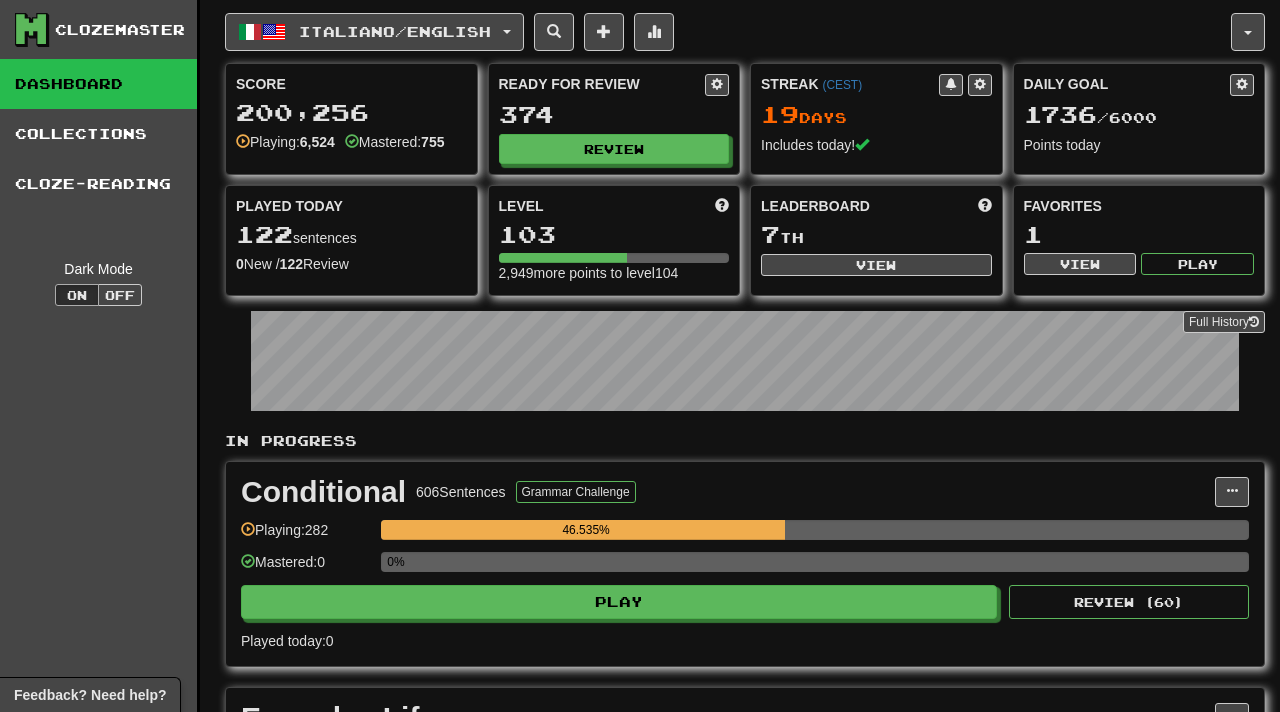 scroll, scrollTop: 0, scrollLeft: 0, axis: both 